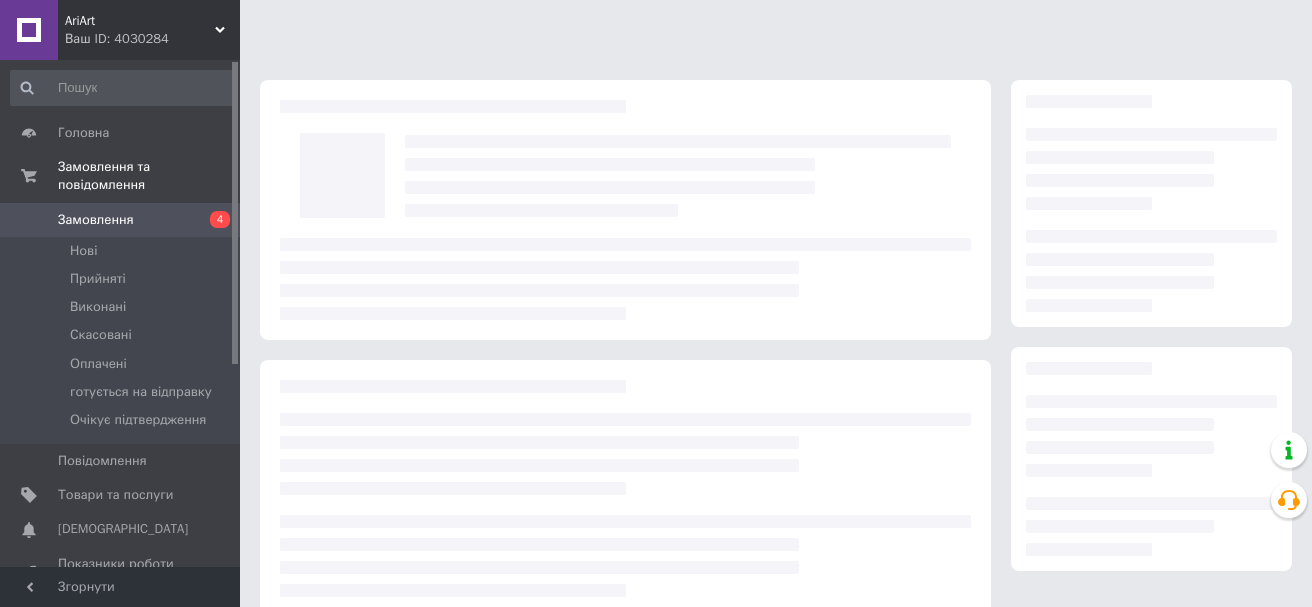 scroll, scrollTop: 0, scrollLeft: 0, axis: both 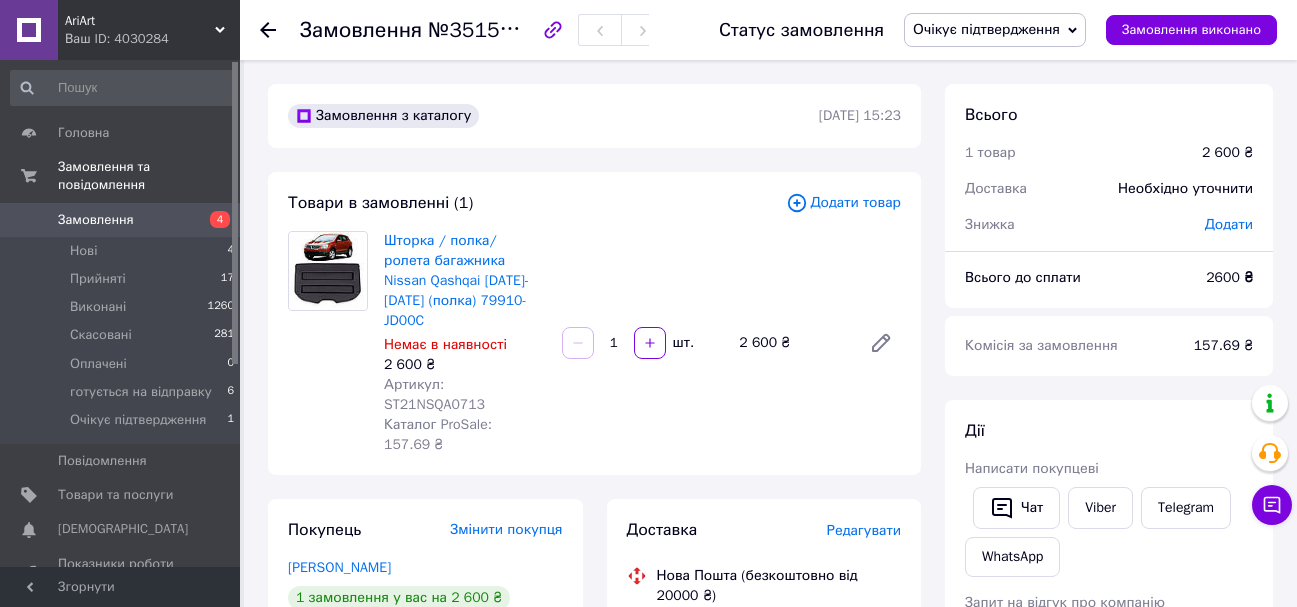 click on "Артикул: ST21NSQA0713" at bounding box center [434, 394] 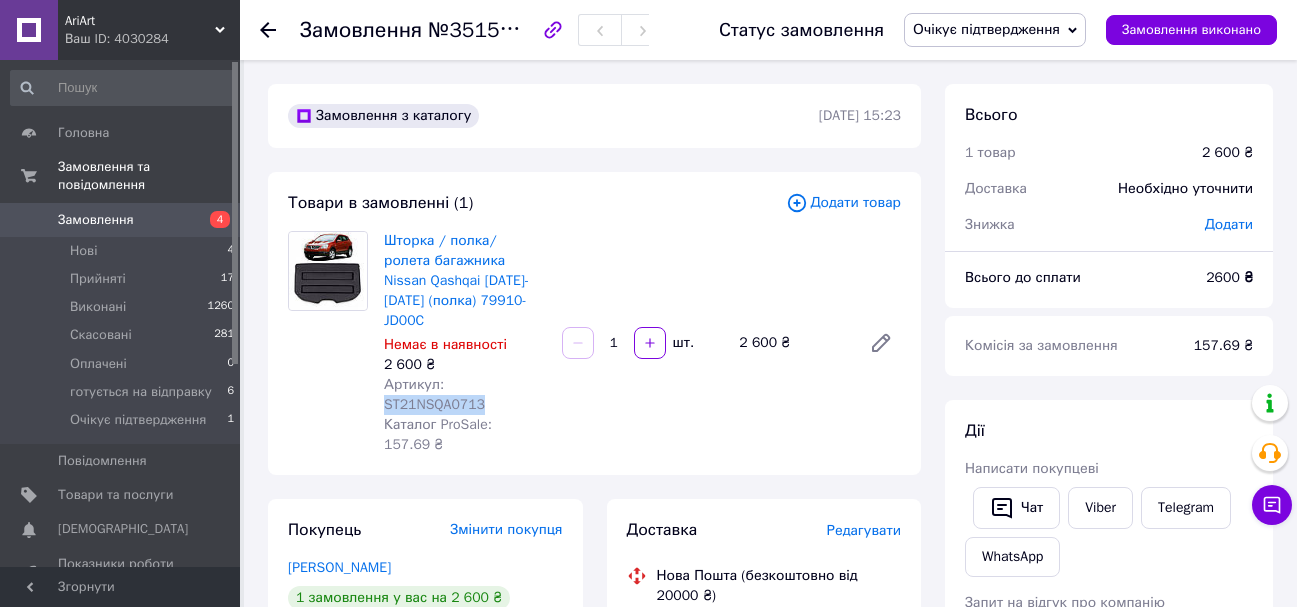click on "Артикул: ST21NSQA0713" at bounding box center (434, 394) 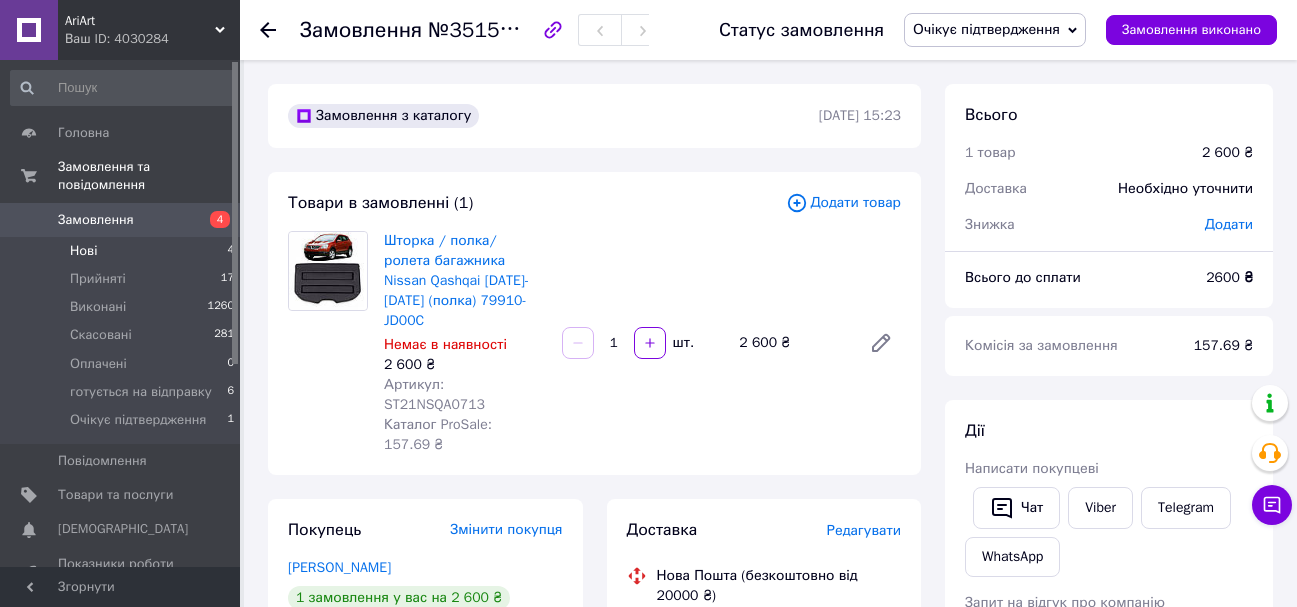 click on "Нові 4" at bounding box center [123, 251] 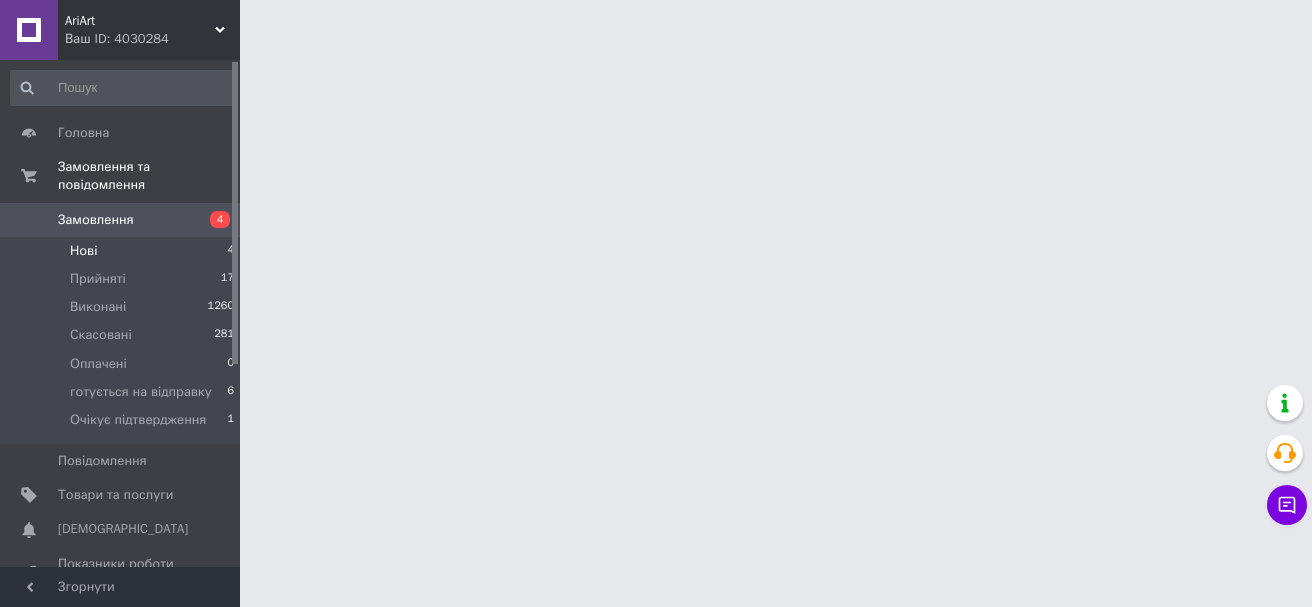 click on "Нові 4" at bounding box center [123, 251] 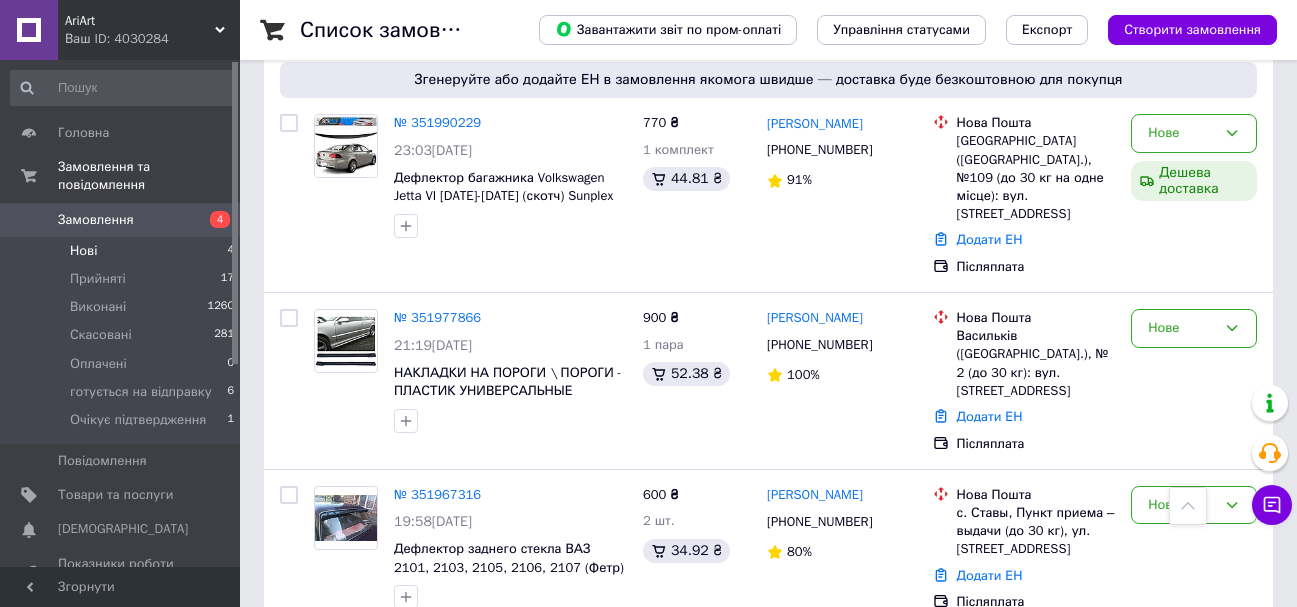 scroll, scrollTop: 206, scrollLeft: 0, axis: vertical 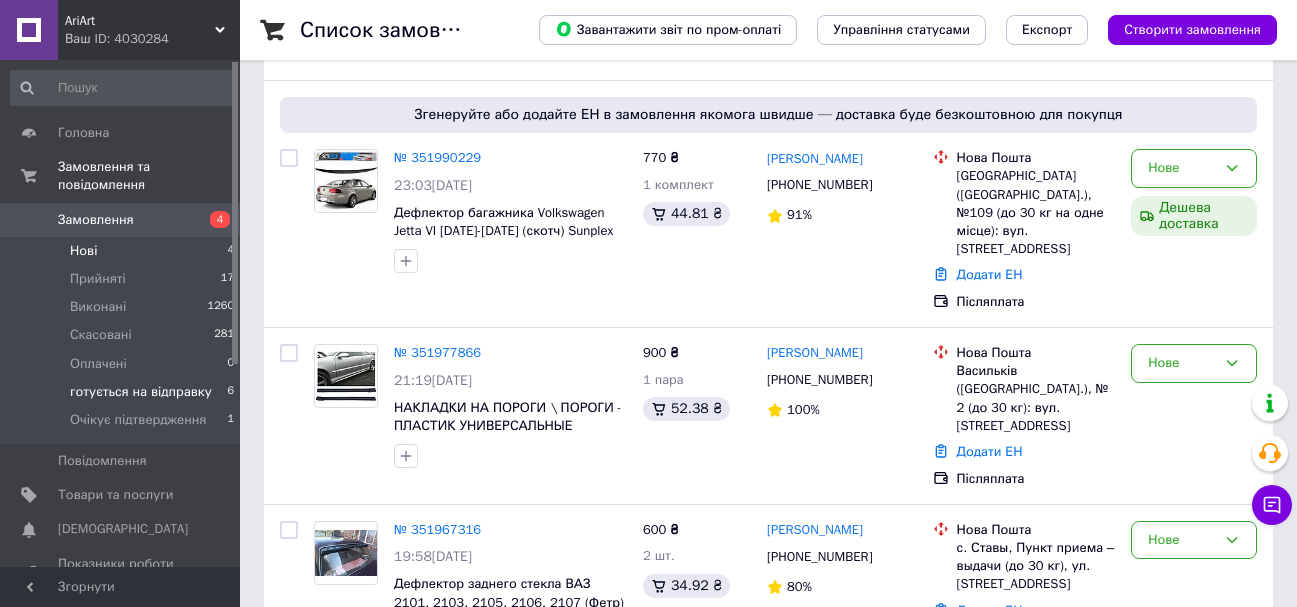 click on "готується на відправку" at bounding box center [141, 392] 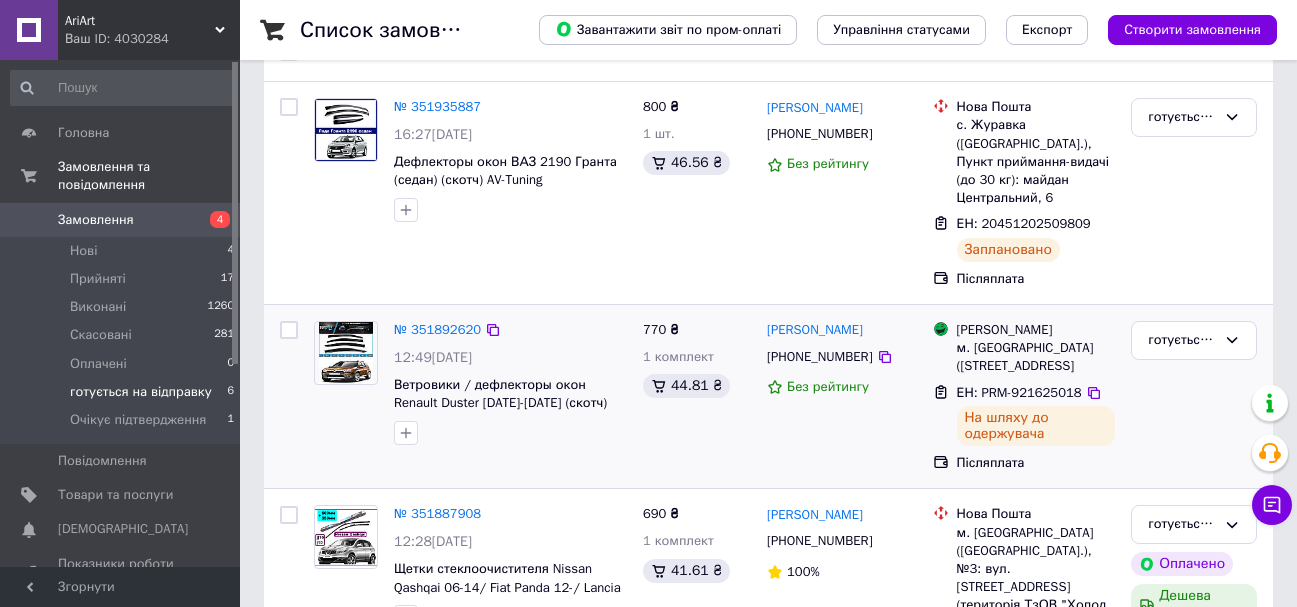 scroll, scrollTop: 300, scrollLeft: 0, axis: vertical 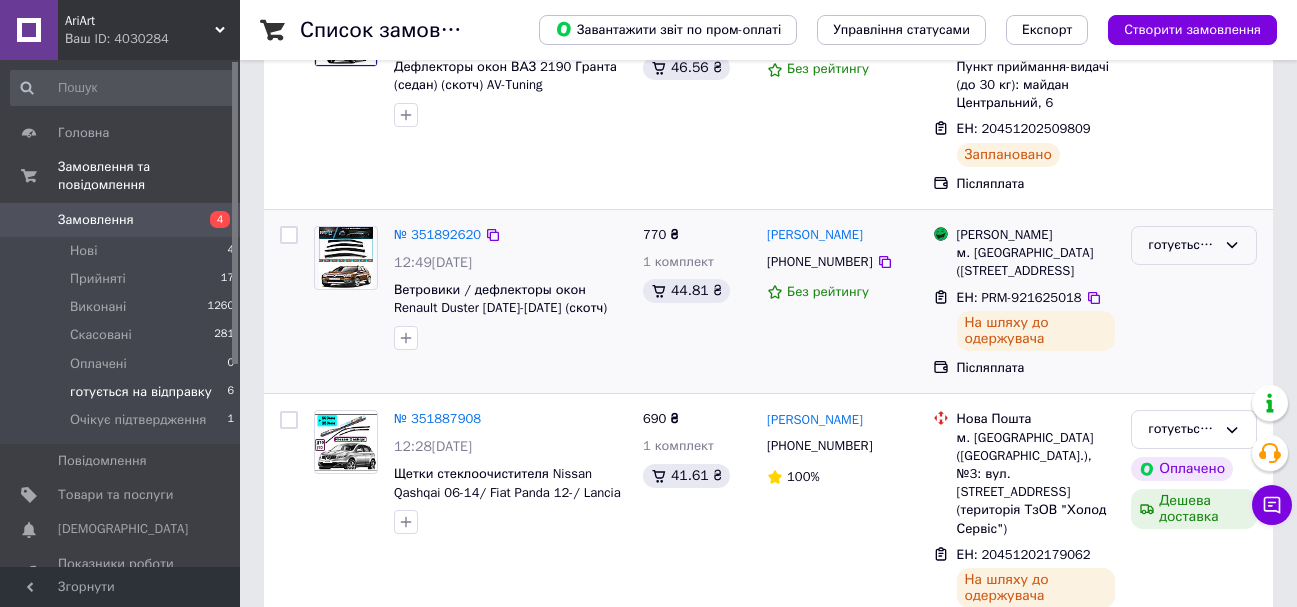 click on "готується на відправку" at bounding box center (1182, 245) 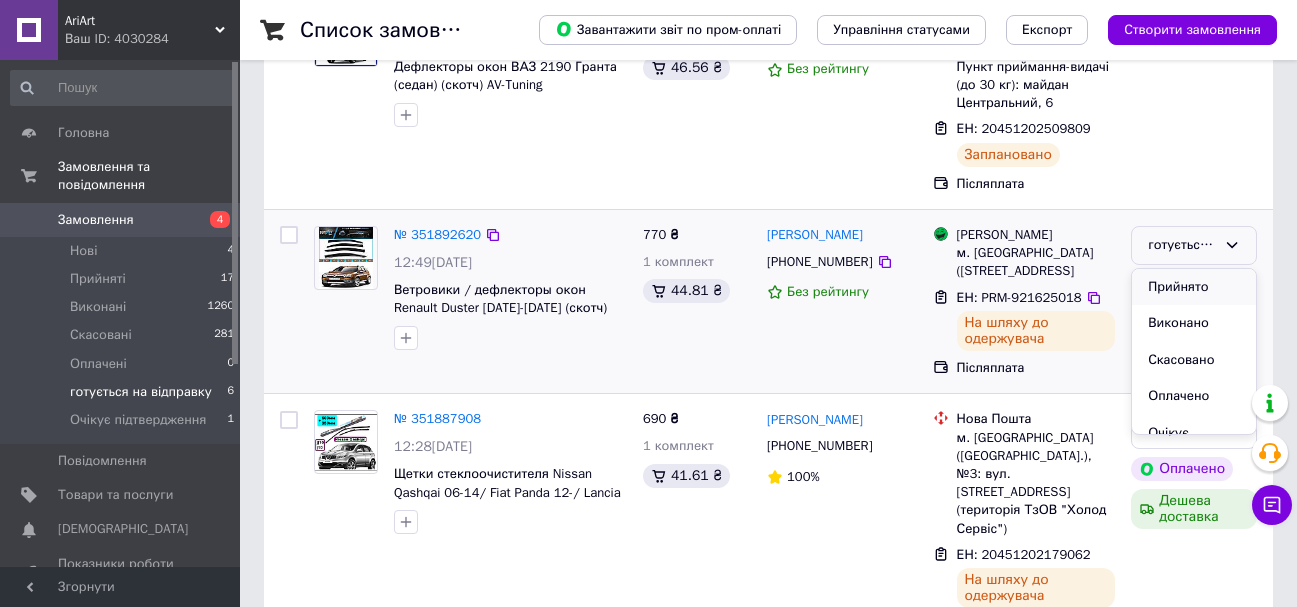 click on "Прийнято" at bounding box center (1194, 287) 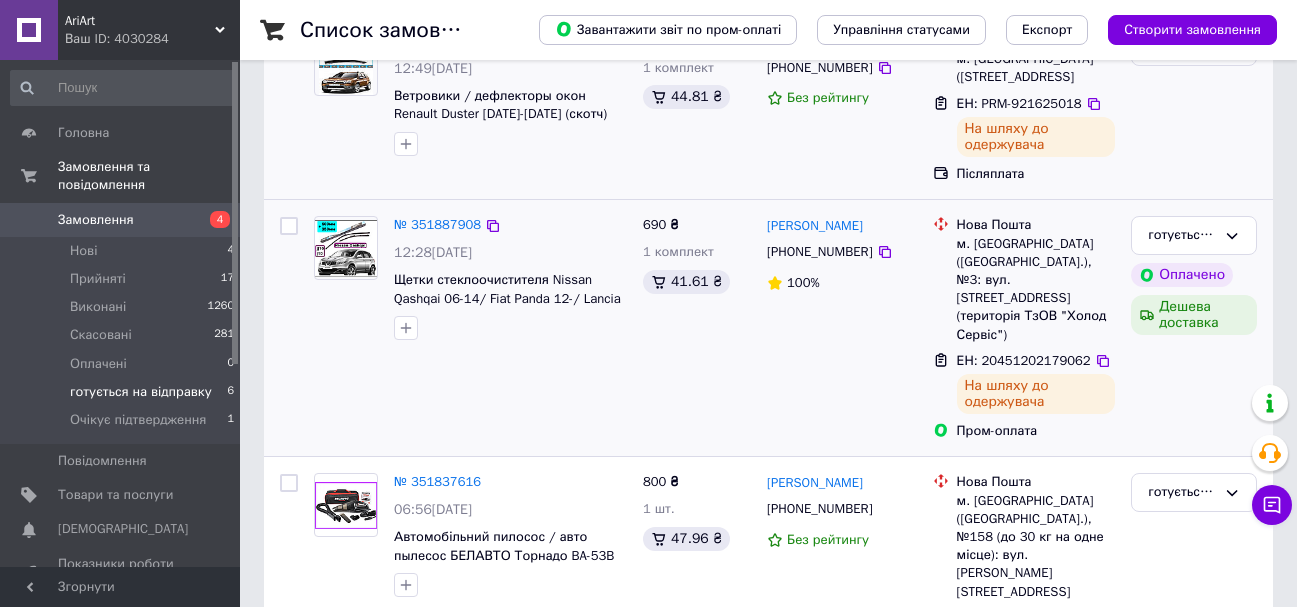 scroll, scrollTop: 500, scrollLeft: 0, axis: vertical 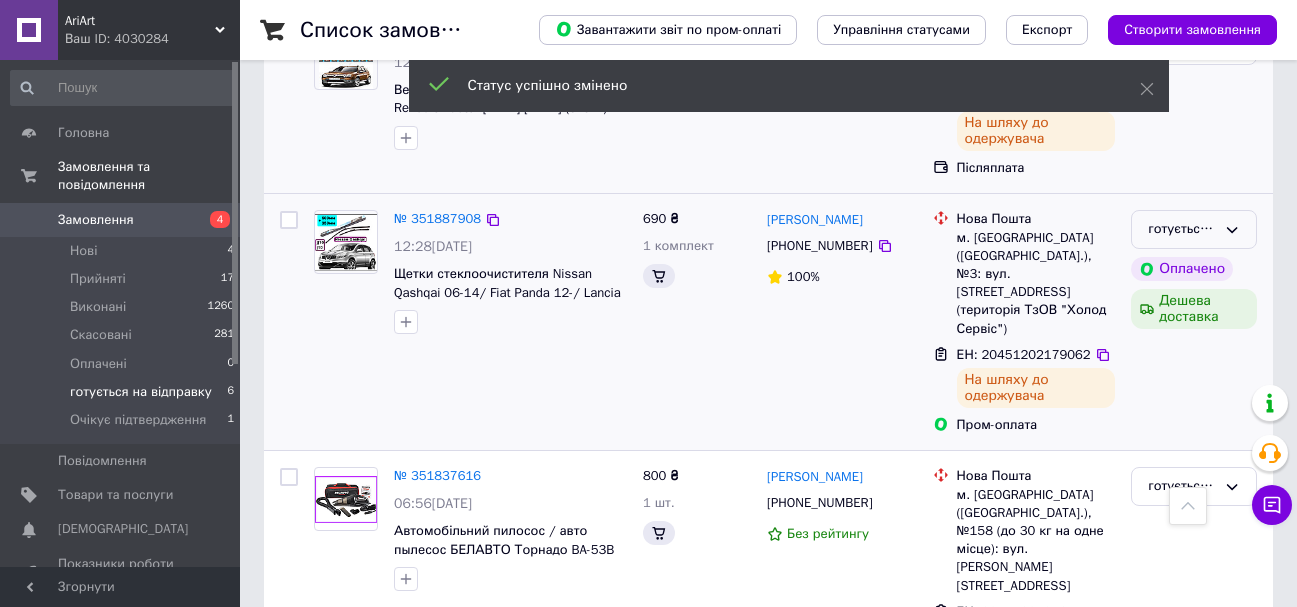 click 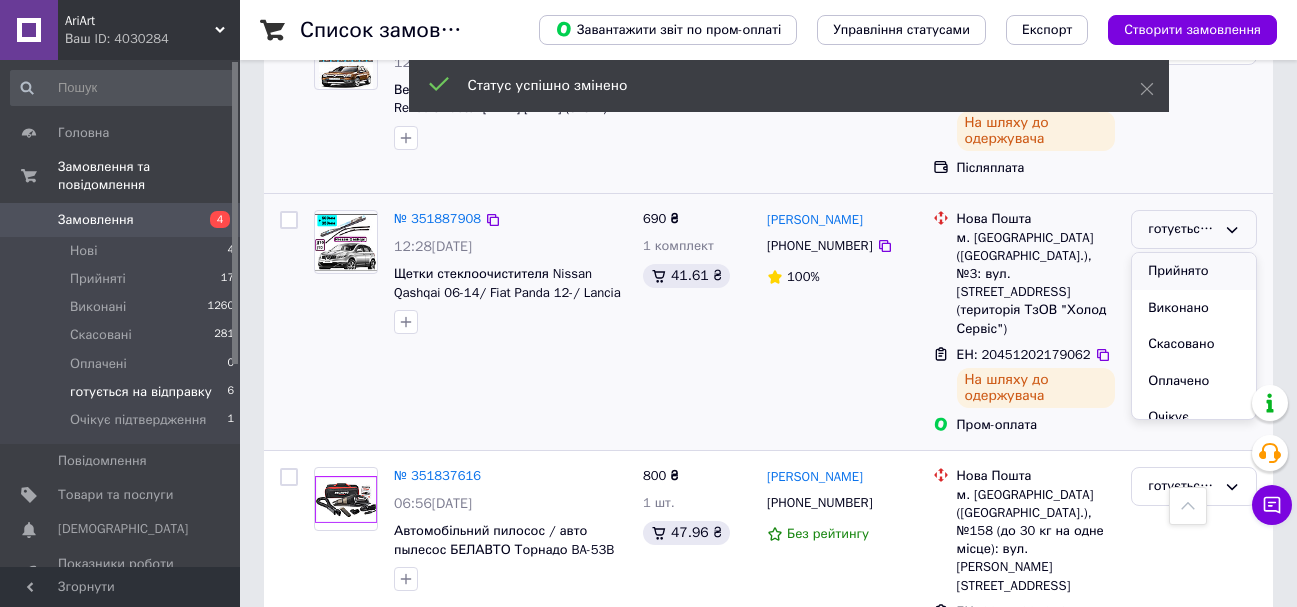 click on "Прийнято" at bounding box center (1194, 271) 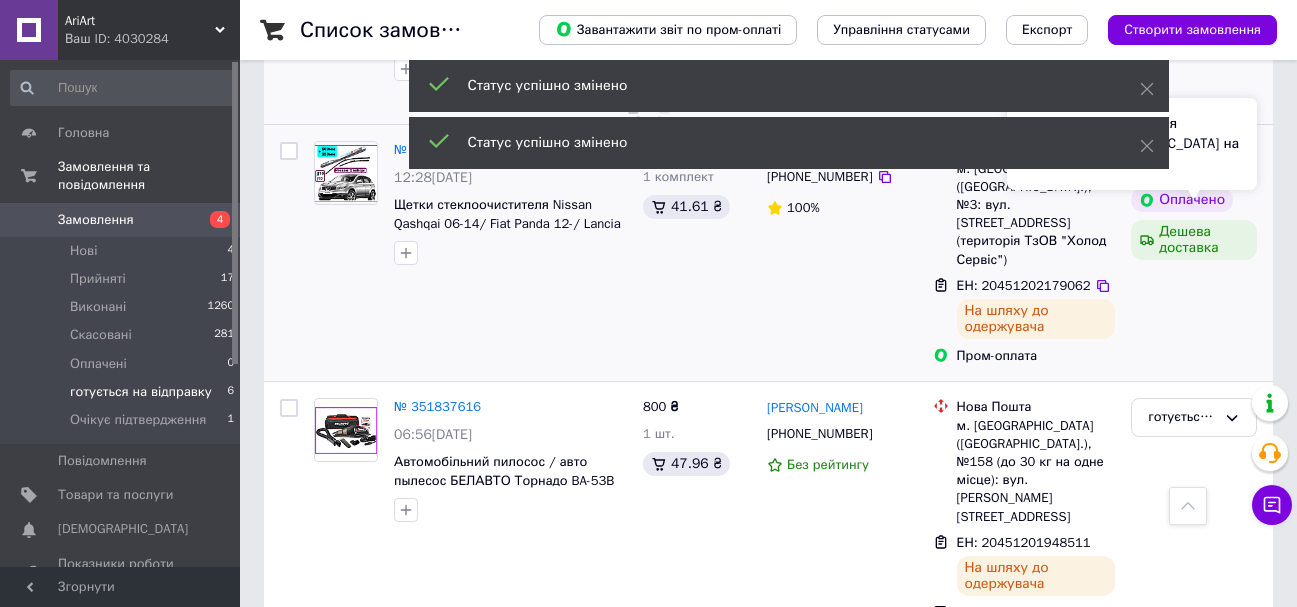 scroll, scrollTop: 700, scrollLeft: 0, axis: vertical 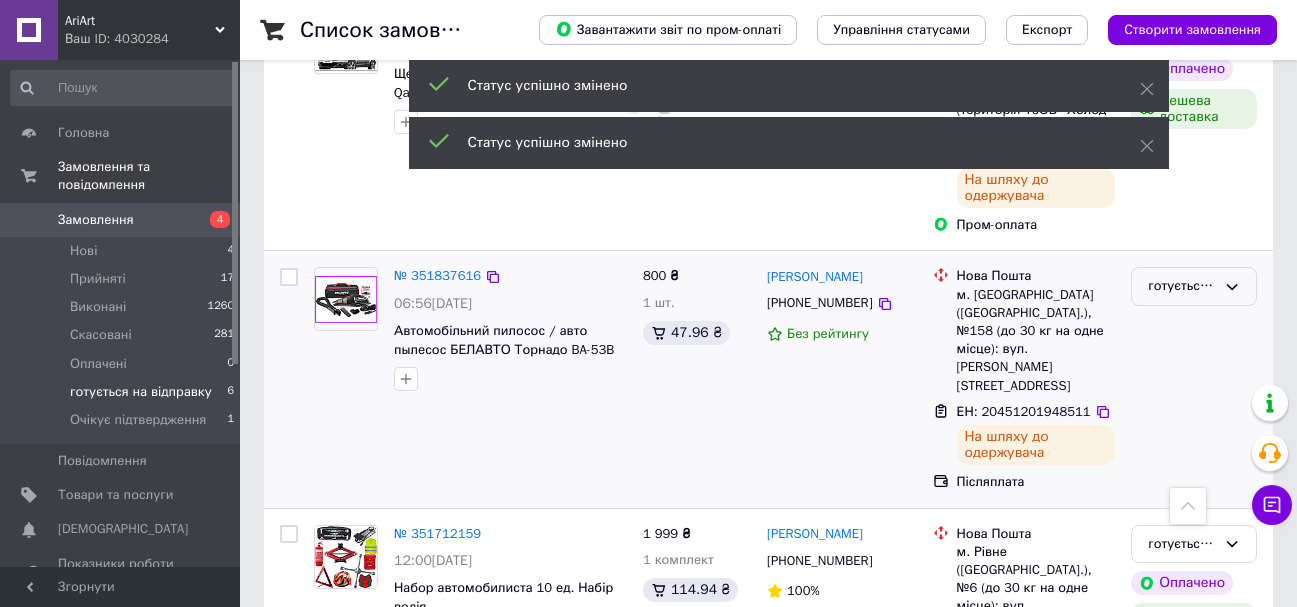click on "готується на відправку" at bounding box center [1194, 286] 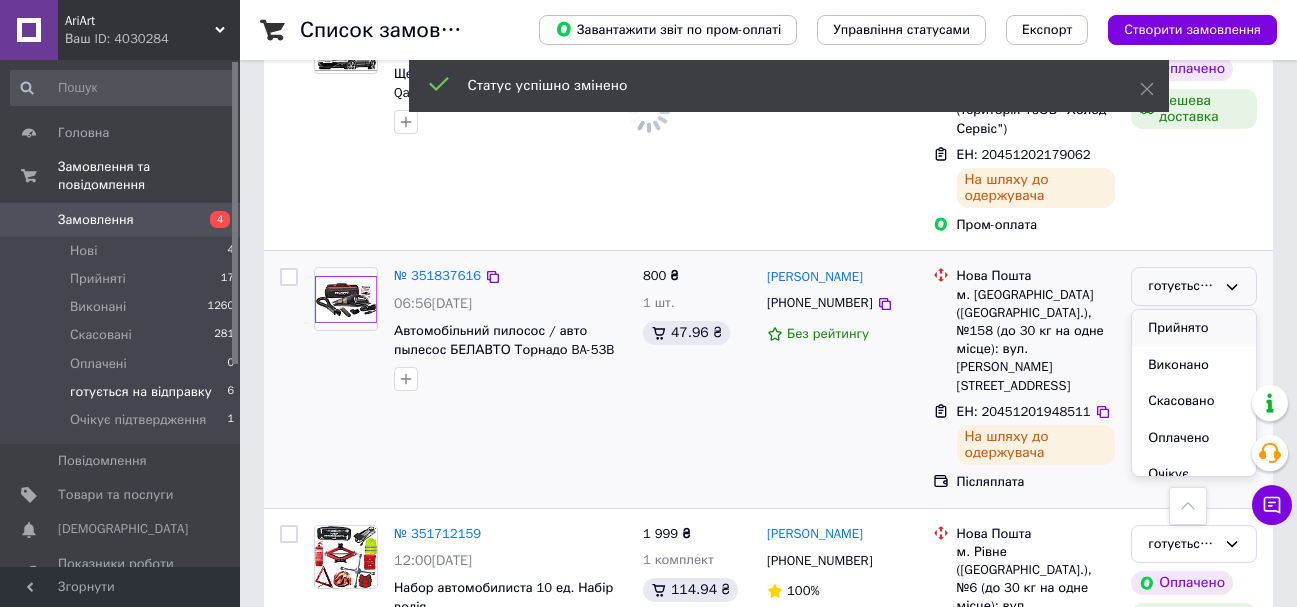 click on "Прийнято" at bounding box center (1194, 328) 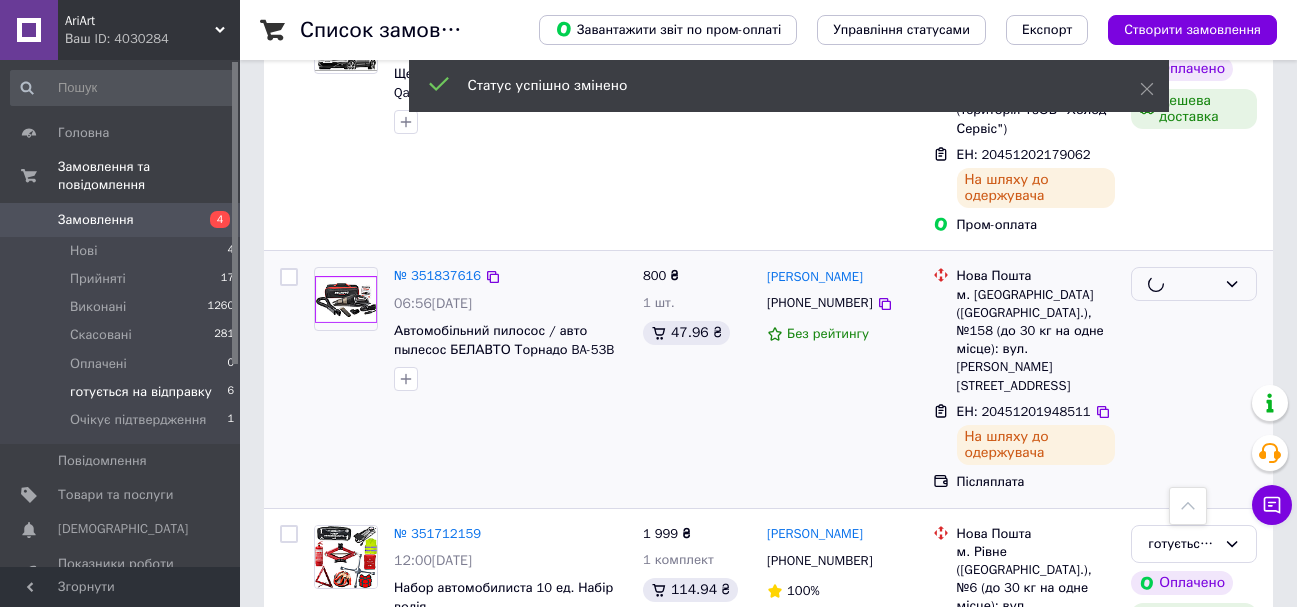 scroll, scrollTop: 900, scrollLeft: 0, axis: vertical 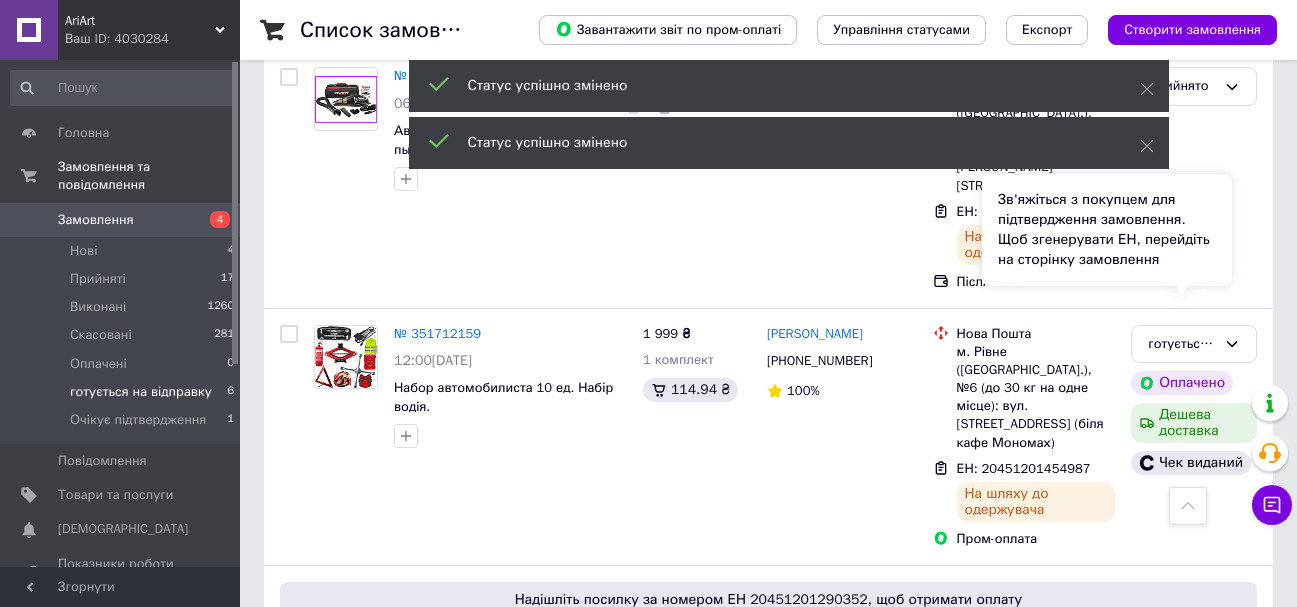 click on "Зв'яжіться з покупцем для підтвердження замовлення.
Щоб згенерувати ЕН, перейдіть на сторінку замовлення" at bounding box center (1107, 230) 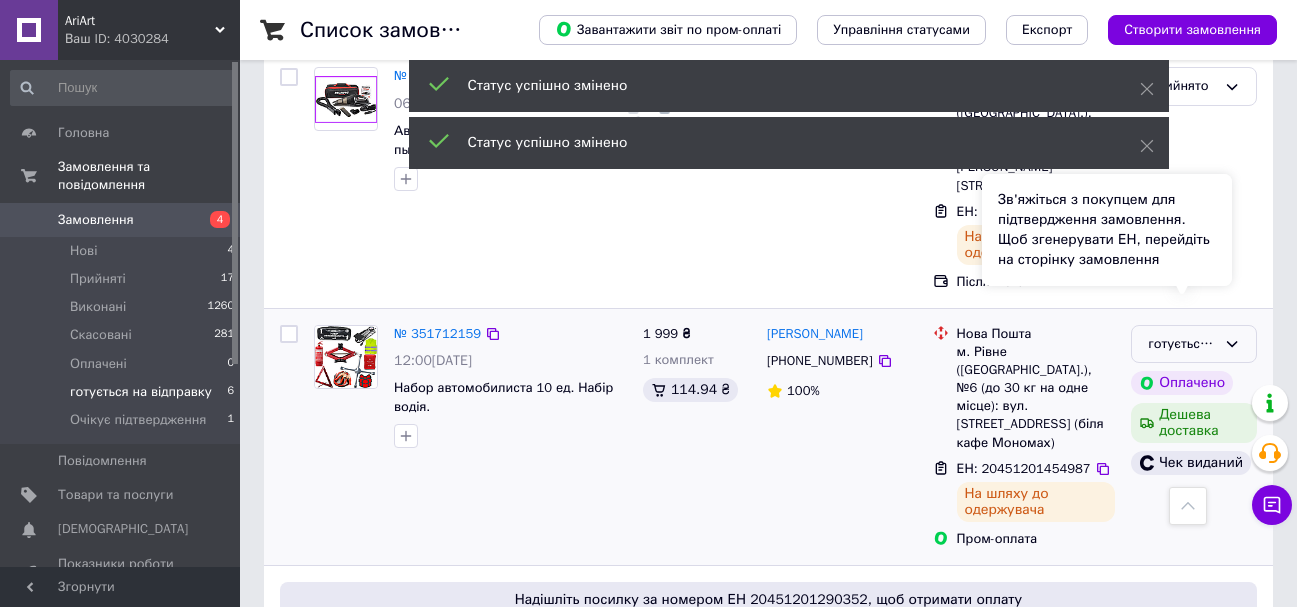 click on "готується на відправку" at bounding box center (1194, 344) 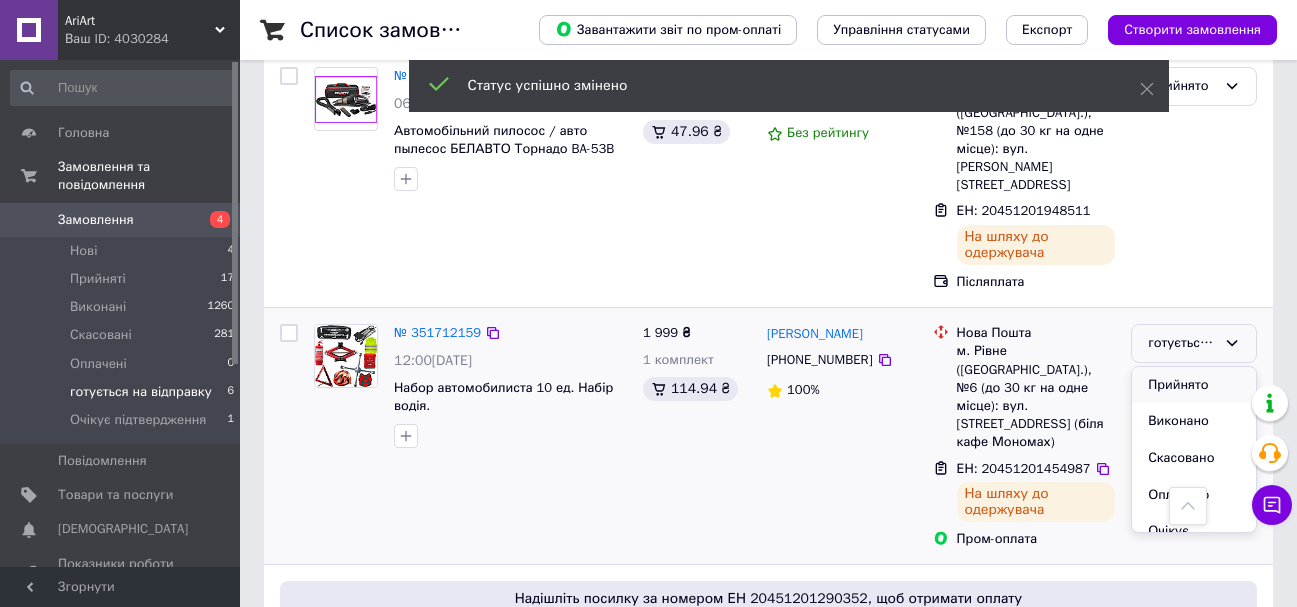 click on "Прийнято" at bounding box center [1194, 385] 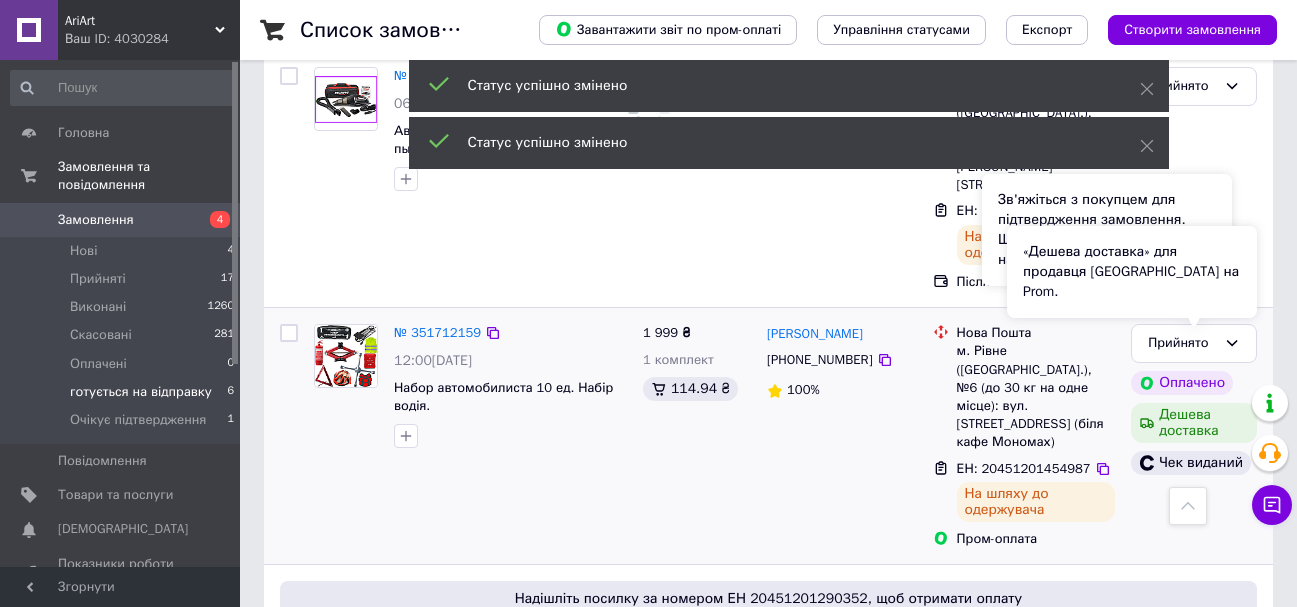 scroll, scrollTop: 845, scrollLeft: 0, axis: vertical 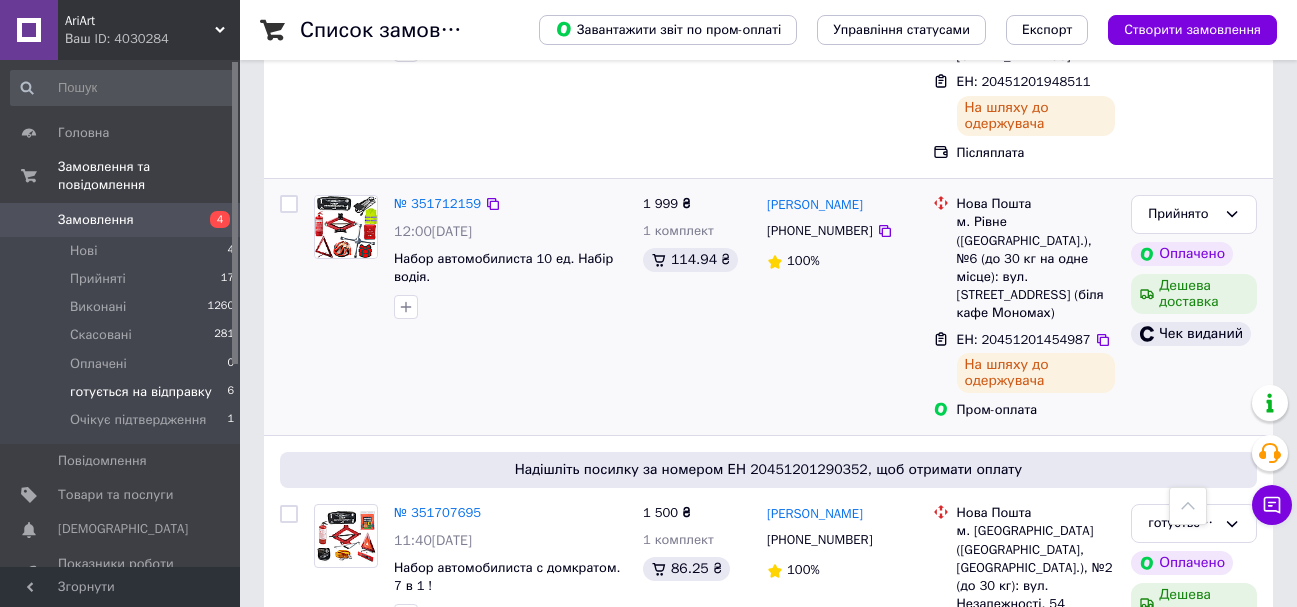 click on "ЕН: 20451201454987" at bounding box center (1024, 339) 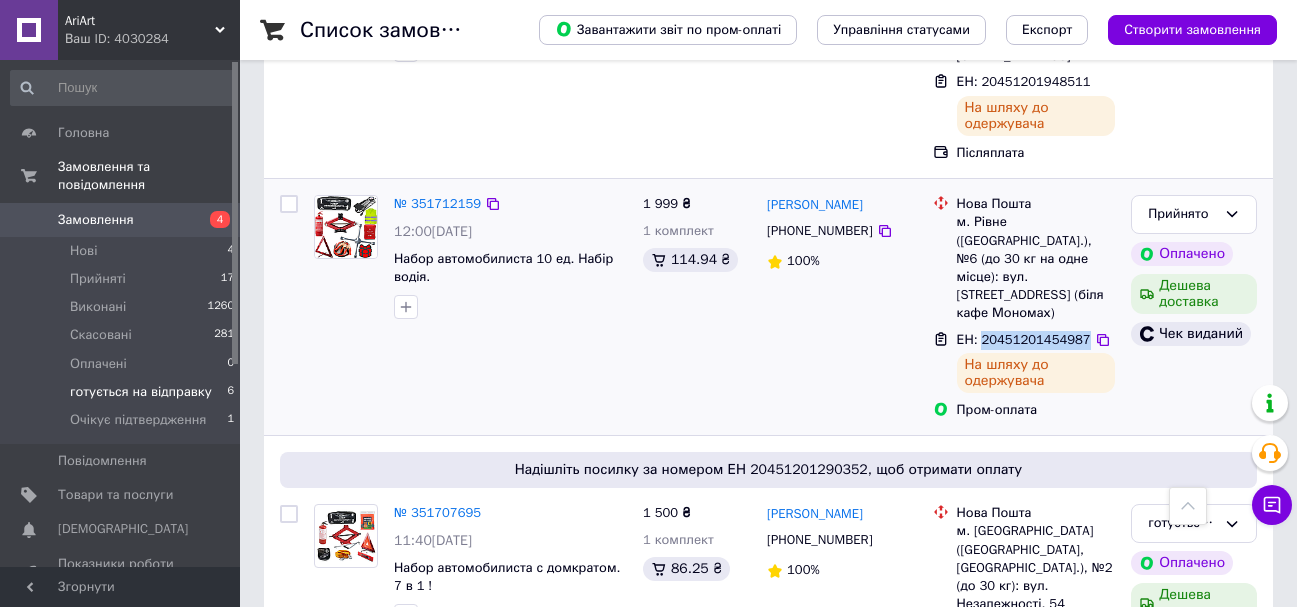 click on "ЕН: 20451201454987" at bounding box center [1024, 339] 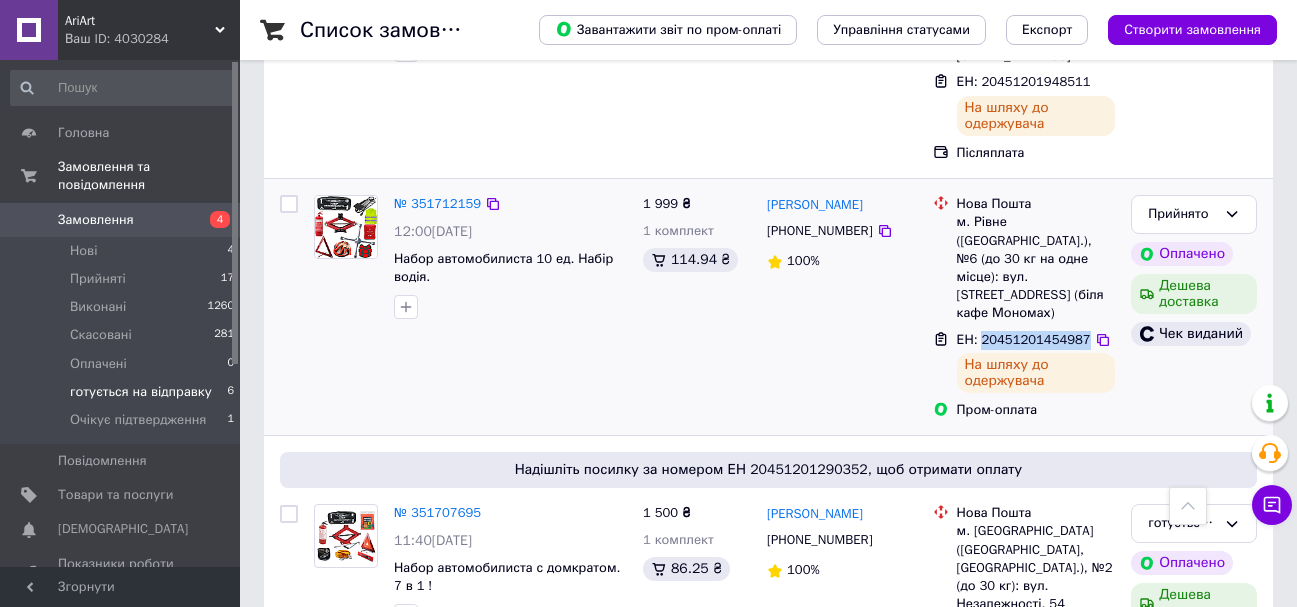 copy on "20451201454987" 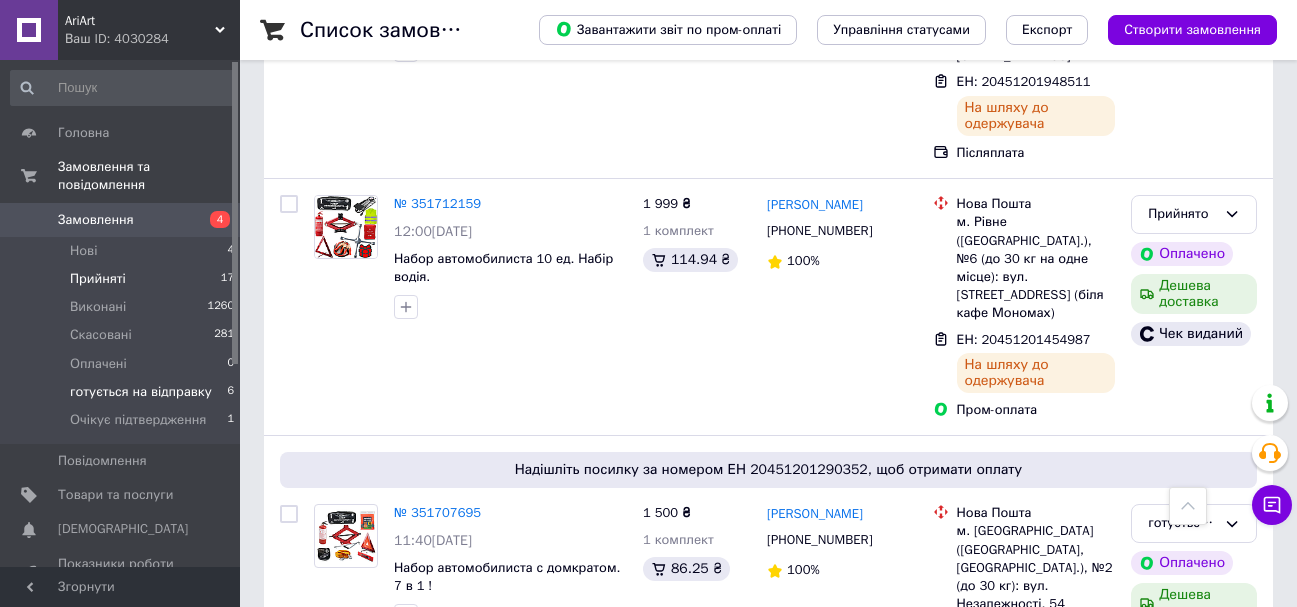 click on "Прийняті 17" at bounding box center (123, 279) 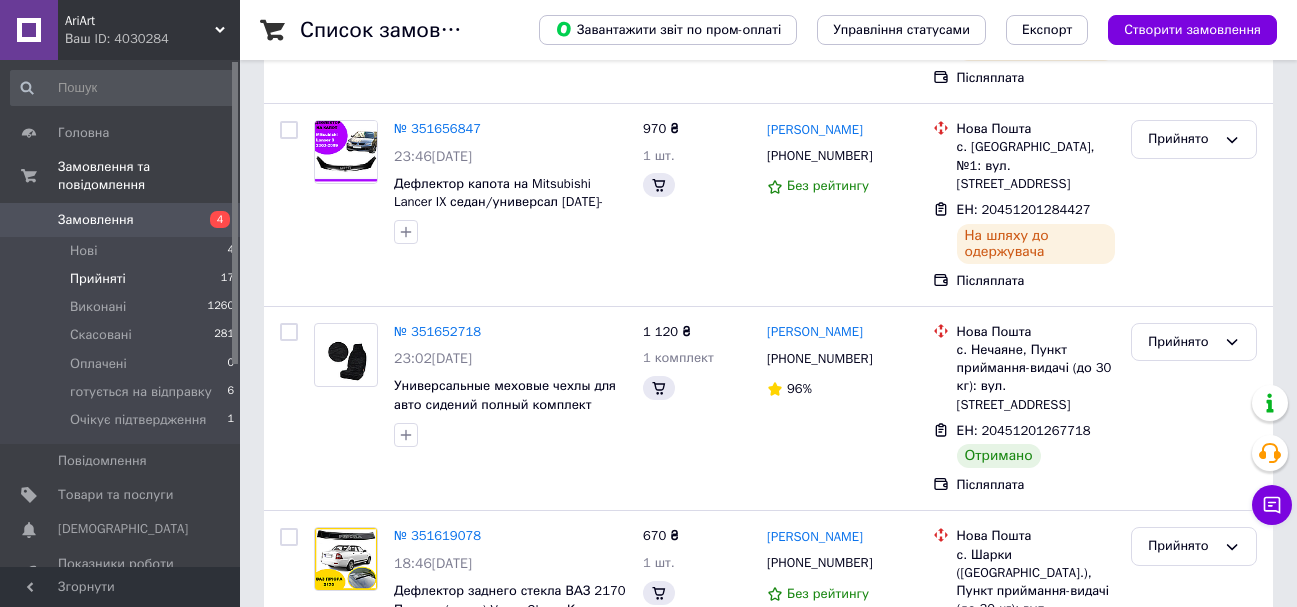 scroll, scrollTop: 0, scrollLeft: 0, axis: both 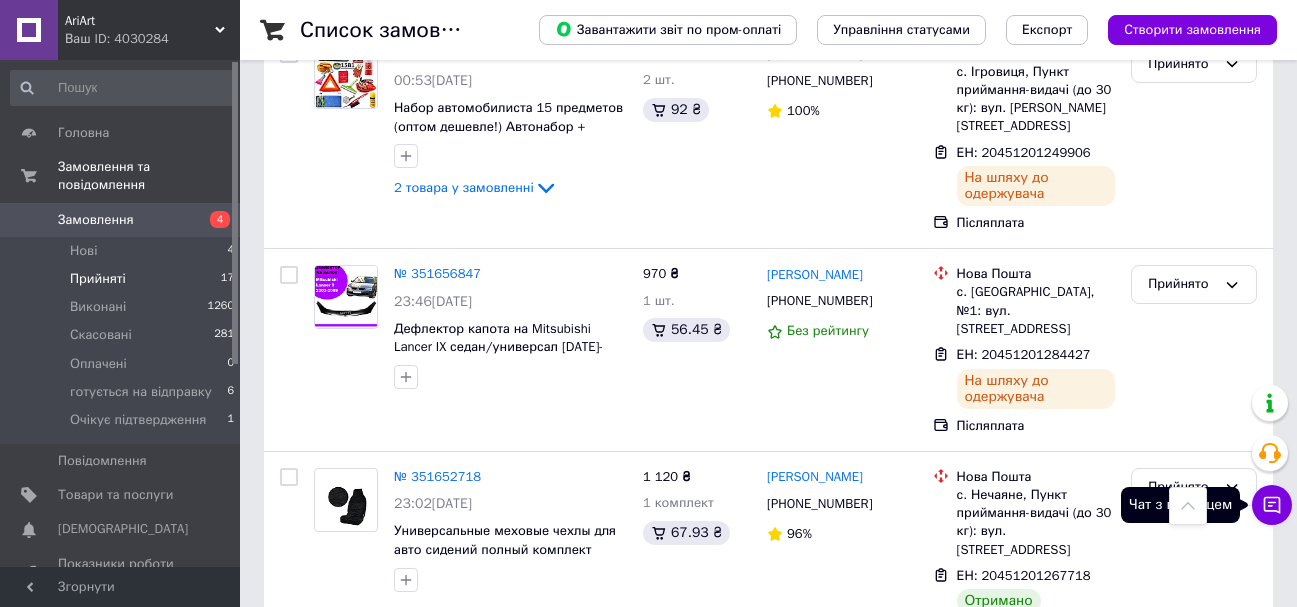 click 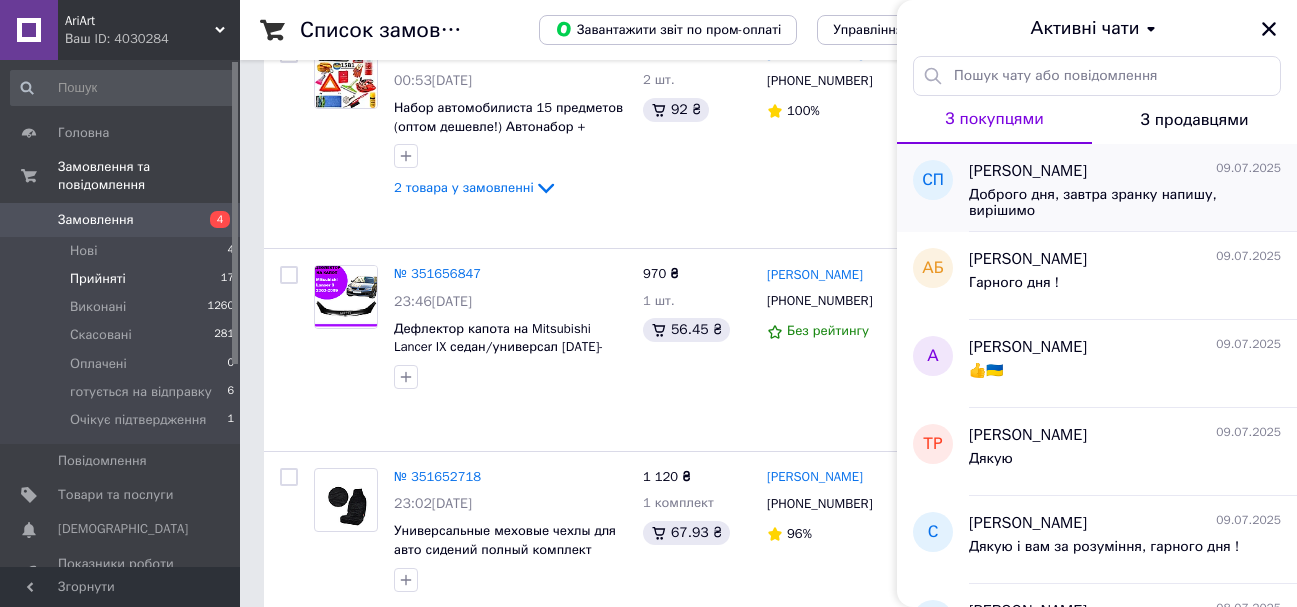 click on "Доброго дня, завтра зранку напишу, вирішимо" at bounding box center [1111, 203] 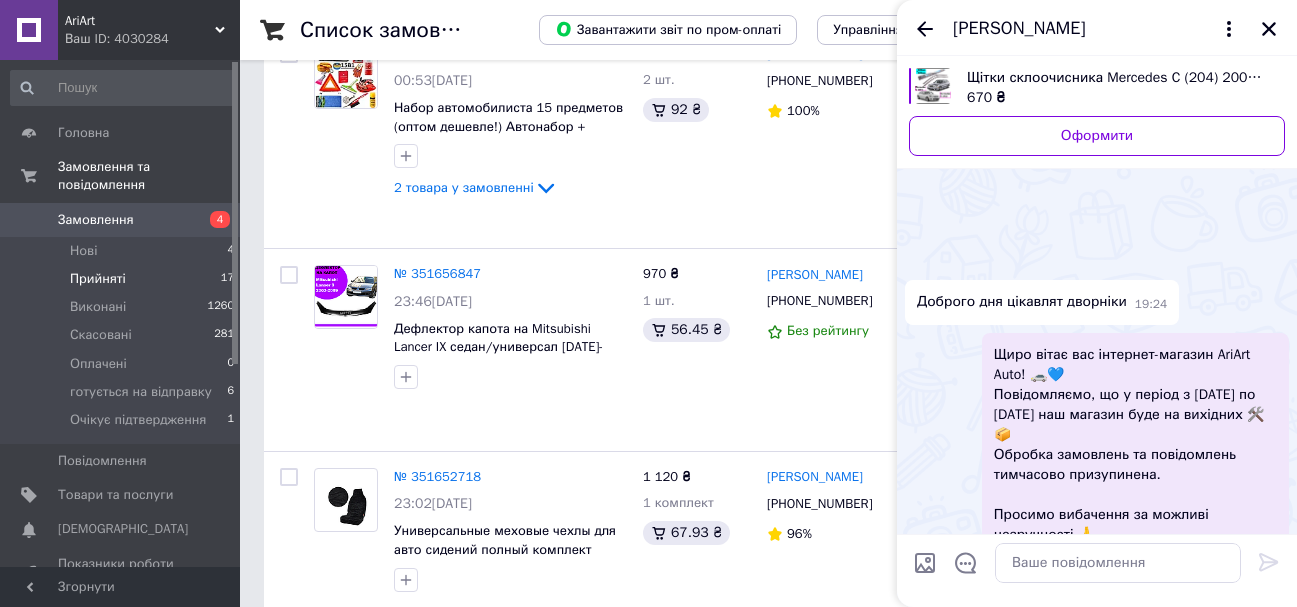 scroll, scrollTop: 1498, scrollLeft: 0, axis: vertical 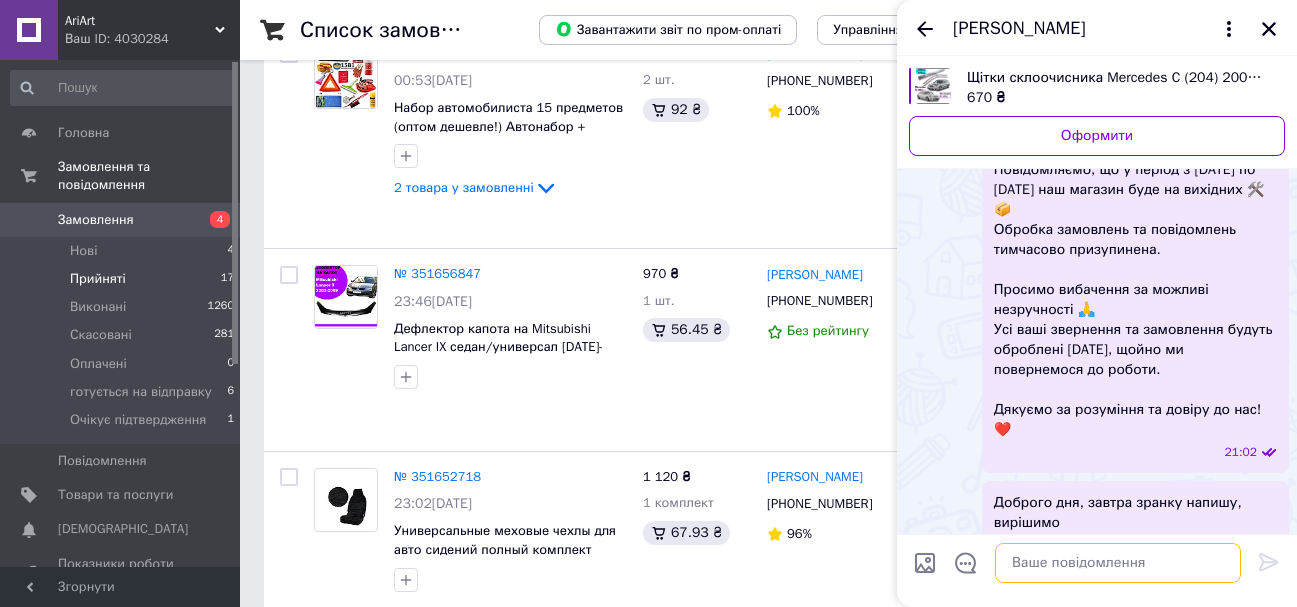 click at bounding box center [1118, 563] 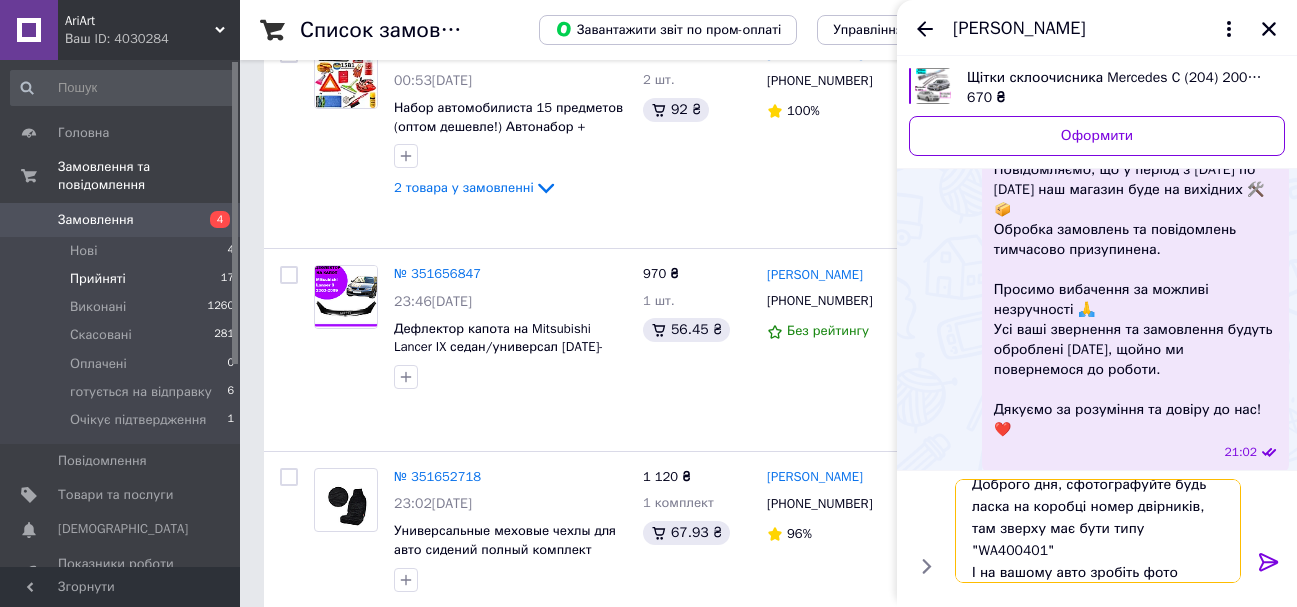 scroll, scrollTop: 2, scrollLeft: 0, axis: vertical 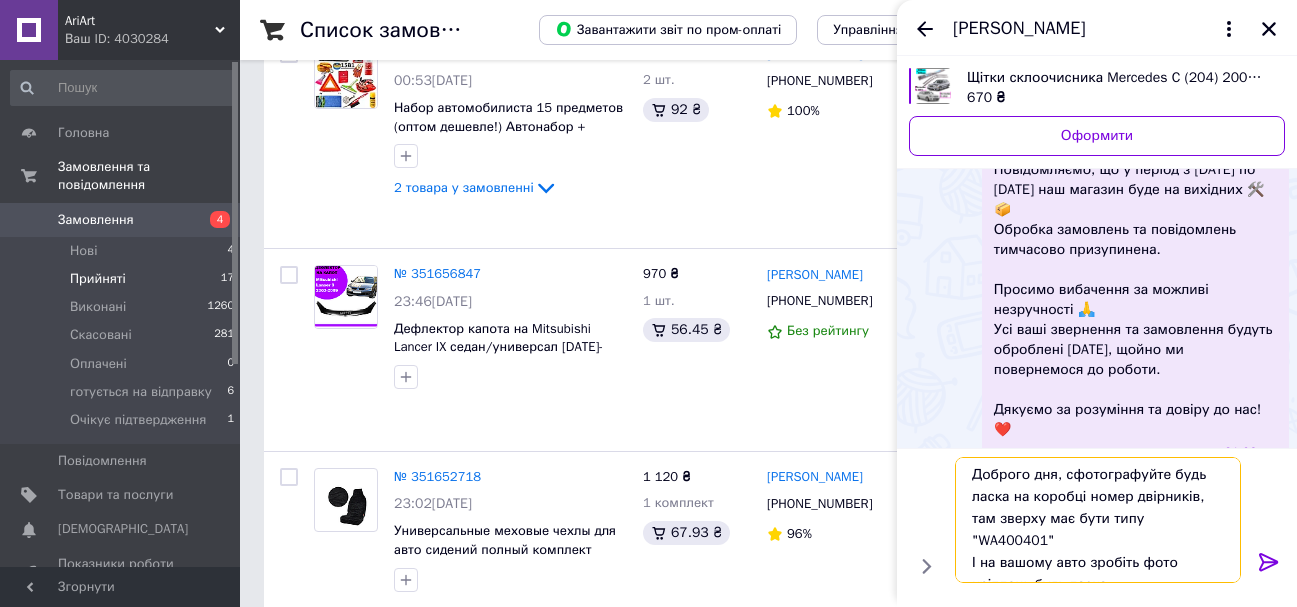 type on "Доброго дня, сфотографуйте будь ласка на коробці номер двірників, там зверху має бути типу "WA400401"
І на вашому авто зробіть фото кріплень будь ласка" 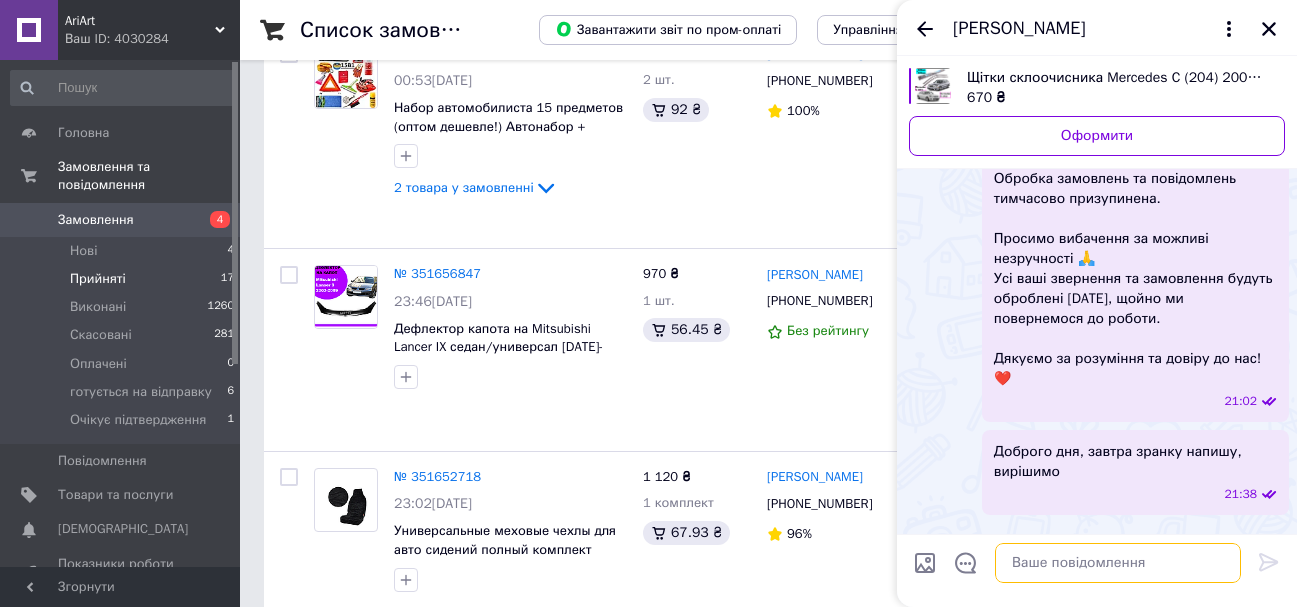 scroll, scrollTop: 0, scrollLeft: 0, axis: both 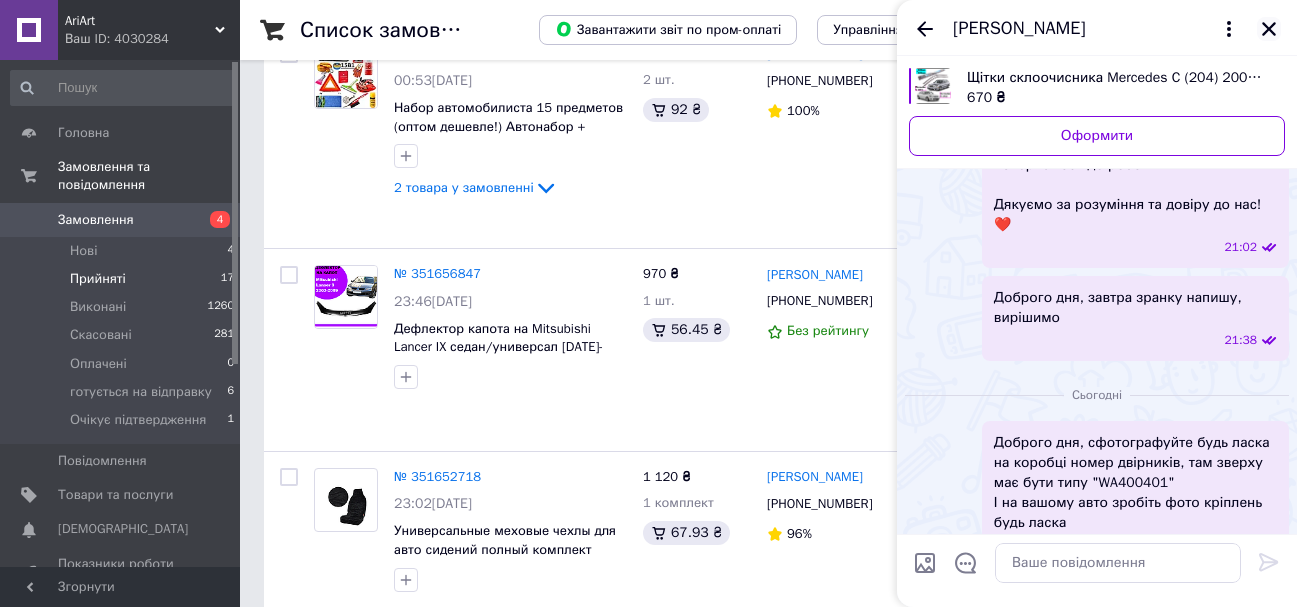click 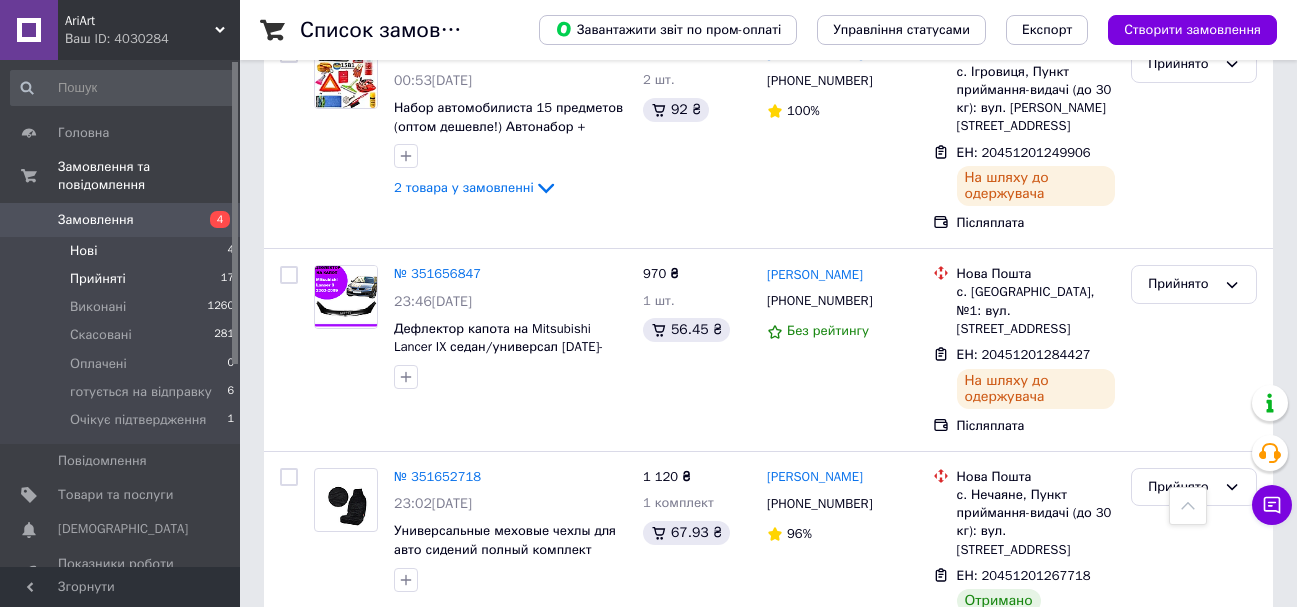 click on "Нові 4" at bounding box center (123, 251) 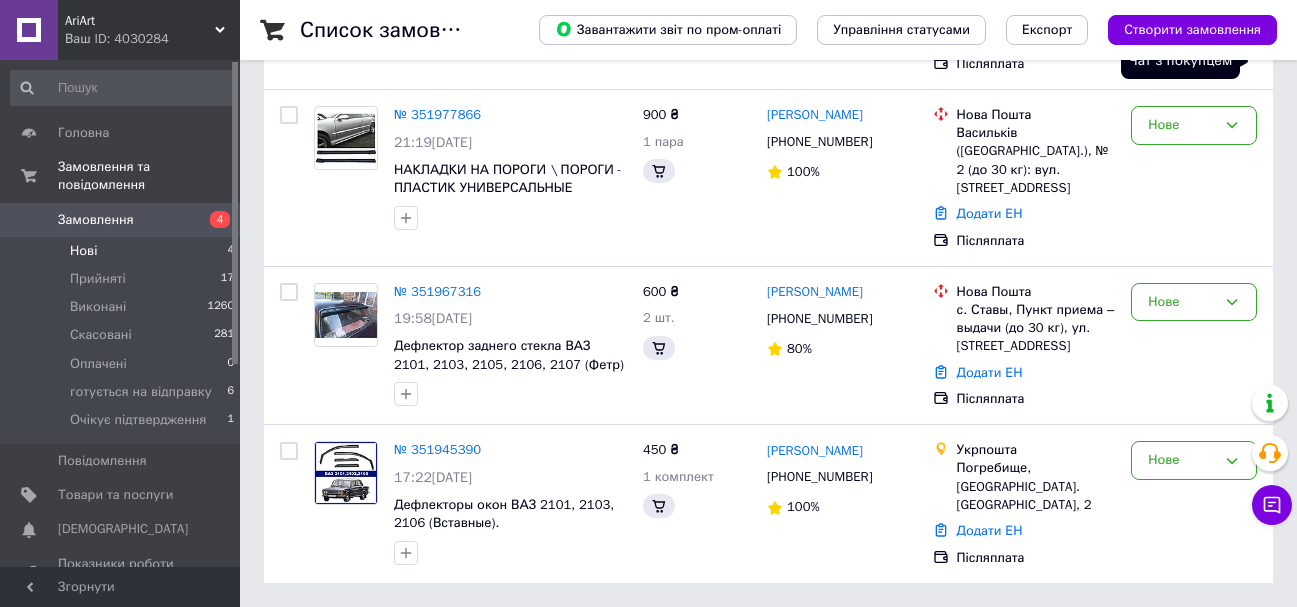 scroll, scrollTop: 0, scrollLeft: 0, axis: both 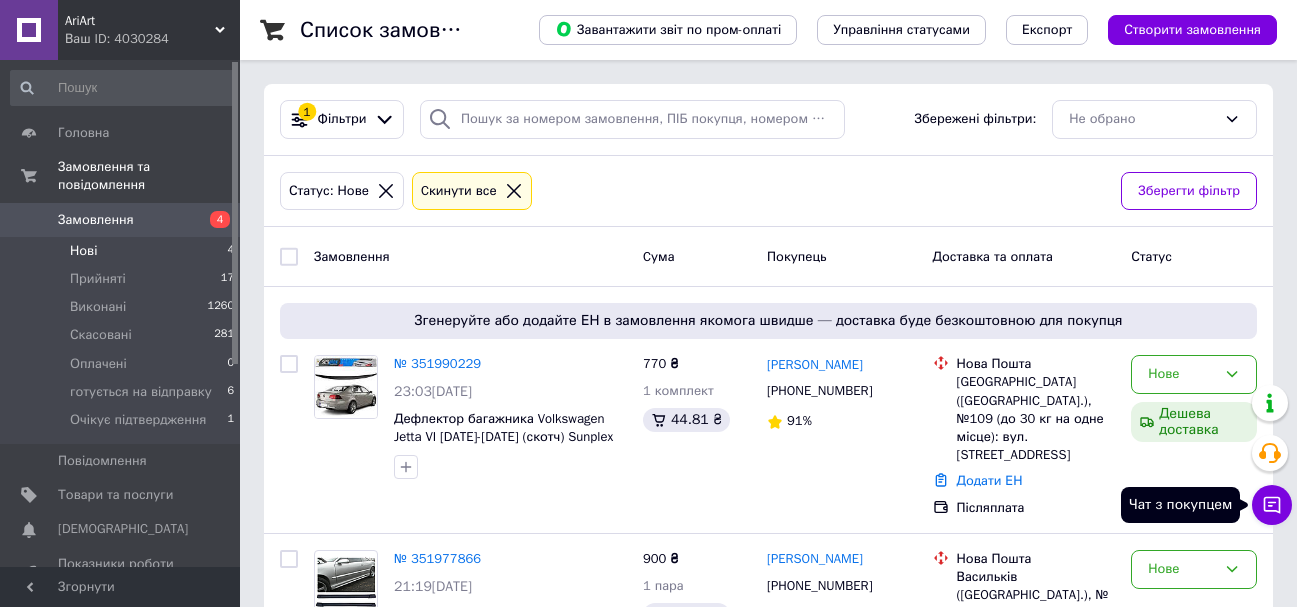 click on "Чат з покупцем" at bounding box center (1272, 505) 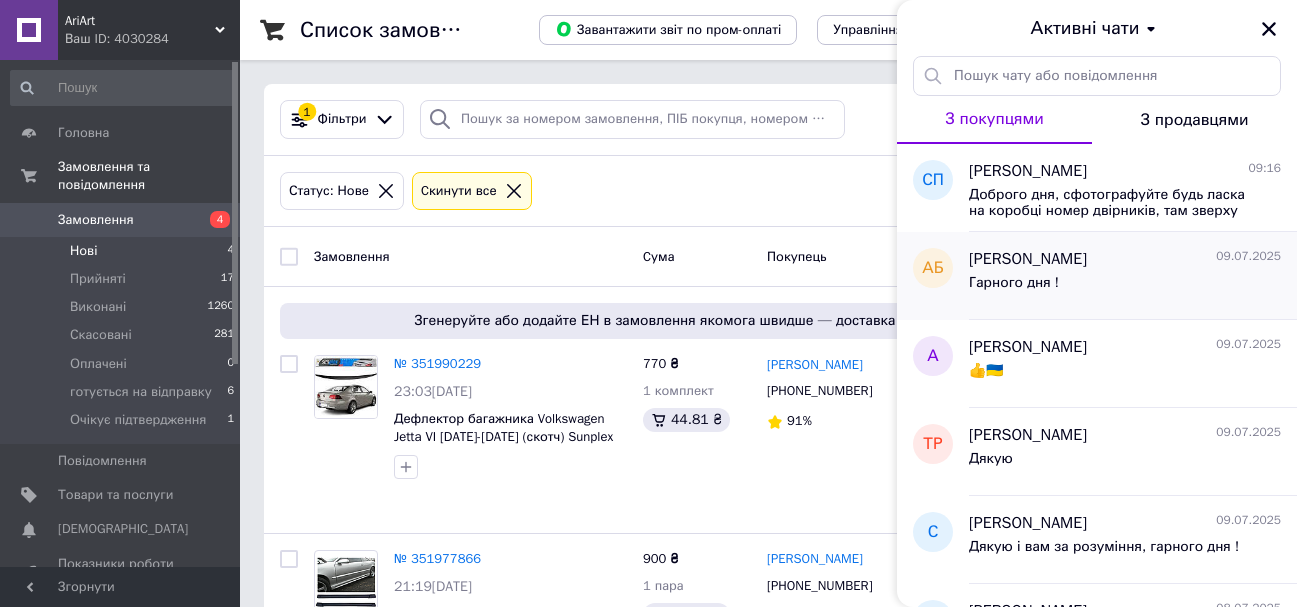 click on "Гарного дня !" at bounding box center (1014, 289) 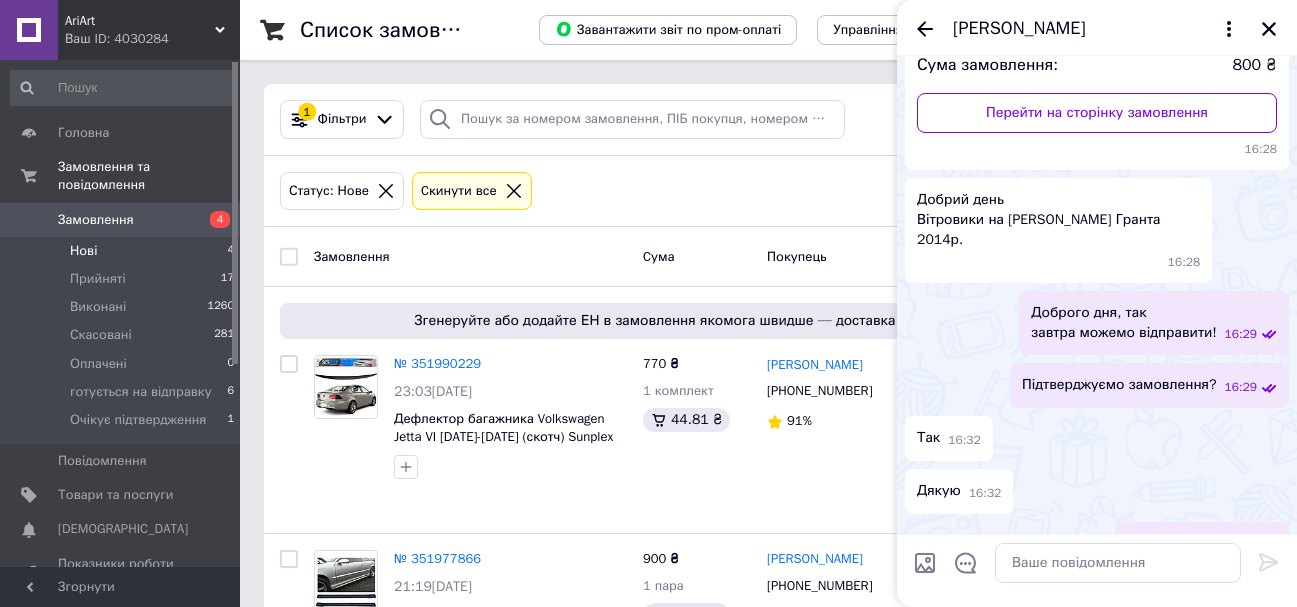 scroll, scrollTop: 133, scrollLeft: 0, axis: vertical 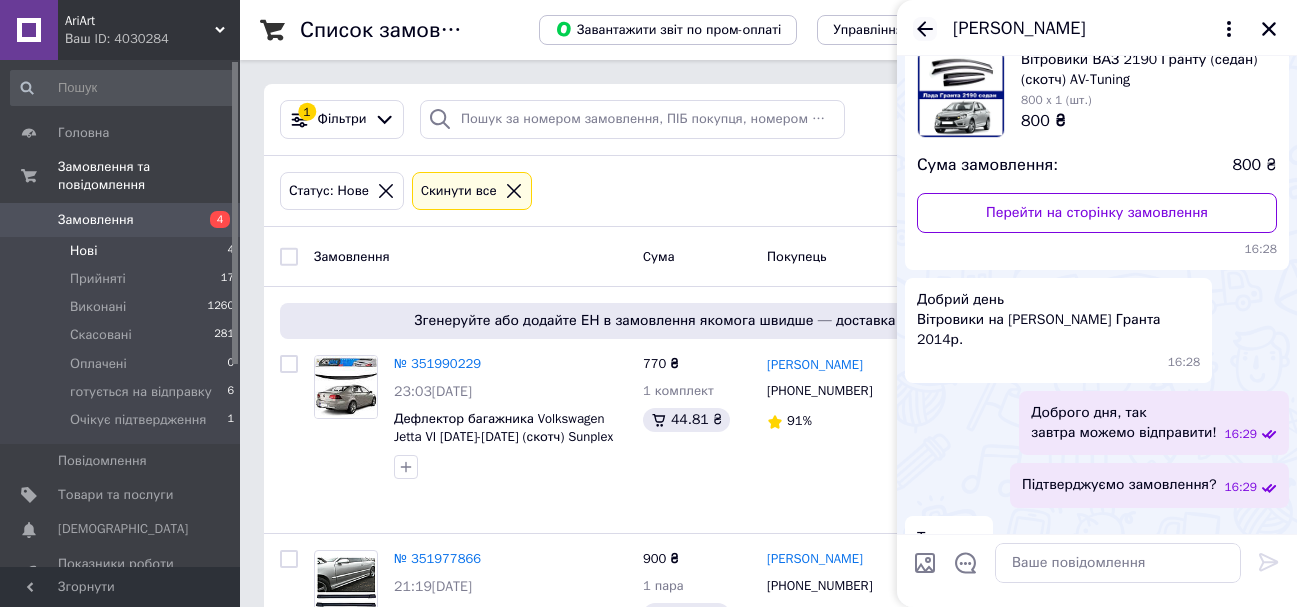 click 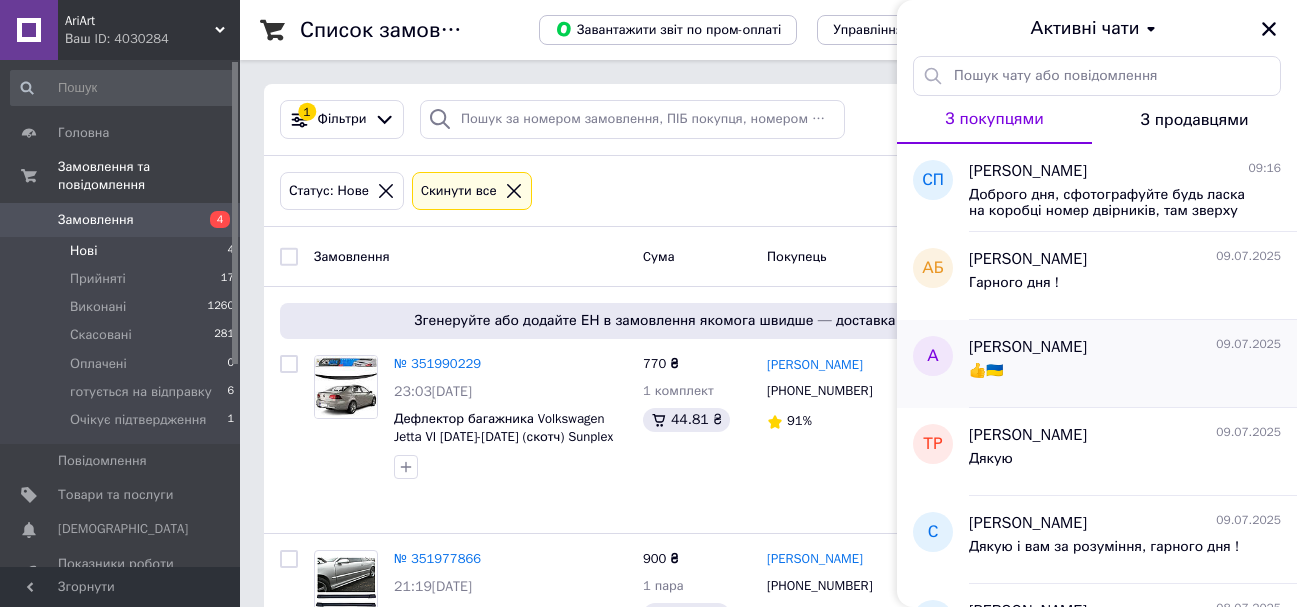 click on "Александр  Скидан" at bounding box center [1028, 347] 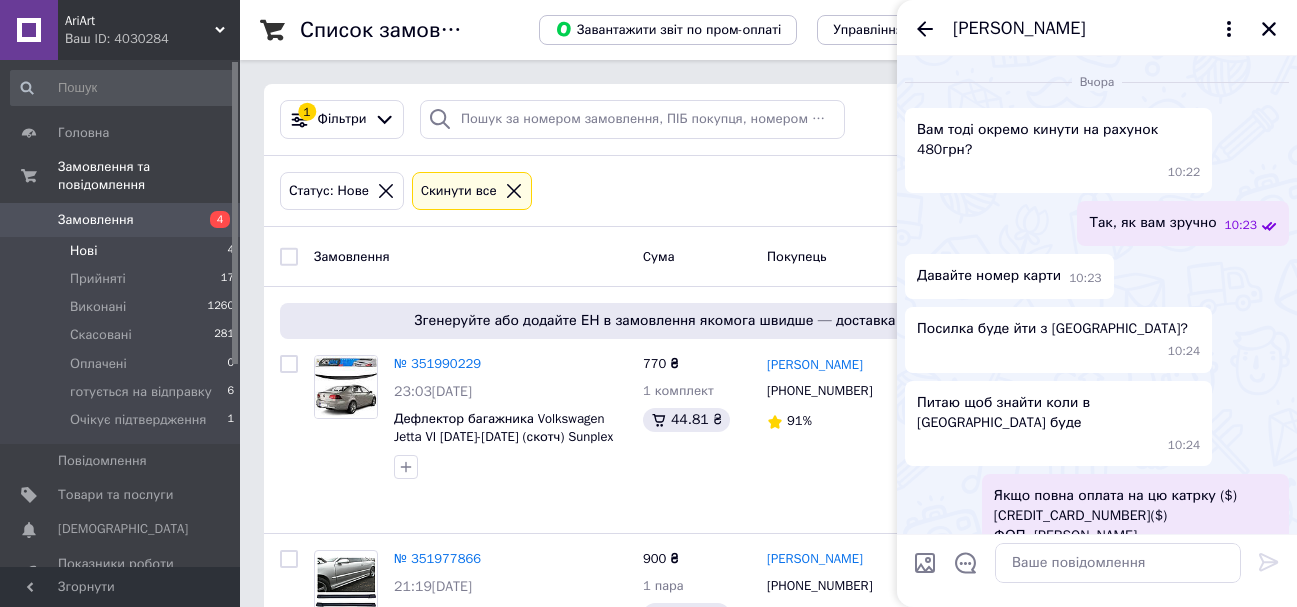 scroll, scrollTop: 2712, scrollLeft: 0, axis: vertical 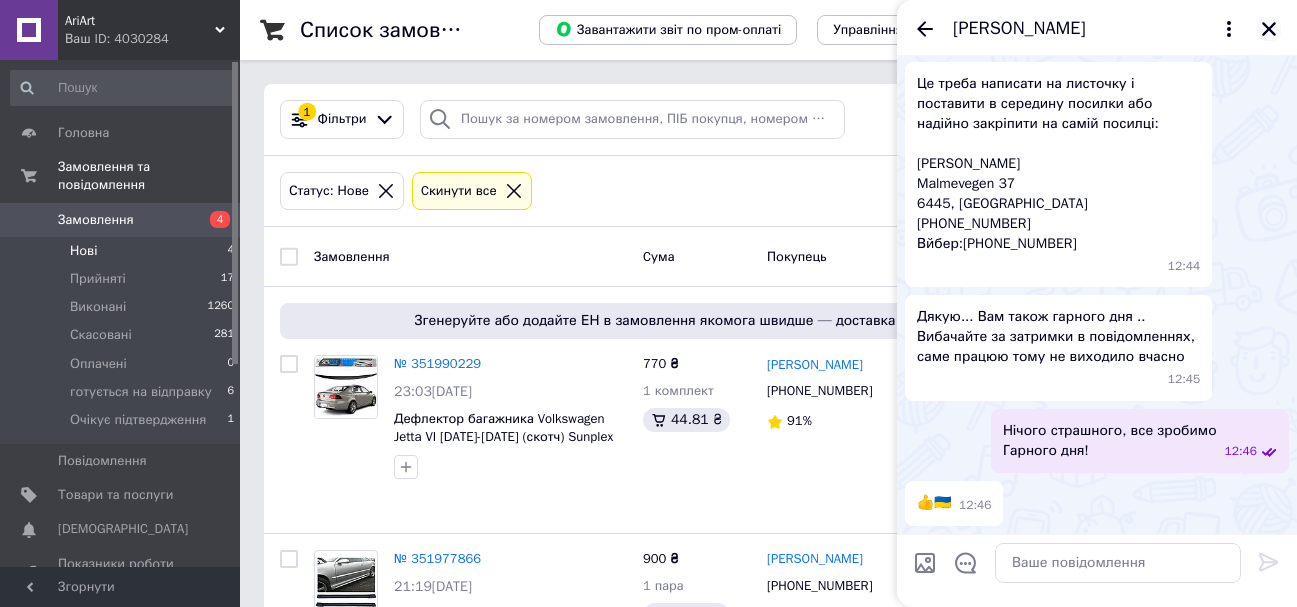 click 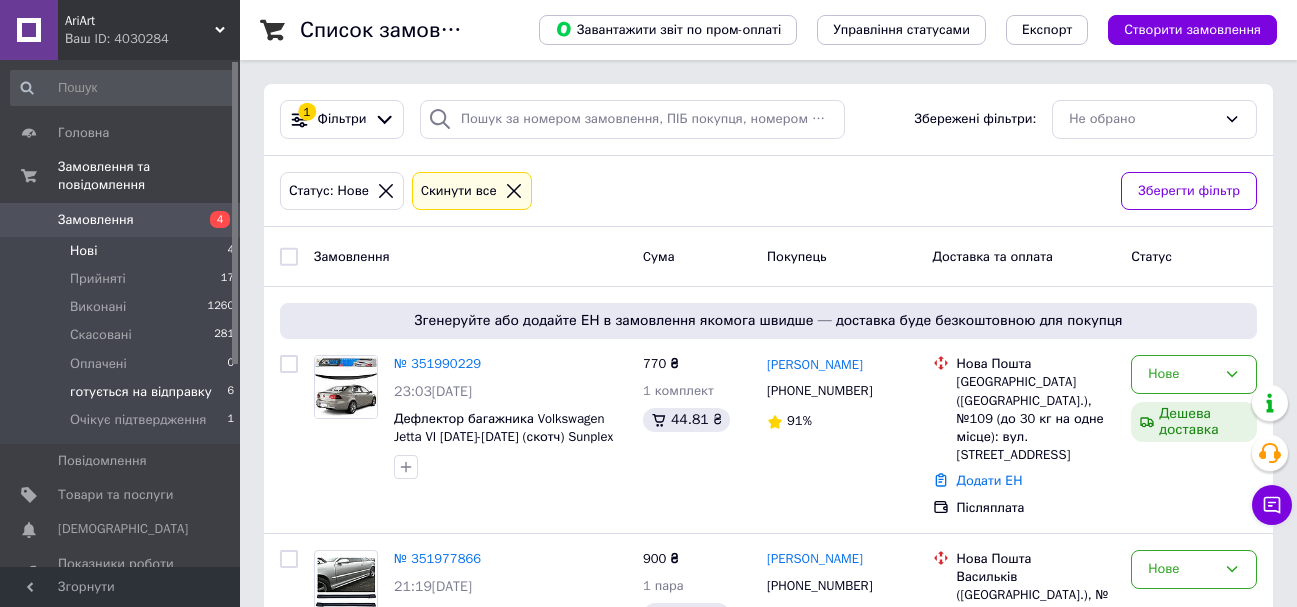 click on "готується на відправку" at bounding box center (141, 392) 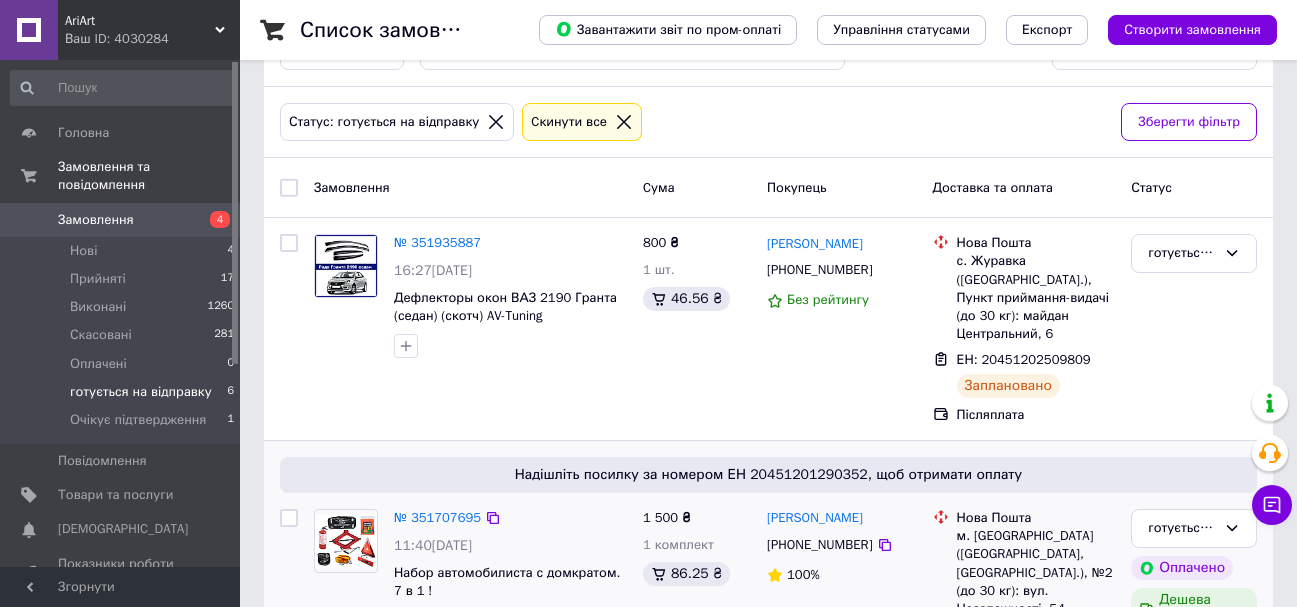 scroll, scrollTop: 165, scrollLeft: 0, axis: vertical 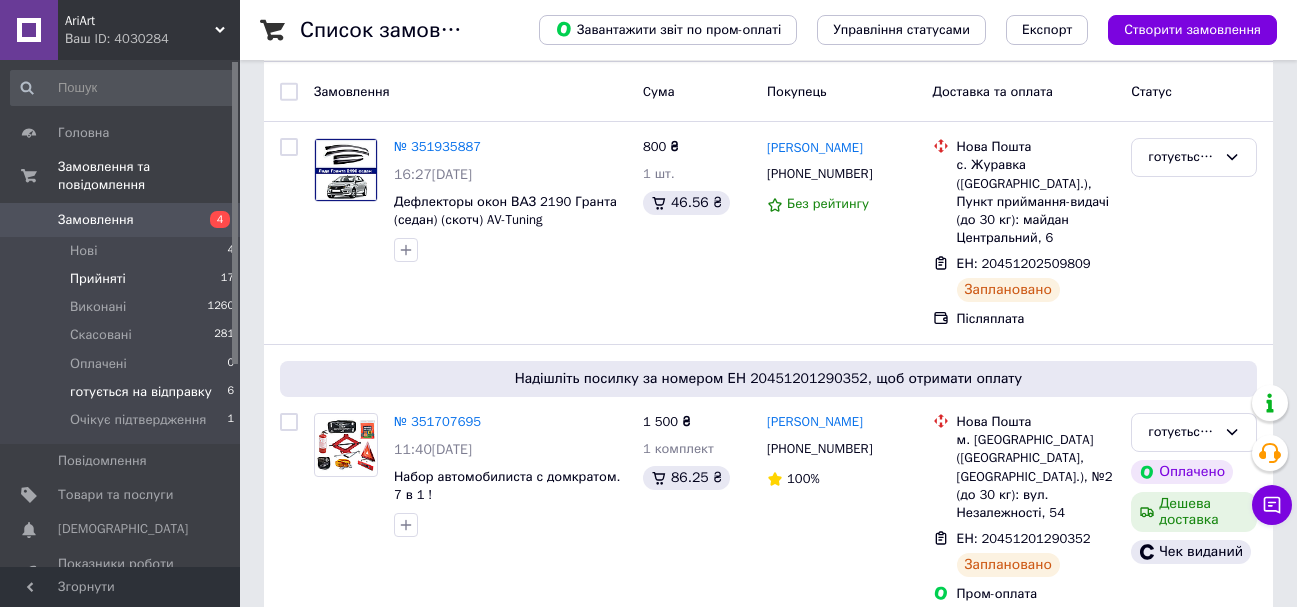click on "Прийняті 17" at bounding box center (123, 279) 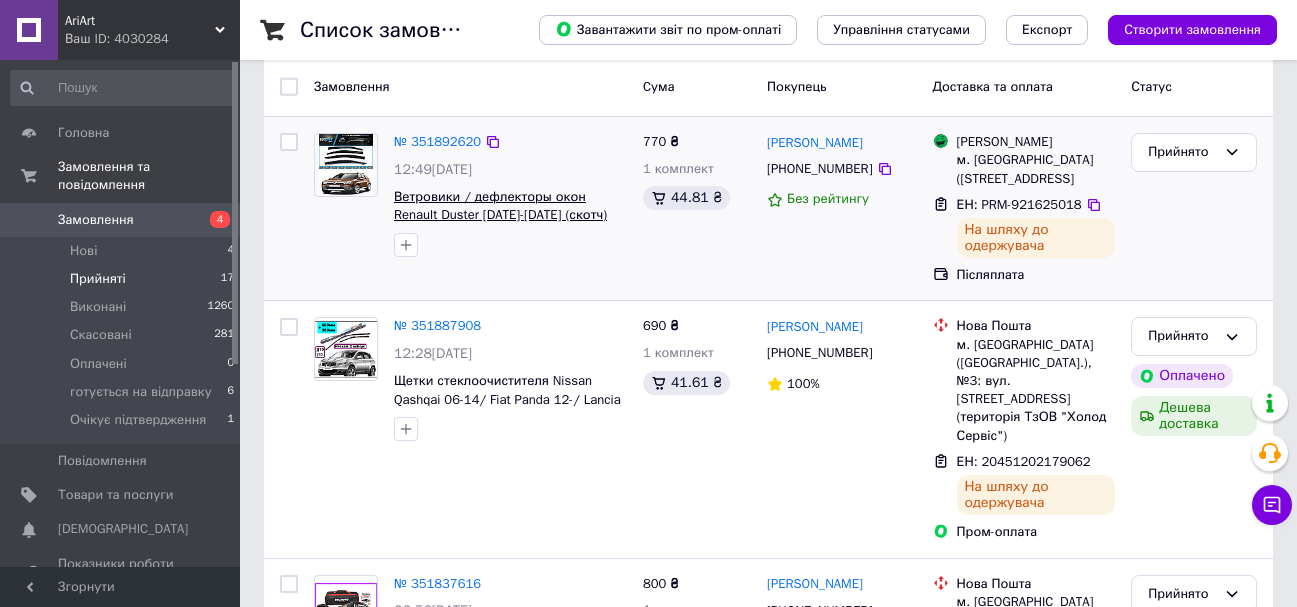 scroll, scrollTop: 200, scrollLeft: 0, axis: vertical 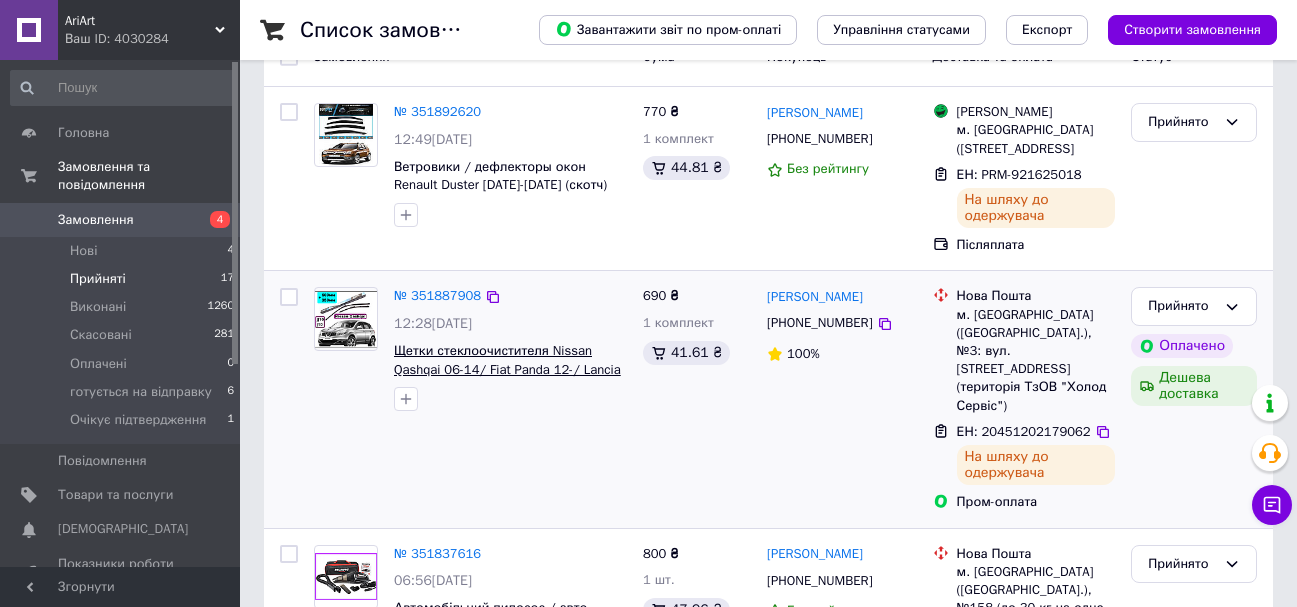 click on "Щетки стеклоочистителя Nissan Qashqai 06-14/ Fiat Panda 12-/ Lancia Ypsilon 11- ,кт 2 шт" at bounding box center [507, 369] 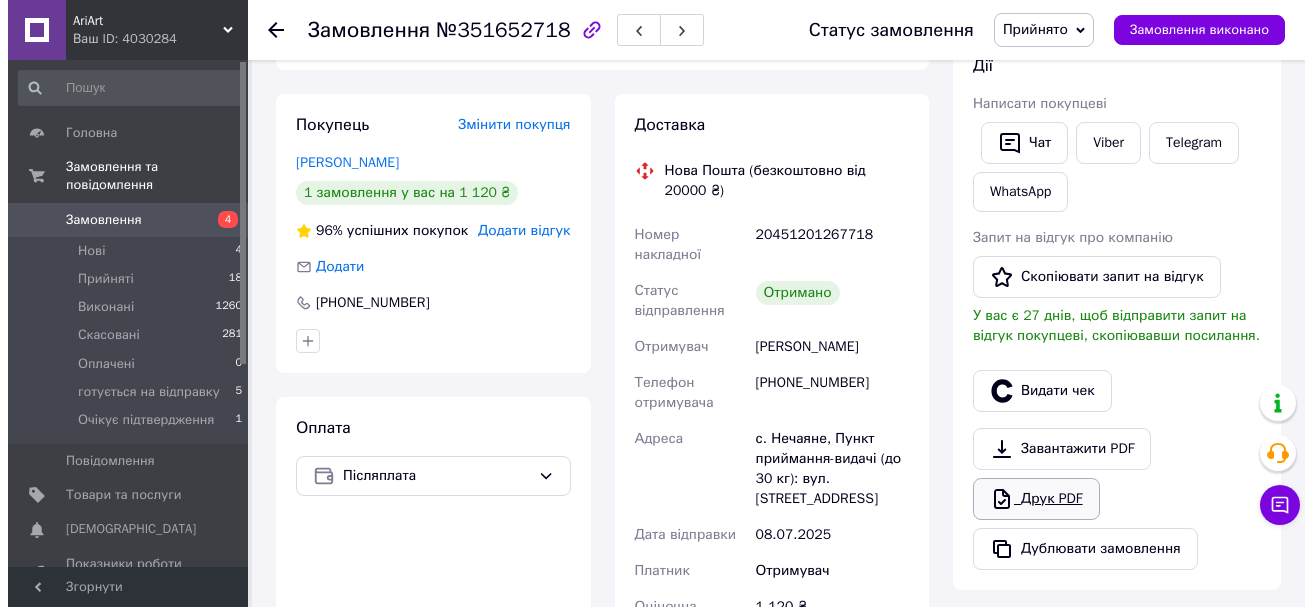 scroll, scrollTop: 400, scrollLeft: 0, axis: vertical 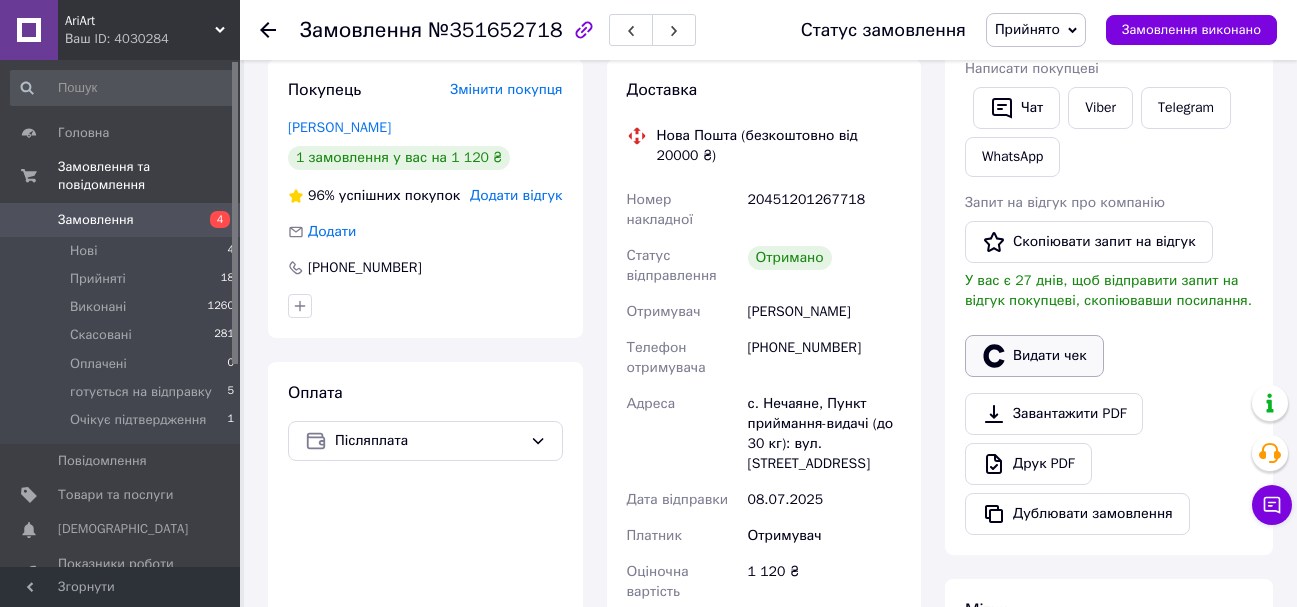 click on "Видати чек" at bounding box center (1034, 356) 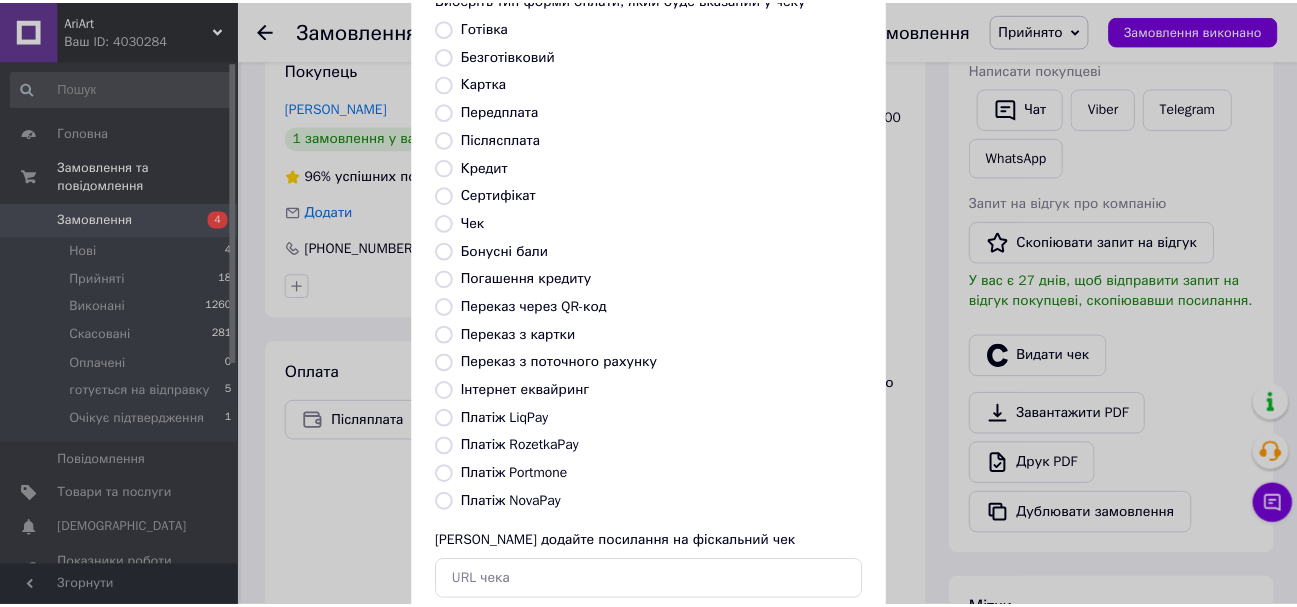 scroll, scrollTop: 252, scrollLeft: 0, axis: vertical 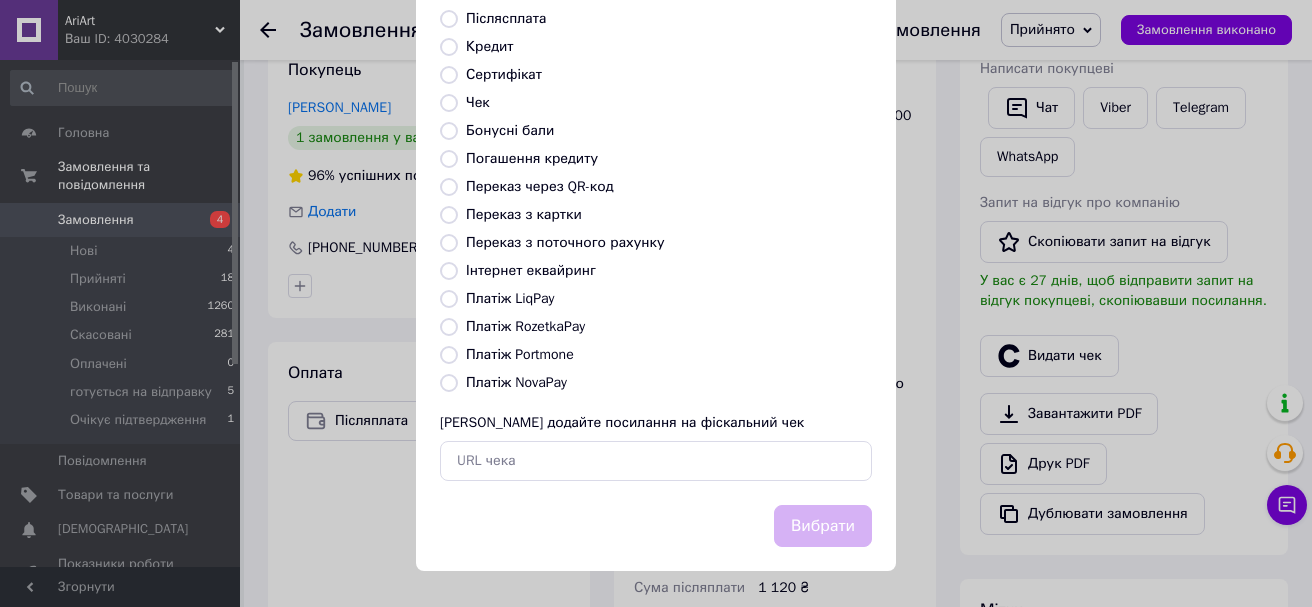 click on "Платіж NovaPay" at bounding box center (516, 382) 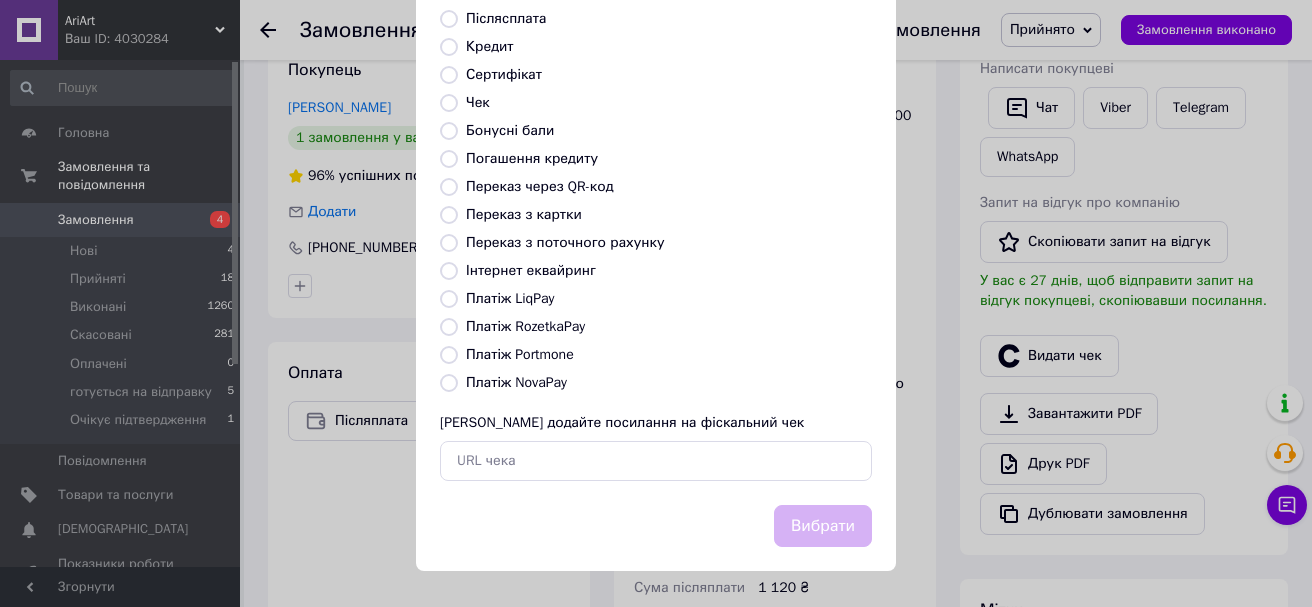 radio on "true" 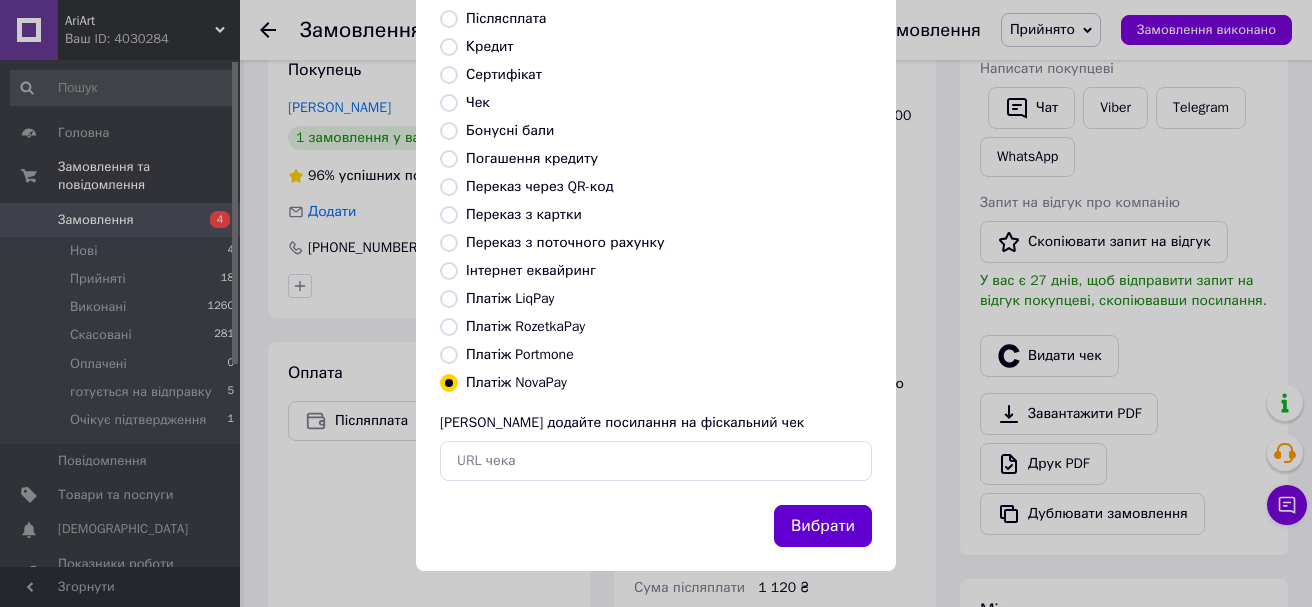 click on "Вибрати" at bounding box center (823, 526) 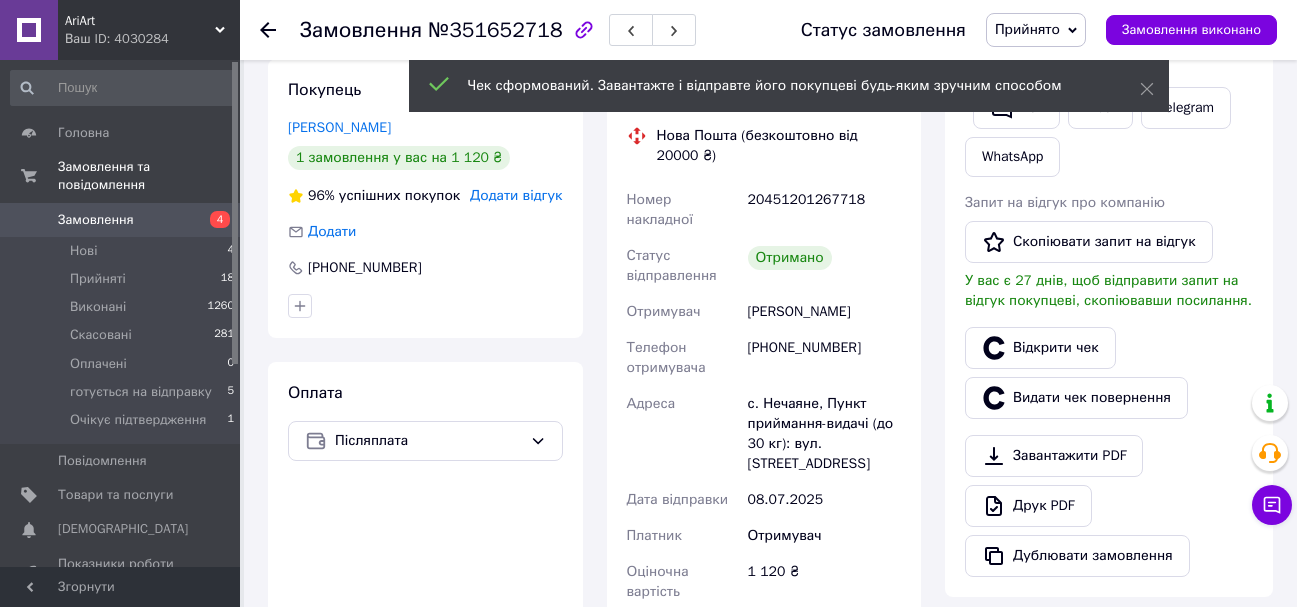 click 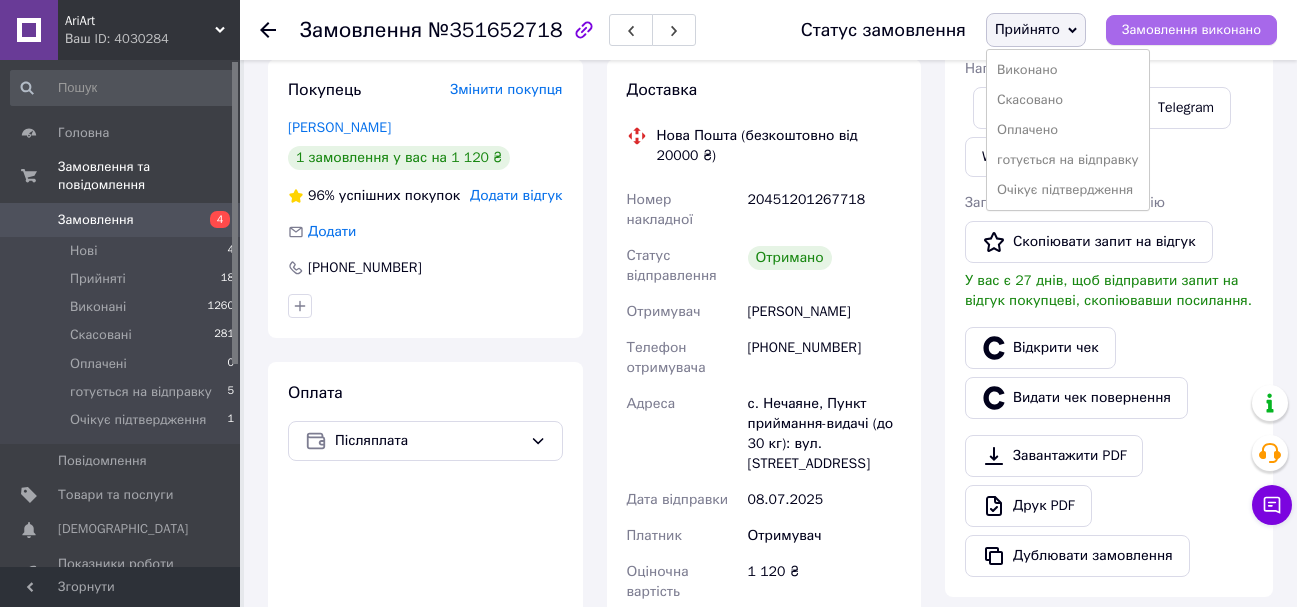 click on "Замовлення виконано" at bounding box center (1191, 30) 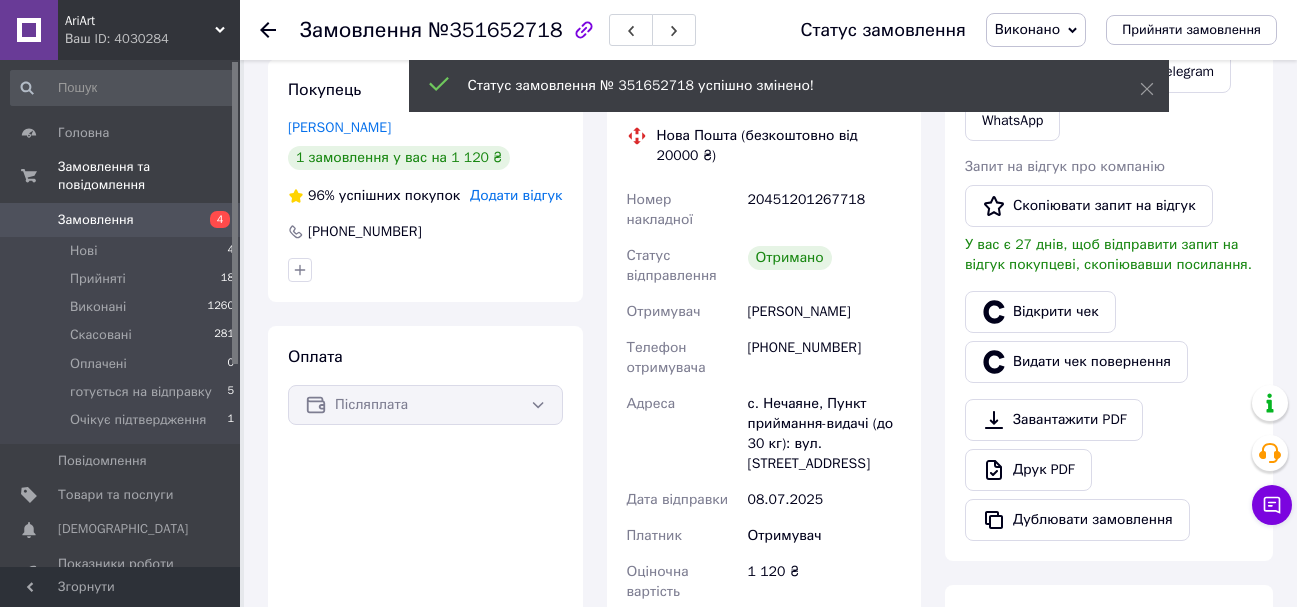 scroll, scrollTop: 32, scrollLeft: 0, axis: vertical 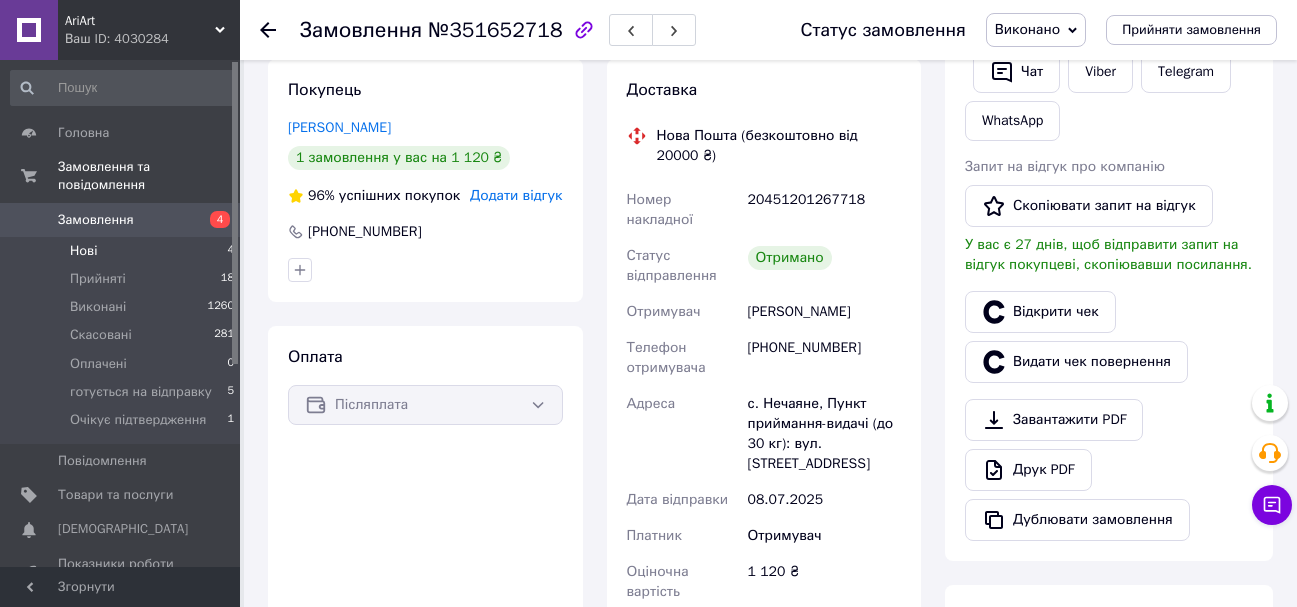 click on "Нові 4" at bounding box center (123, 251) 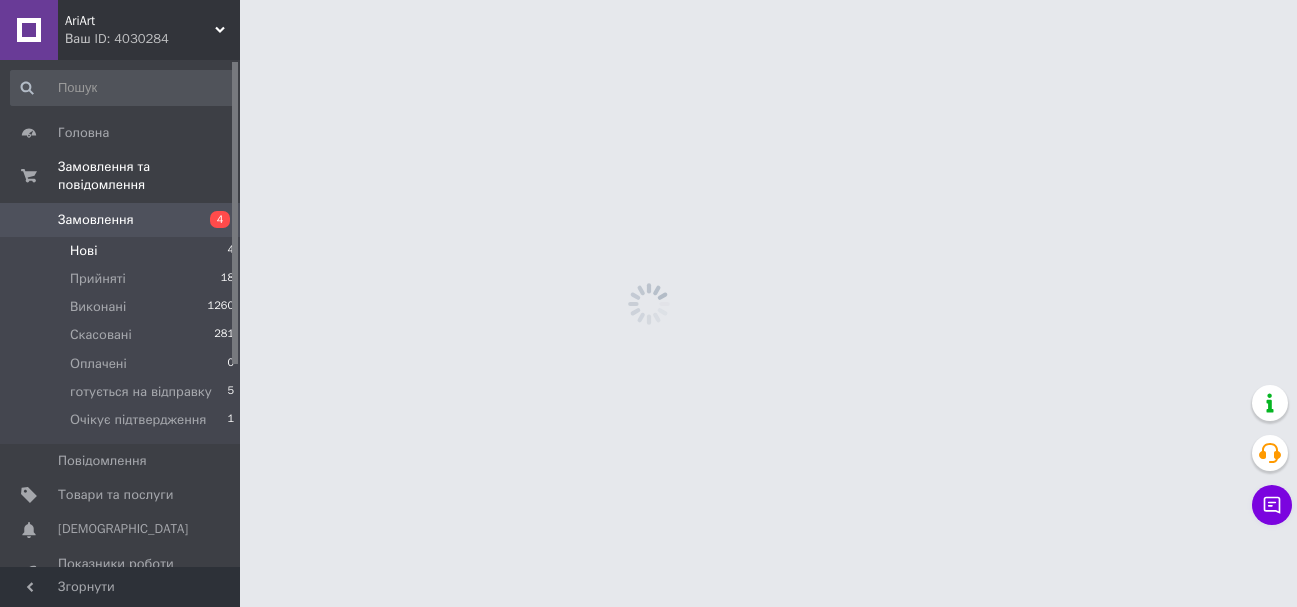 scroll, scrollTop: 0, scrollLeft: 0, axis: both 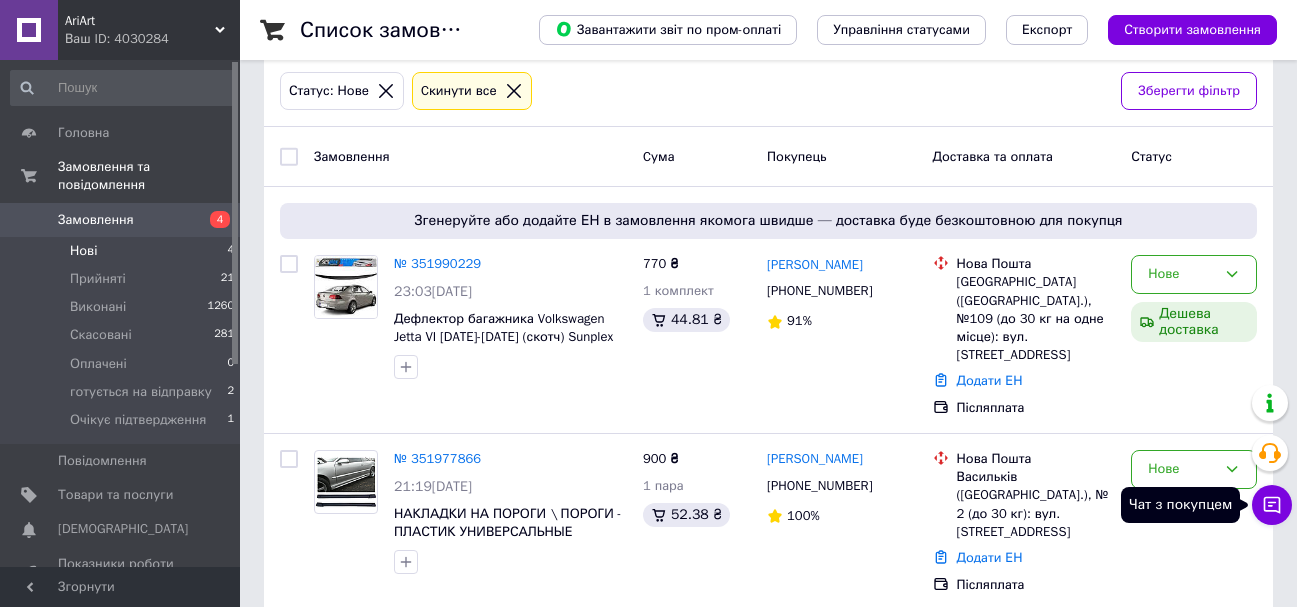 click on "Чат з покупцем" at bounding box center (1272, 505) 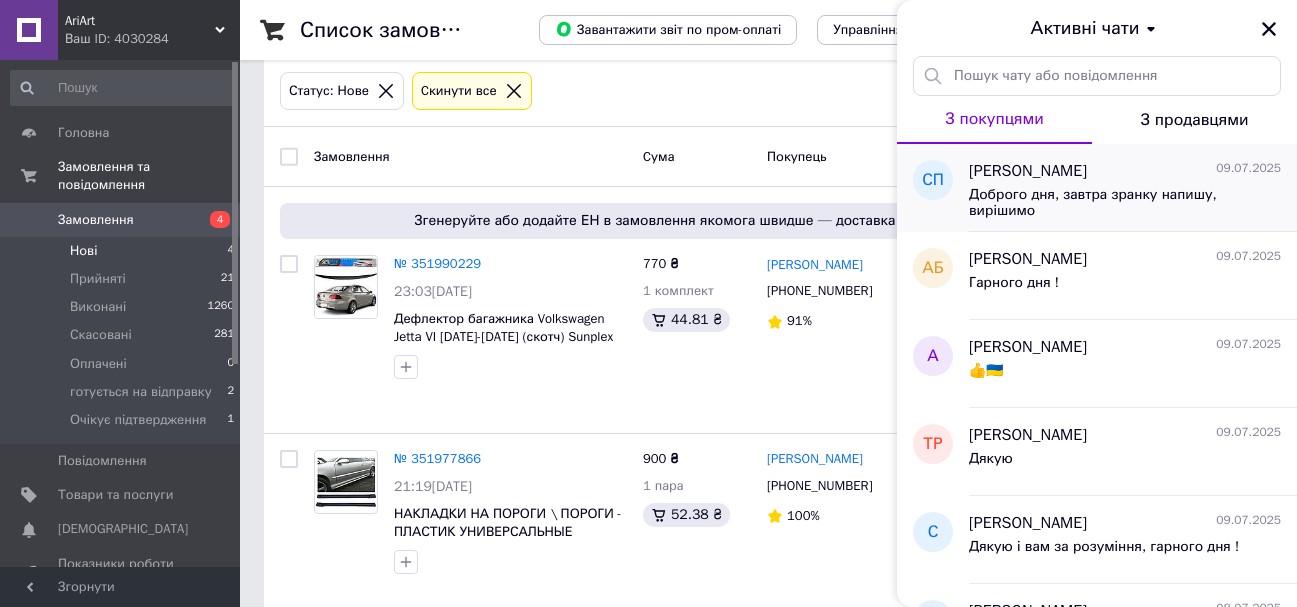 click on "Доброго дня, завтра зранку напишу, вирішимо" at bounding box center (1111, 203) 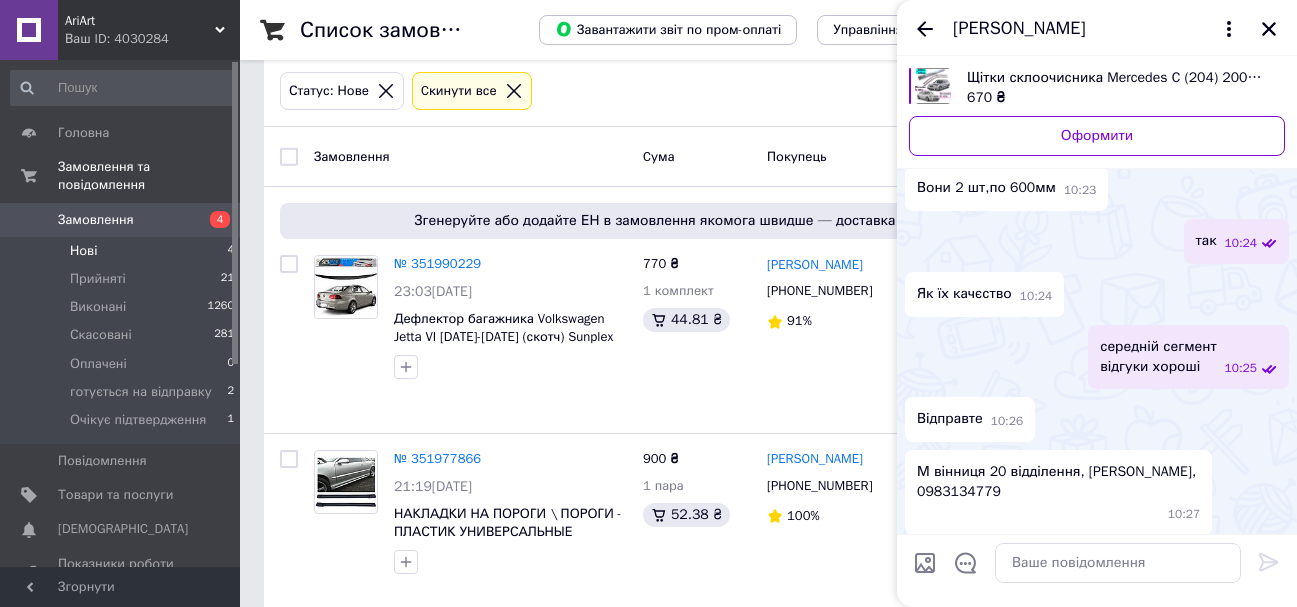 scroll, scrollTop: 747, scrollLeft: 0, axis: vertical 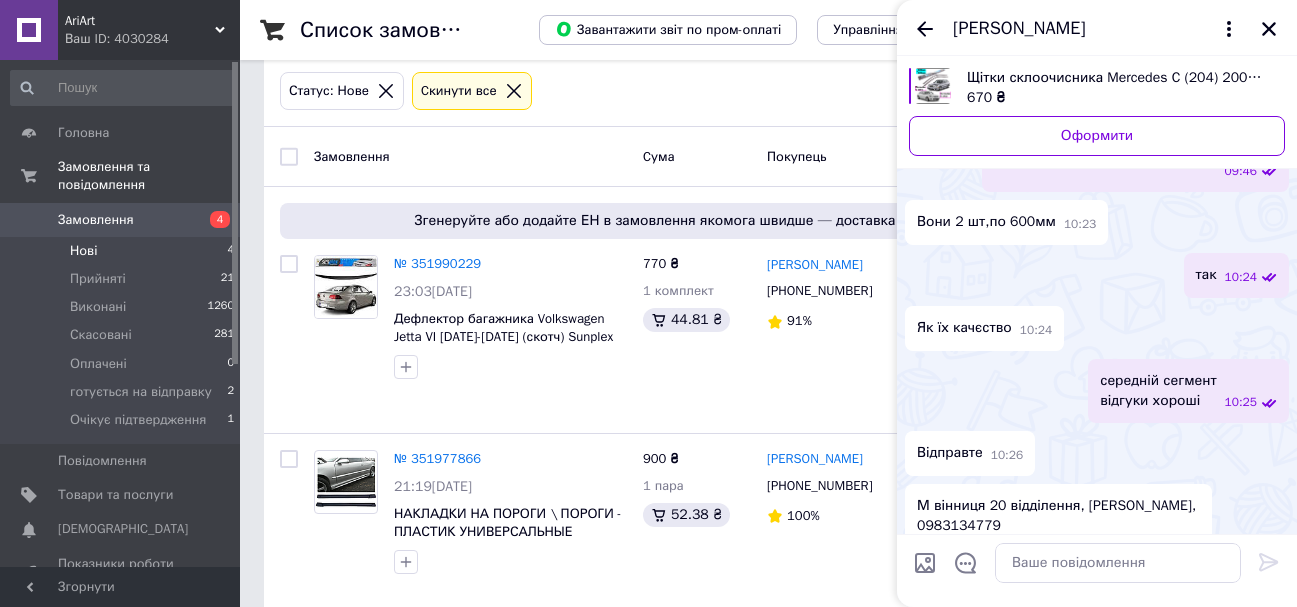 click on "М вінниця 20 відділення, Паламарчук Олександр, 0983134779" at bounding box center [1058, 516] 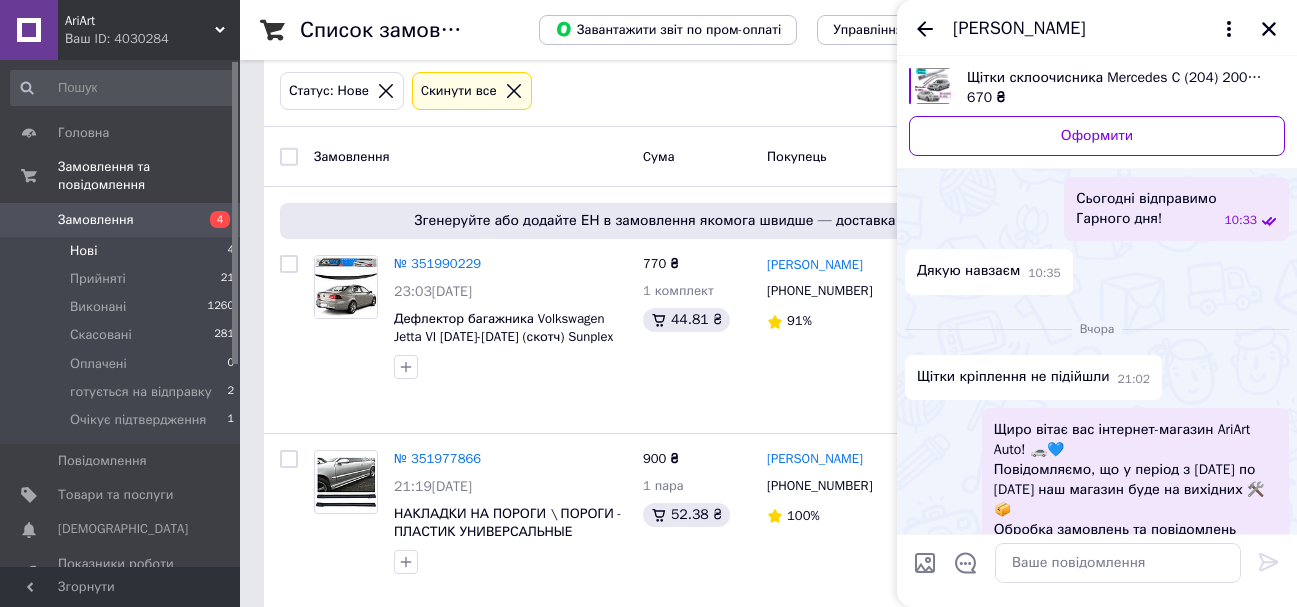 scroll, scrollTop: 1047, scrollLeft: 0, axis: vertical 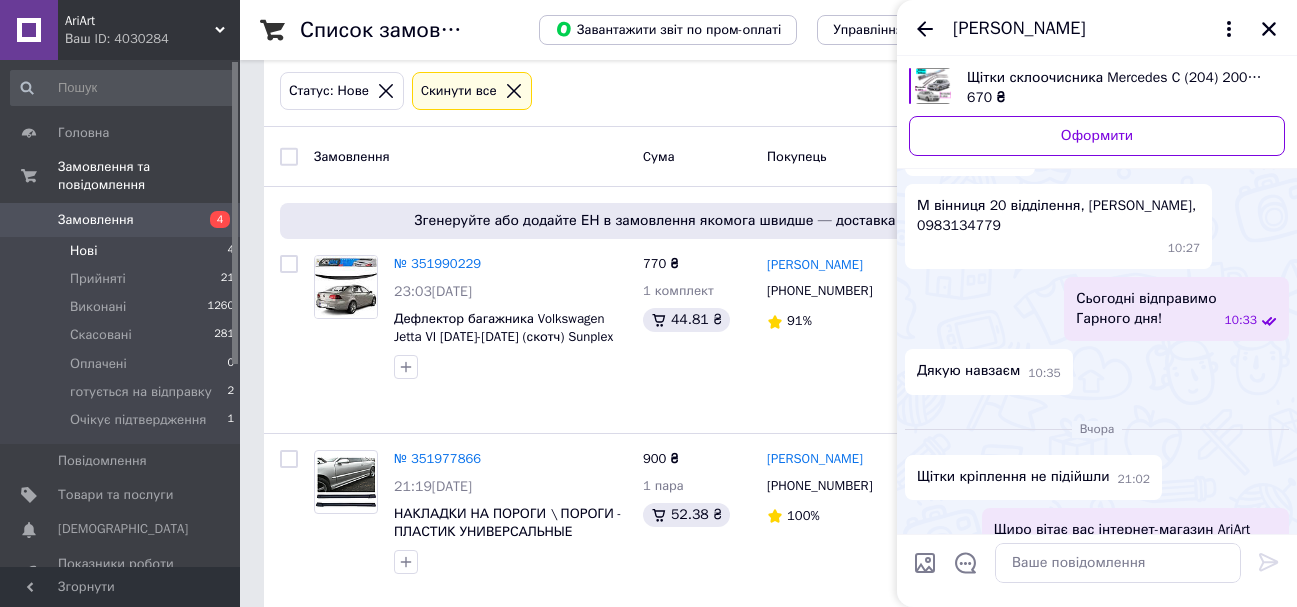 click at bounding box center (933, 86) 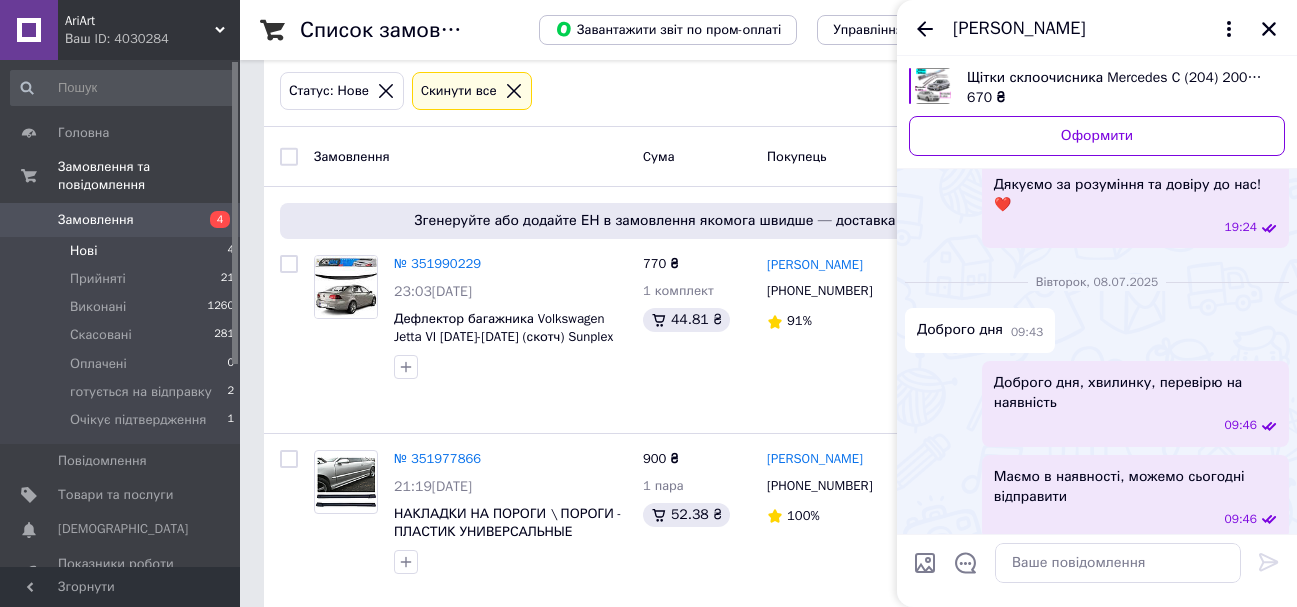scroll, scrollTop: 400, scrollLeft: 0, axis: vertical 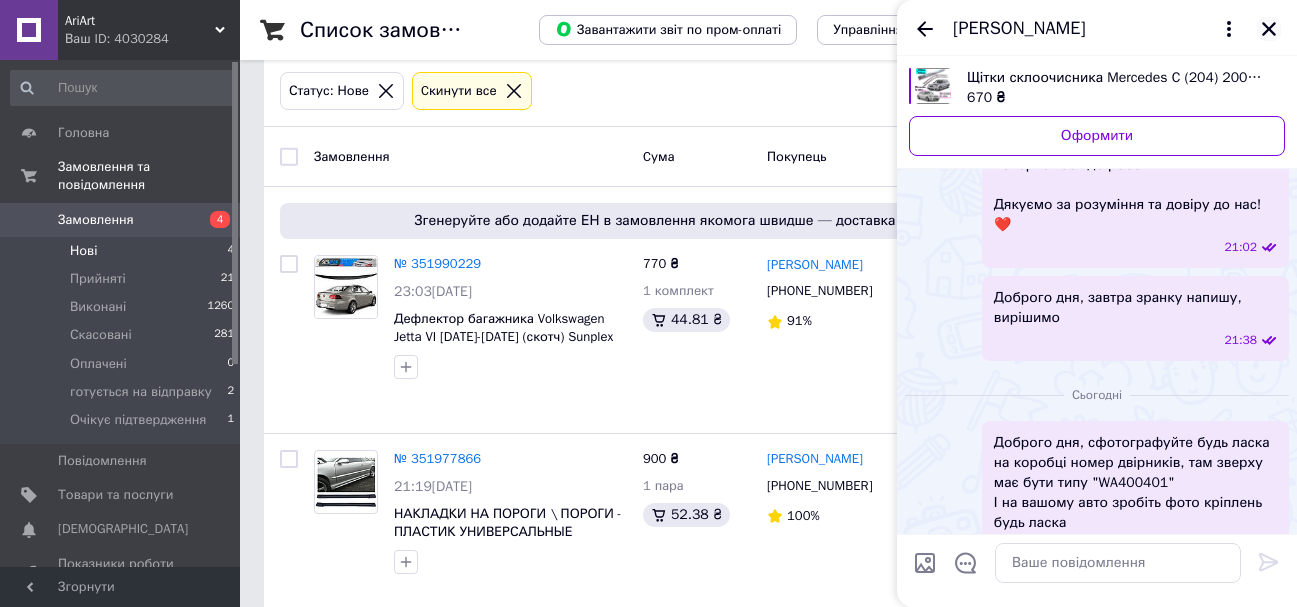 click 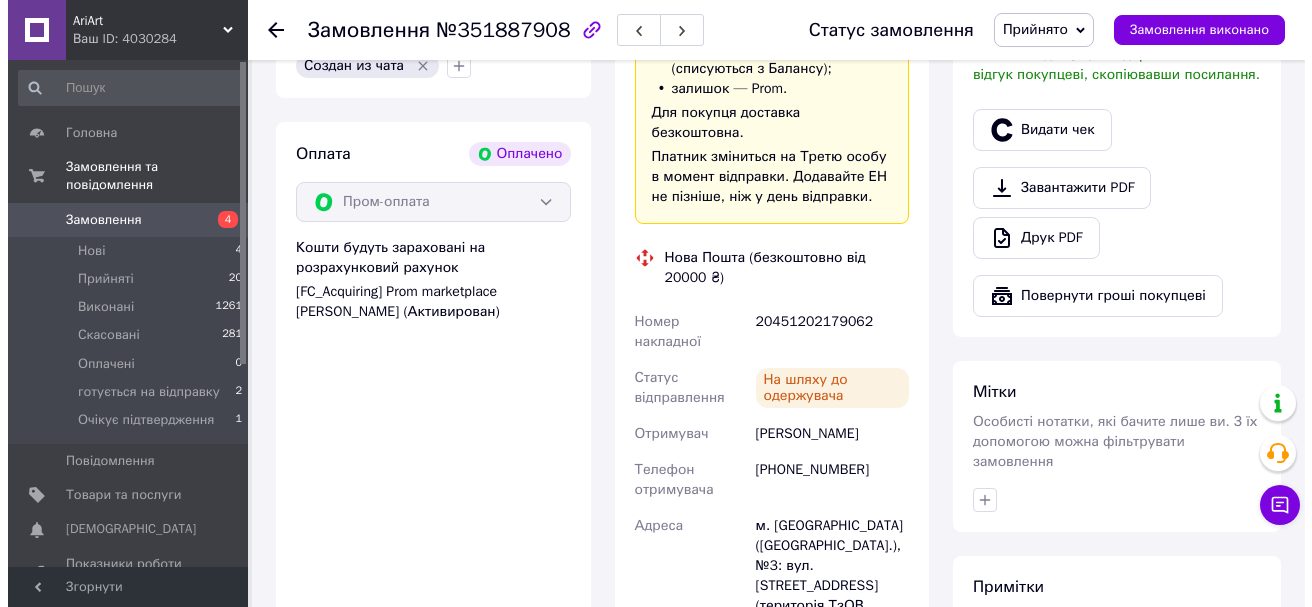 scroll, scrollTop: 700, scrollLeft: 0, axis: vertical 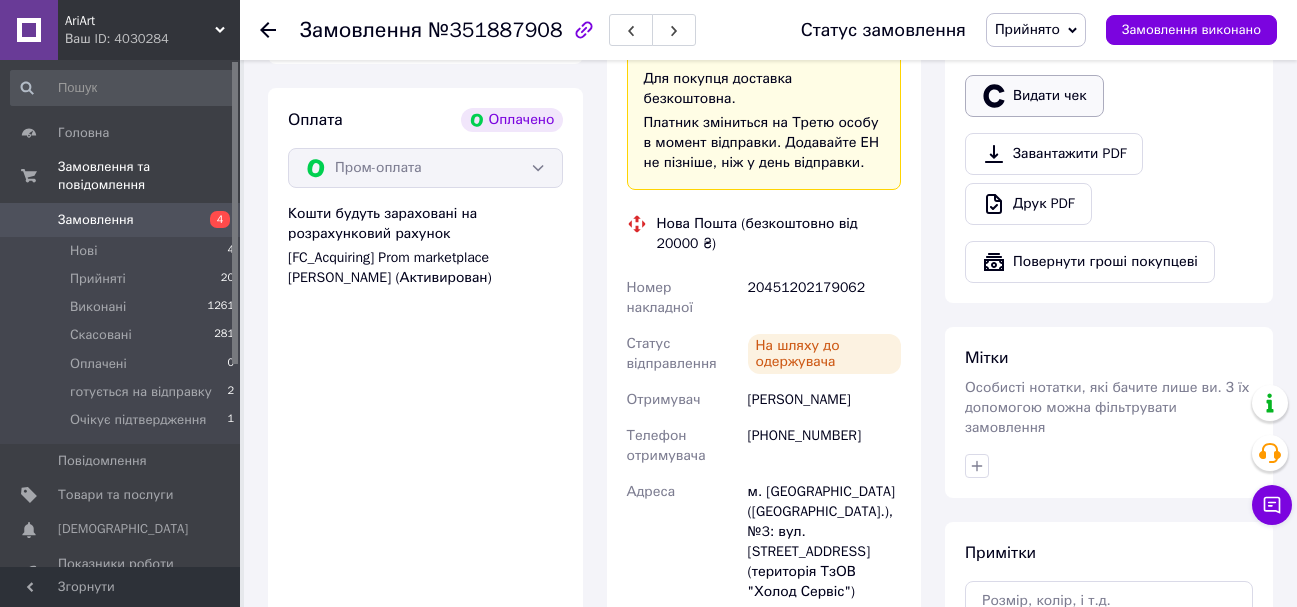 click 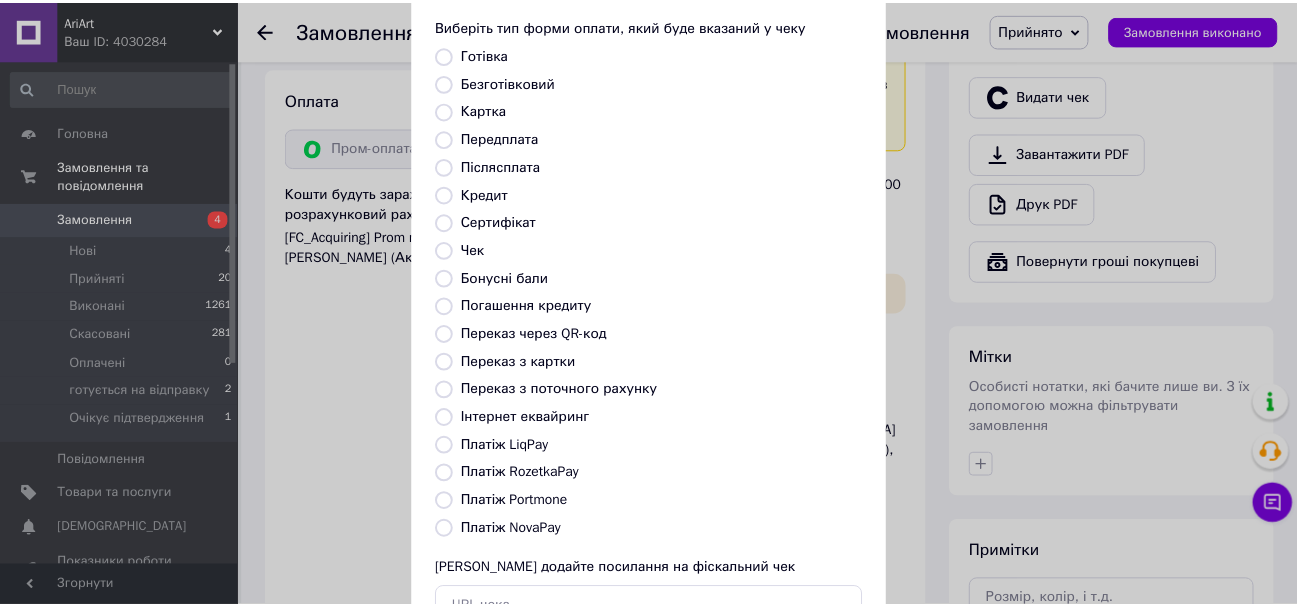 scroll, scrollTop: 200, scrollLeft: 0, axis: vertical 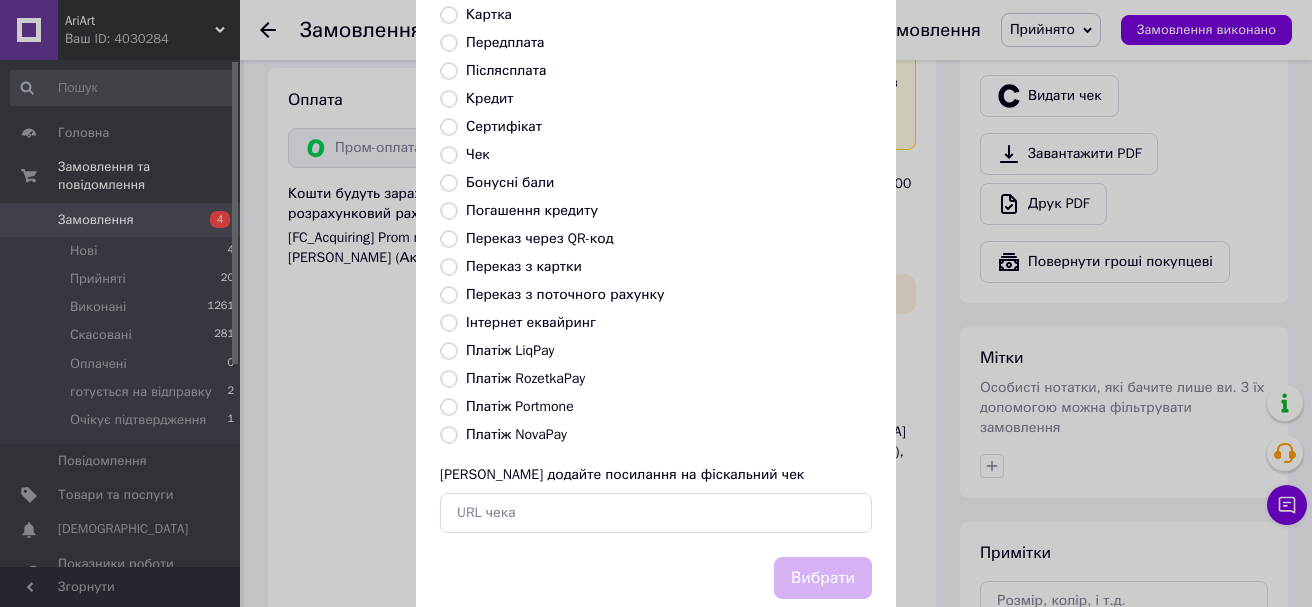 click on "Платіж RozetkaPay" at bounding box center (525, 378) 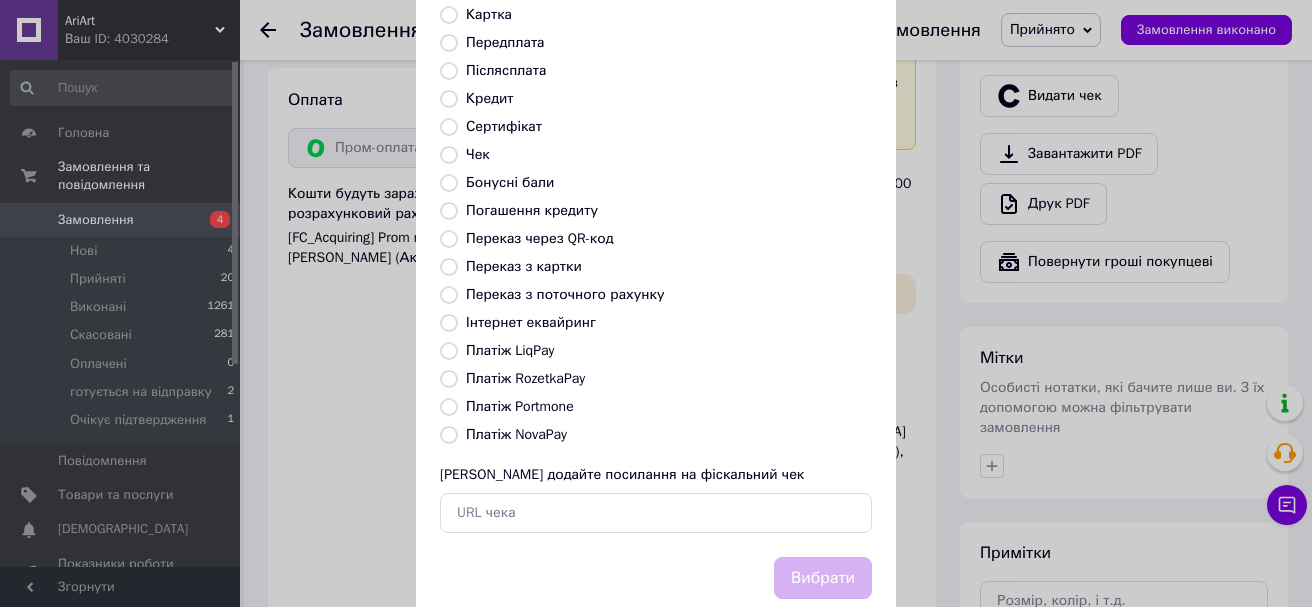 radio on "true" 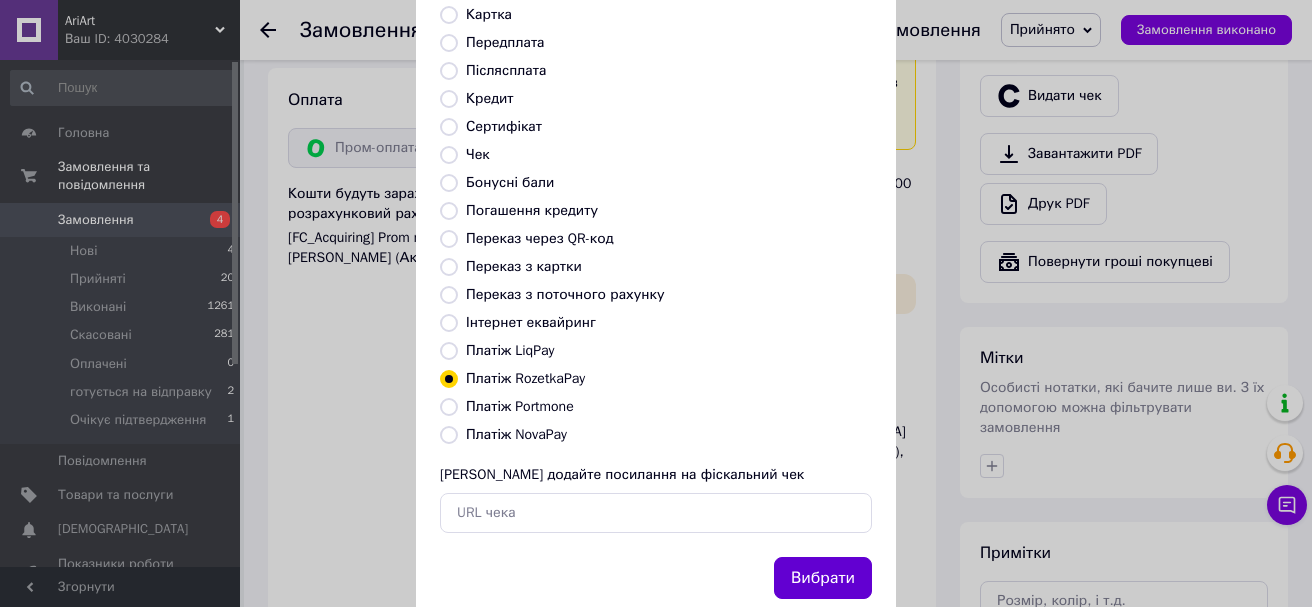 click on "Вибрати" at bounding box center (823, 578) 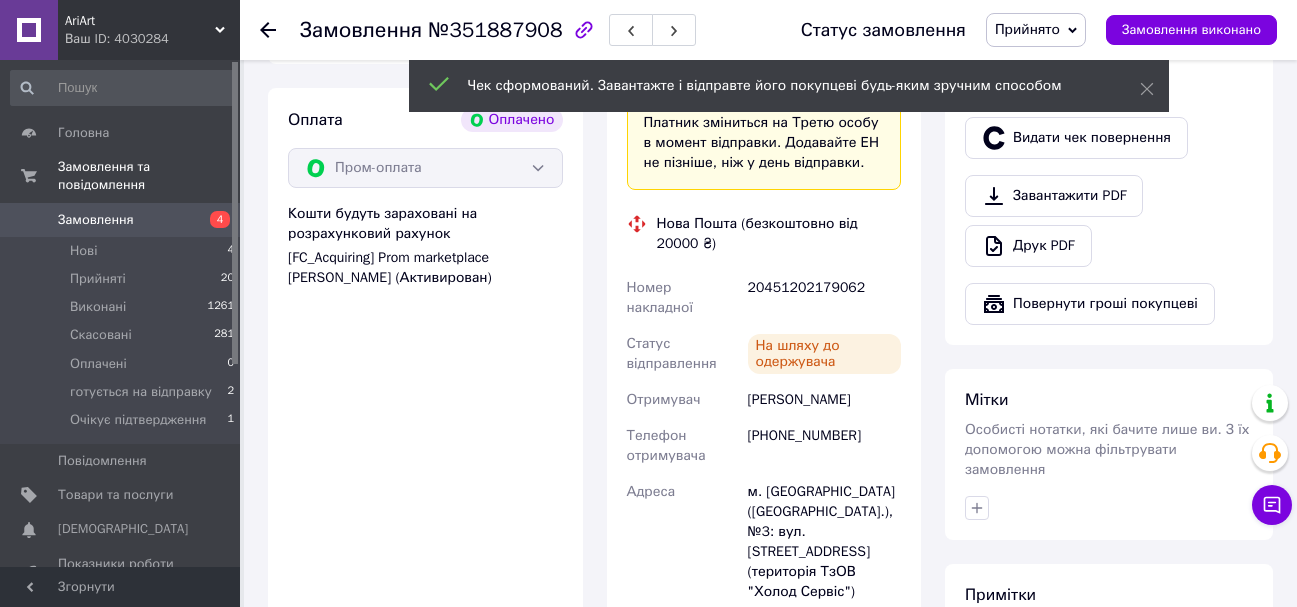 click on "20451202179062" at bounding box center (824, 298) 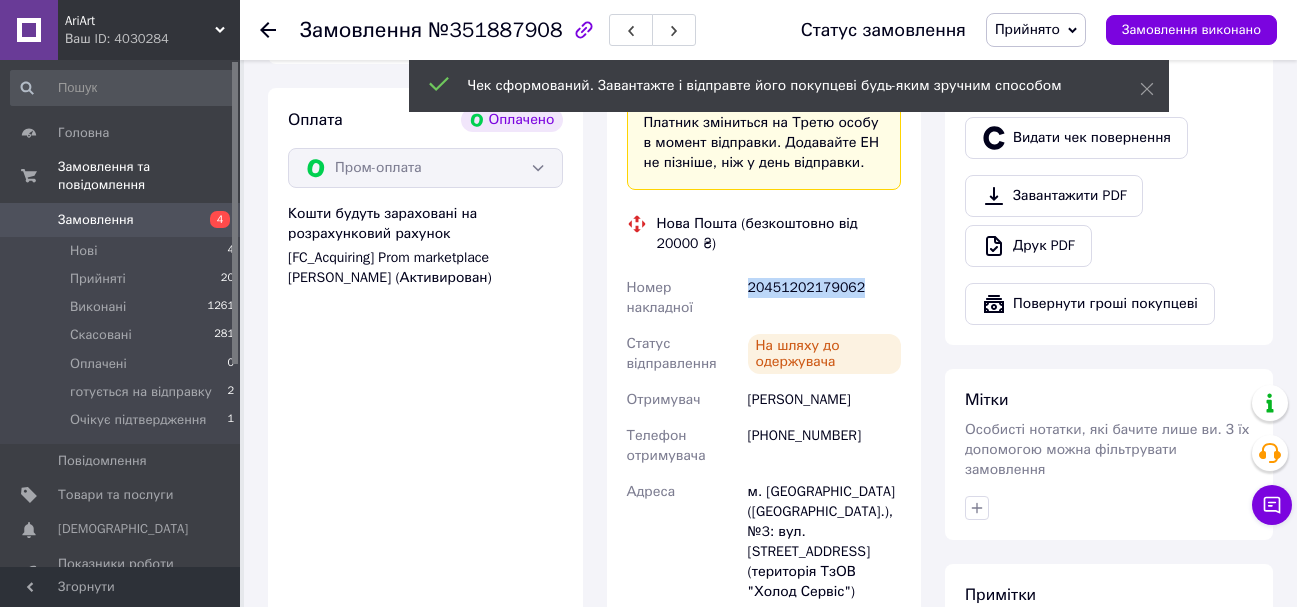 click on "20451202179062" at bounding box center (824, 298) 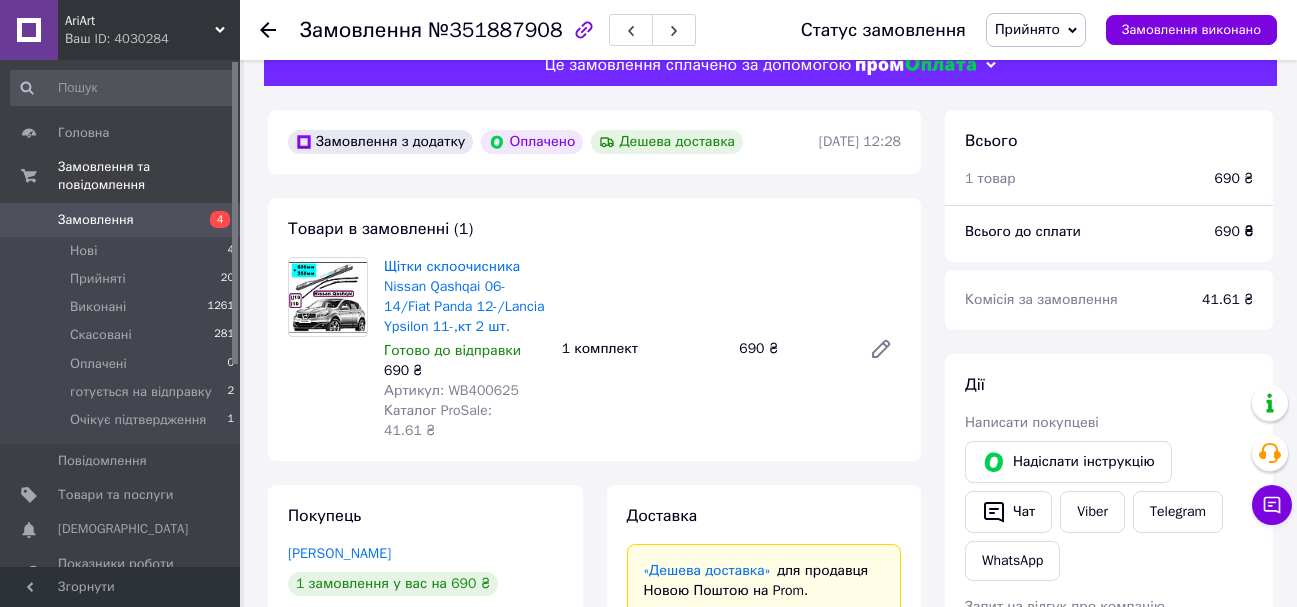 scroll, scrollTop: 0, scrollLeft: 0, axis: both 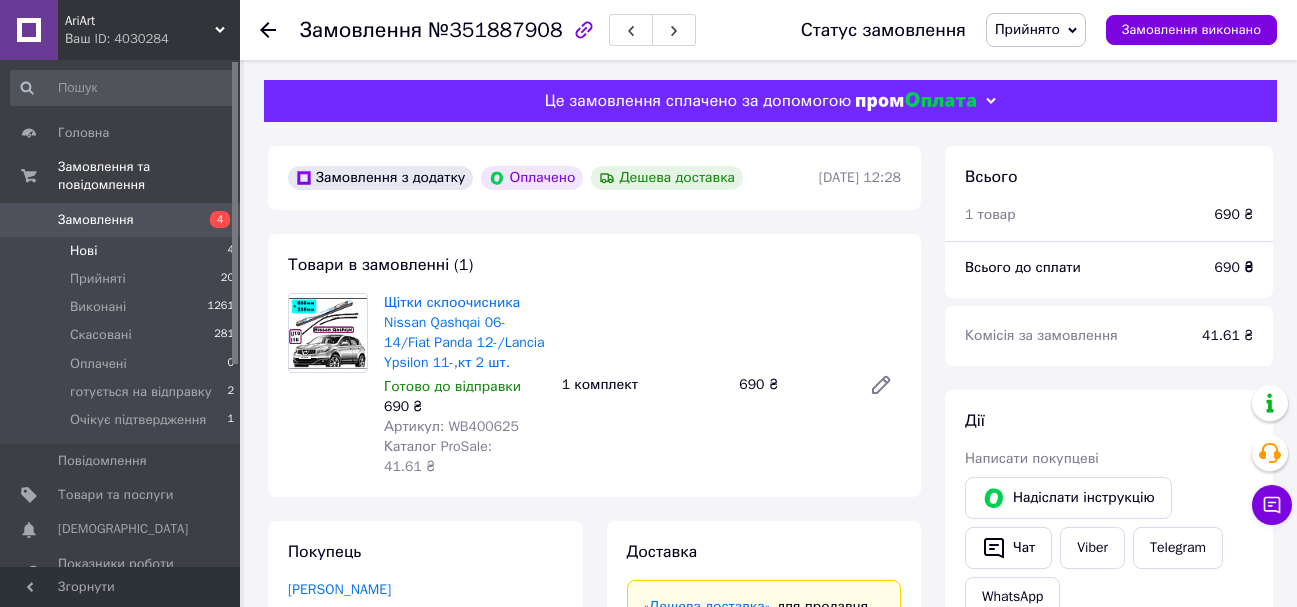 click on "Нові 4" at bounding box center [123, 251] 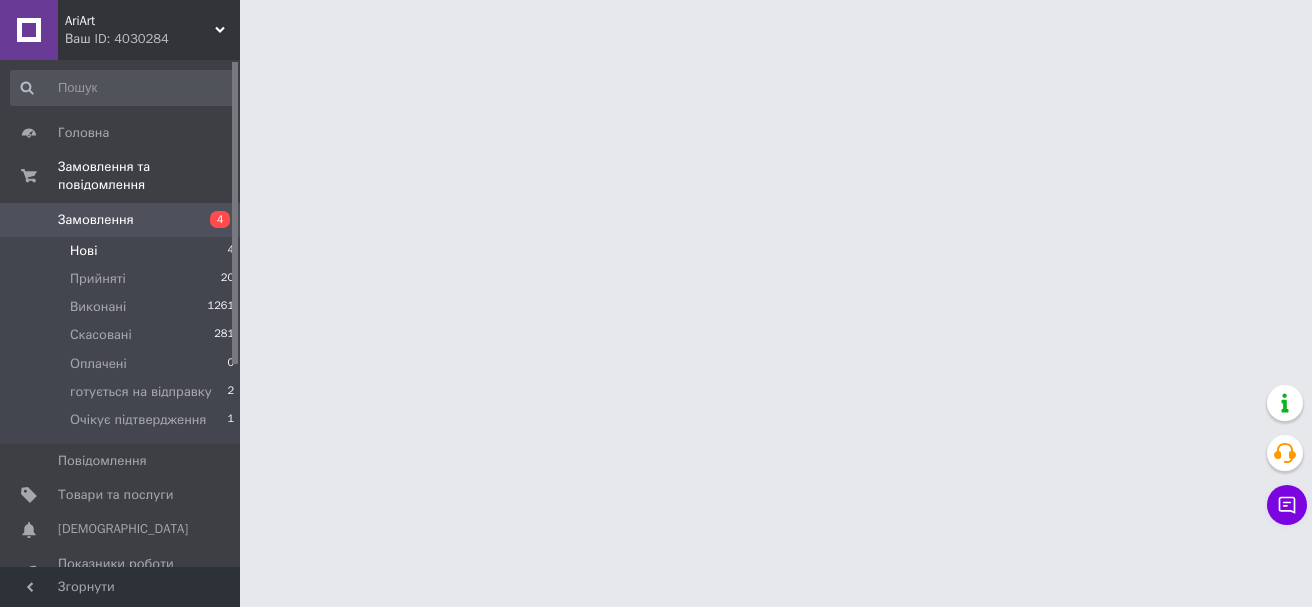 click on "Нові 4" at bounding box center [123, 251] 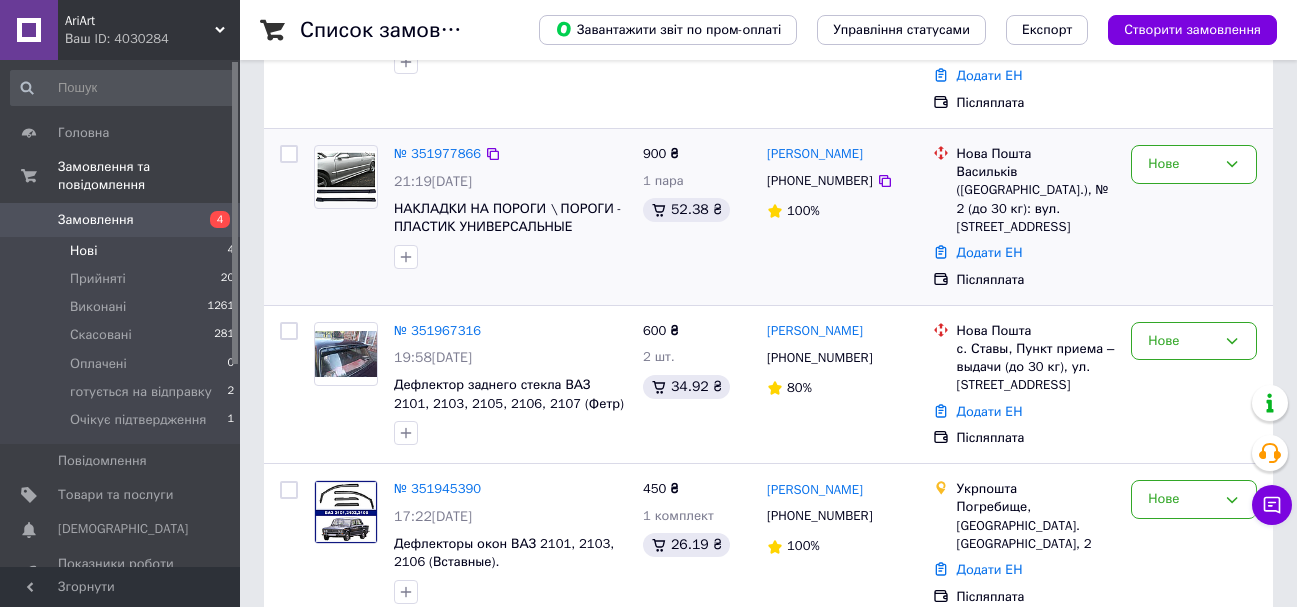 scroll, scrollTop: 406, scrollLeft: 0, axis: vertical 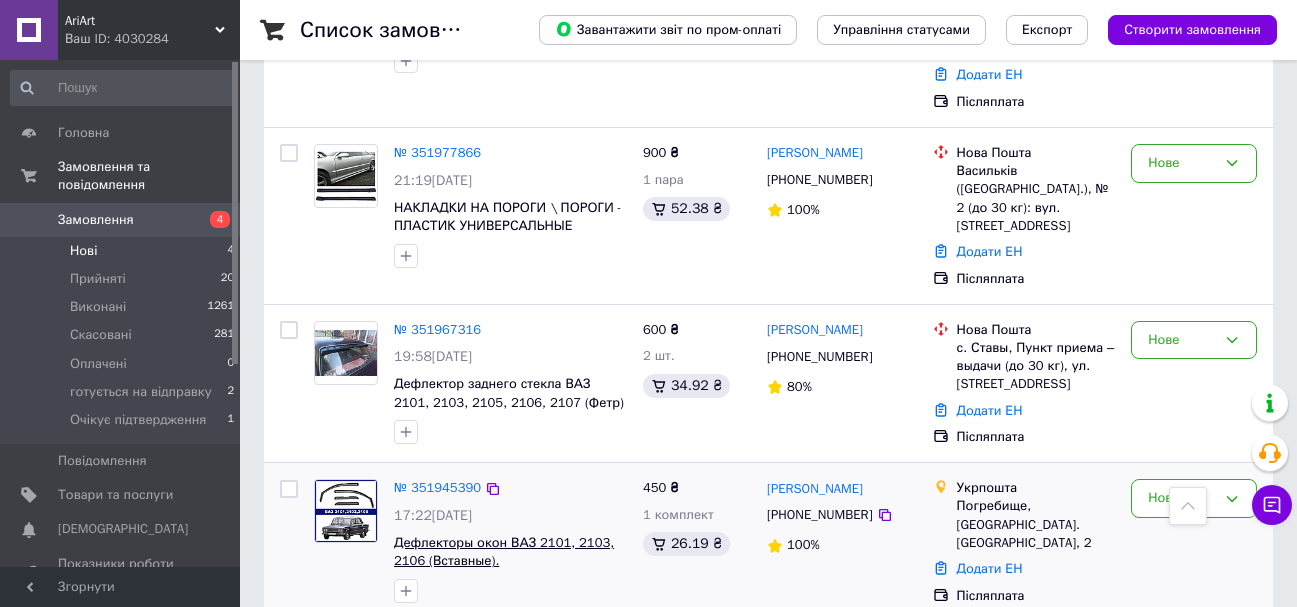 click on "Дефлекторы окон ВАЗ 2101, 2103, 2106 (Вставные)." at bounding box center (504, 552) 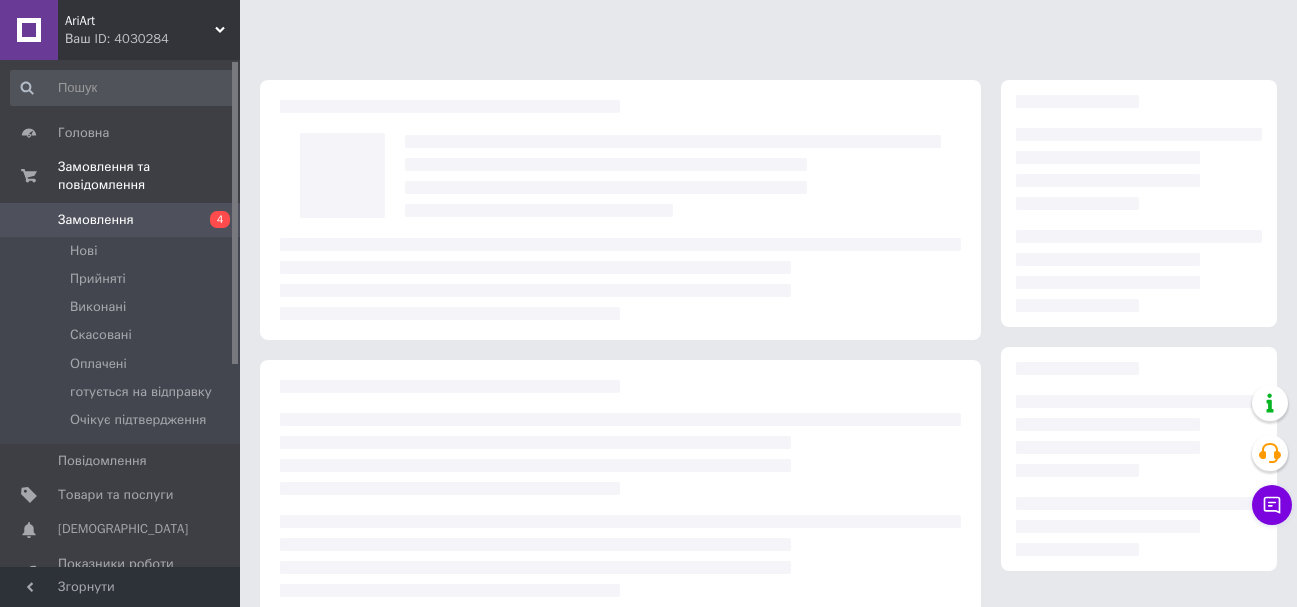 scroll, scrollTop: 0, scrollLeft: 0, axis: both 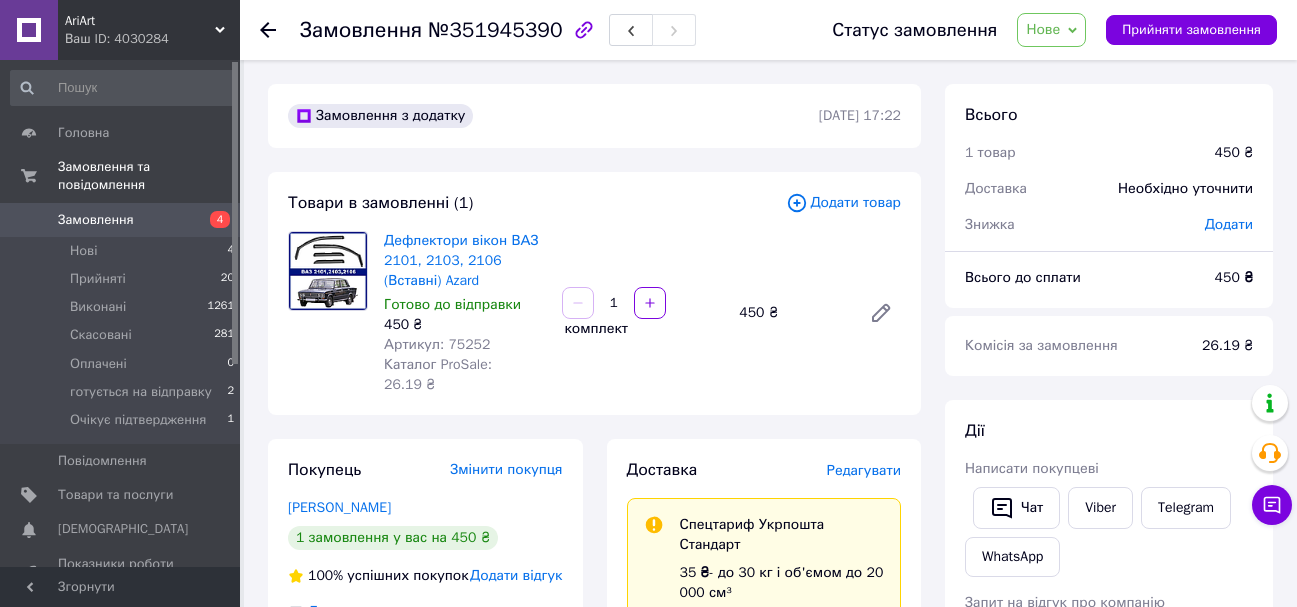 click on "Артикул: 75252" at bounding box center [437, 344] 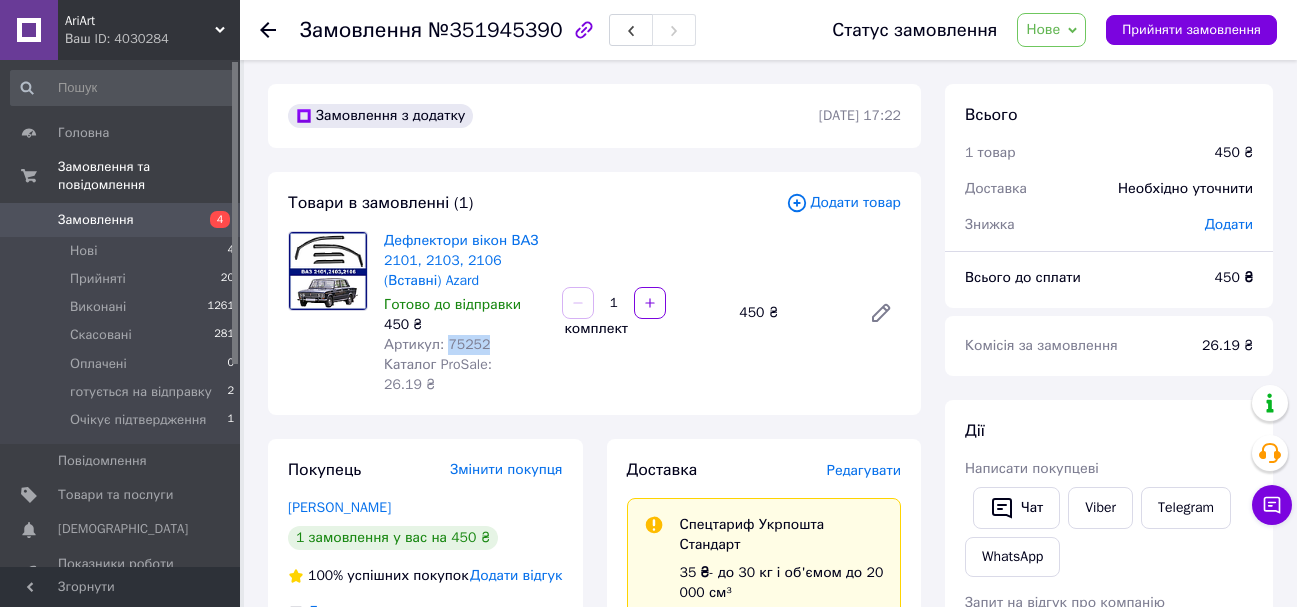 click on "Артикул: 75252" at bounding box center (437, 344) 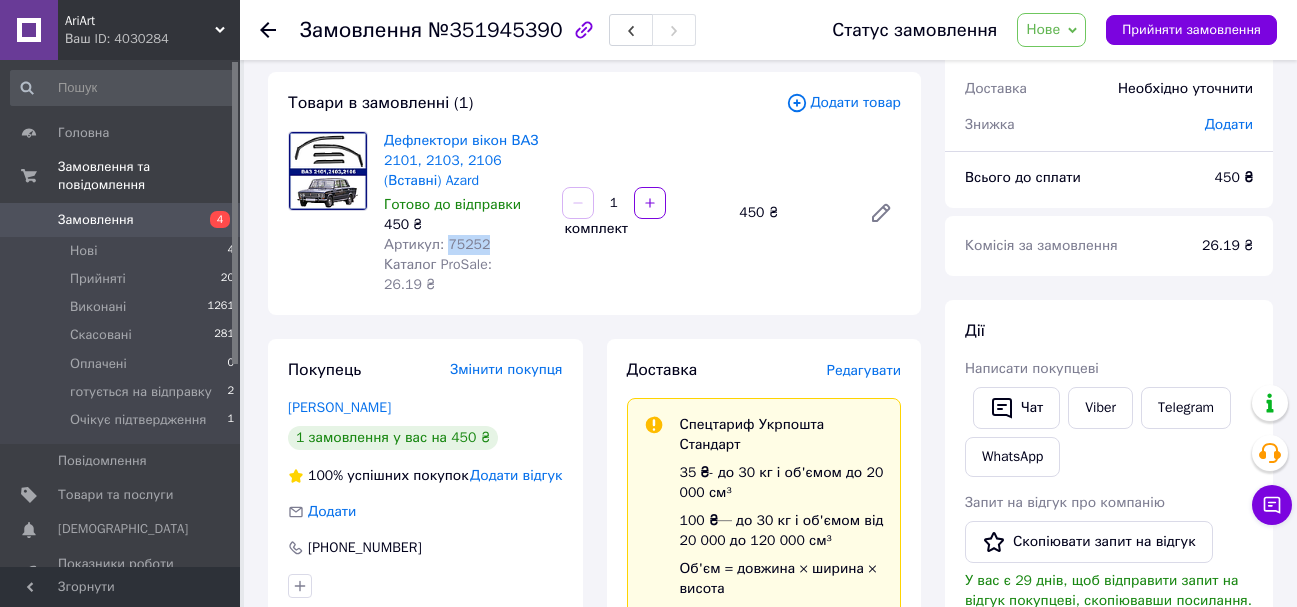 scroll, scrollTop: 0, scrollLeft: 0, axis: both 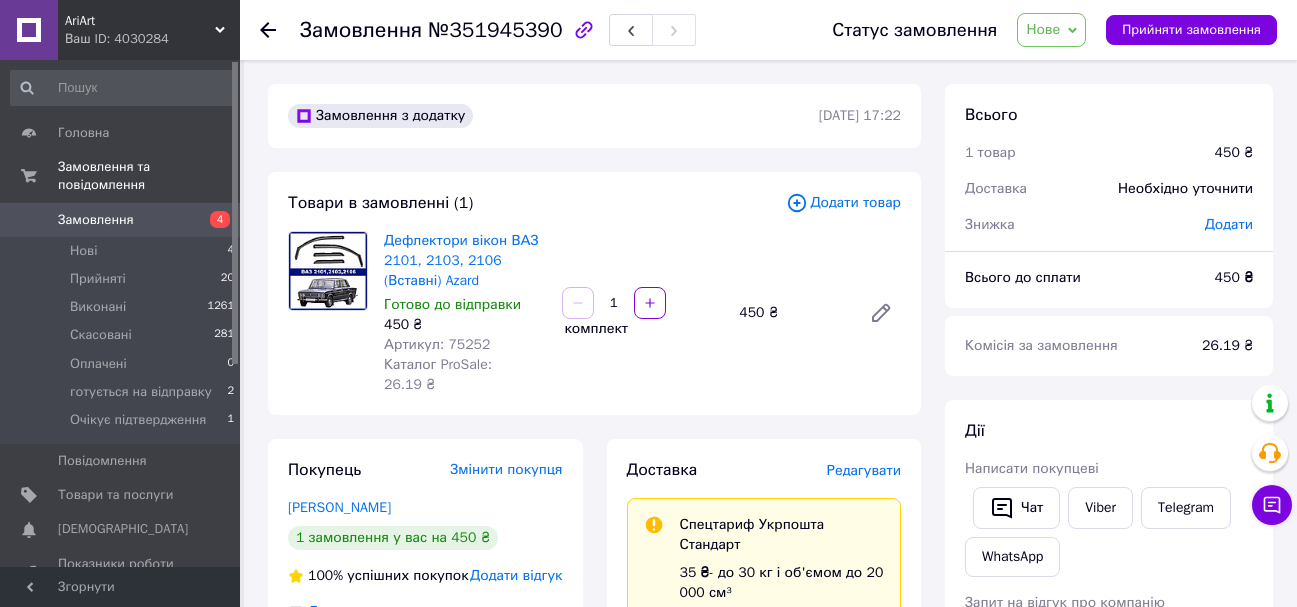 click on "Замовлення з додатку 09.07.2025 | 17:22 Товари в замовленні (1) Додати товар Дефлектори вікон ВАЗ 2101, 2103, 2106 (Вставні) Azard Готово до відправки 450 ₴ Артикул: 75252 Каталог ProSale: 26.19 ₴  1   комплект 450 ₴ Покупець Змінити покупця Ващенко Віталій 1 замовлення у вас на 450 ₴ 100%   успішних покупок Додати відгук Додати +380976314013 Оплата Післяплата Доставка Редагувати Спецтариф Укрпошта Стандарт 35 ₴  - до 30 кг і об'ємом до 20 000 см³ 100 ₴  — до 30 кг і об'ємом від 20 000 до 120 000 см³ Об'єм = довжина × ширина × висота +0,5% від суми оголошеної вартості понад 500 ₴ Довідка Укрпошта (платна) Тариф Адреса" at bounding box center [594, 850] 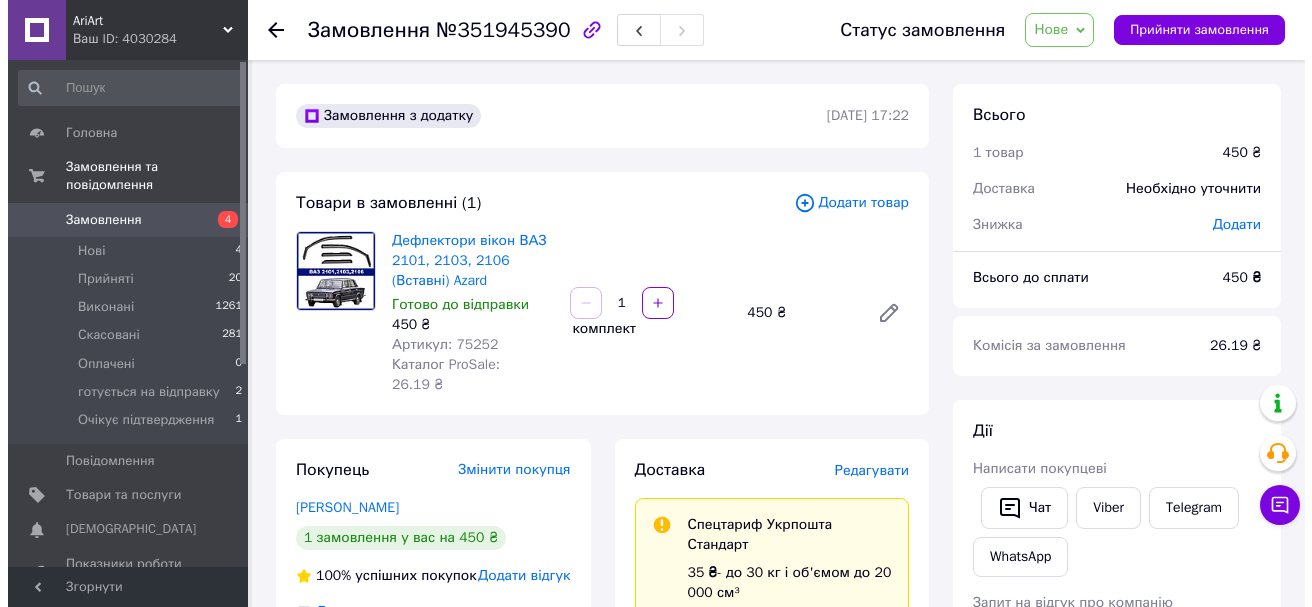 scroll, scrollTop: 200, scrollLeft: 0, axis: vertical 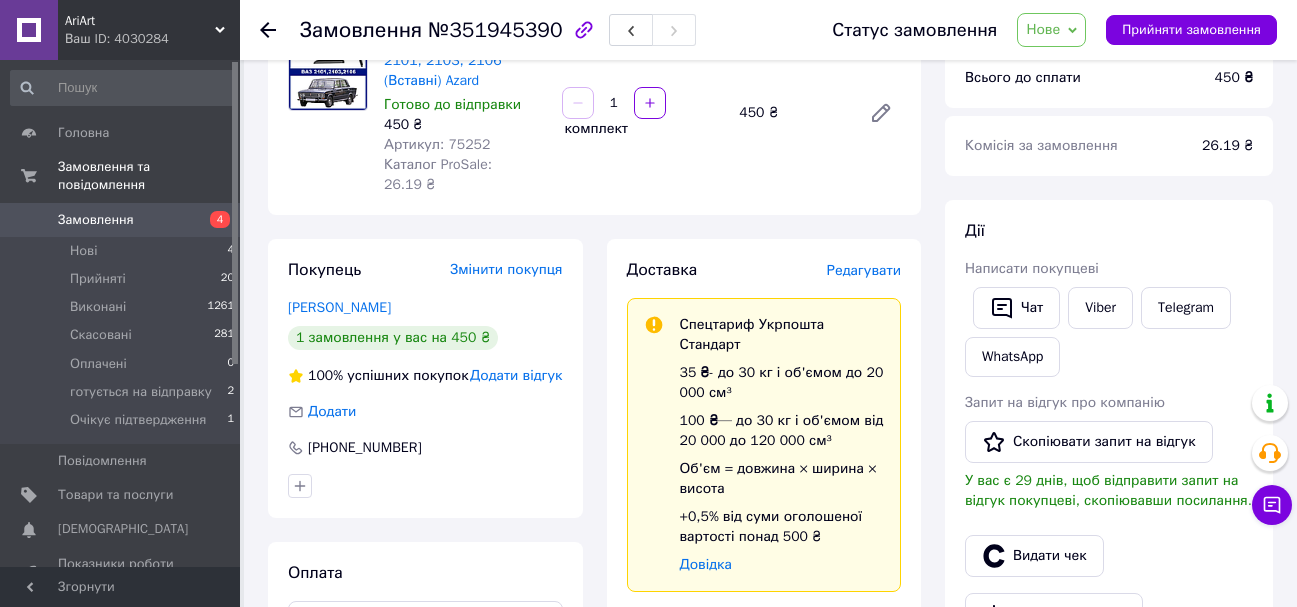 click on "Нове" at bounding box center [1051, 30] 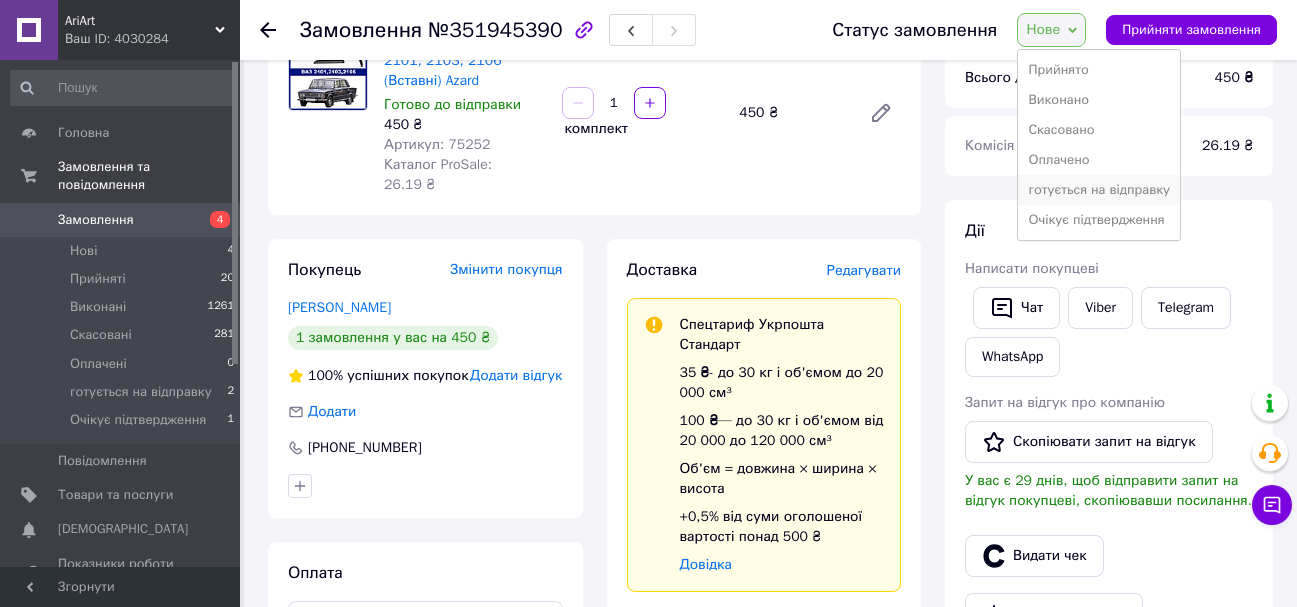 click on "готується на відправку" at bounding box center (1099, 190) 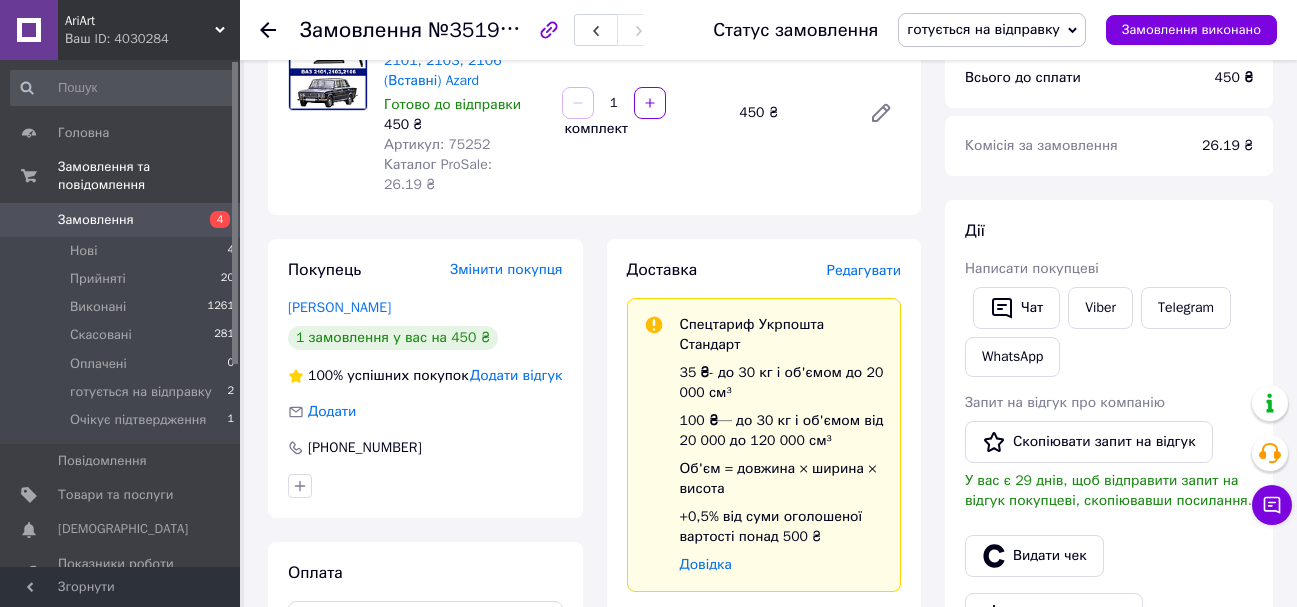 click on "Редагувати" at bounding box center [864, 270] 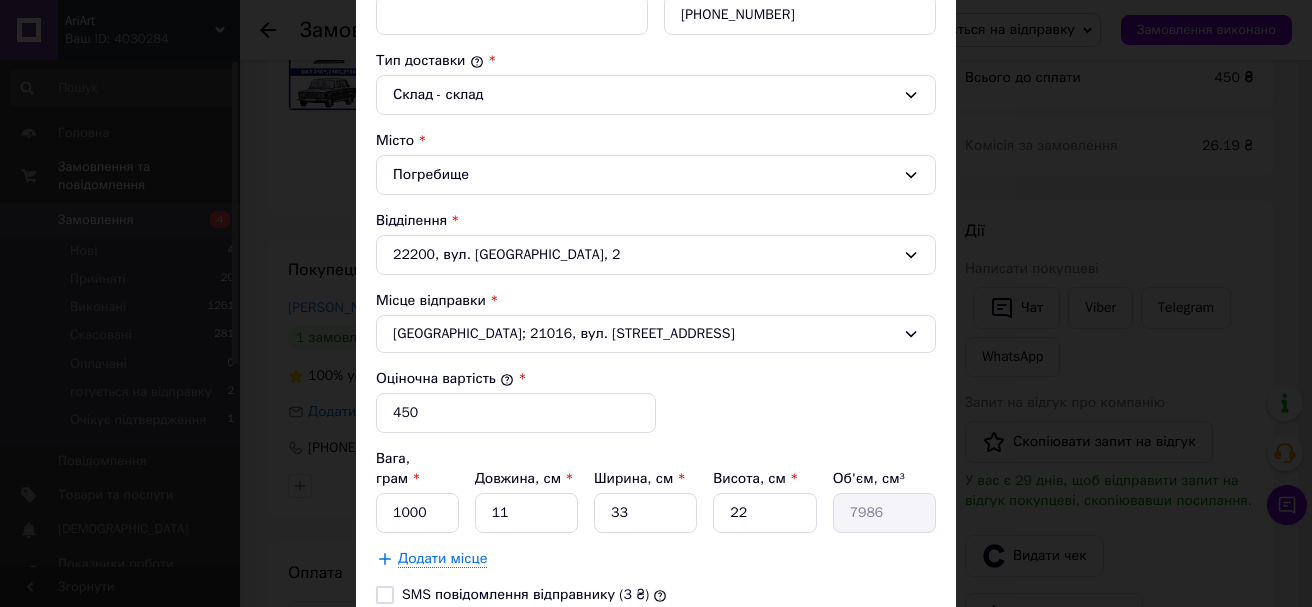 scroll, scrollTop: 600, scrollLeft: 0, axis: vertical 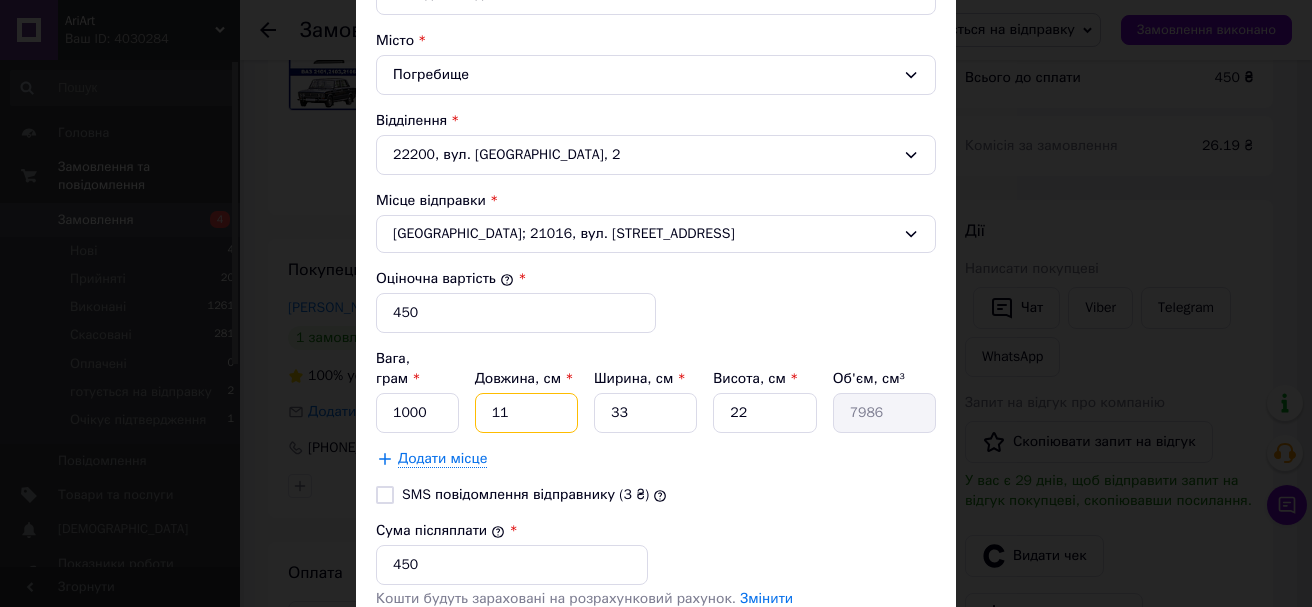 click on "11" at bounding box center [526, 413] 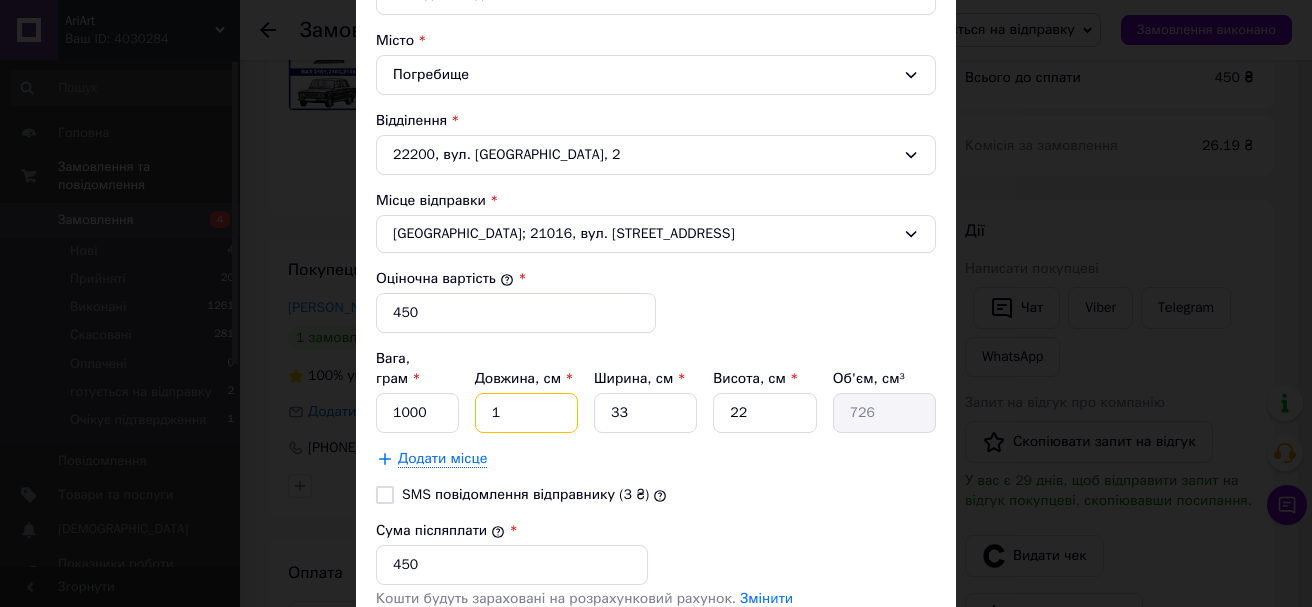 type 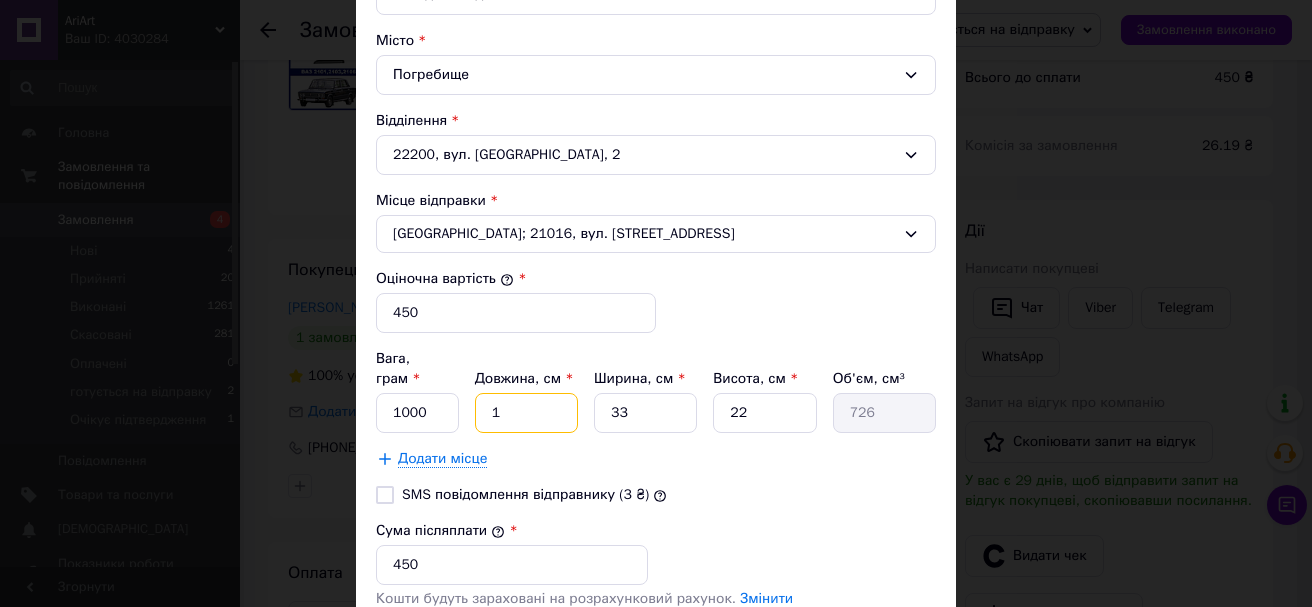 type 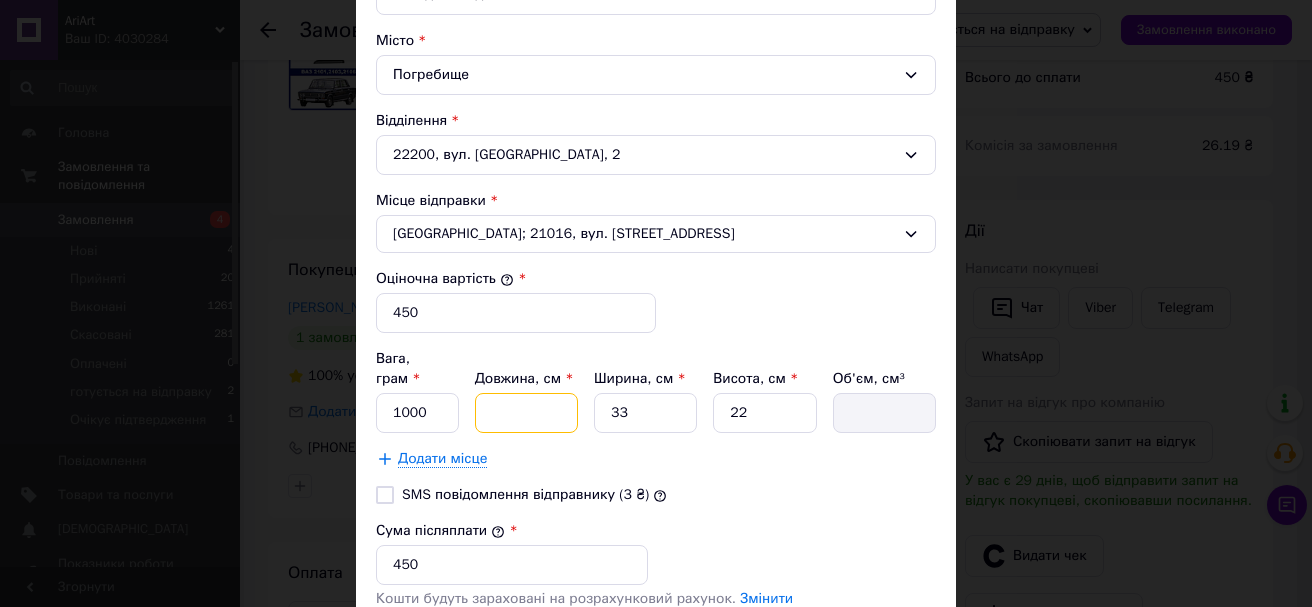type on "8" 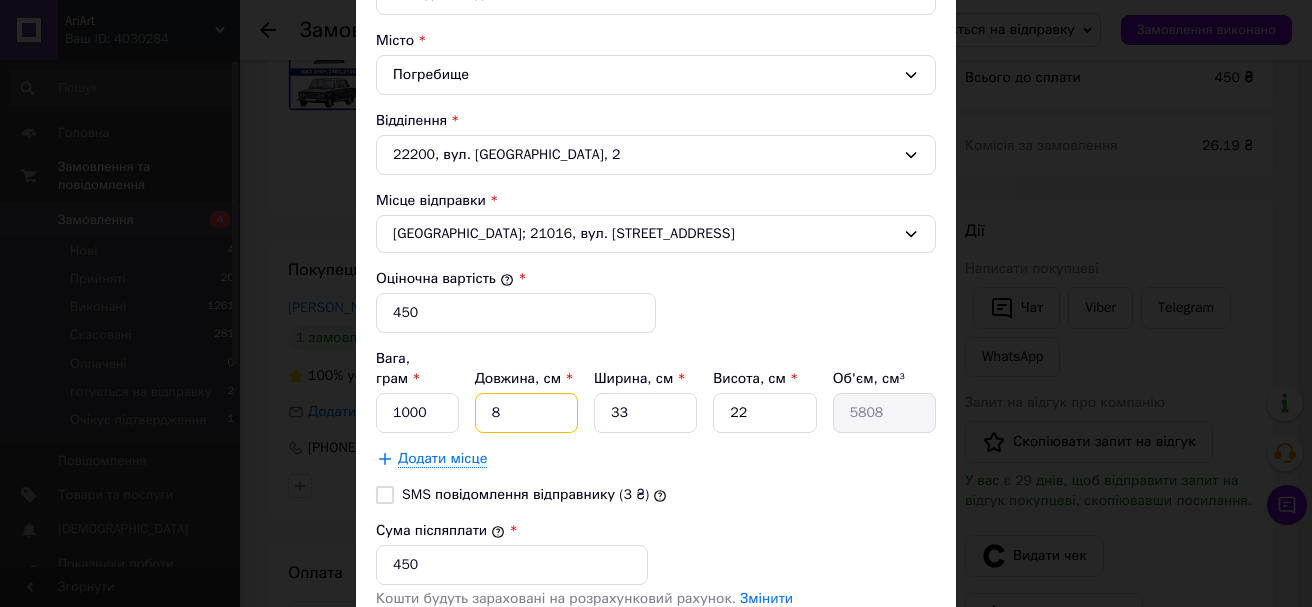 type on "80" 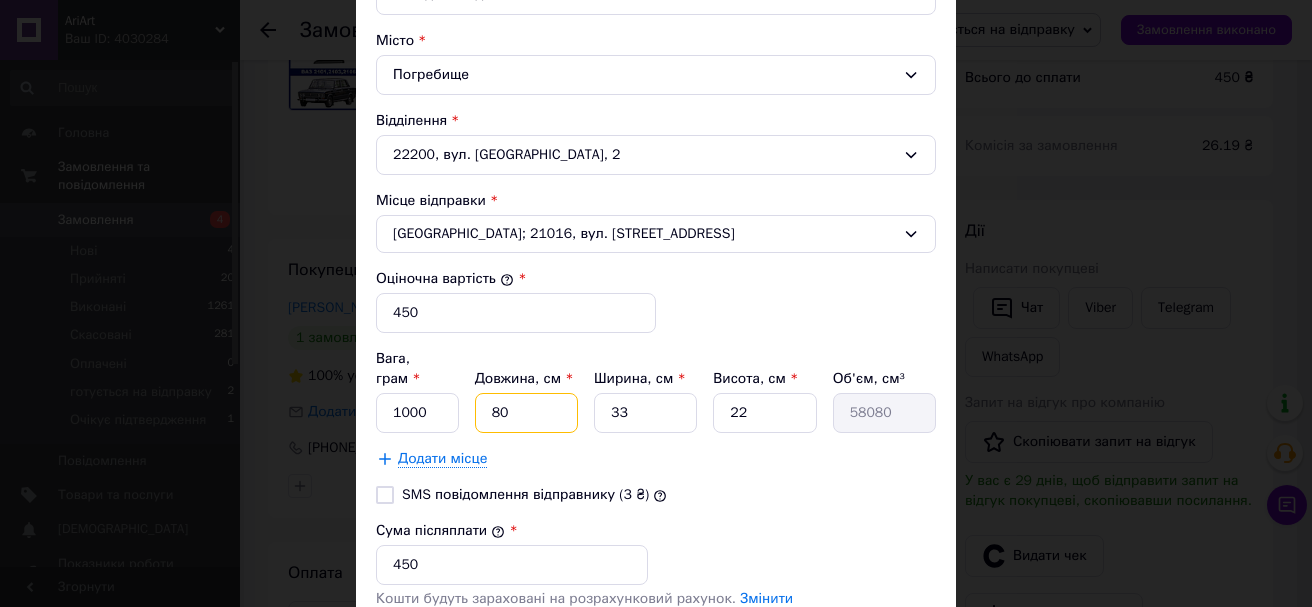 type on "80" 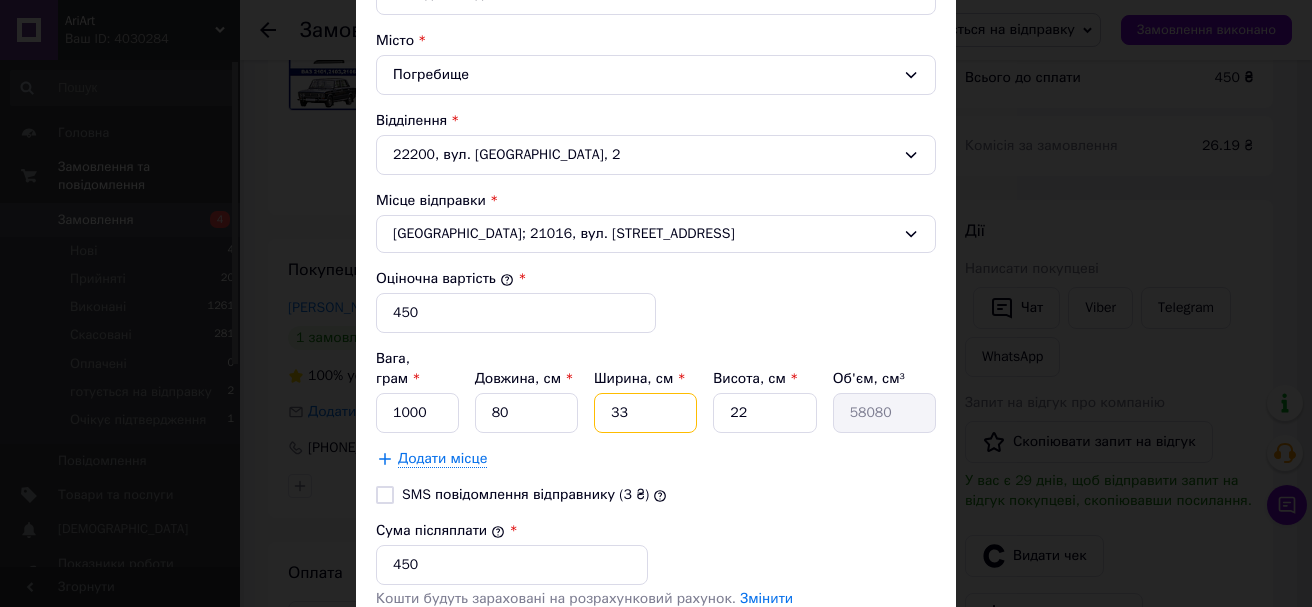 type on "1" 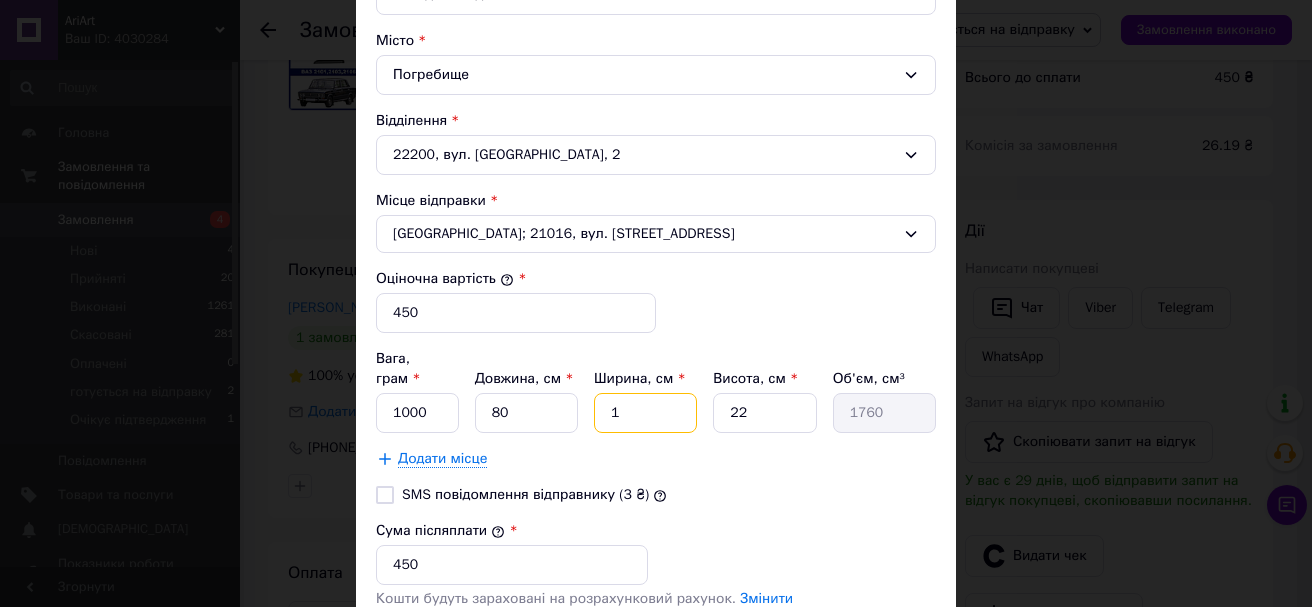 type on "10" 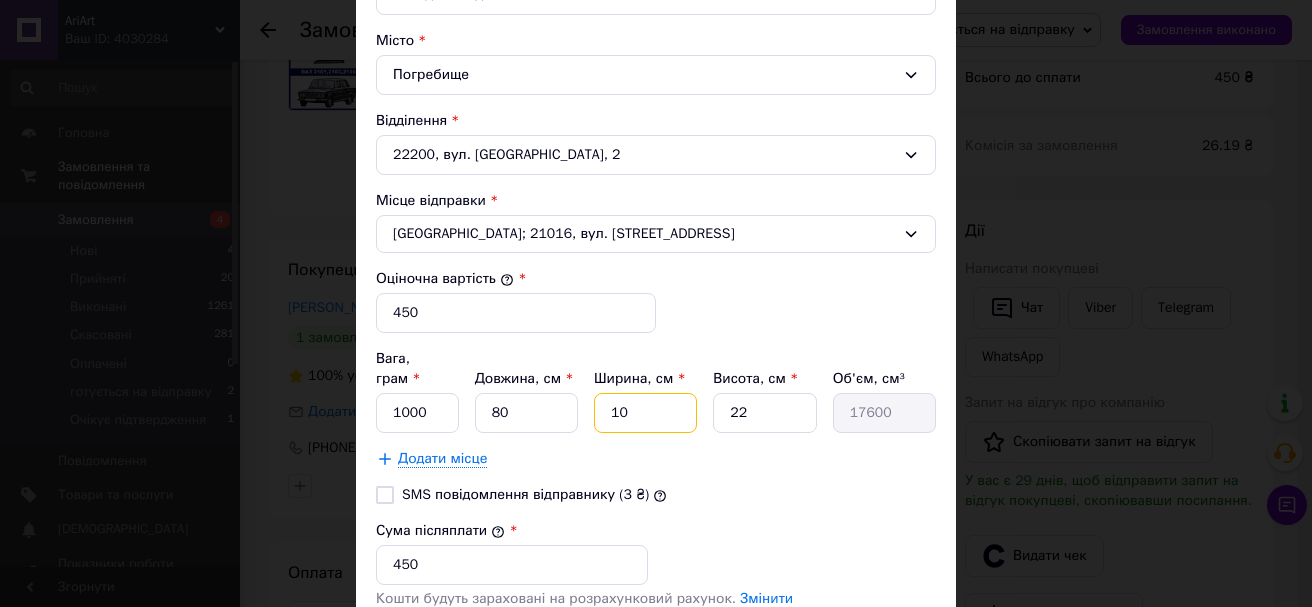 type on "10" 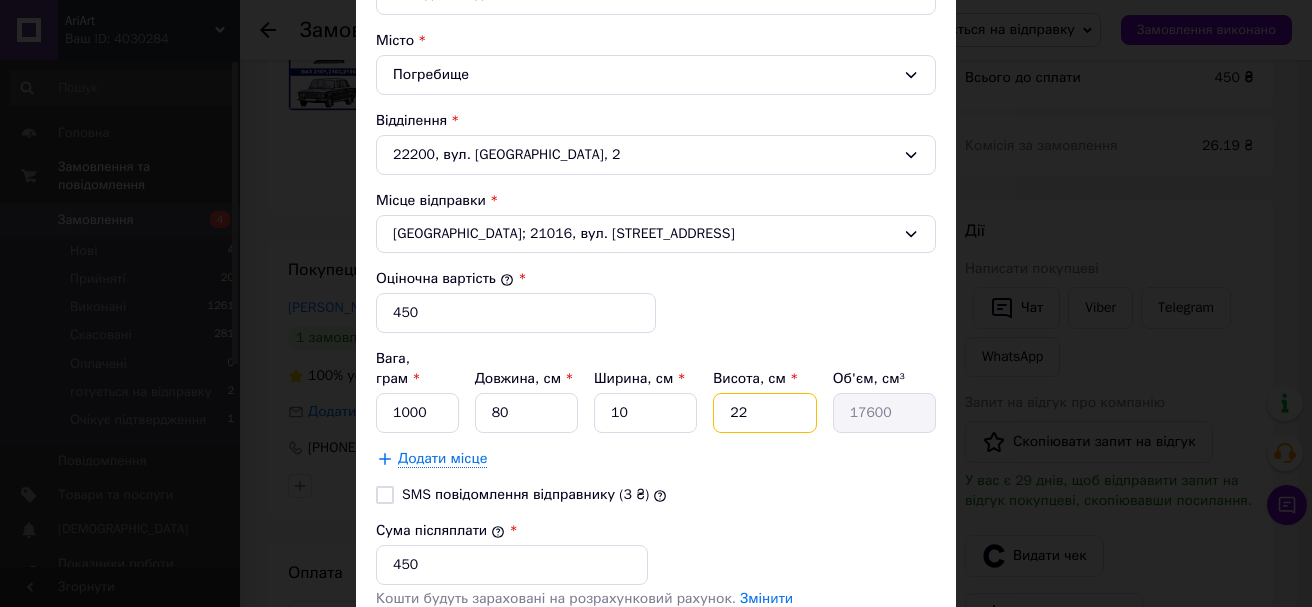 type on "1" 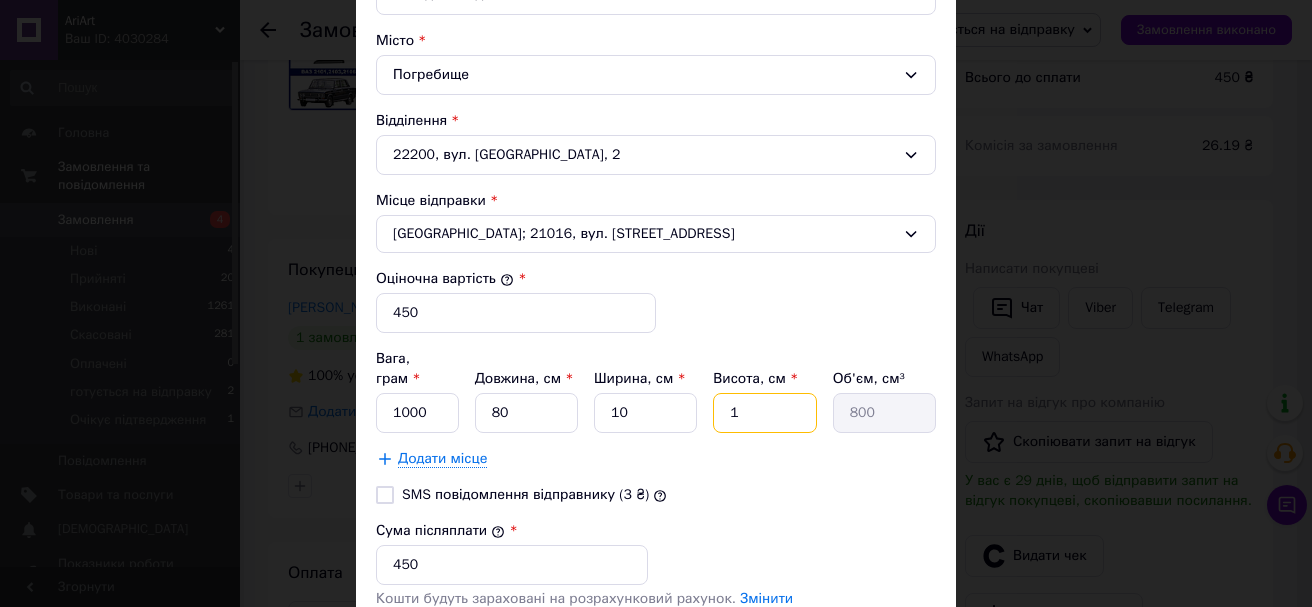 type on "10" 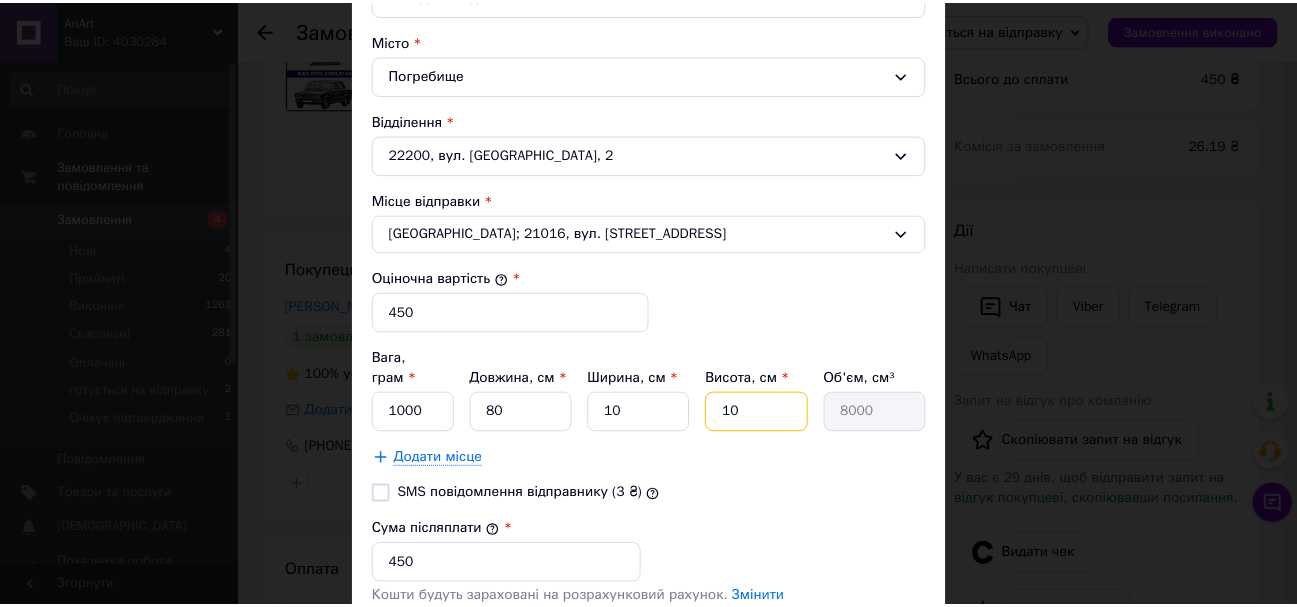 scroll, scrollTop: 800, scrollLeft: 0, axis: vertical 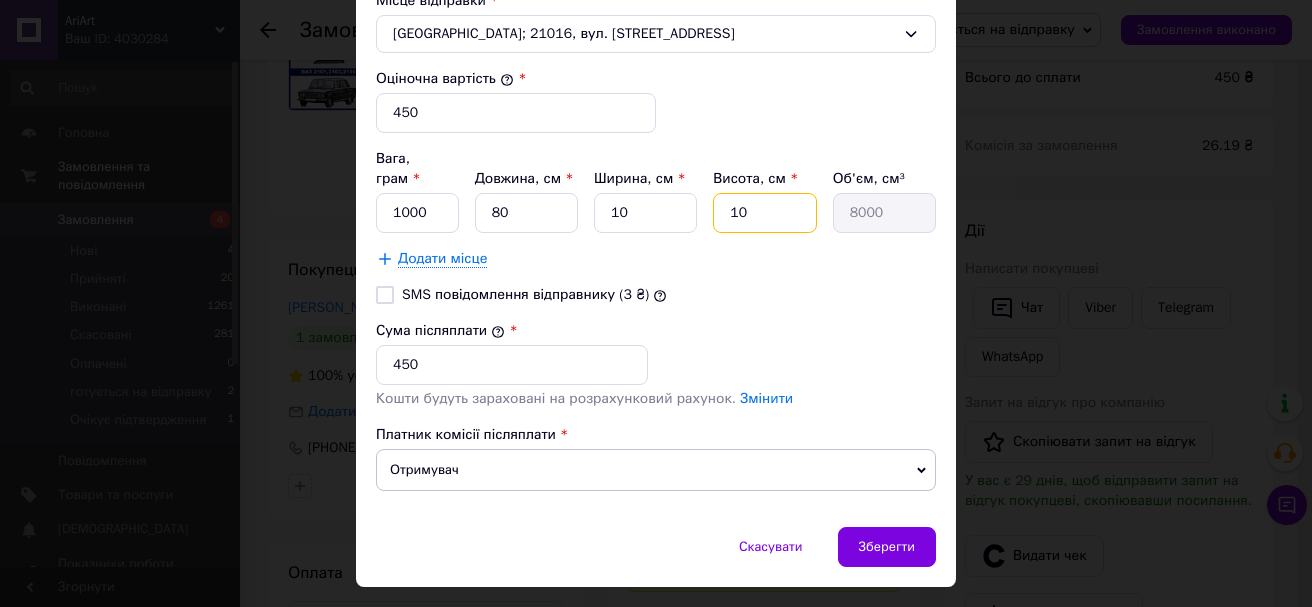 type on "10" 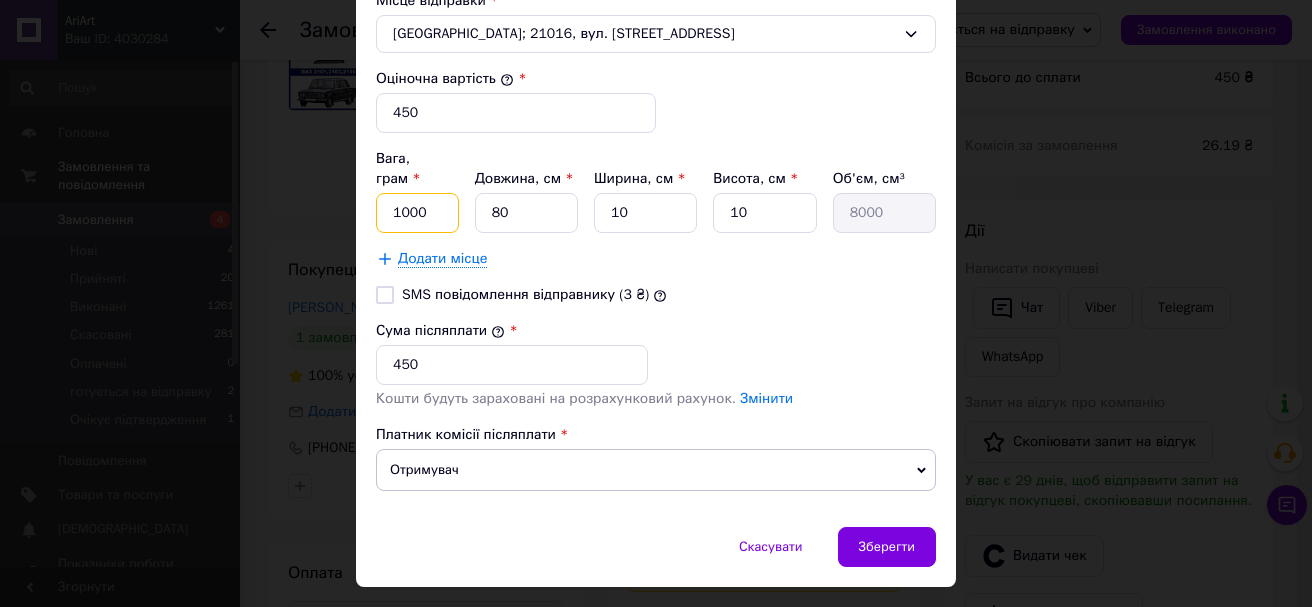 drag, startPoint x: 419, startPoint y: 191, endPoint x: 398, endPoint y: 197, distance: 21.84033 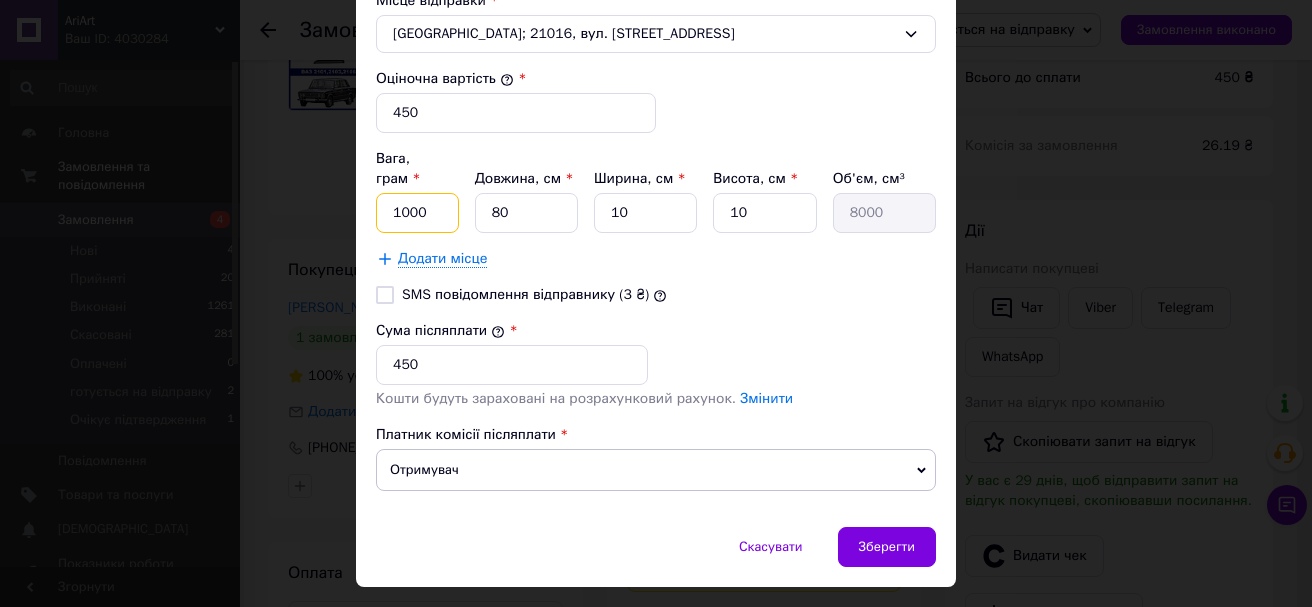click on "1000" at bounding box center [417, 213] 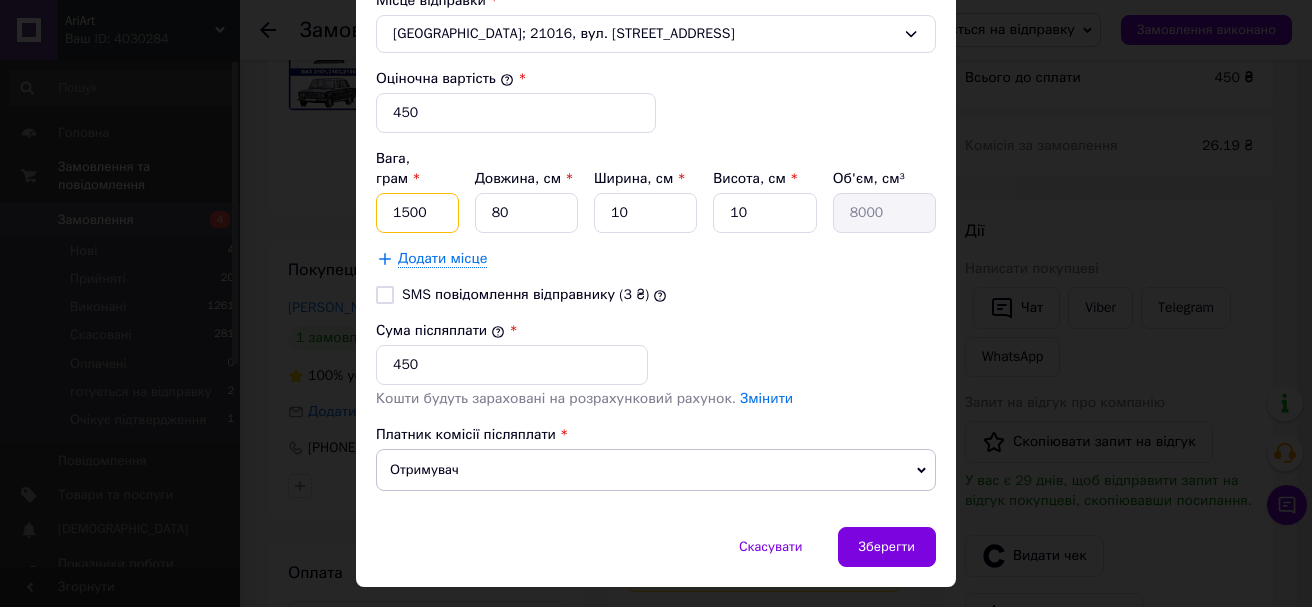 type on "1500" 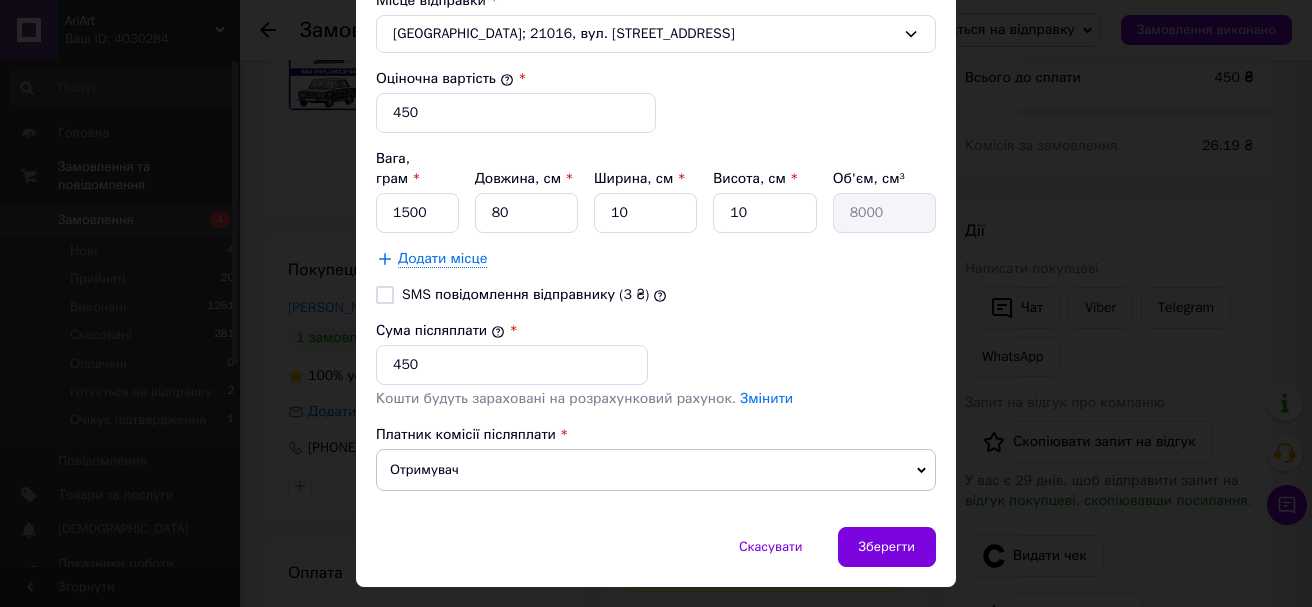 click on "SMS повідомлення відправнику (3 ₴)" at bounding box center [385, 295] 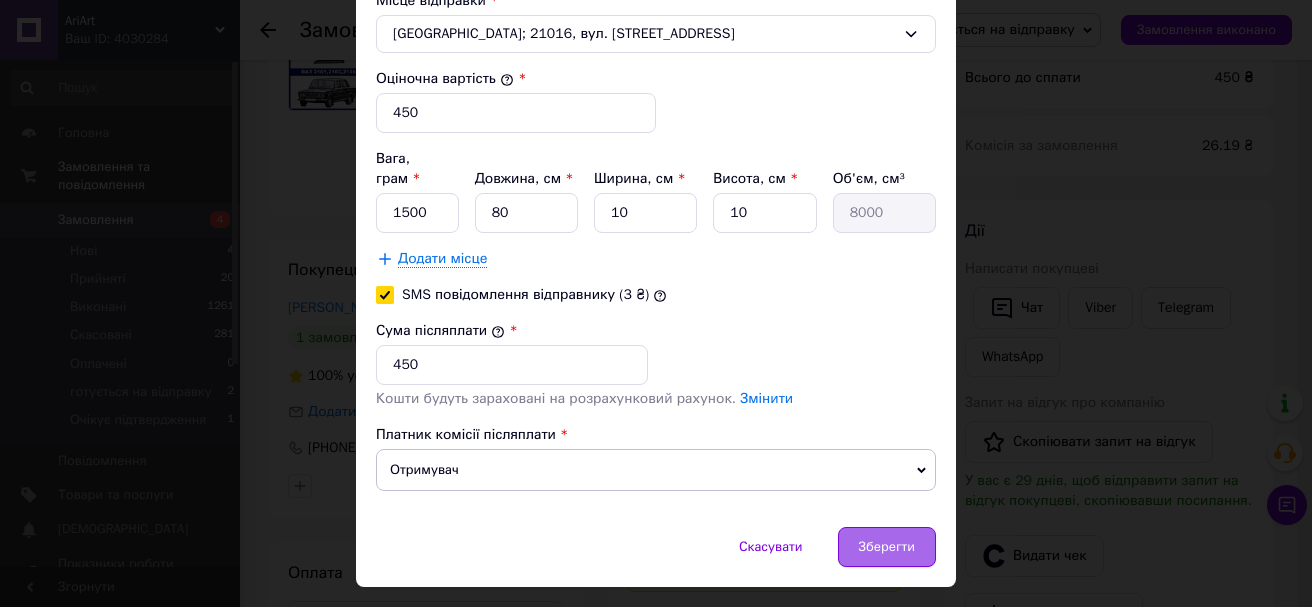 click on "Зберегти" at bounding box center (887, 547) 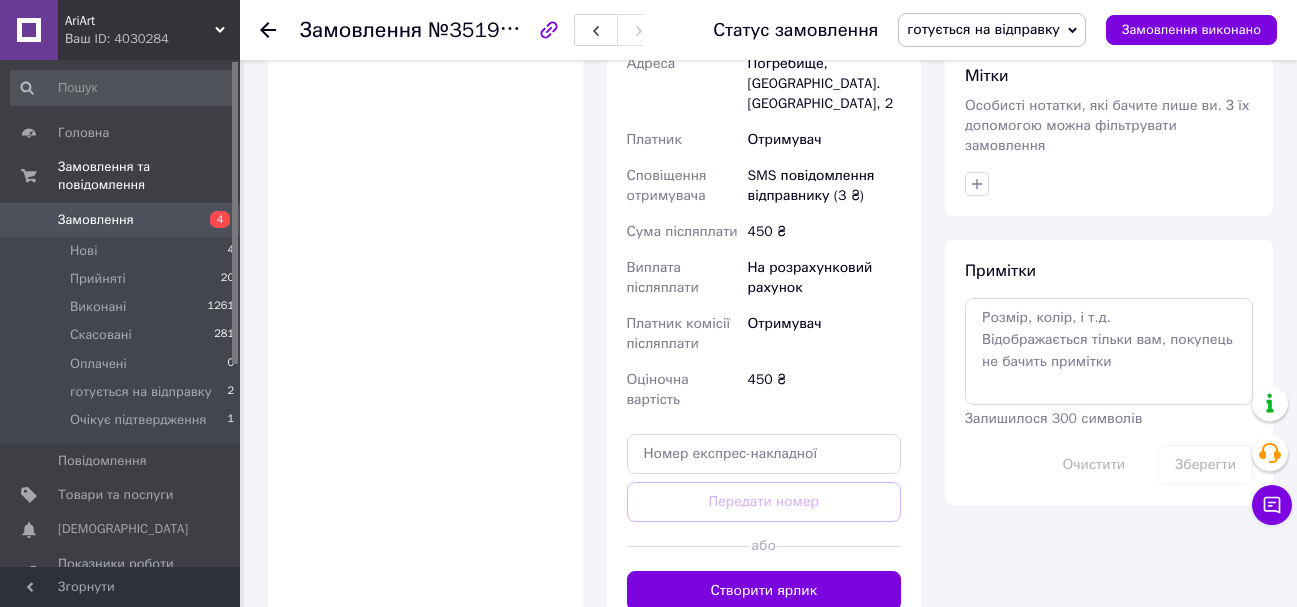 scroll, scrollTop: 900, scrollLeft: 0, axis: vertical 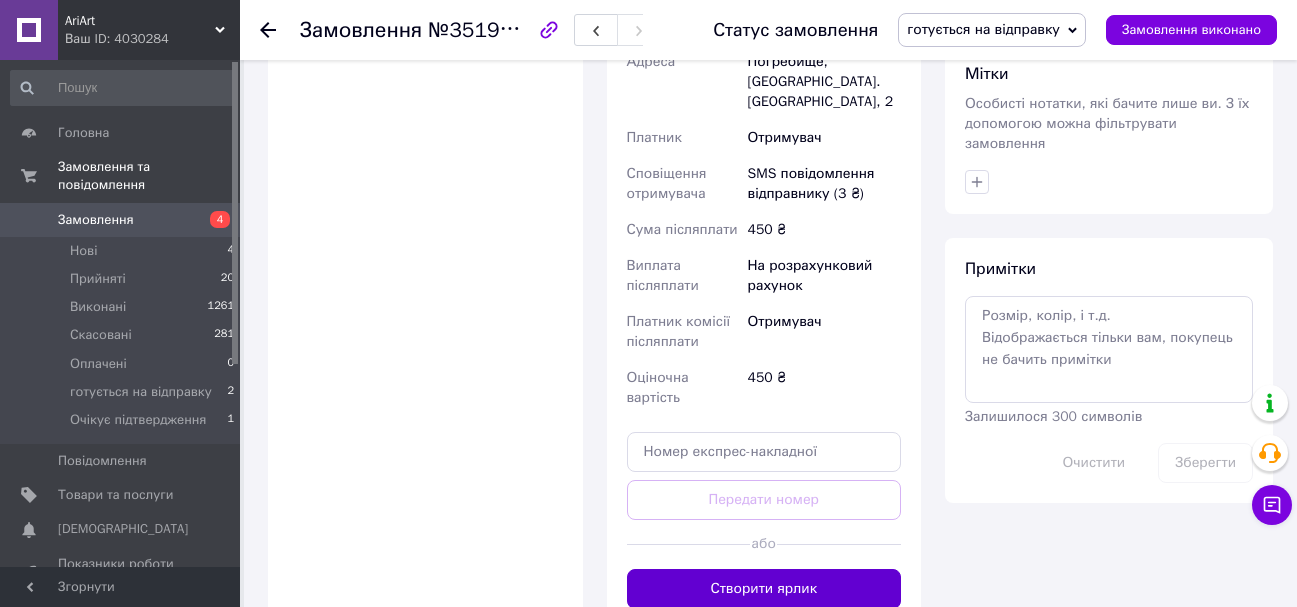 click on "Створити ярлик" at bounding box center (764, 589) 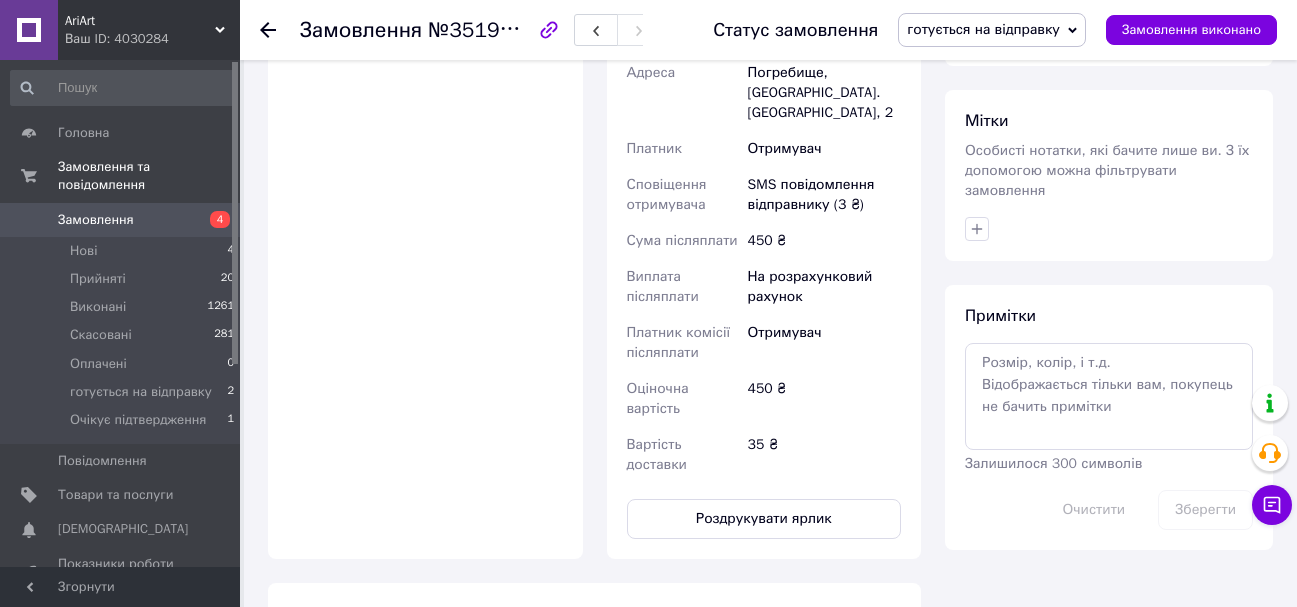 scroll, scrollTop: 1000, scrollLeft: 0, axis: vertical 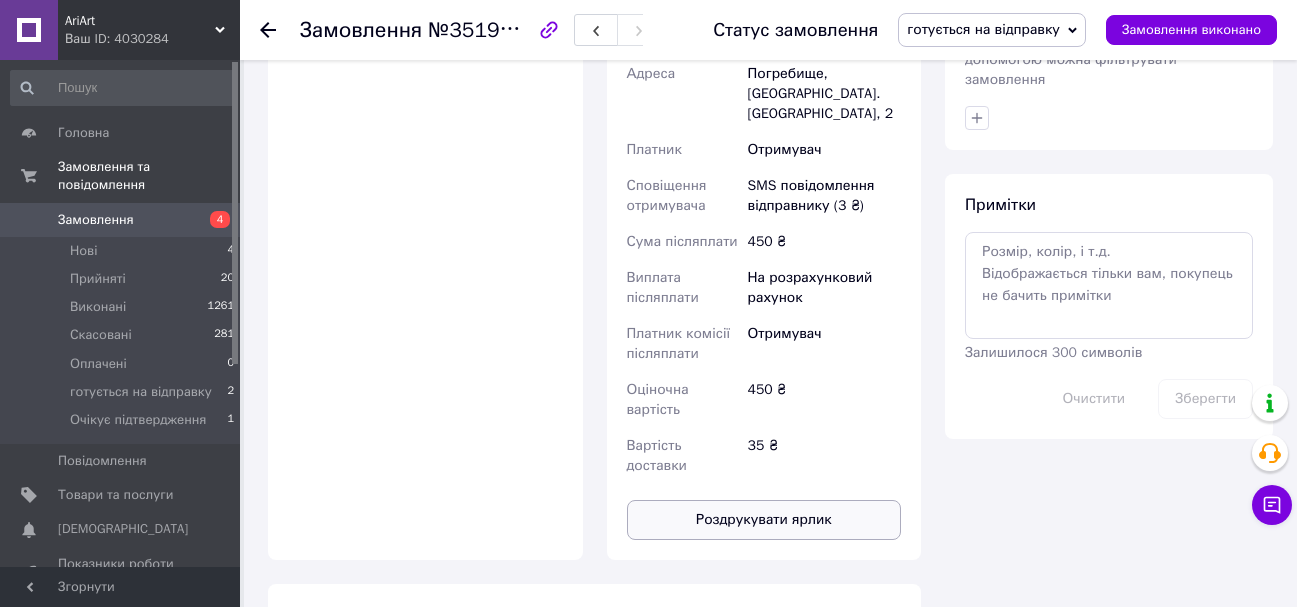 click on "Роздрукувати ярлик" at bounding box center [764, 520] 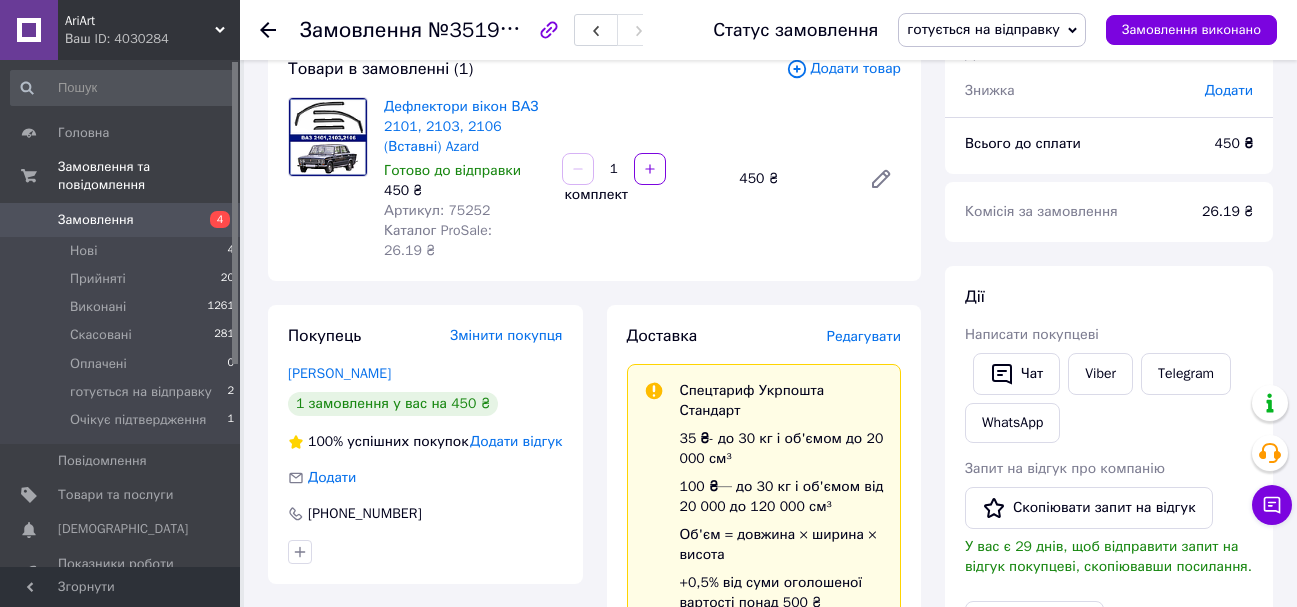 scroll, scrollTop: 100, scrollLeft: 0, axis: vertical 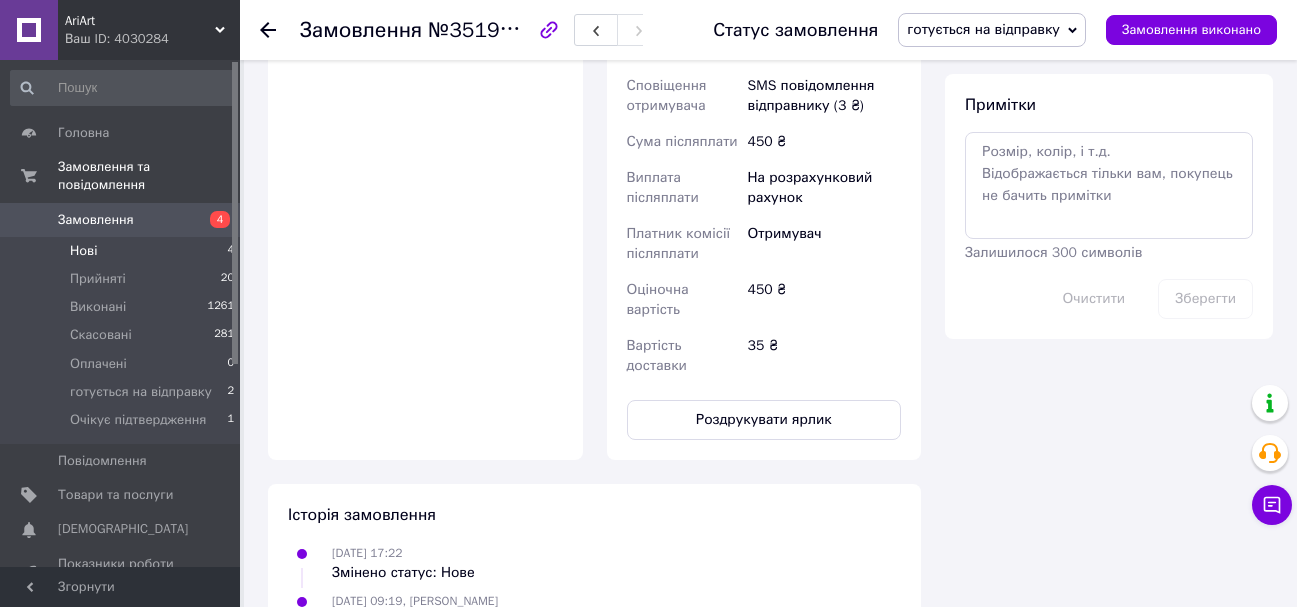 click on "Нові 4" at bounding box center [123, 251] 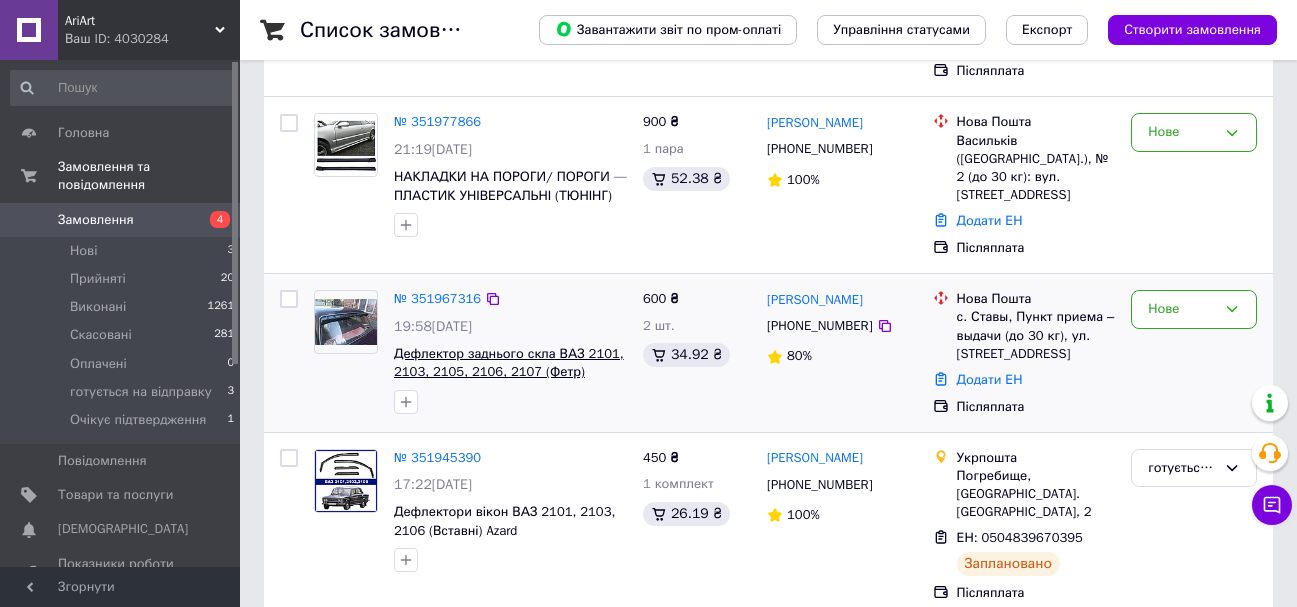scroll, scrollTop: 400, scrollLeft: 0, axis: vertical 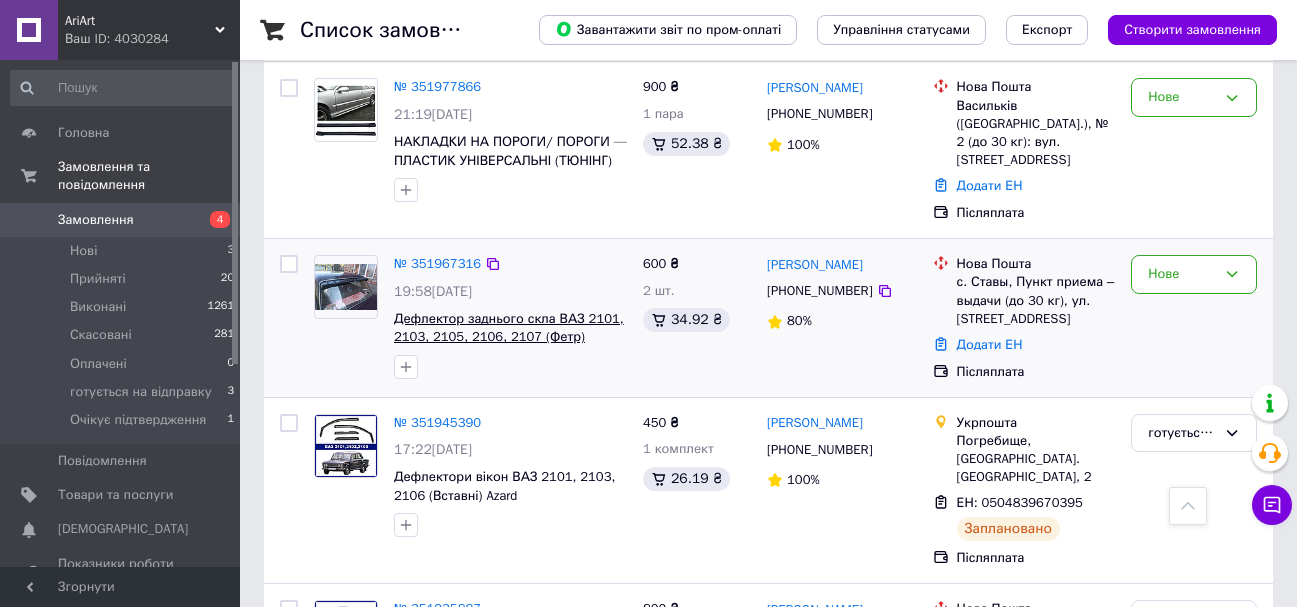 click on "Дефлектор заднього скла ВАЗ 2101, 2103, 2105, 2106, 2107 (Фетр) Козирок, вітровик, заднього скла" at bounding box center [509, 337] 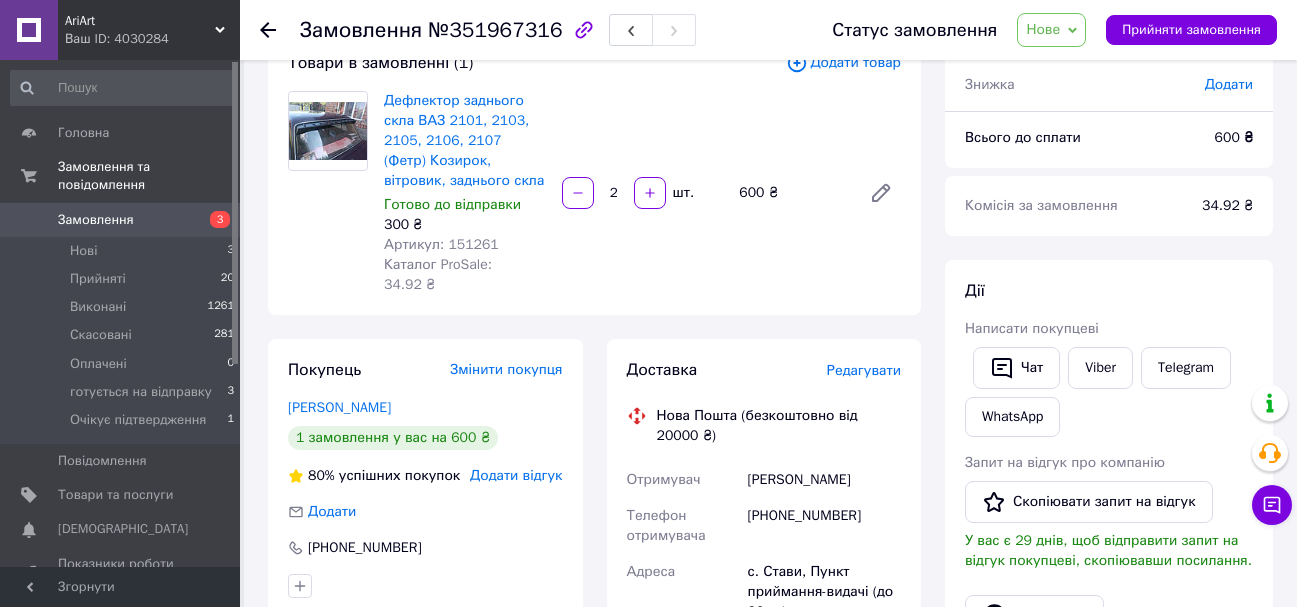 scroll, scrollTop: 100, scrollLeft: 0, axis: vertical 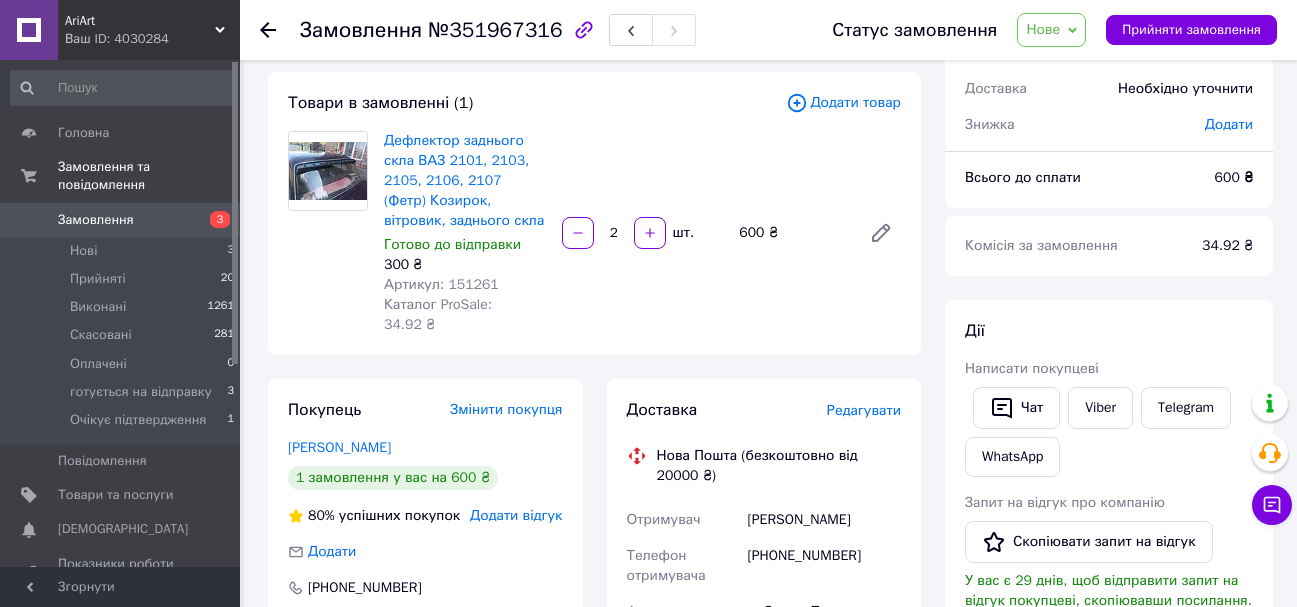 click on "Артикул: 151261" at bounding box center [441, 284] 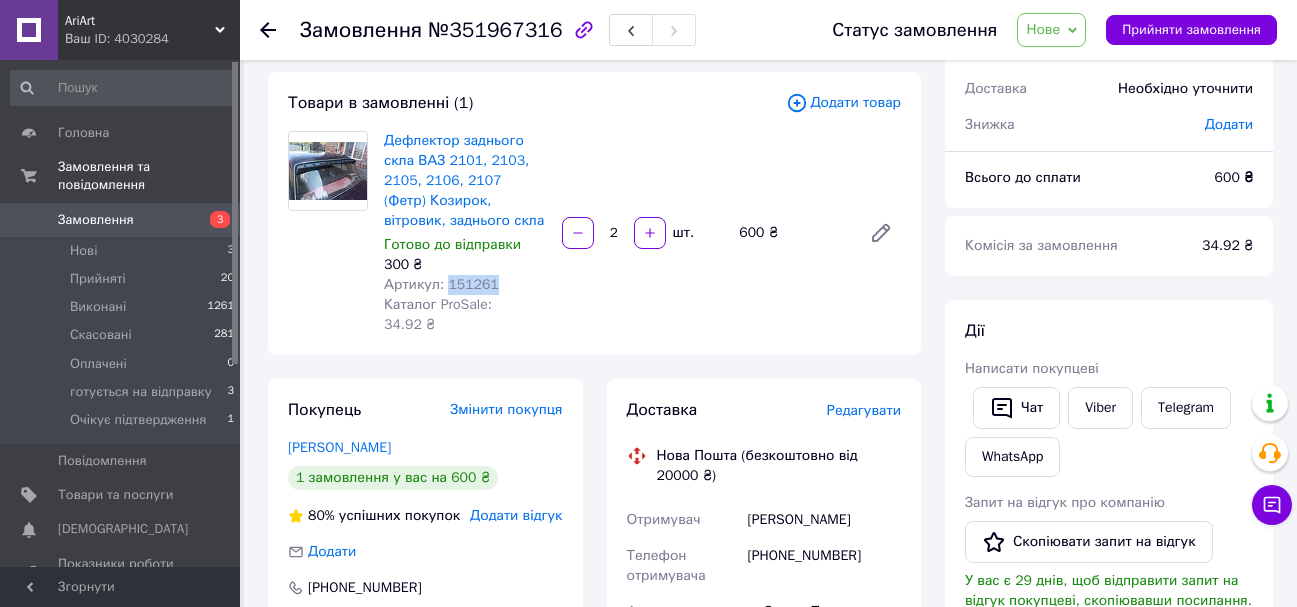 click on "Артикул: 151261" at bounding box center [441, 284] 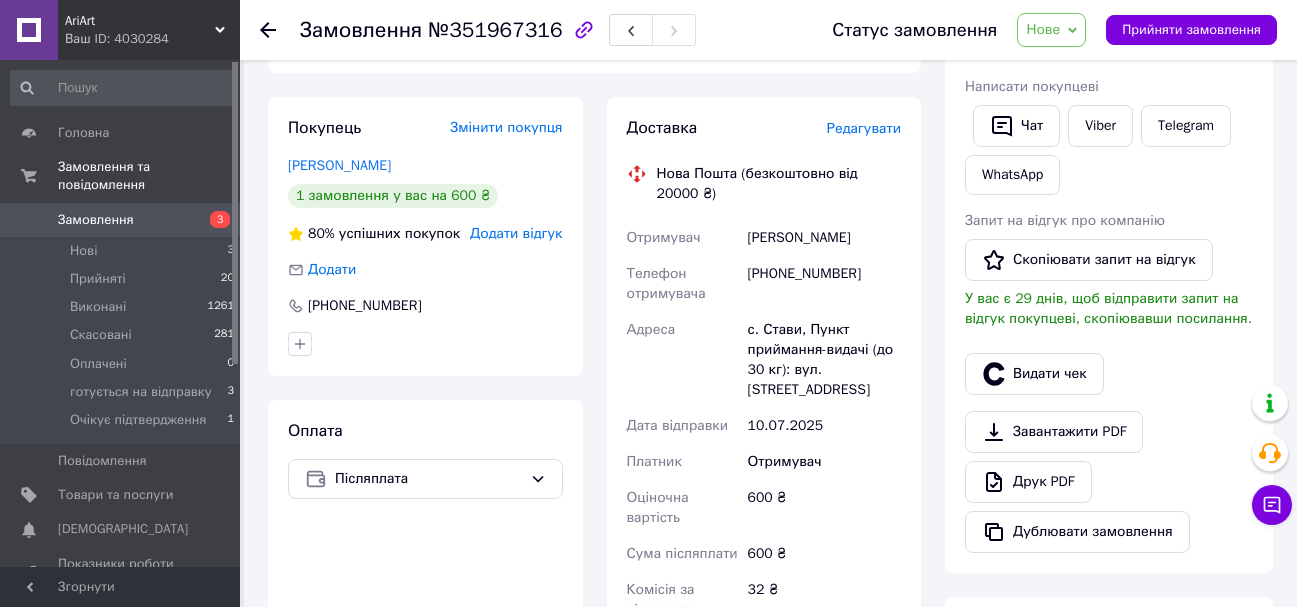 scroll, scrollTop: 200, scrollLeft: 0, axis: vertical 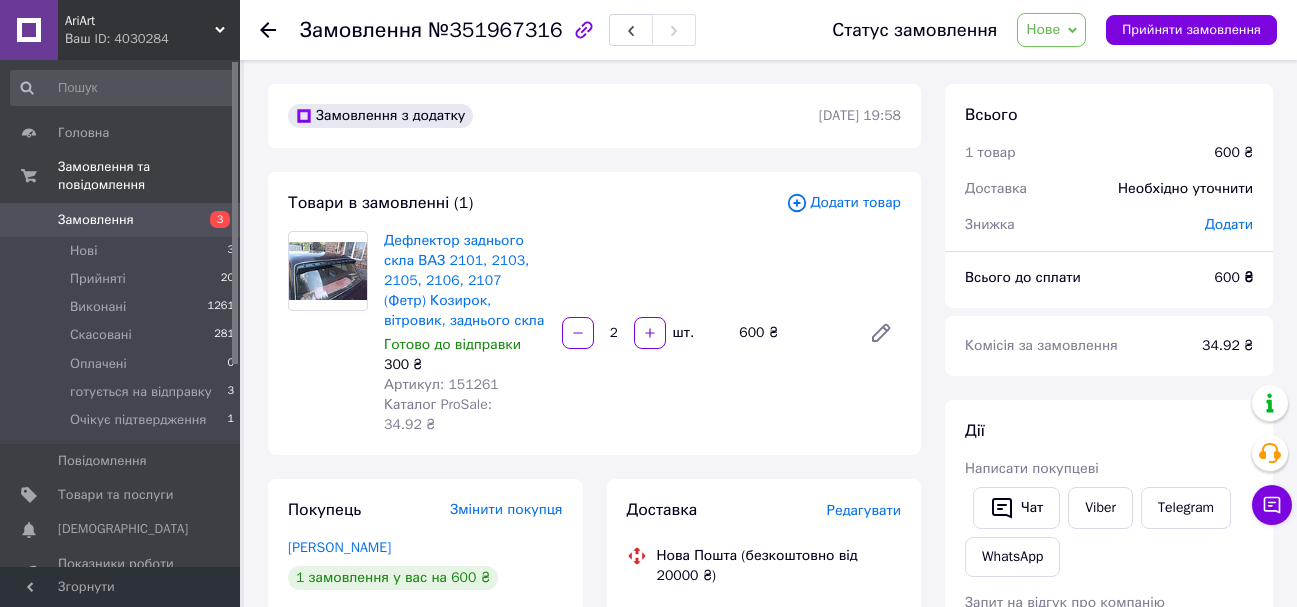 click on "Редагувати" at bounding box center [864, 510] 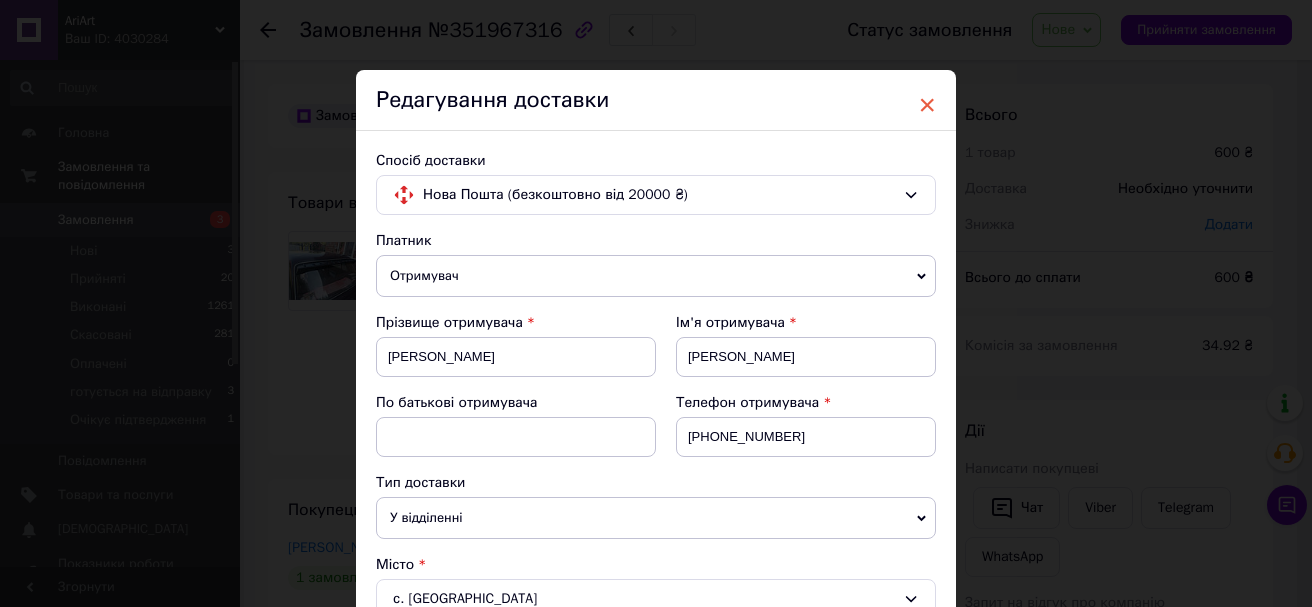 click on "×" at bounding box center (927, 105) 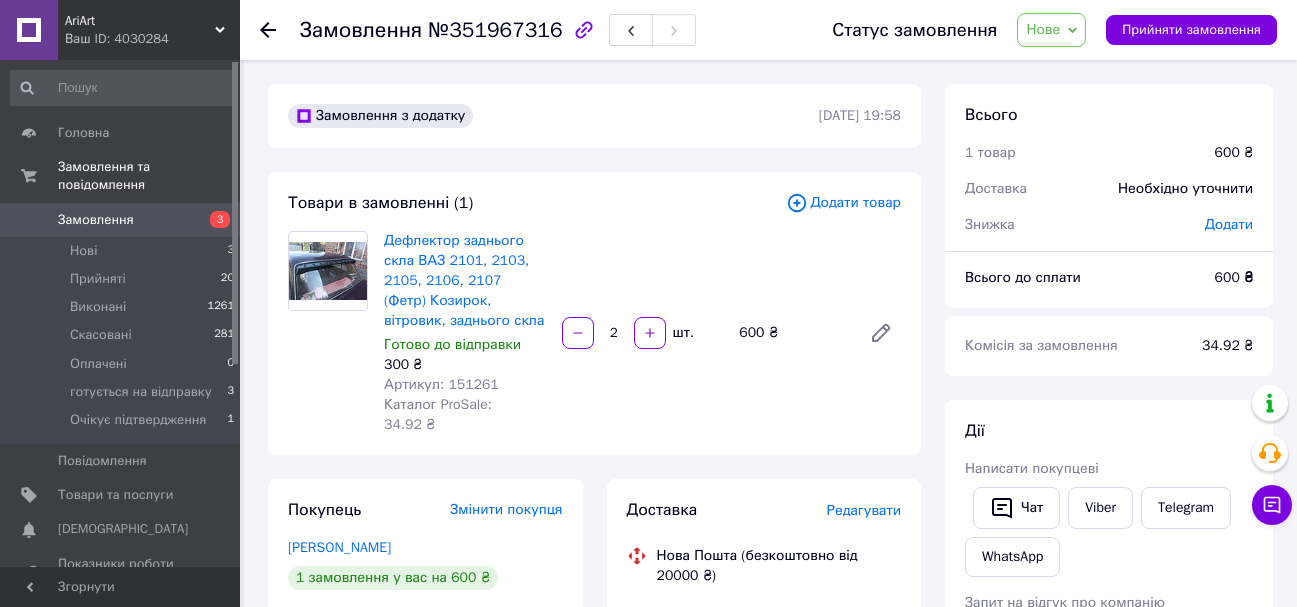 click on "Артикул: 151261" at bounding box center (441, 384) 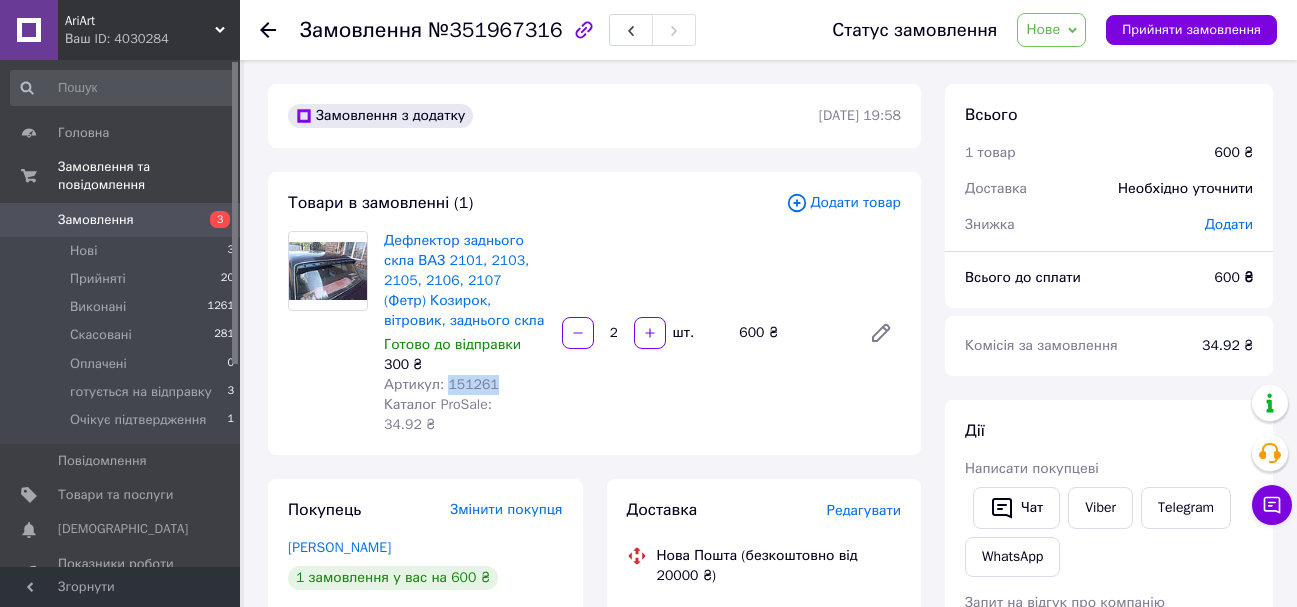 click on "Артикул: 151261" at bounding box center [441, 384] 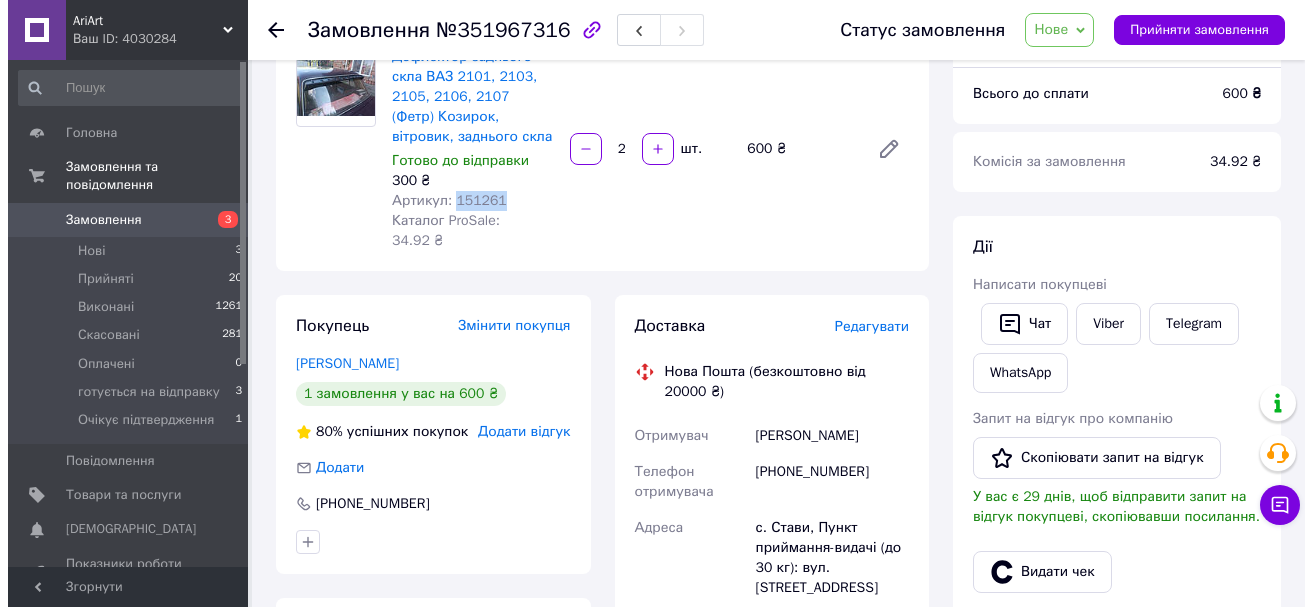 scroll, scrollTop: 0, scrollLeft: 0, axis: both 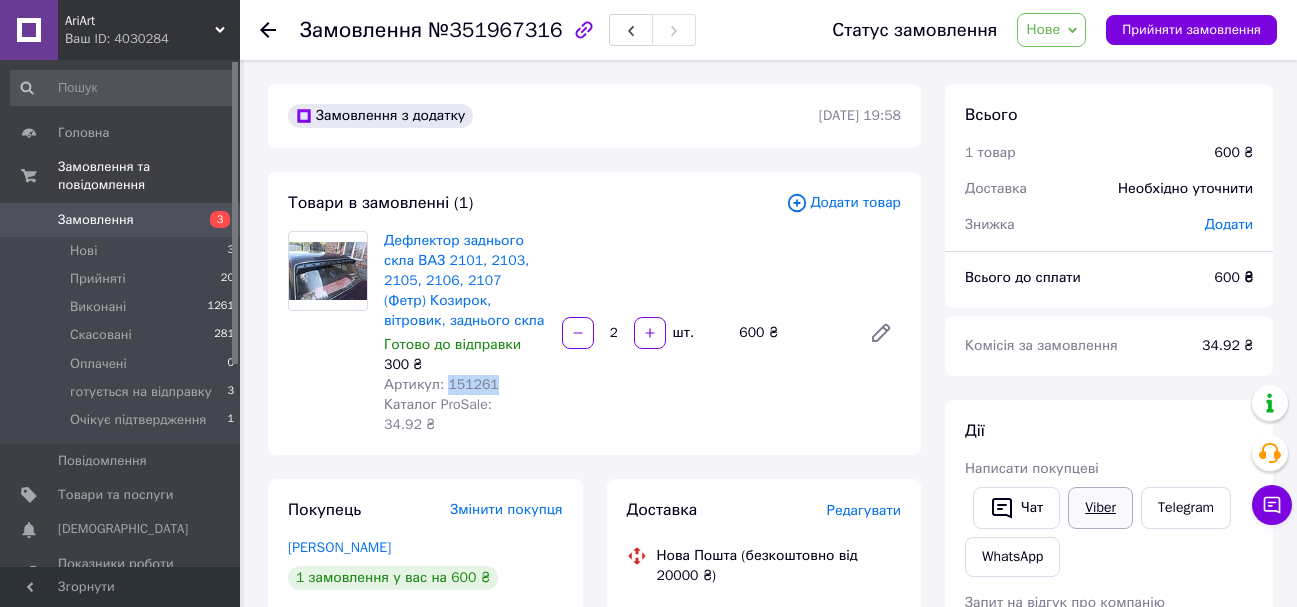 click on "Viber" at bounding box center [1100, 508] 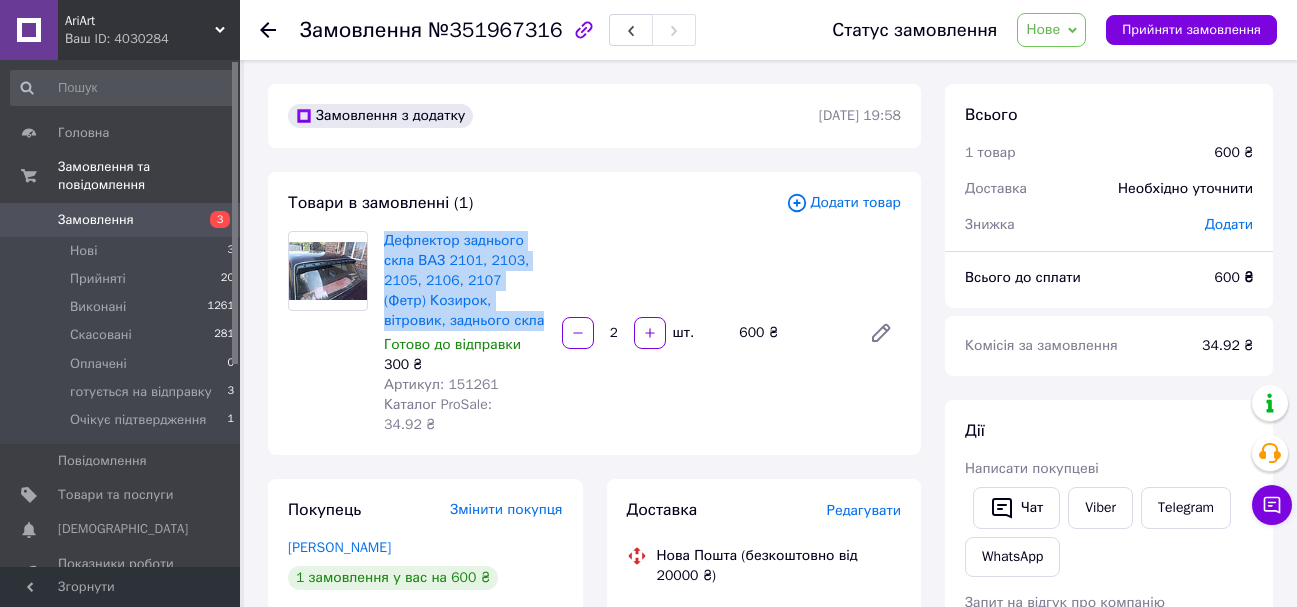 drag, startPoint x: 490, startPoint y: 325, endPoint x: 383, endPoint y: 241, distance: 136.03308 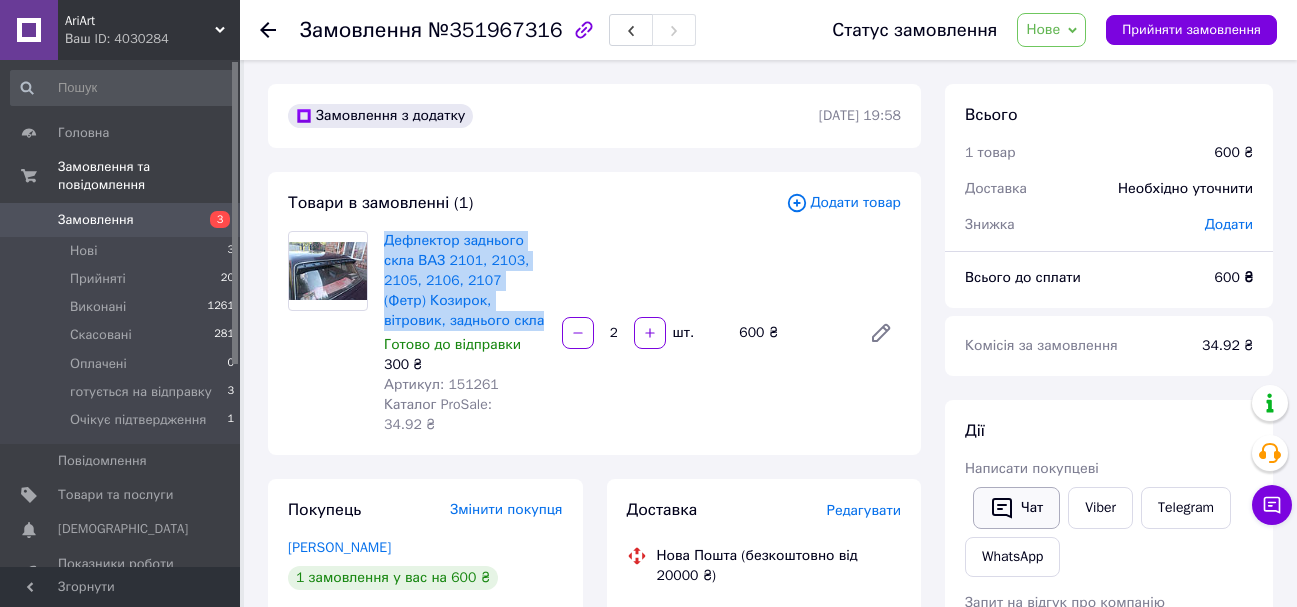 copy on "Дефлектор заднього скла ВАЗ 2101, 2103, 2105, 2106, 2107 (Фетр) Козирок, вітровик, заднього скла" 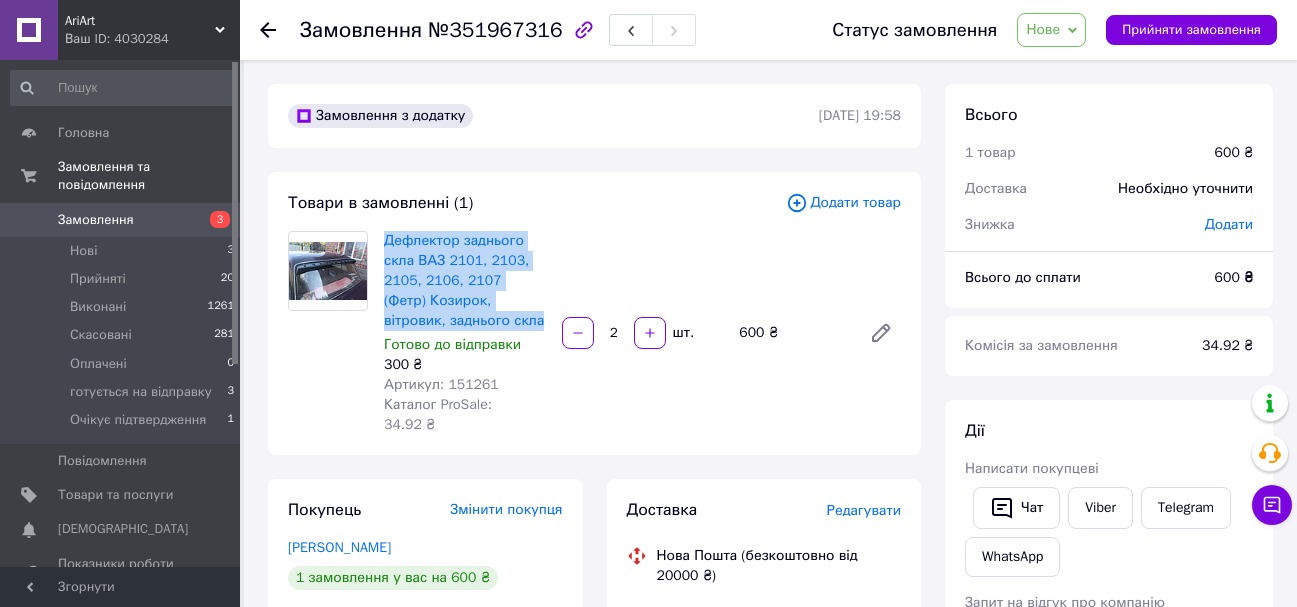 drag, startPoint x: 1088, startPoint y: 496, endPoint x: 998, endPoint y: 482, distance: 91.08238 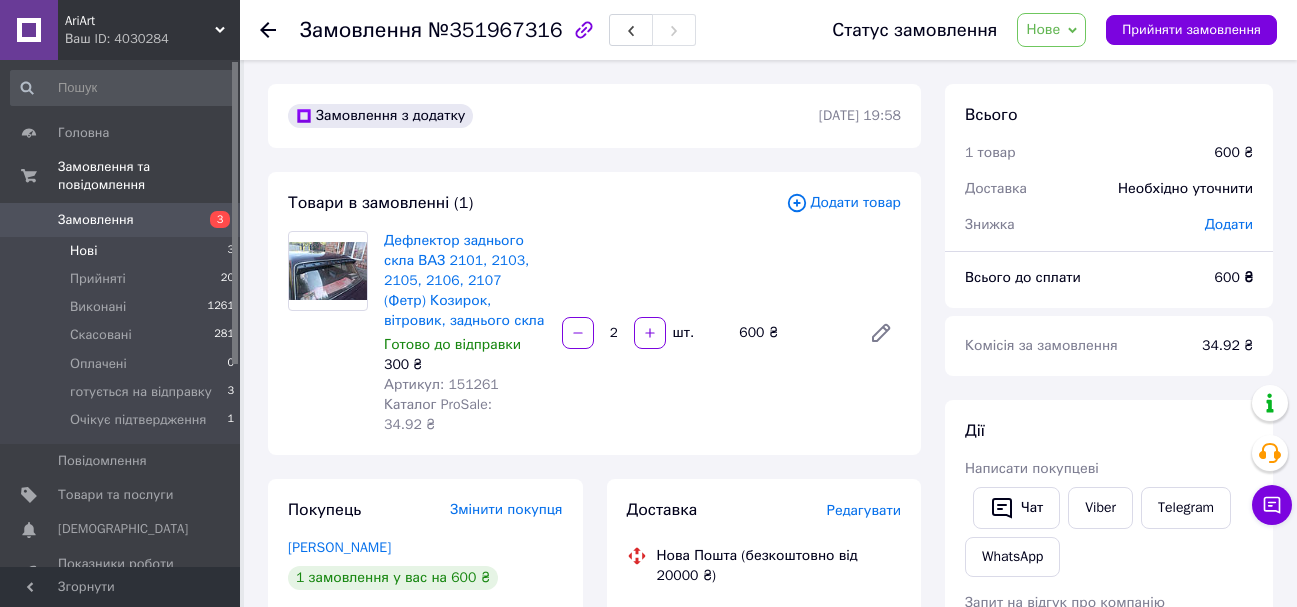 click on "Нові 3" at bounding box center [123, 251] 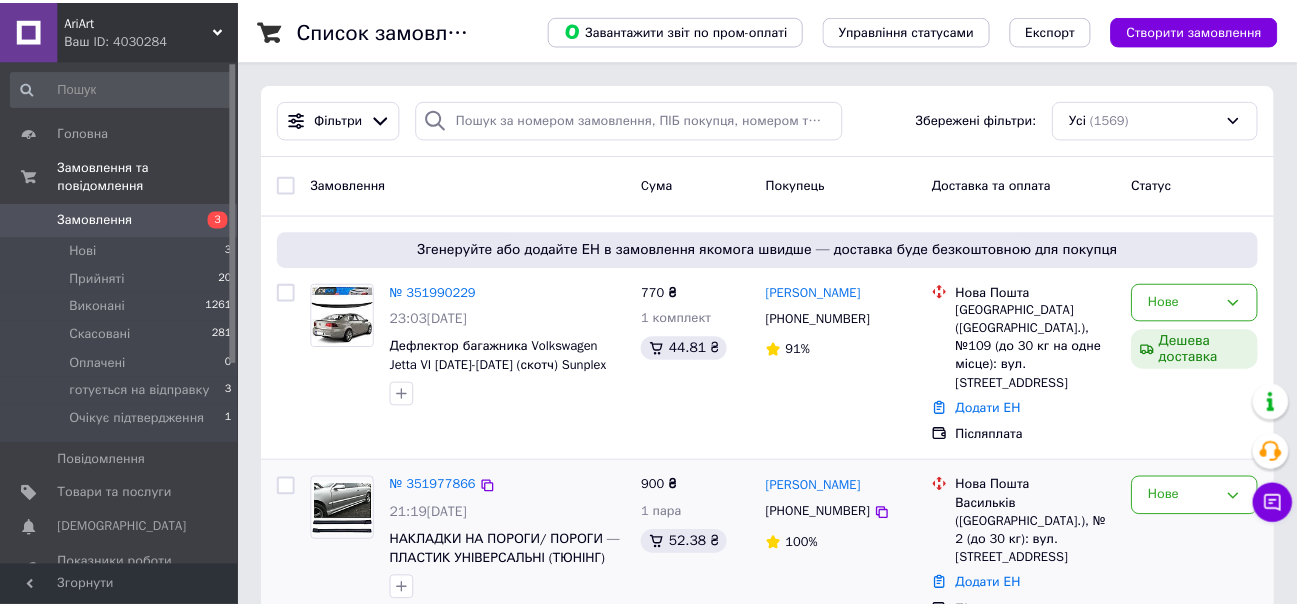 scroll, scrollTop: 300, scrollLeft: 0, axis: vertical 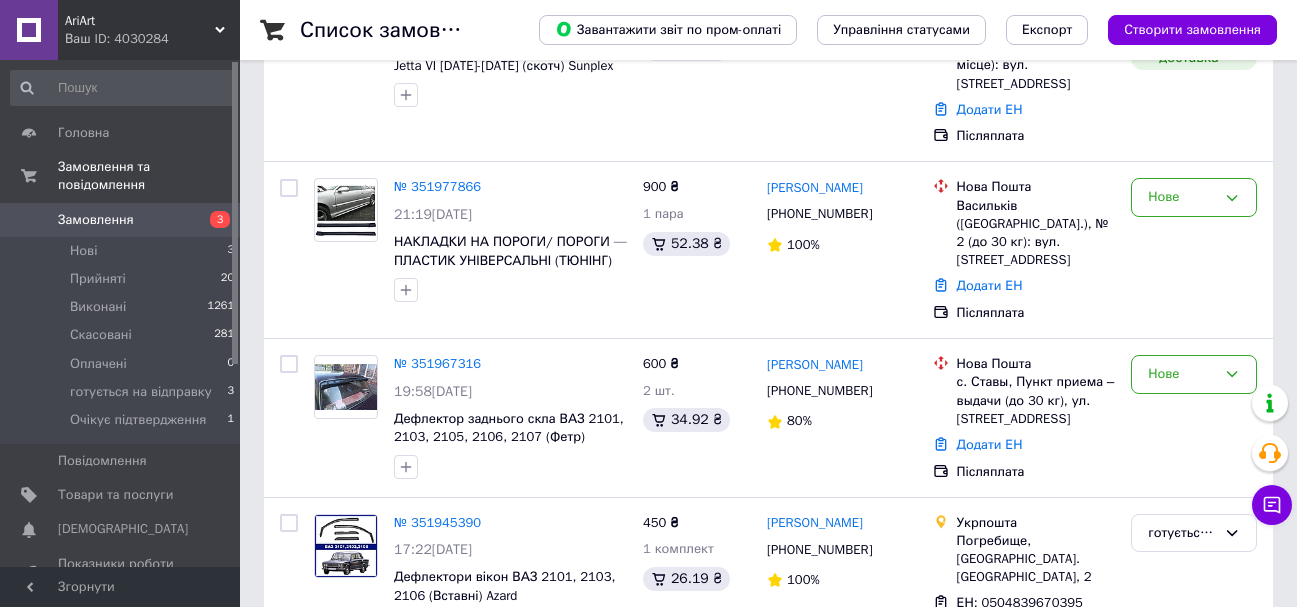 click on "Список замовлень   Завантажити звіт по пром-оплаті Управління статусами Експорт Створити замовлення Фільтри Збережені фільтри: Усі (1569) Замовлення Cума Покупець Доставка та оплата Статус Згенеруйте або додайте ЕН в замовлення якомога швидше — доставка буде безкоштовною для покупця № 351990229 23:03, 09.07.2025 Дефлектор багажника Volkswagen Jetta VI 2010-2019 (скотч) Sunplex 770 ₴ 1 комплект 44.81 ₴ Андрей Пустовойт +380679696247 91% Нова Пошта Киев (Киевская обл.), №109 (до 30 кг на одне місце): вул. Кирилівська, 152 Додати ЕН Післяплата Нове Дешева доставка № 351977866 21:19, 09.07.2025 900 ₴ 1 пара 52.38 ₴ 100% 600 ₴" at bounding box center [768, 9612] 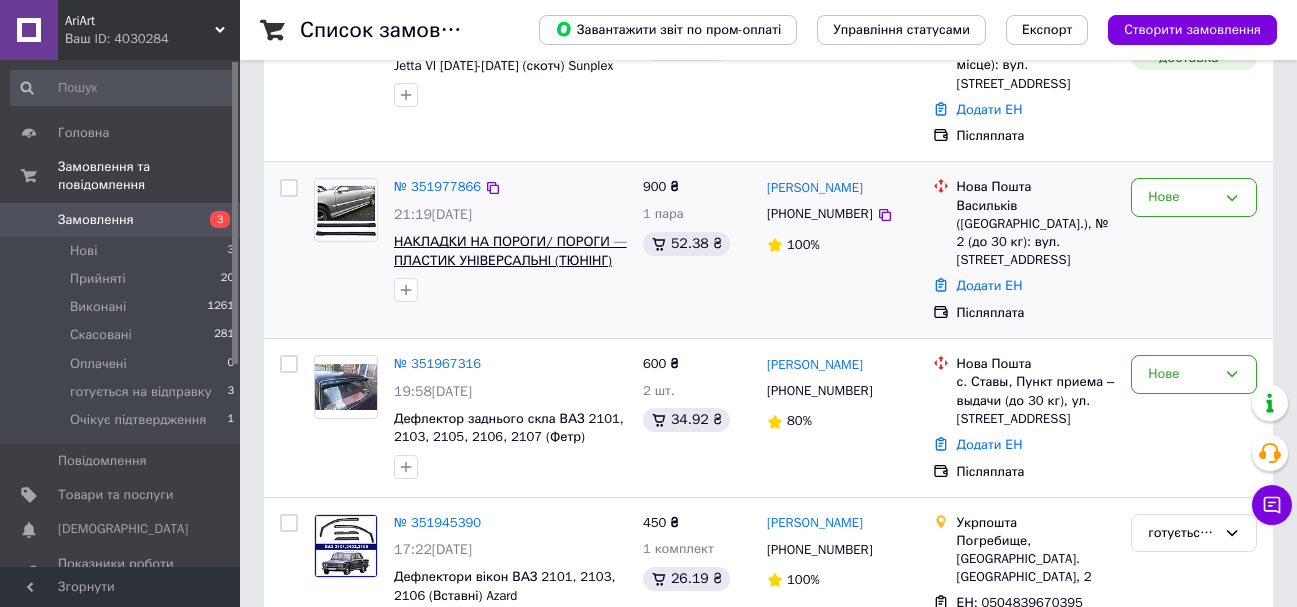 click on "НАКЛАДКИ НА ПОРОГИ/ ПОРОГИ — ПЛАСТИК УНІВЕРСАЛЬНІ (ТЮНІНГ)" at bounding box center [510, 251] 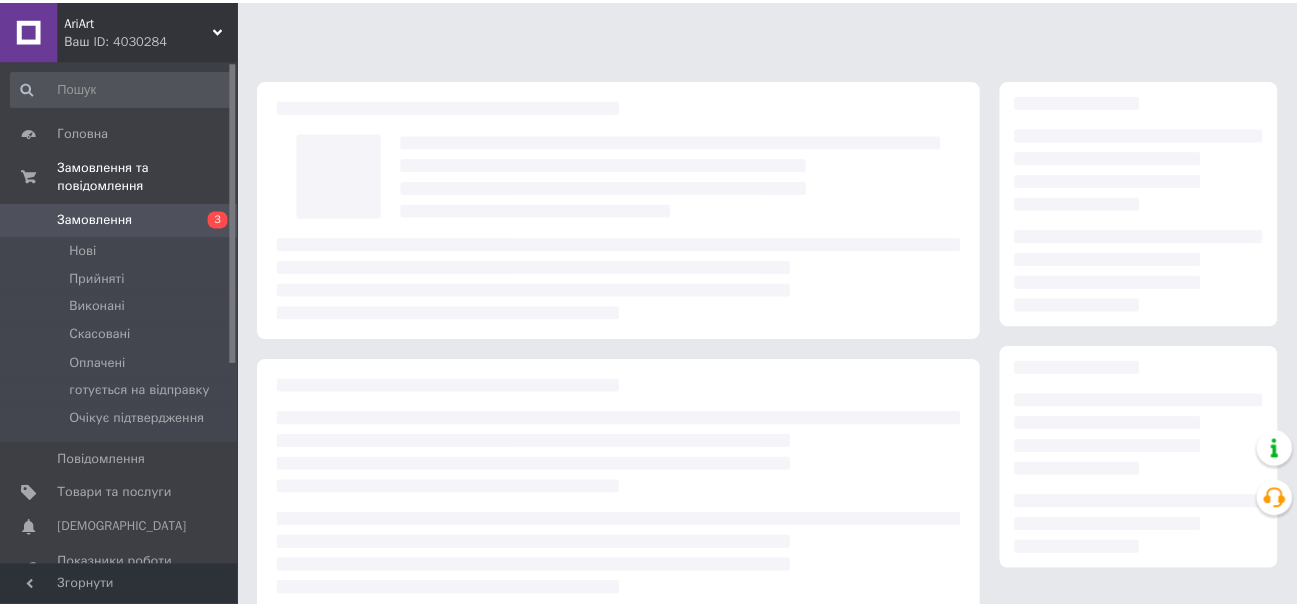 scroll, scrollTop: 0, scrollLeft: 0, axis: both 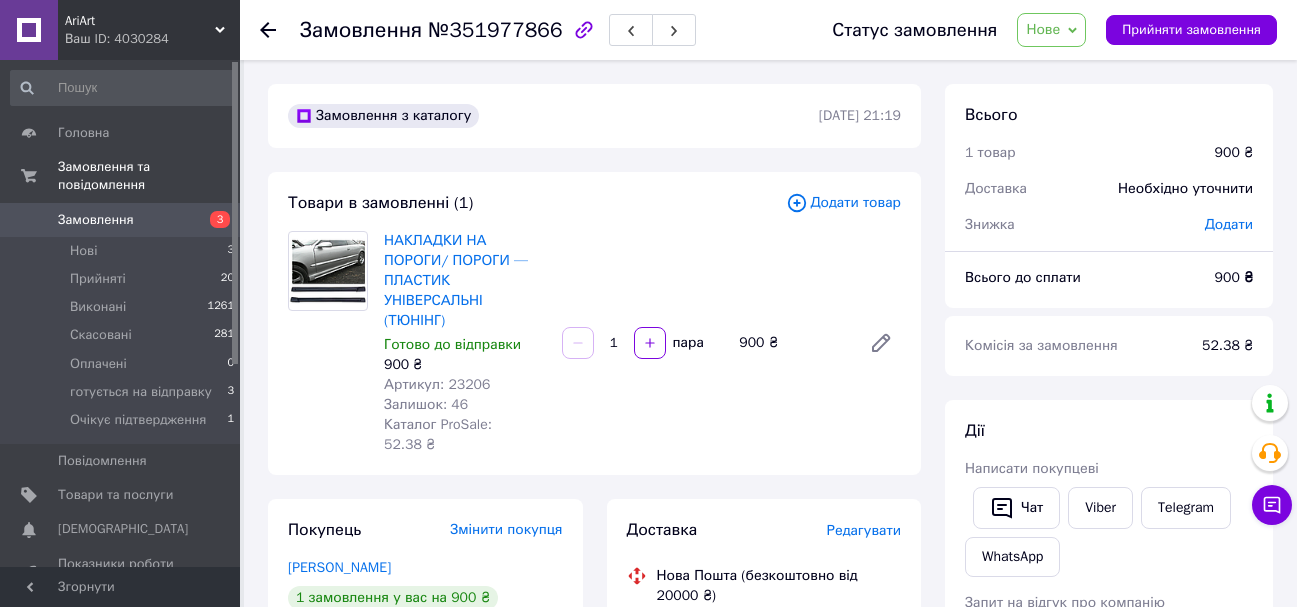 click on "Замовлення №351977866 Статус замовлення [GEOGRAPHIC_DATA] Виконано Скасовано Оплачено готується на відправку Очікує підтвердження Прийняти замовлення Замовлення з каталогу [DATE] 21:19 Товари в замовленні (1) Додати товар НАКЛАДКИ НА ПОРОГИ/ ПОРОГИ — ПЛАСТИК УНІВЕРСАЛЬНІ (ТЮНІНГ) Готово до відправки 900 ₴ Артикул: 23206 Залишок: 46 Каталог ProSale: 52.38 ₴  1   пара 900 ₴ Покупець Змінити покупця Кызюк [PERSON_NAME] 1 замовлення у вас на 900 ₴ 100%   успішних покупок Додати відгук Додати [PHONE_NUMBER] Оплата Післяплата Доставка Редагувати Нова Пошта (безкоштовно від 20000 ₴) Отримувач [PHONE_NUMBER]" at bounding box center (770, 763) 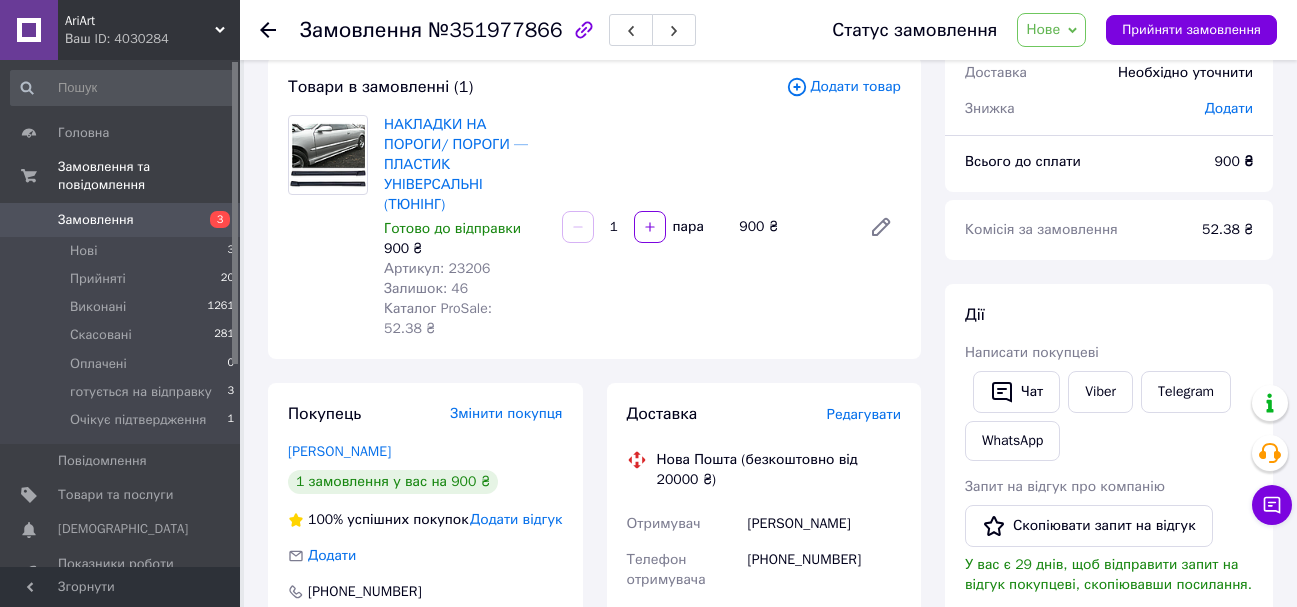 scroll, scrollTop: 100, scrollLeft: 0, axis: vertical 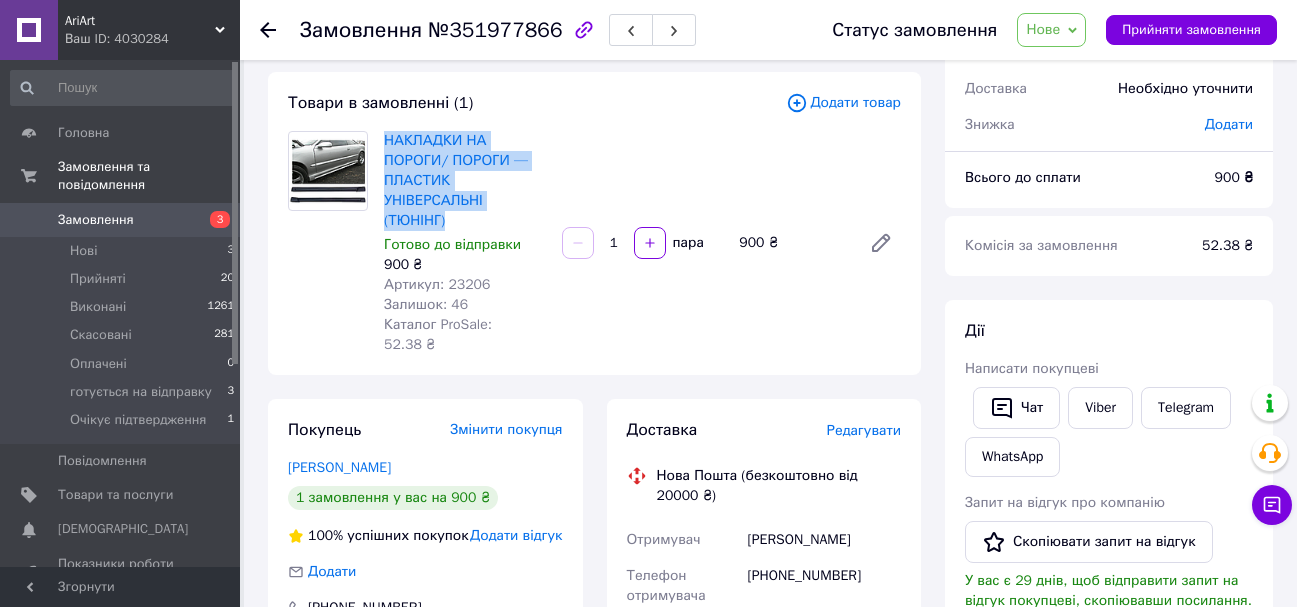 drag, startPoint x: 459, startPoint y: 206, endPoint x: 382, endPoint y: 137, distance: 103.392456 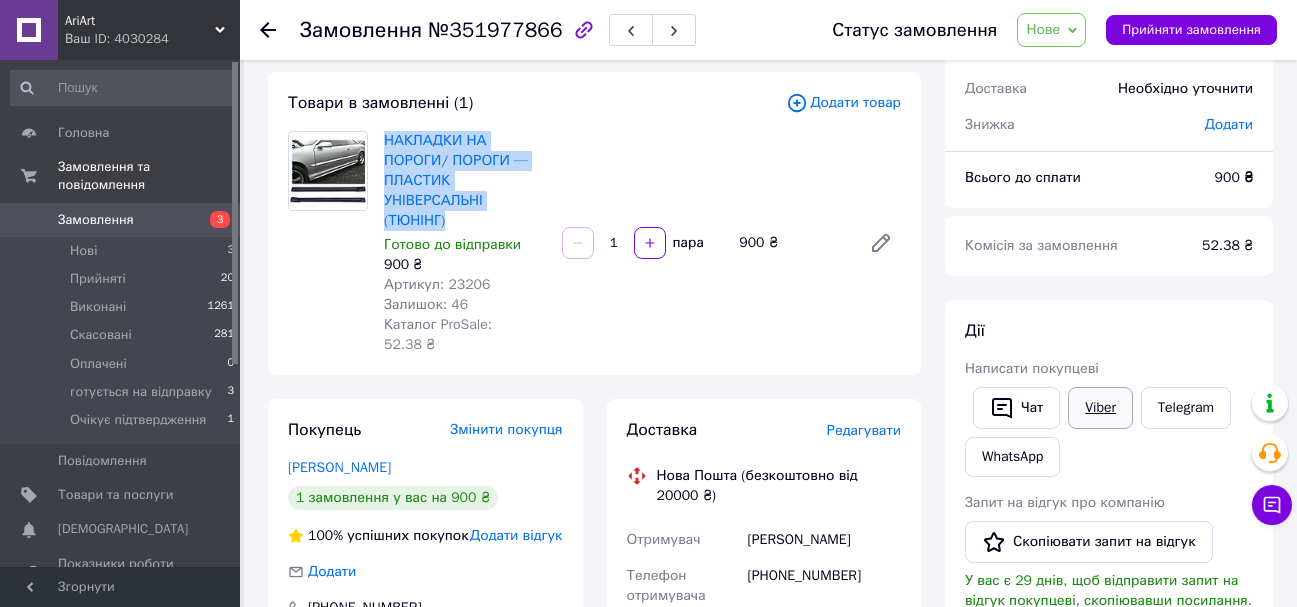 click on "Viber" at bounding box center (1100, 408) 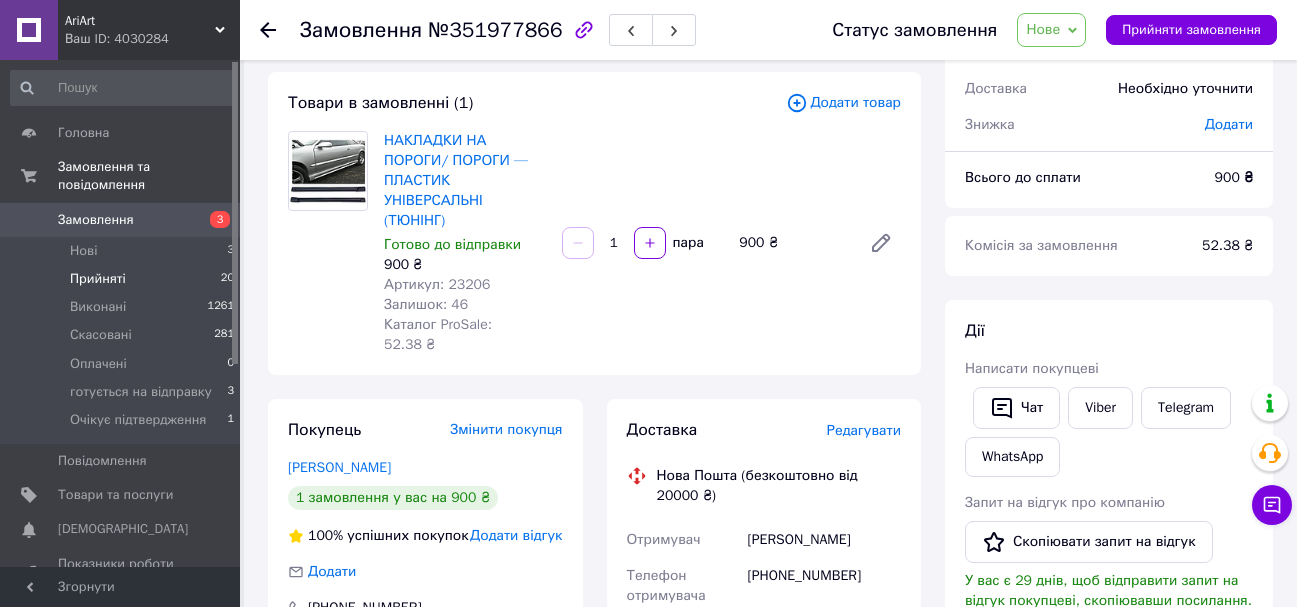 click on "Прийняті 20" at bounding box center (123, 279) 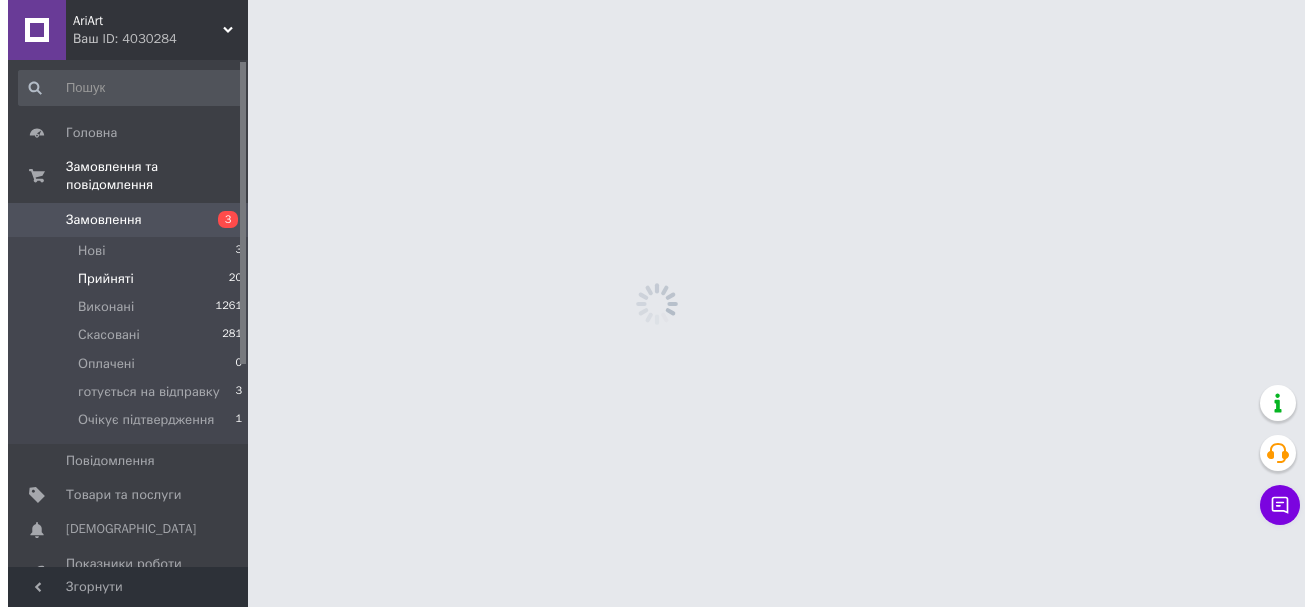 scroll, scrollTop: 0, scrollLeft: 0, axis: both 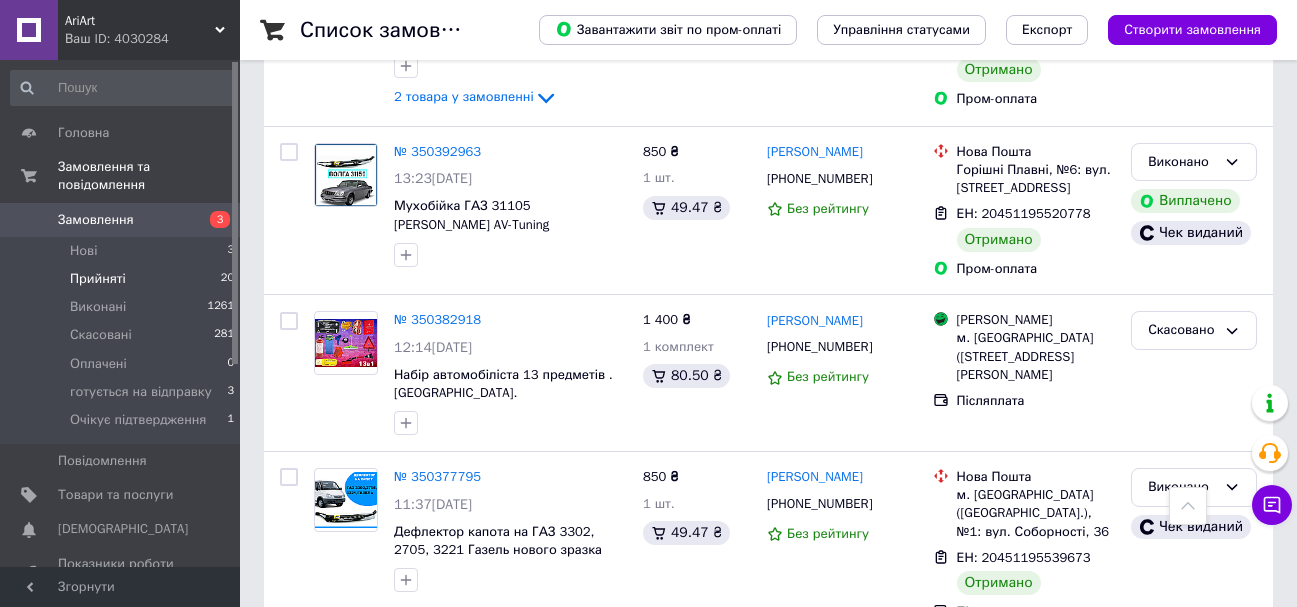click on "Прийняті 20" at bounding box center [123, 279] 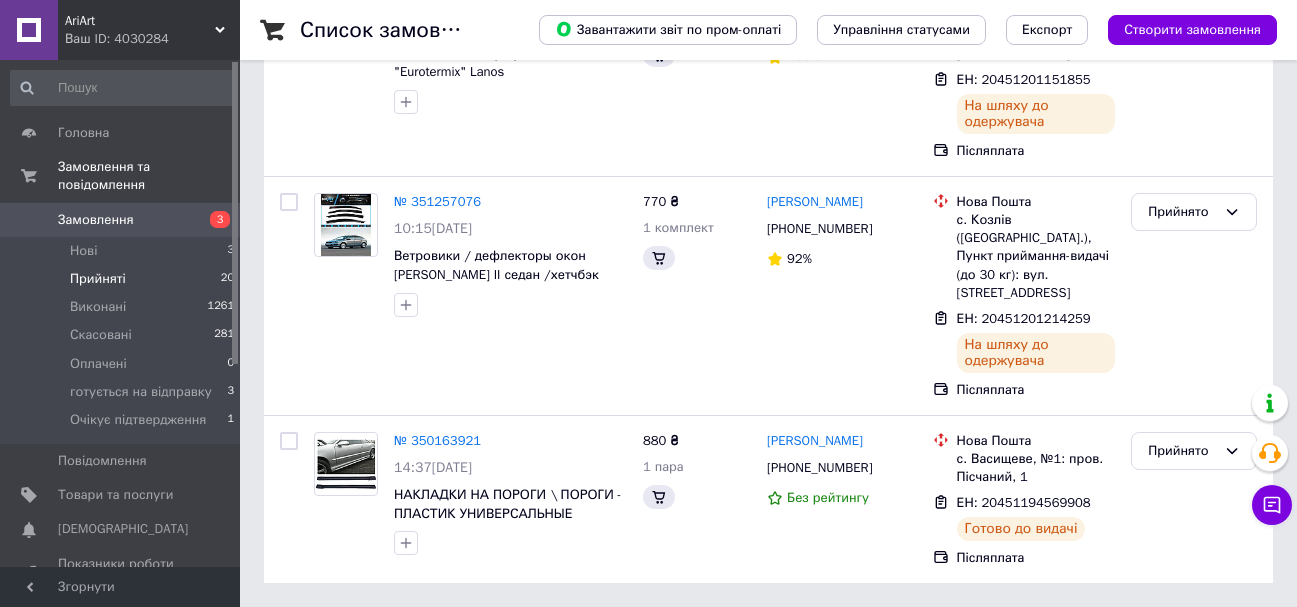 scroll, scrollTop: 0, scrollLeft: 0, axis: both 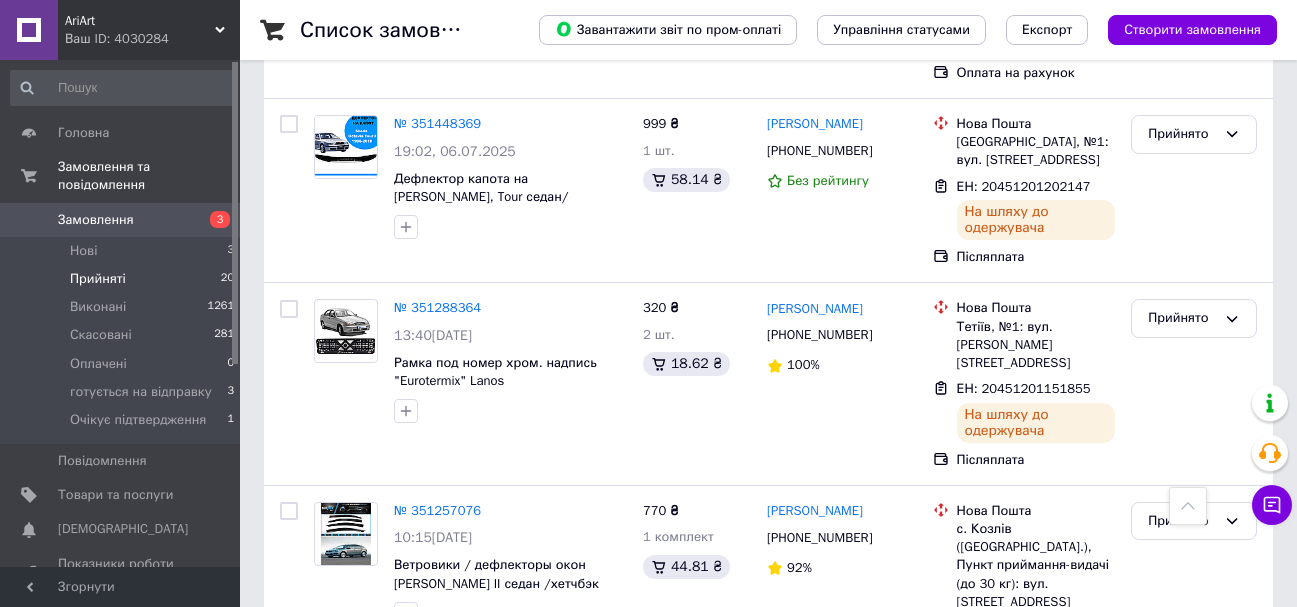 click on "ЕН: 20451194569908" at bounding box center [1024, 811] 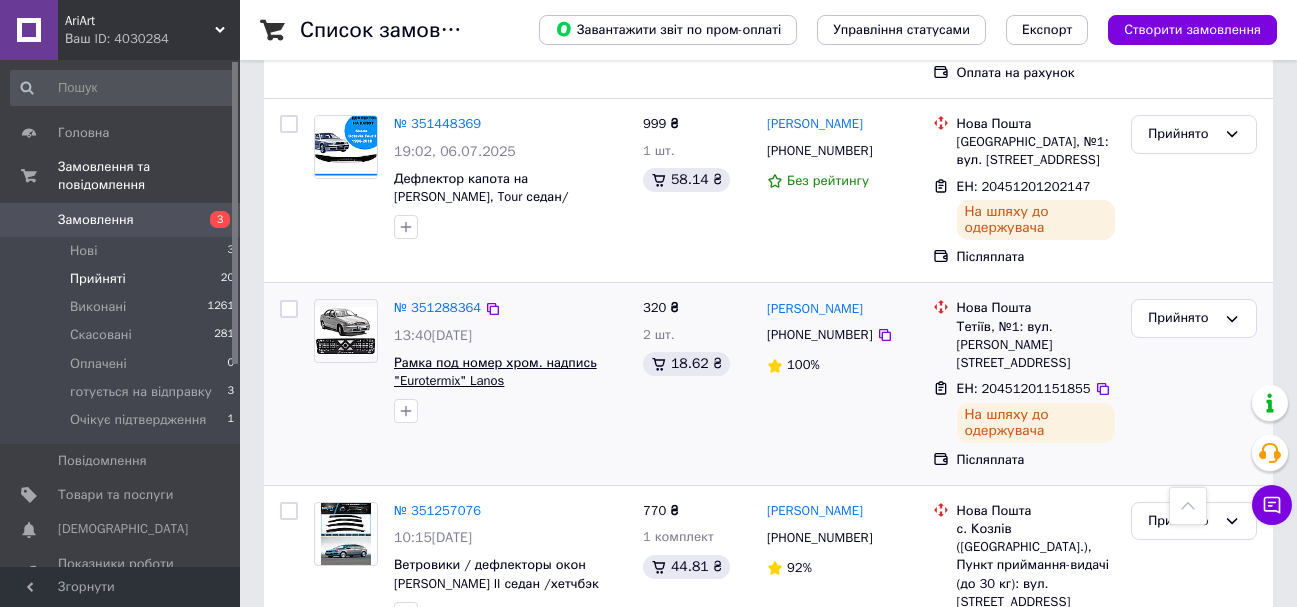 copy on "20451194569908" 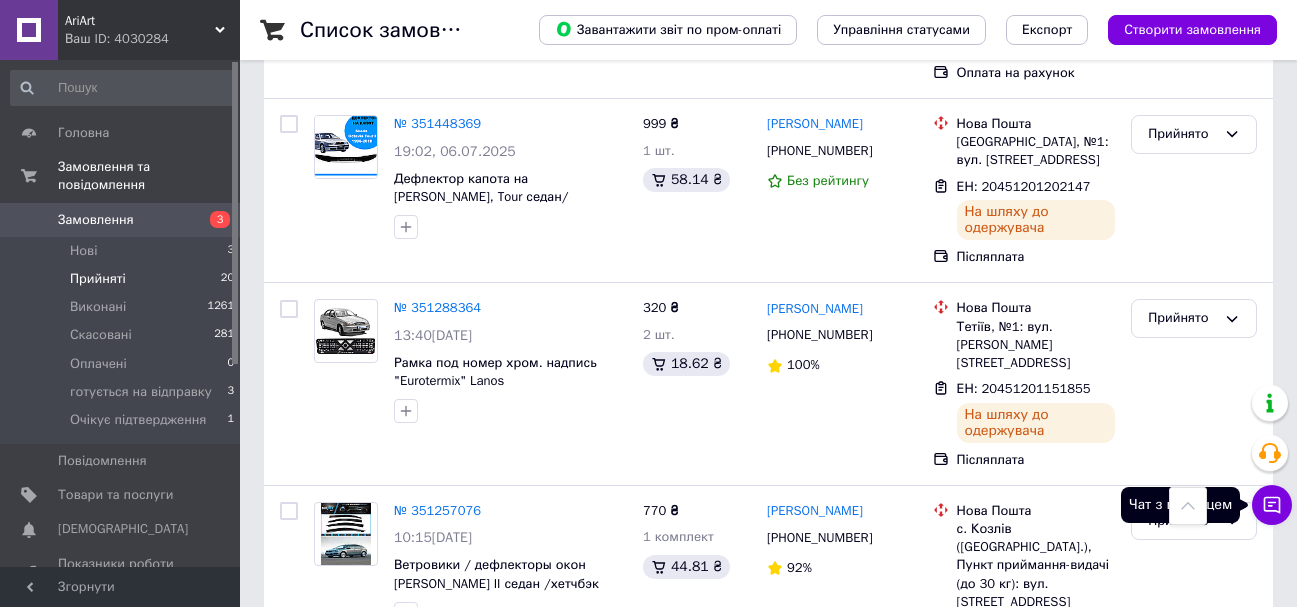 click on "Чат з покупцем" at bounding box center (1272, 505) 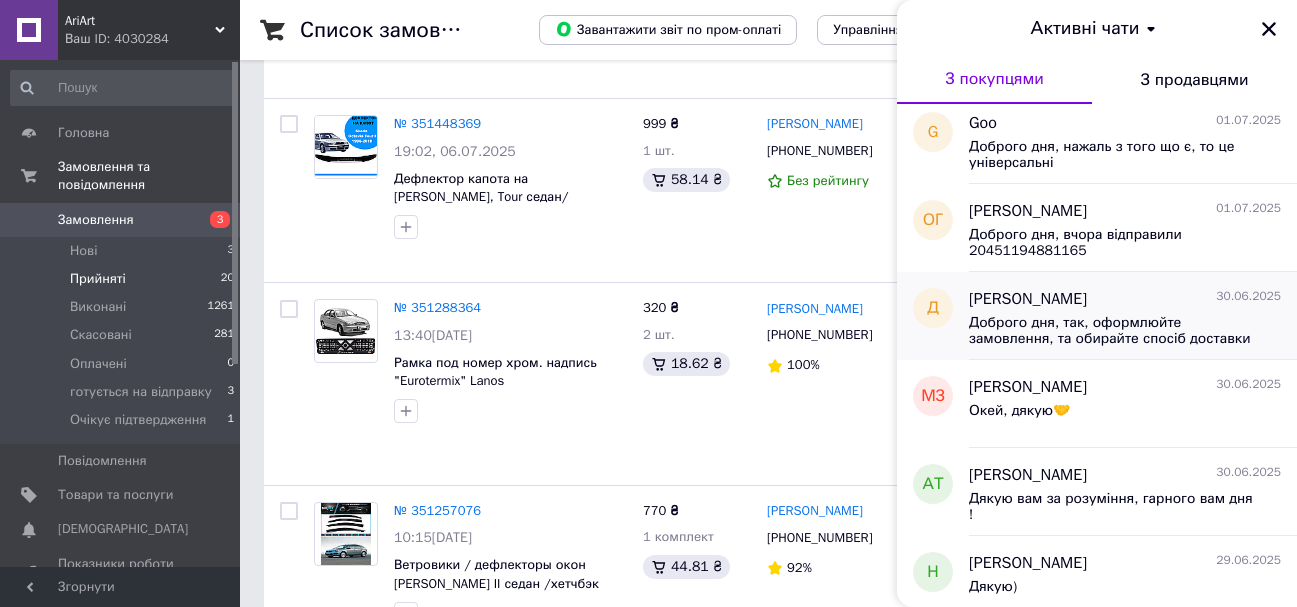 scroll, scrollTop: 1557, scrollLeft: 0, axis: vertical 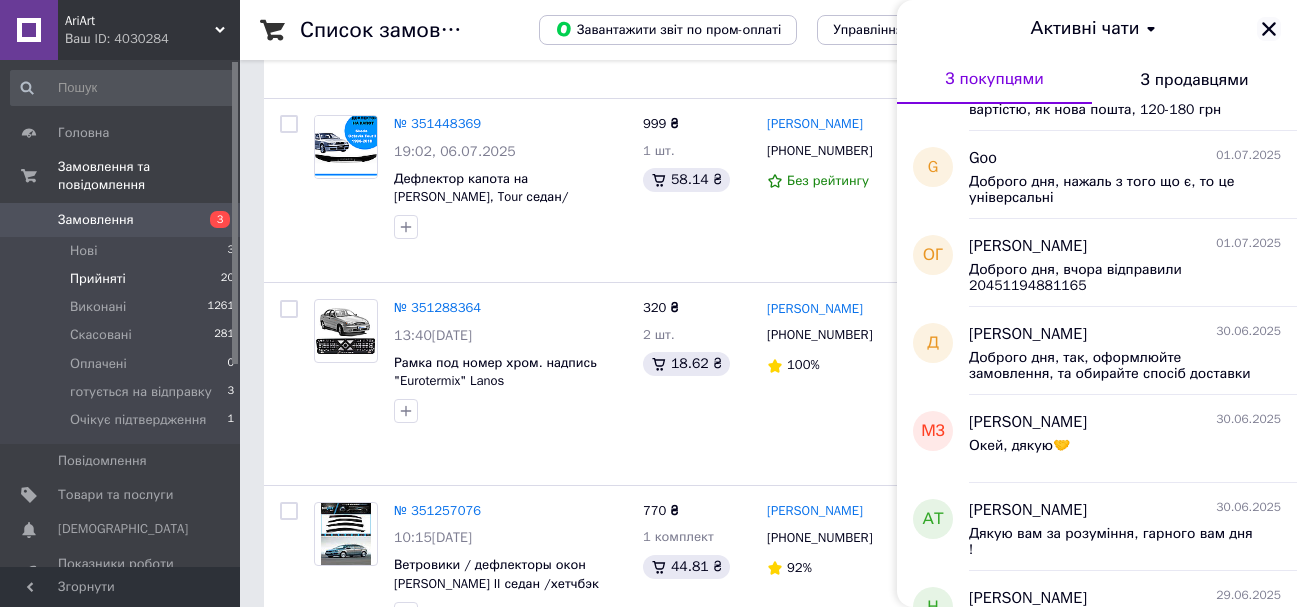 click at bounding box center (1269, 29) 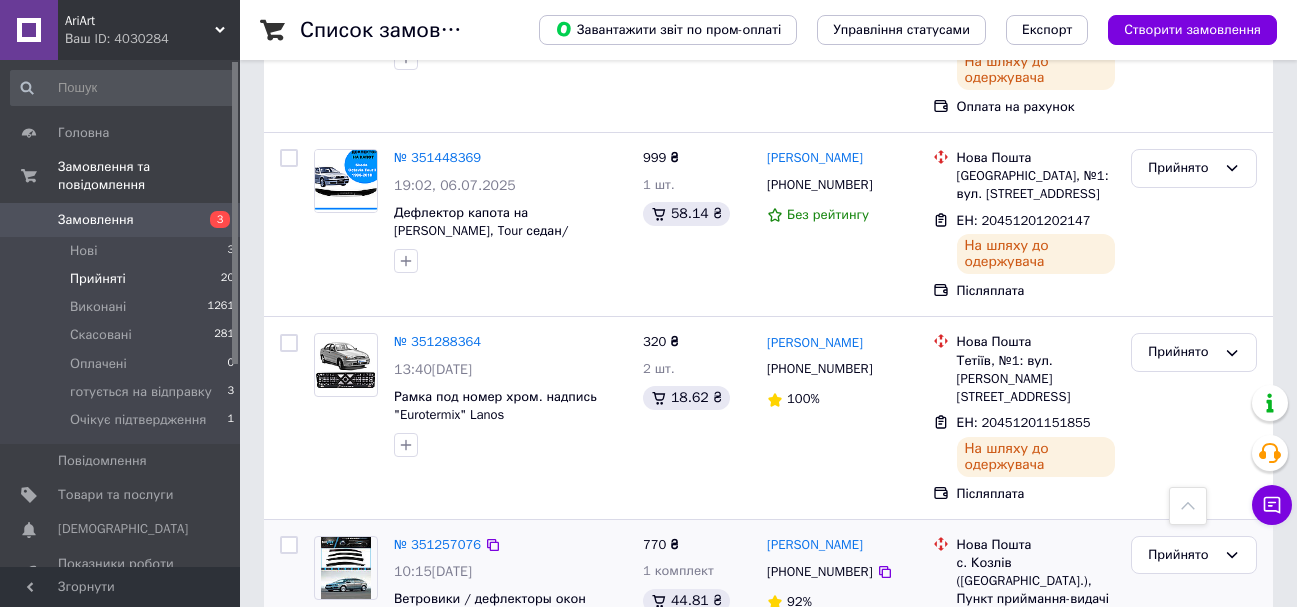 scroll, scrollTop: 3710, scrollLeft: 0, axis: vertical 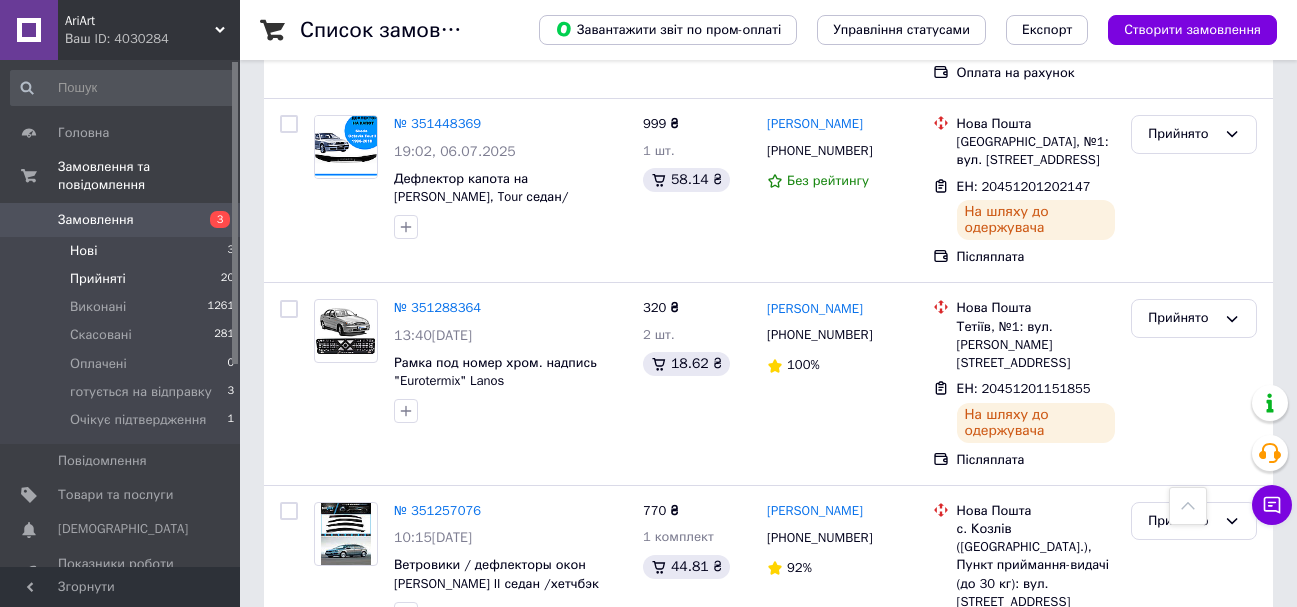 click on "Нові 3" at bounding box center (123, 251) 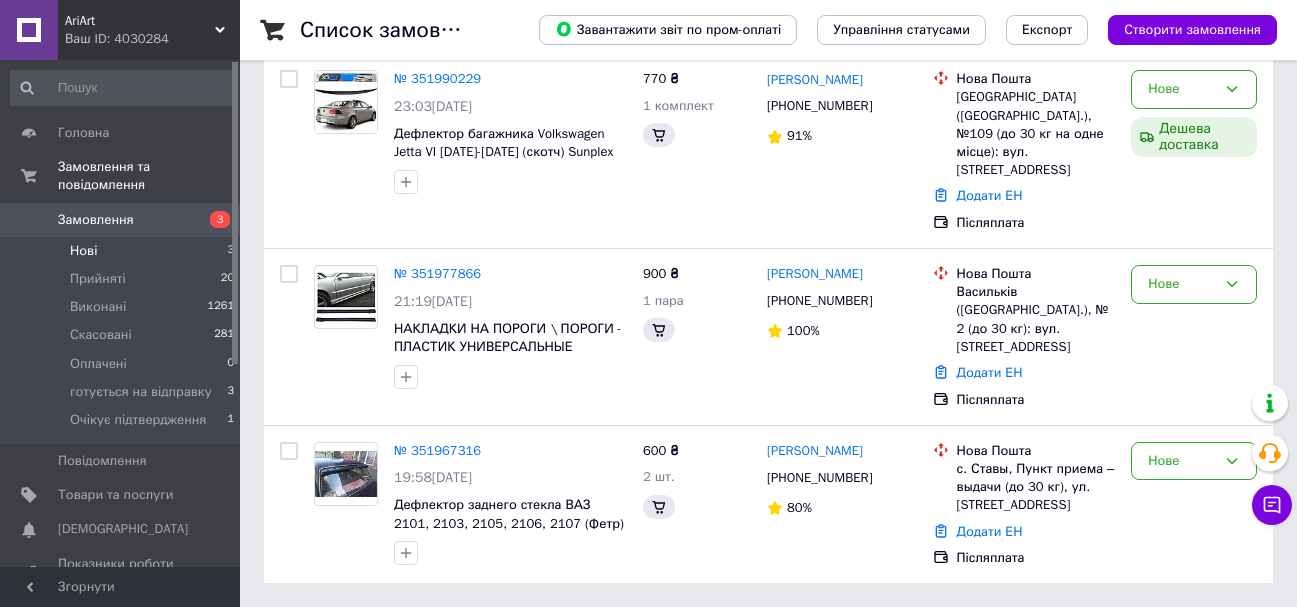 scroll, scrollTop: 0, scrollLeft: 0, axis: both 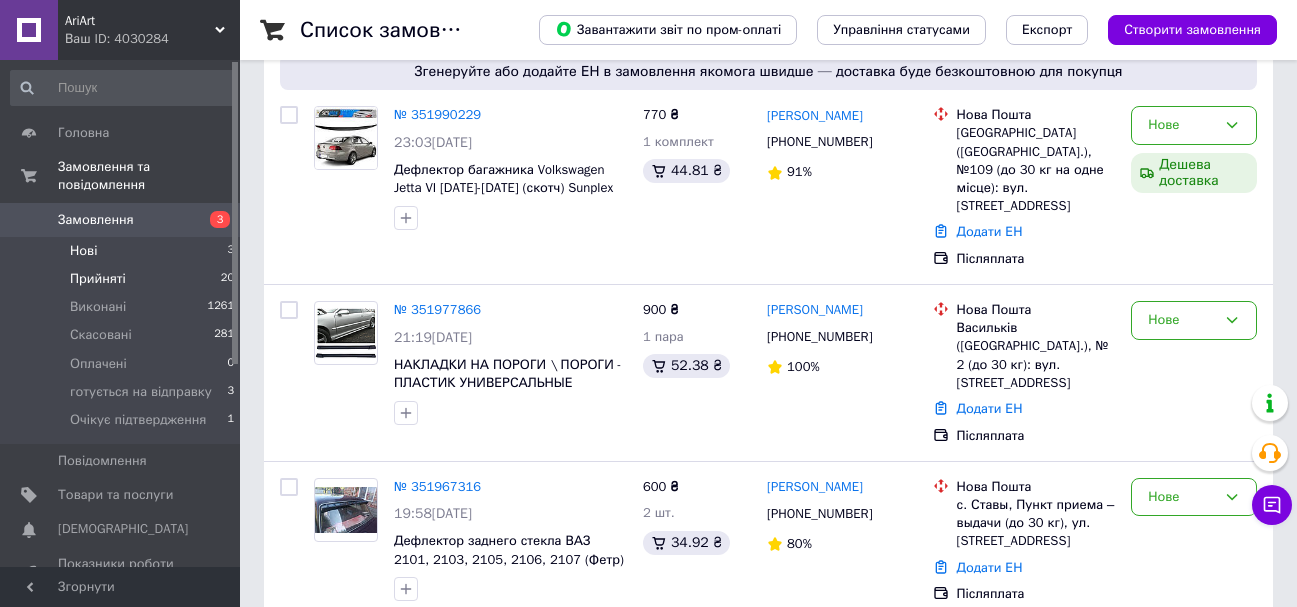 click on "Прийняті 20" at bounding box center [123, 279] 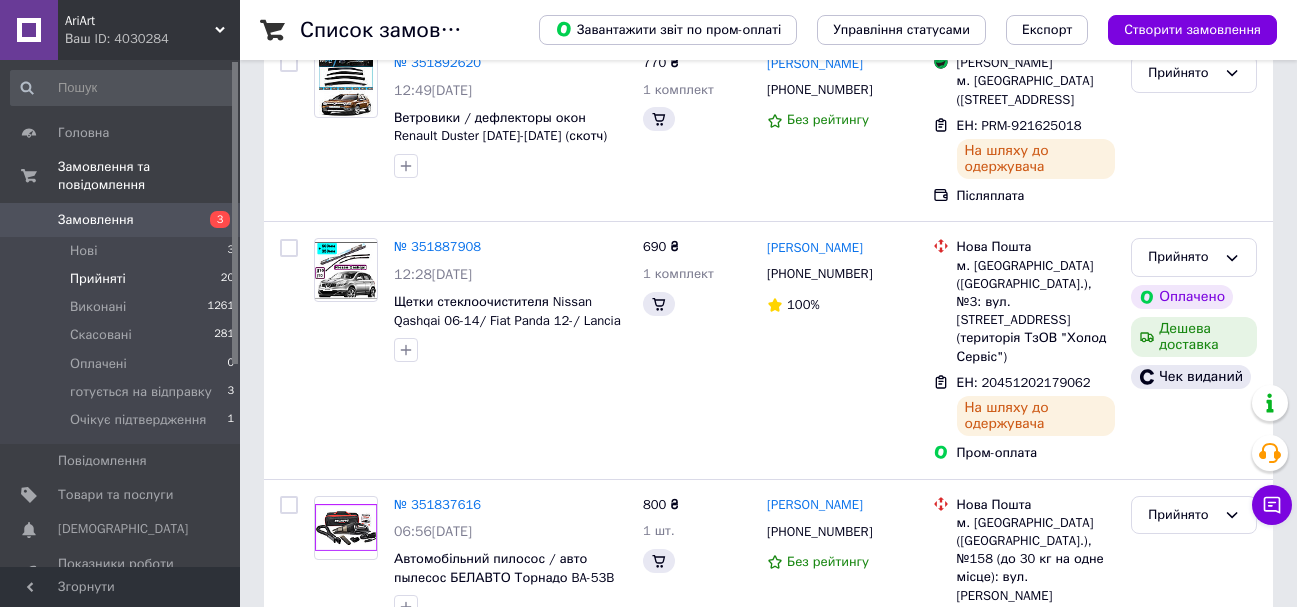 scroll, scrollTop: 0, scrollLeft: 0, axis: both 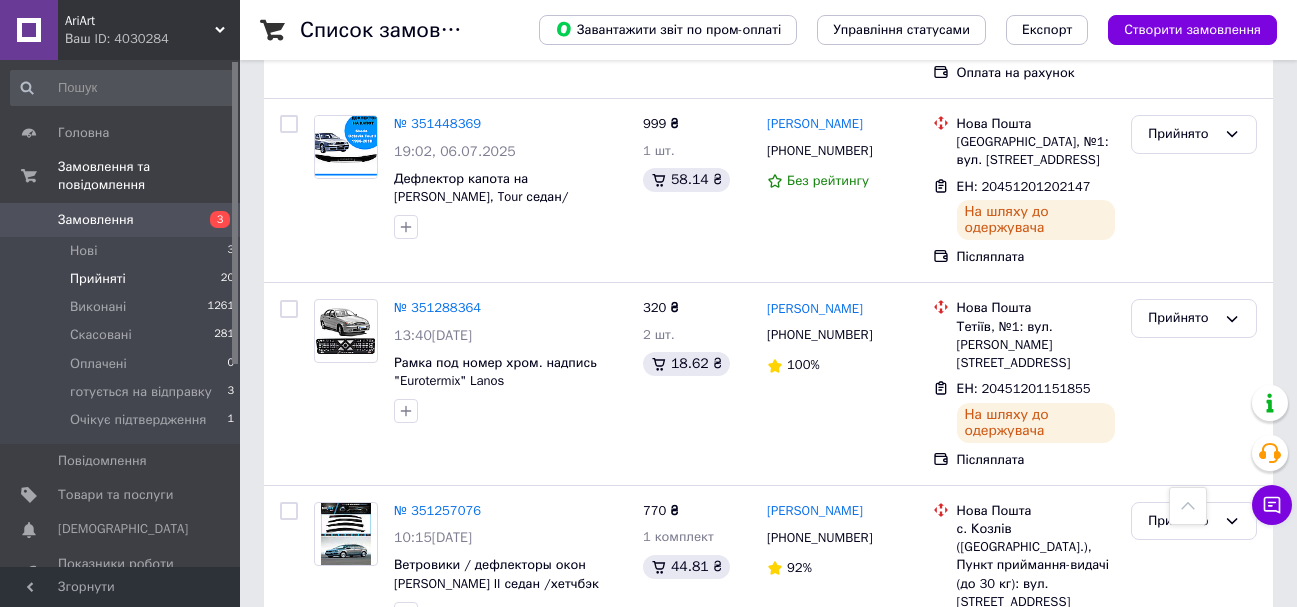 click on "[PHONE_NUMBER]" at bounding box center [819, 777] 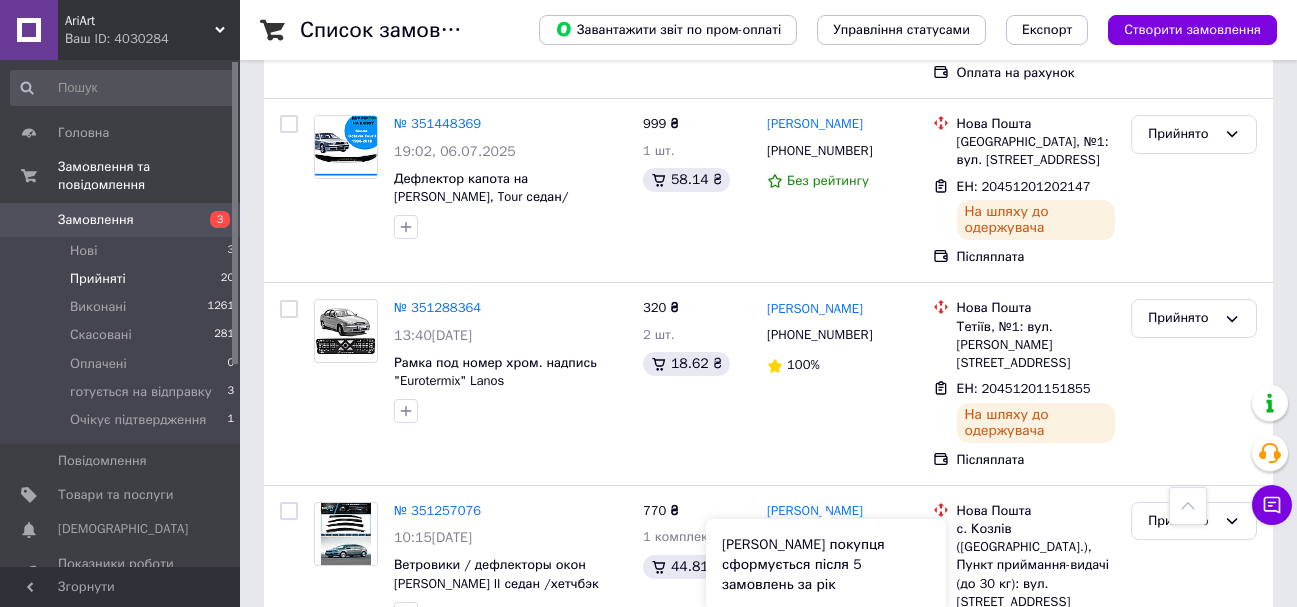 copy on "380954215158" 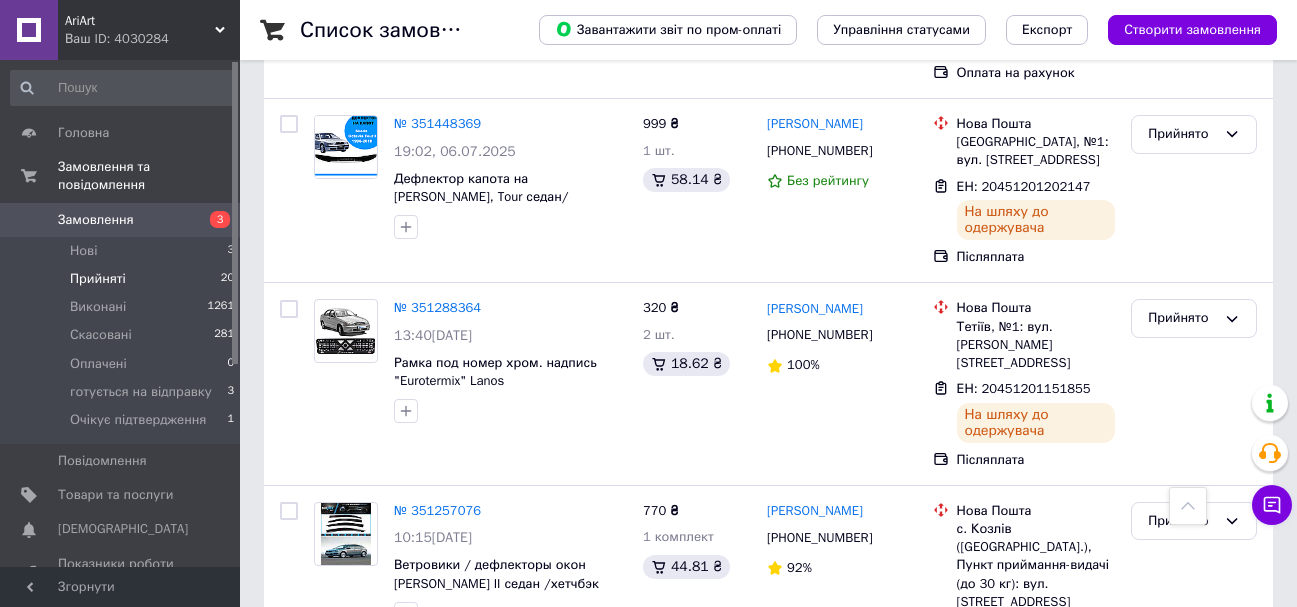 drag, startPoint x: 825, startPoint y: 444, endPoint x: 469, endPoint y: 519, distance: 363.8145 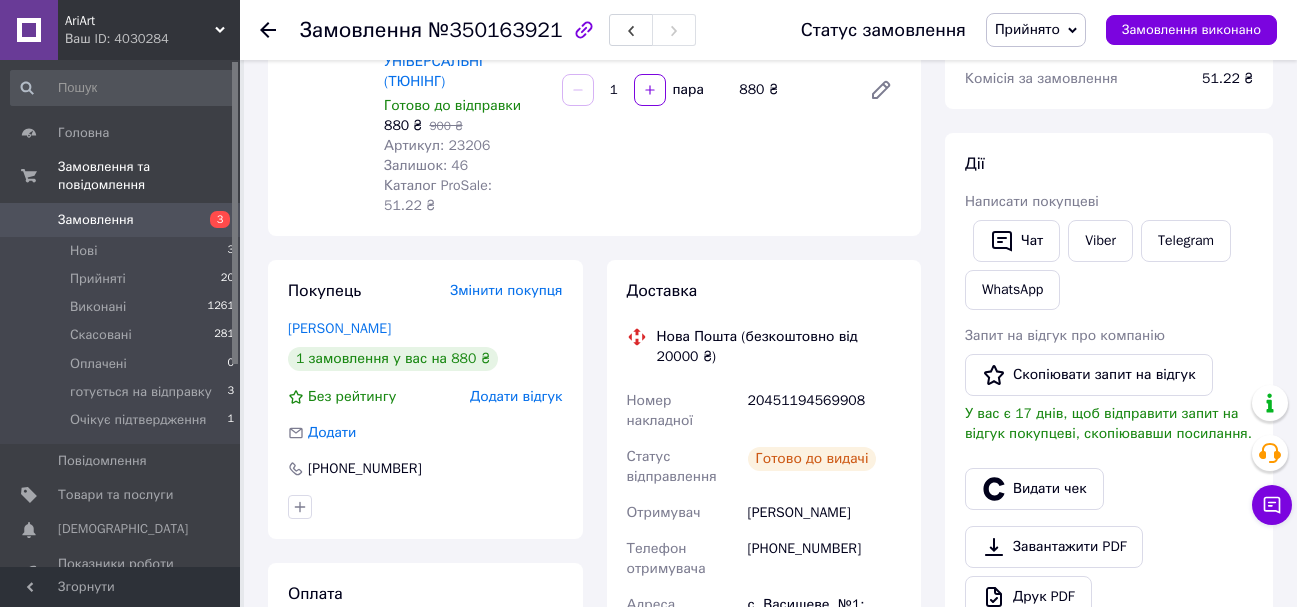 scroll, scrollTop: 400, scrollLeft: 0, axis: vertical 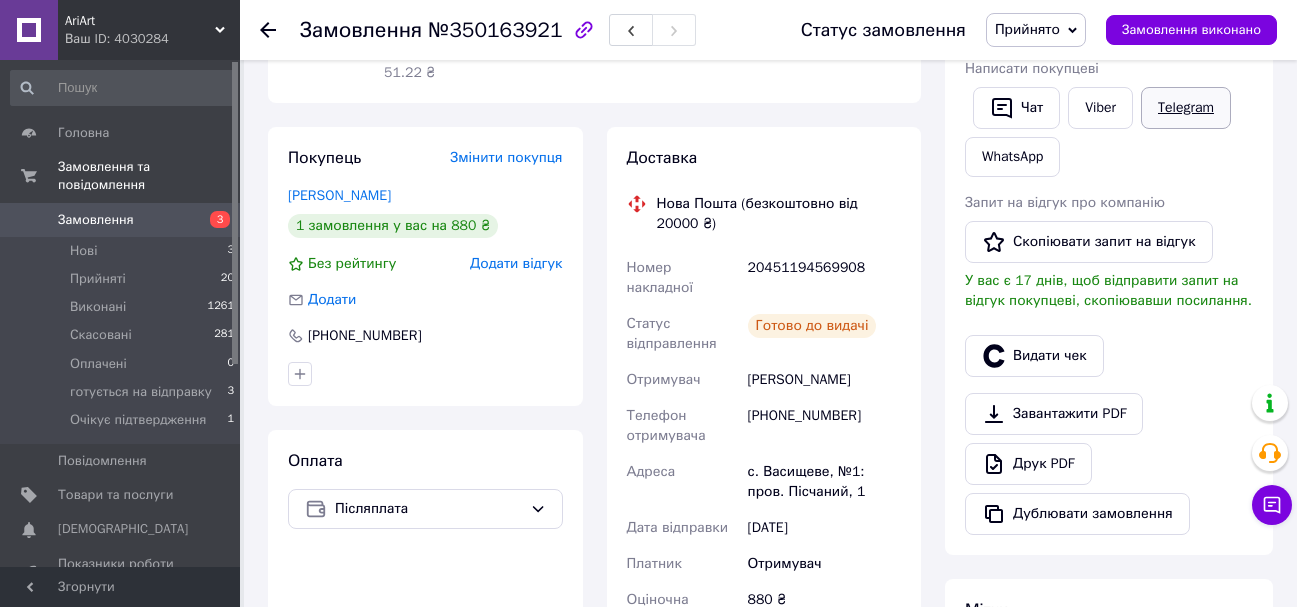 click on "Telegram" at bounding box center (1186, 108) 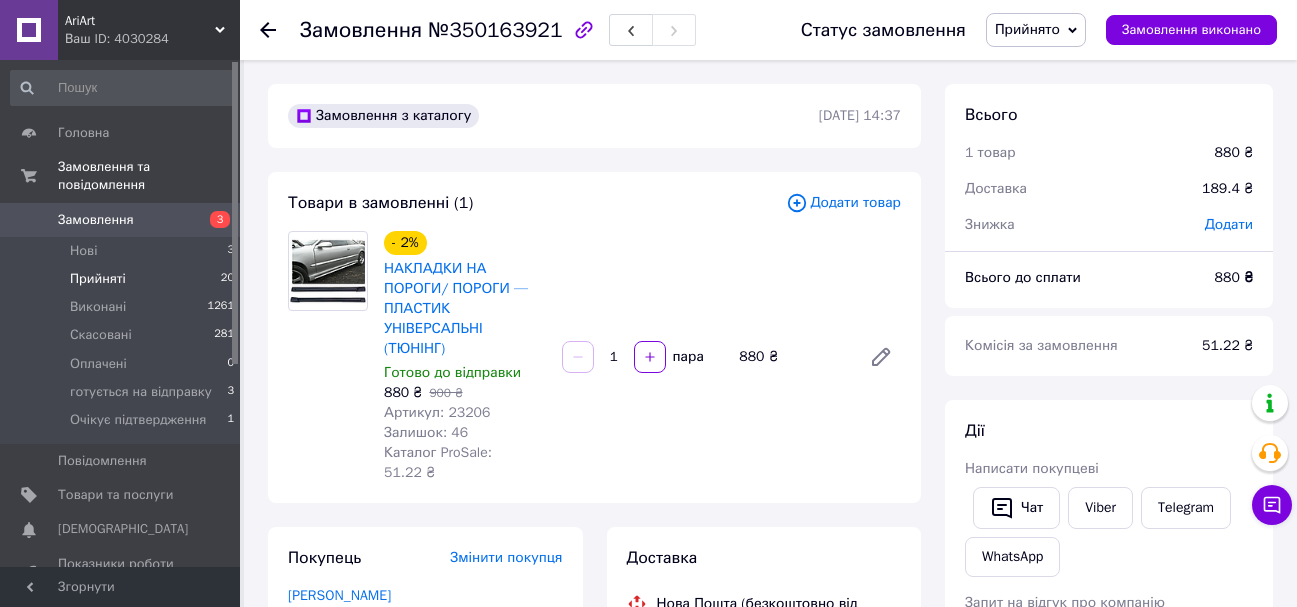 scroll, scrollTop: 400, scrollLeft: 0, axis: vertical 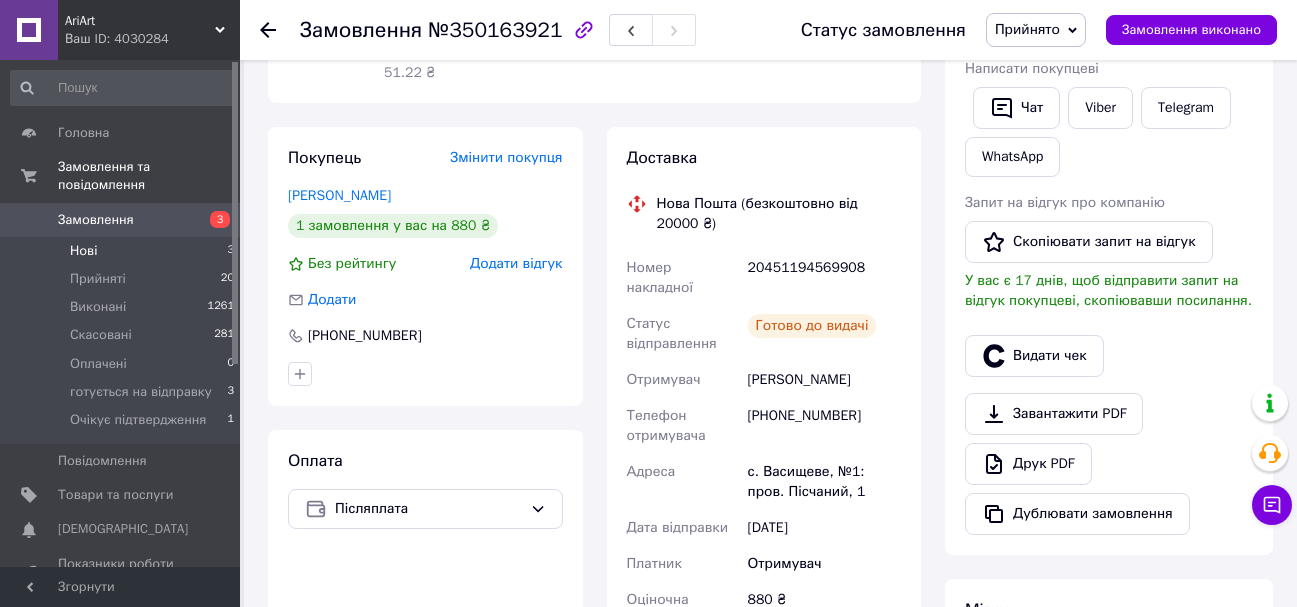 click on "Нові 3" at bounding box center (123, 251) 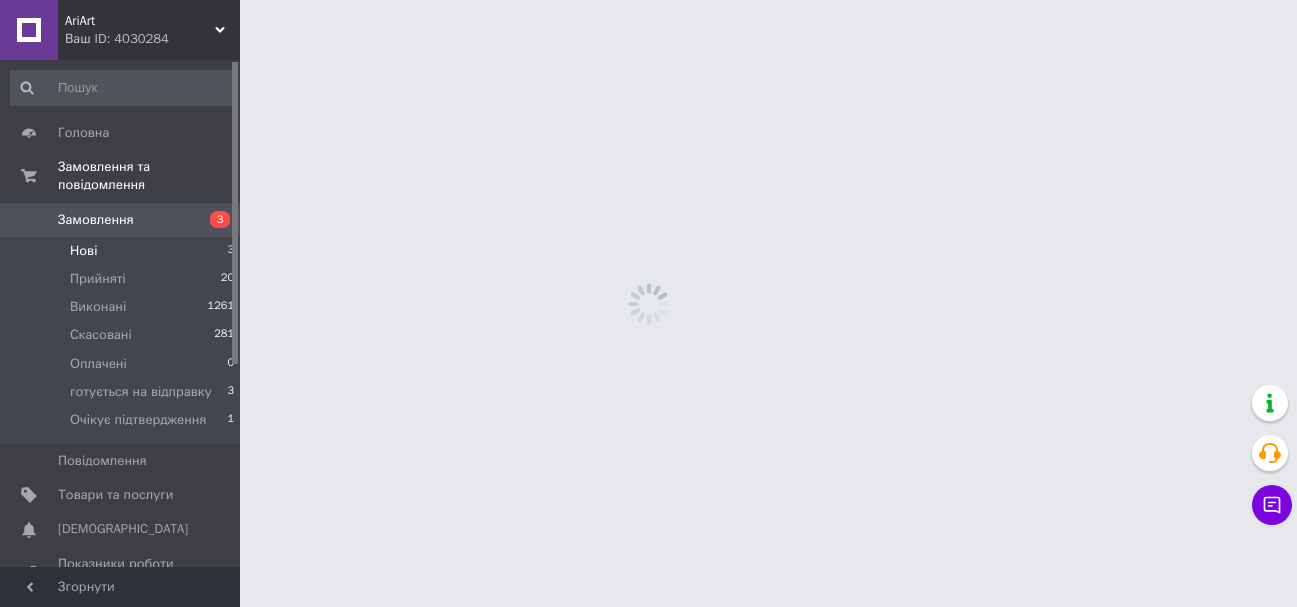 scroll, scrollTop: 0, scrollLeft: 0, axis: both 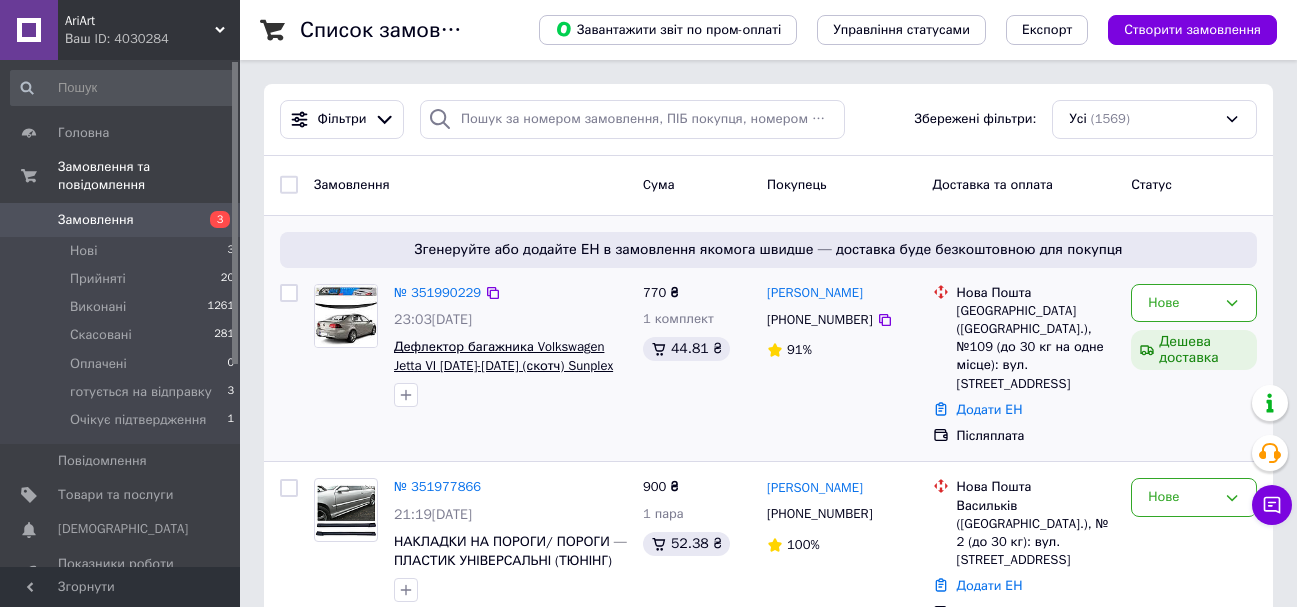 click on "Дефлектор багажника Volkswagen Jetta VI [DATE]-[DATE] (скотч) Sunplex" at bounding box center (503, 356) 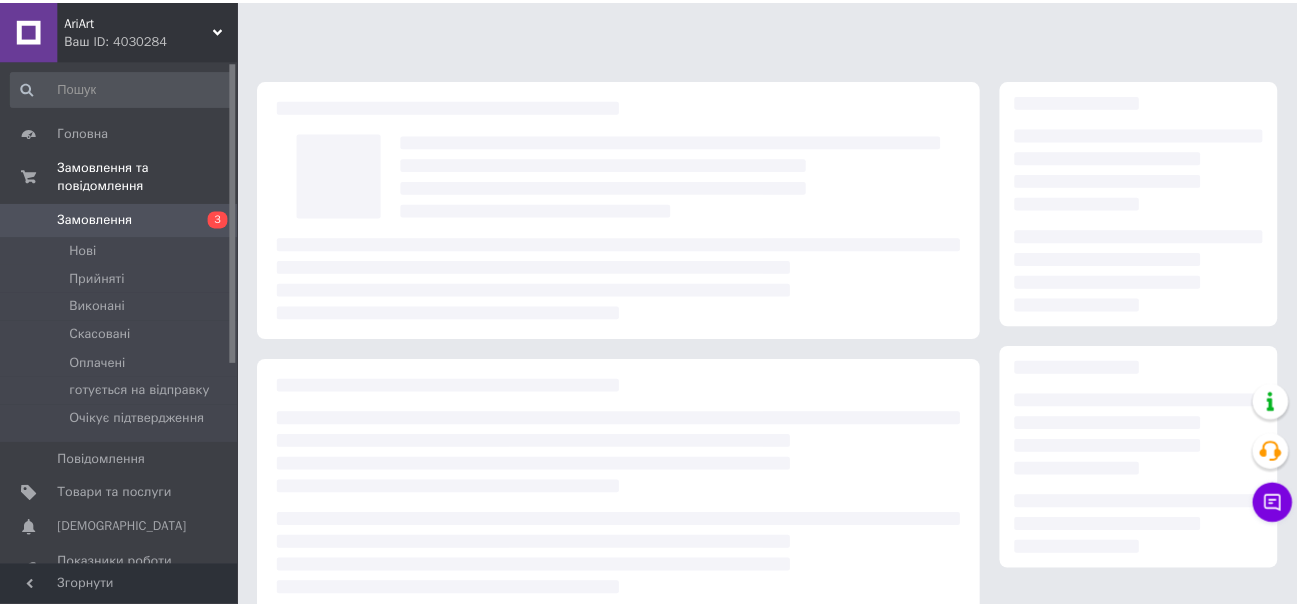 scroll, scrollTop: 0, scrollLeft: 0, axis: both 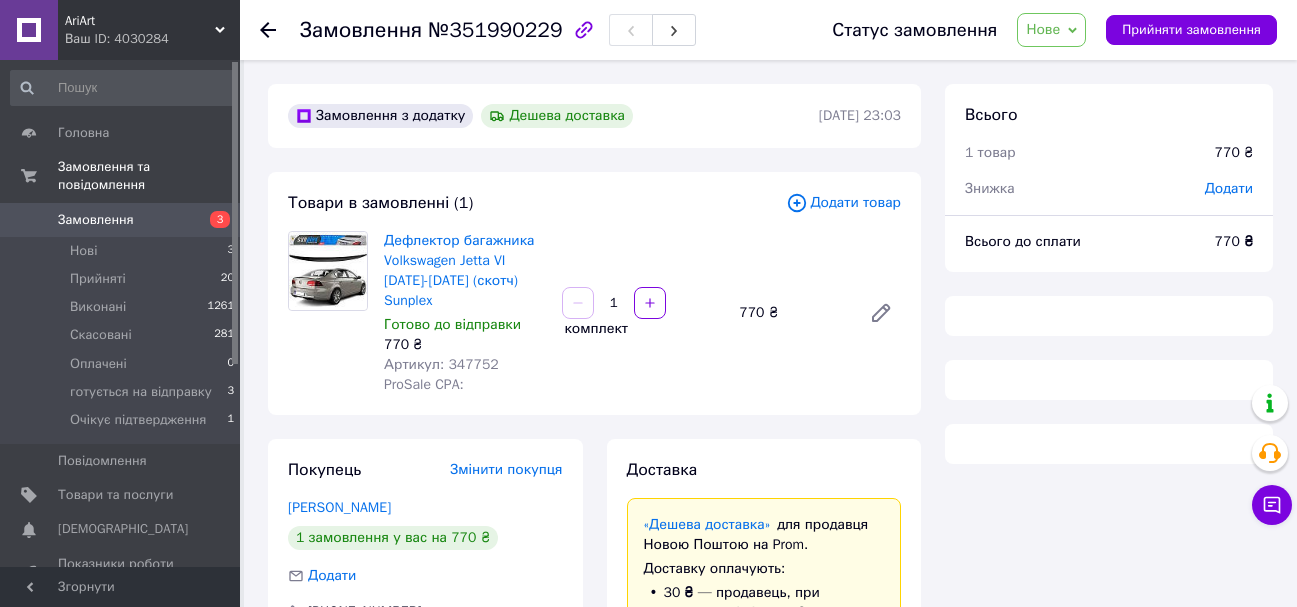 click on "Артикул: 347752" at bounding box center (441, 364) 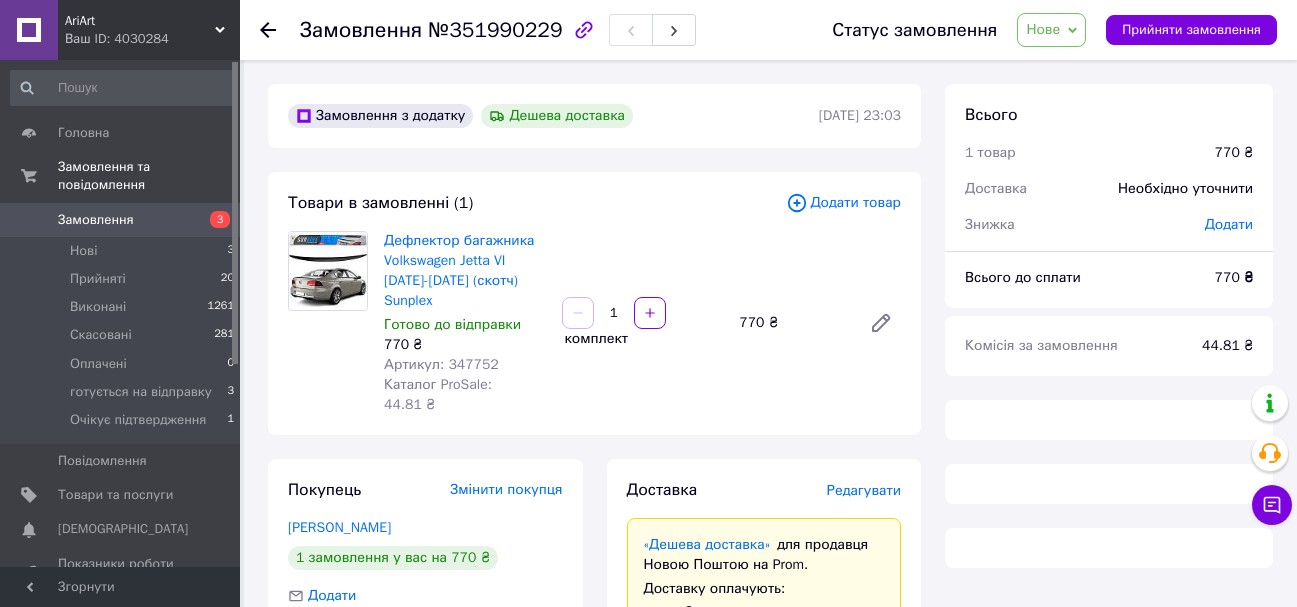 click on "Артикул: 347752" at bounding box center (441, 364) 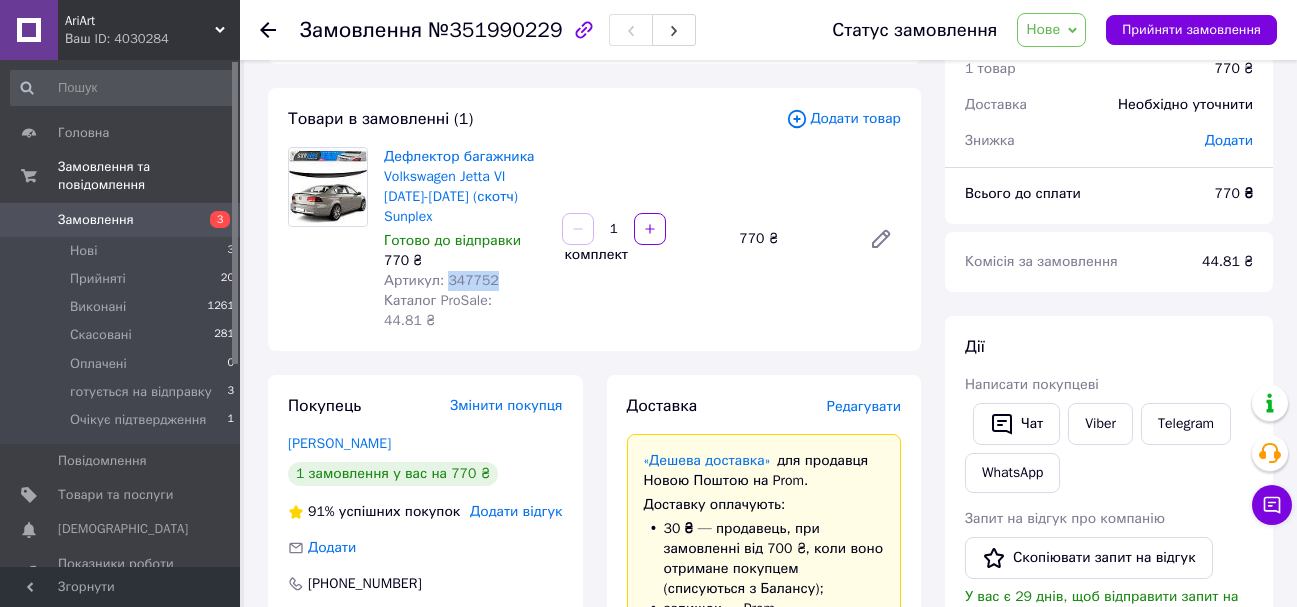 scroll, scrollTop: 0, scrollLeft: 0, axis: both 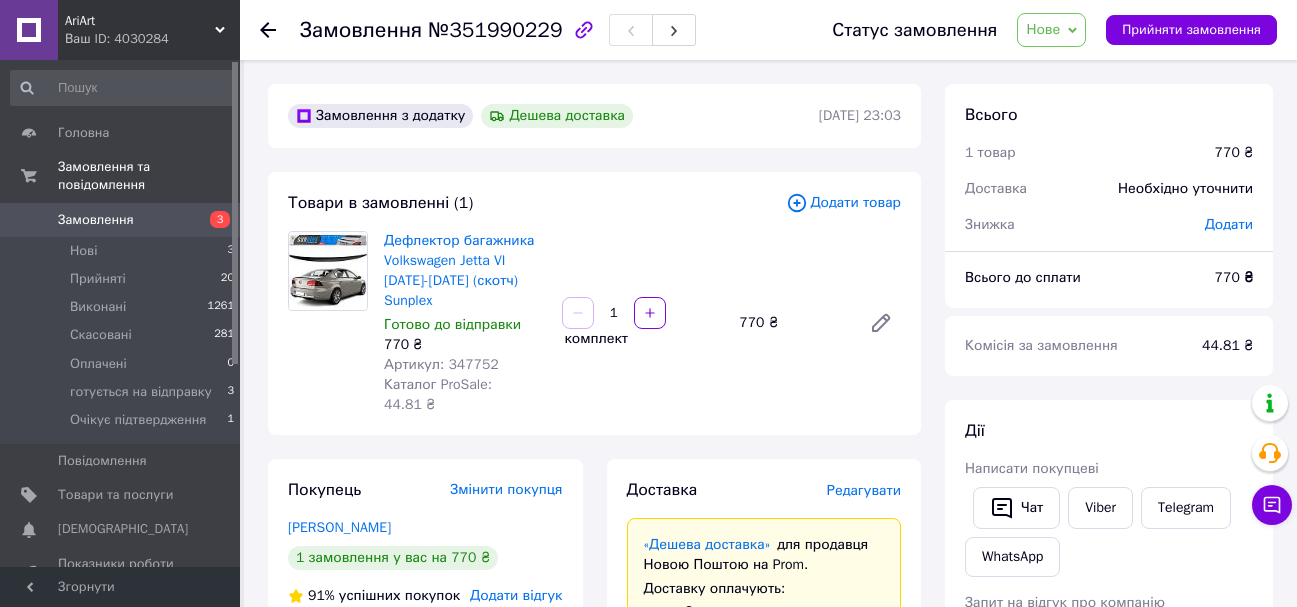 click on "Замовлення з додатку Дешева доставка [DATE] 23:03 Товари в замовленні (1) Додати товар Дефлектор багажника Volkswagen Jetta VI [DATE]-[DATE] (скотч) Sunplex Готово до відправки 770 ₴ Артикул: 347752 Каталог ProSale: 44.81 ₴  1   комплект 770 ₴ Покупець Змінити покупця [PERSON_NAME] 1 замовлення у вас на 770 ₴ 91%   успішних покупок Додати відгук Додати [PHONE_NUMBER] Оплата Післяплата Доставка Редагувати «Дешева доставка»   для продавця Новою Поштою на Prom. Доставку оплачують: 30 ₴   — продавець , при замовленні від 700 ₴, коли воно отримане покупцем (списуються з Балансу); залишок — Prom. Отримувач   <" at bounding box center [594, 916] 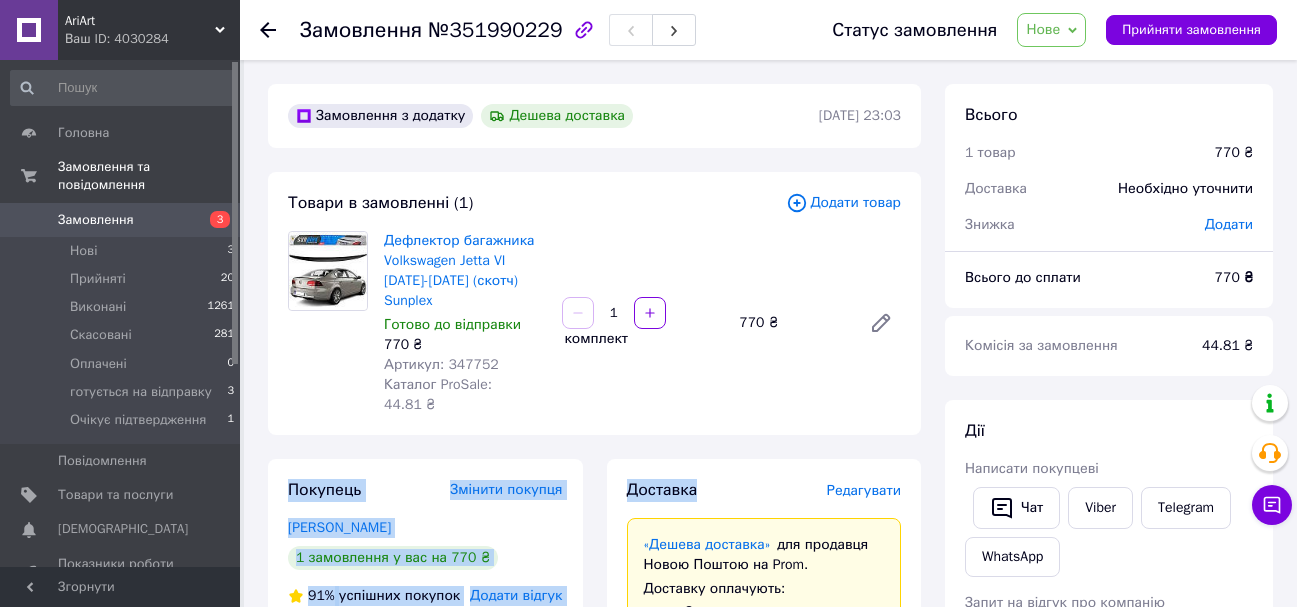 drag, startPoint x: 789, startPoint y: 398, endPoint x: 803, endPoint y: 375, distance: 26.925823 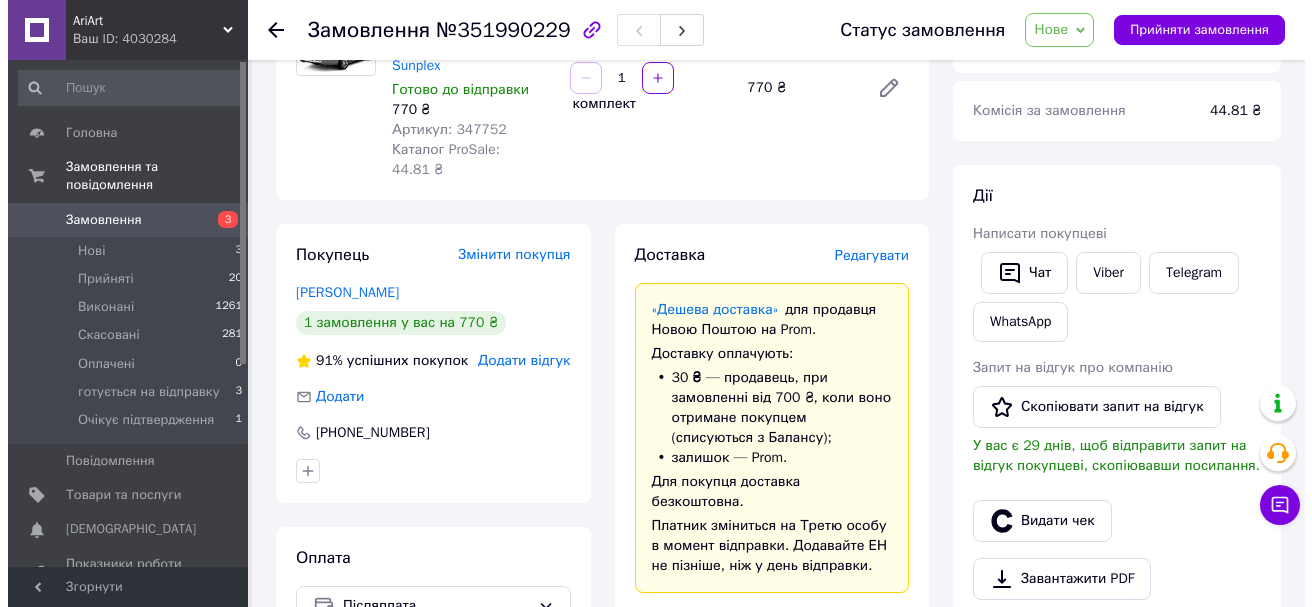 scroll, scrollTop: 200, scrollLeft: 0, axis: vertical 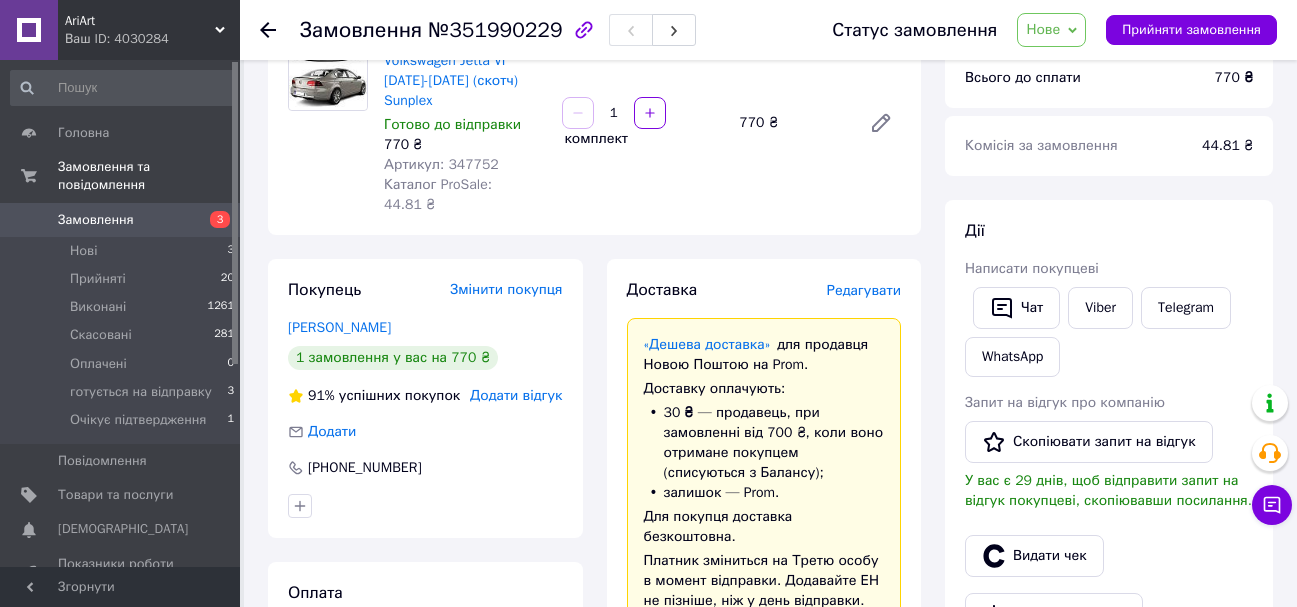 click on "Редагувати" at bounding box center (864, 290) 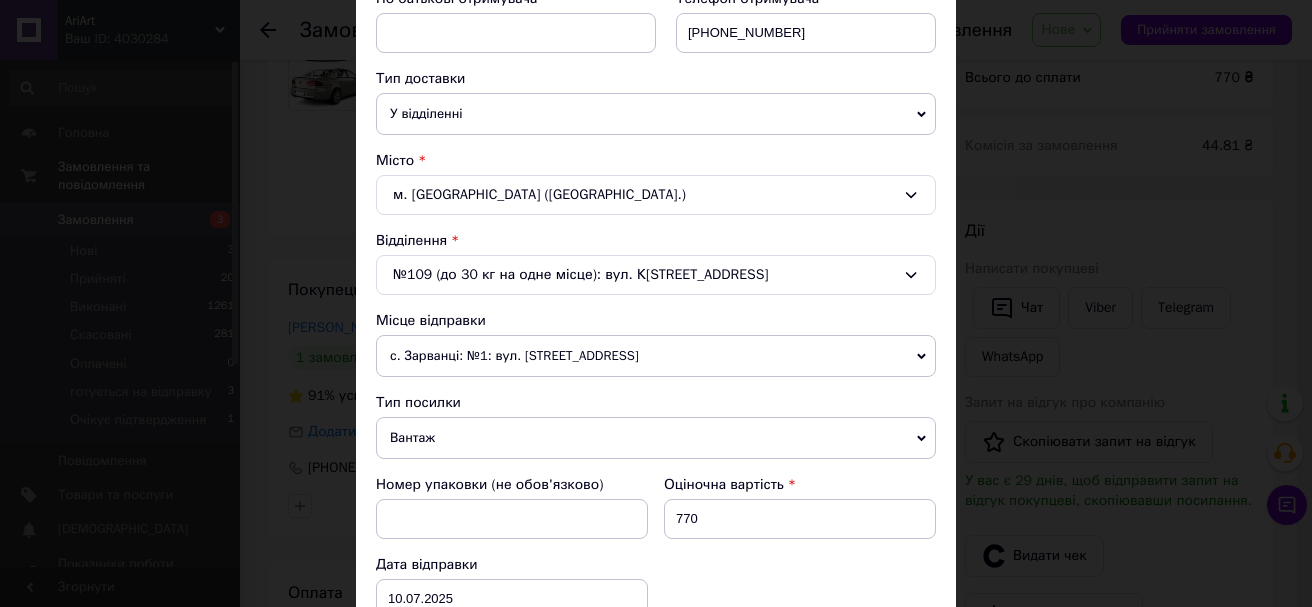 scroll, scrollTop: 500, scrollLeft: 0, axis: vertical 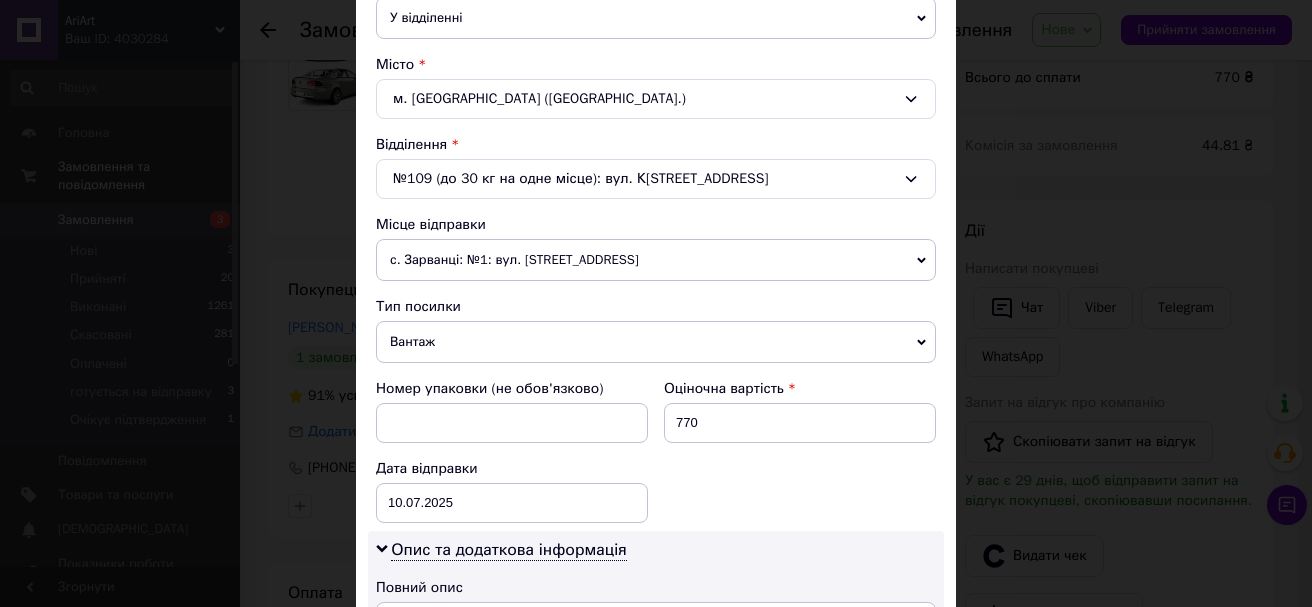 click on "№109 (до 30 кг на одне місце): вул. К[STREET_ADDRESS]" at bounding box center [656, 179] 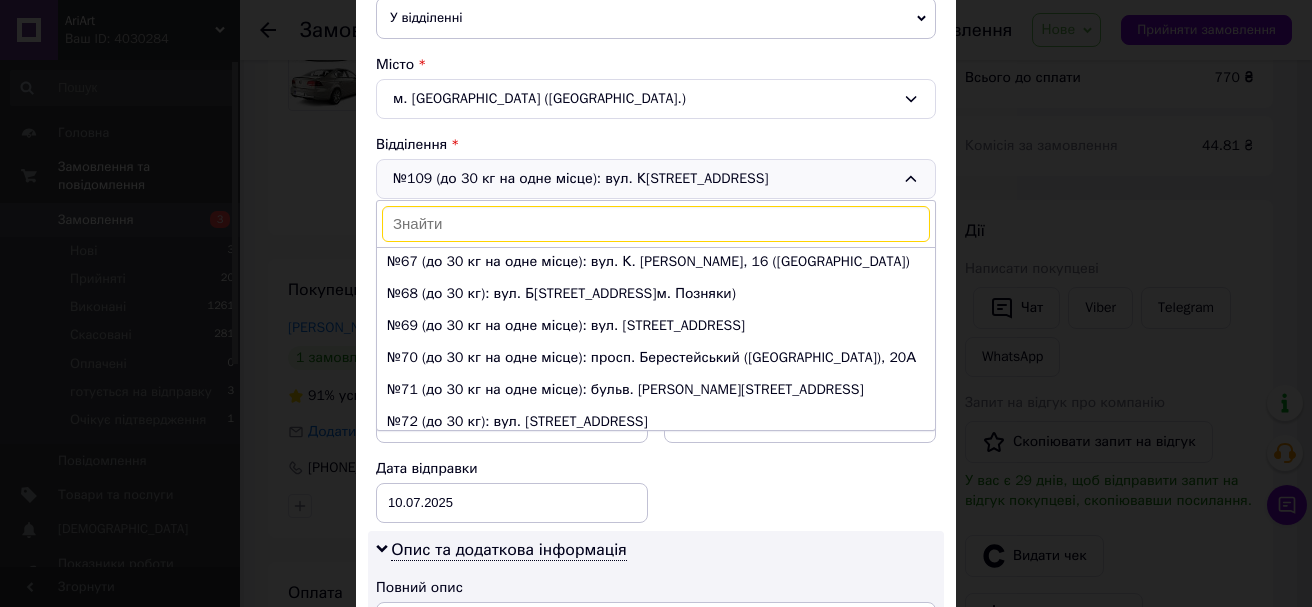 scroll, scrollTop: 2004, scrollLeft: 0, axis: vertical 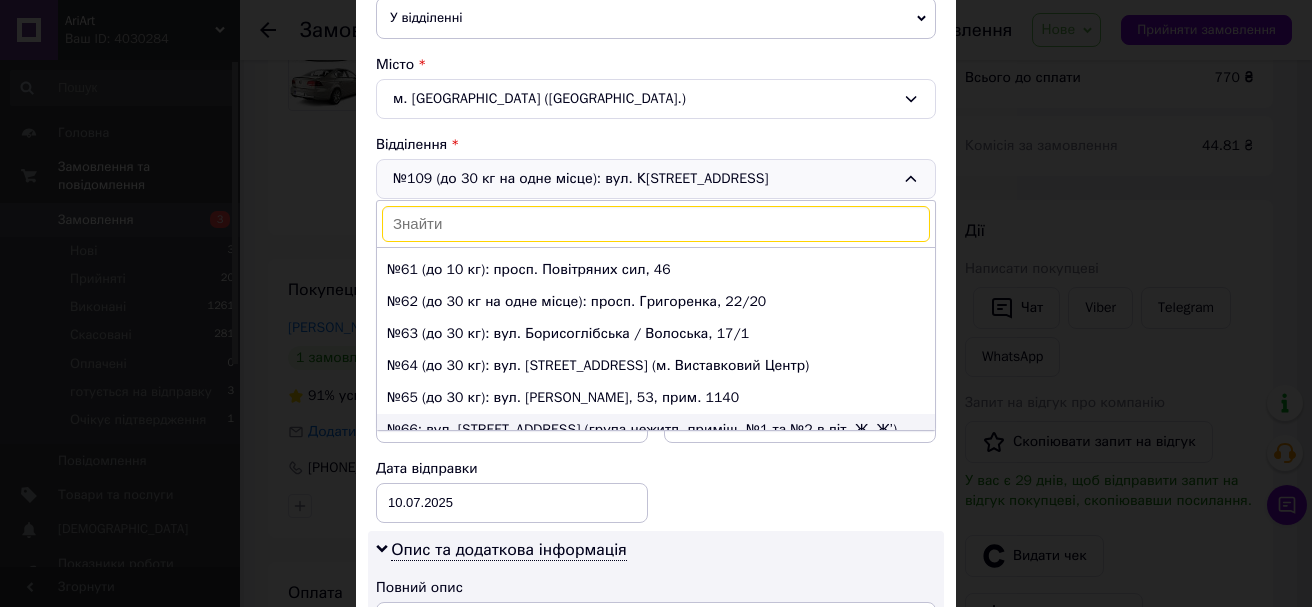 click on "№66: вул. [STREET_ADDRESS] (група нежитл. приміщ. №1 та №2 в літ. Ж, Ж’)" at bounding box center [656, 430] 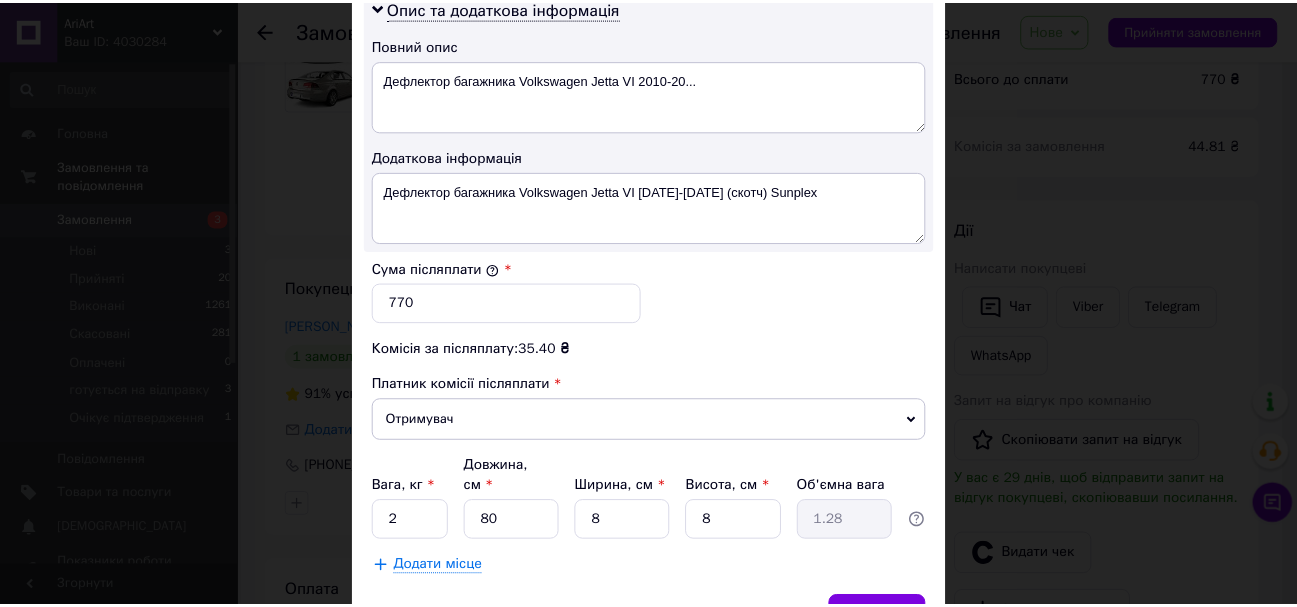 scroll, scrollTop: 1143, scrollLeft: 0, axis: vertical 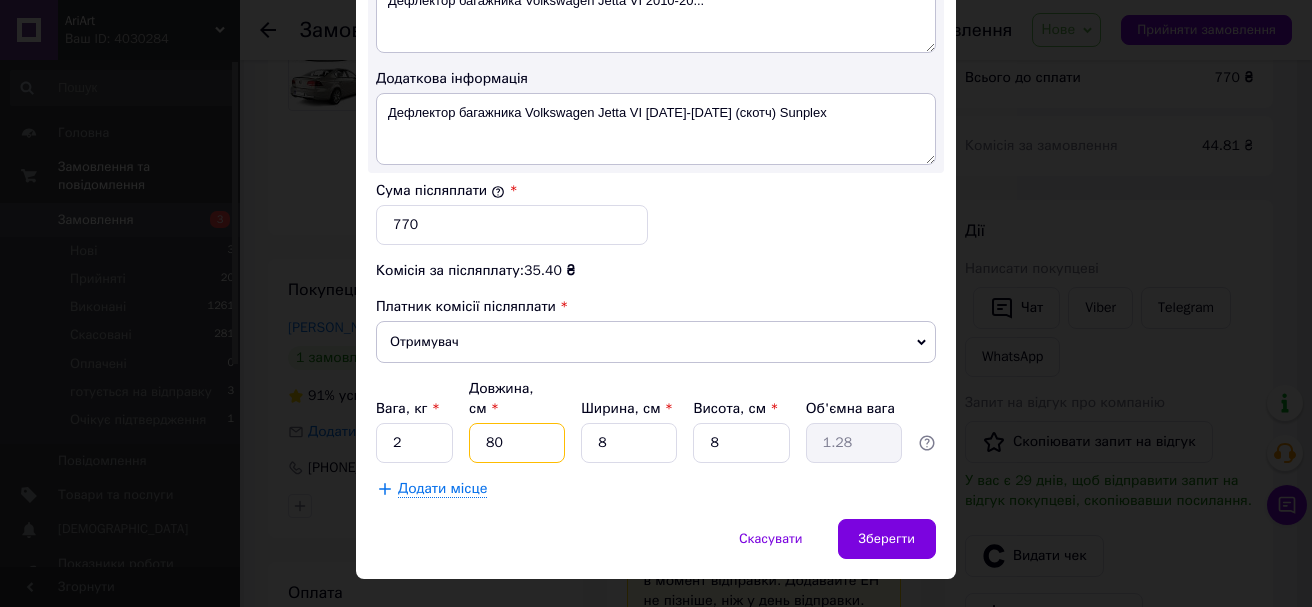 click on "80" at bounding box center (517, 443) 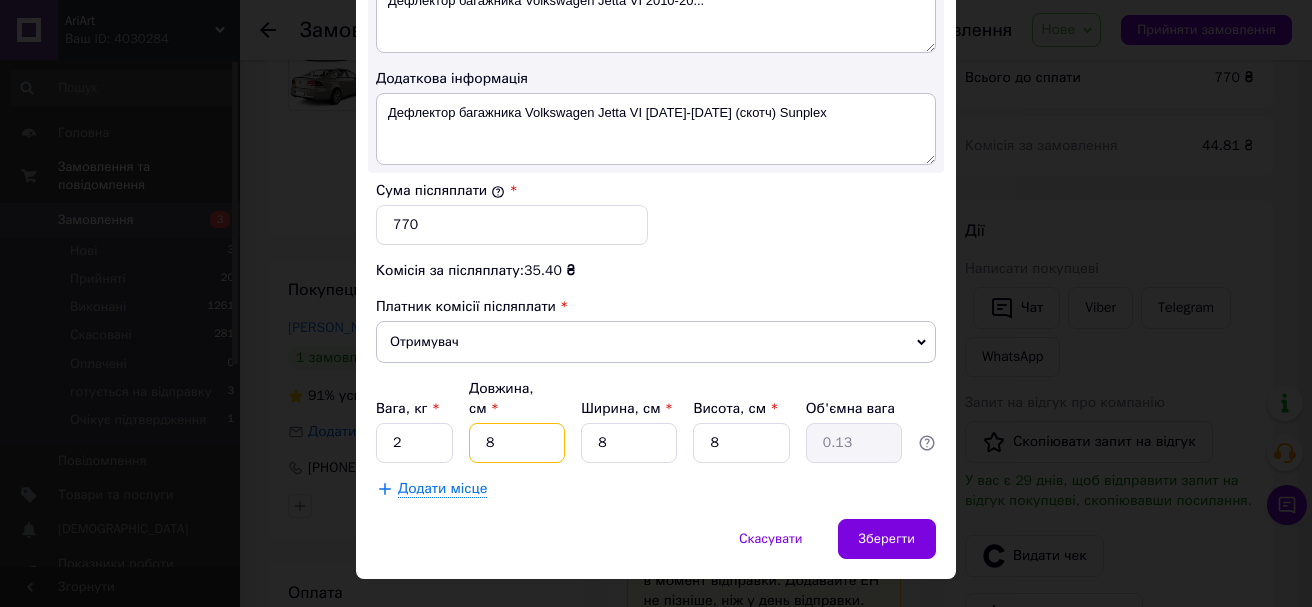 type 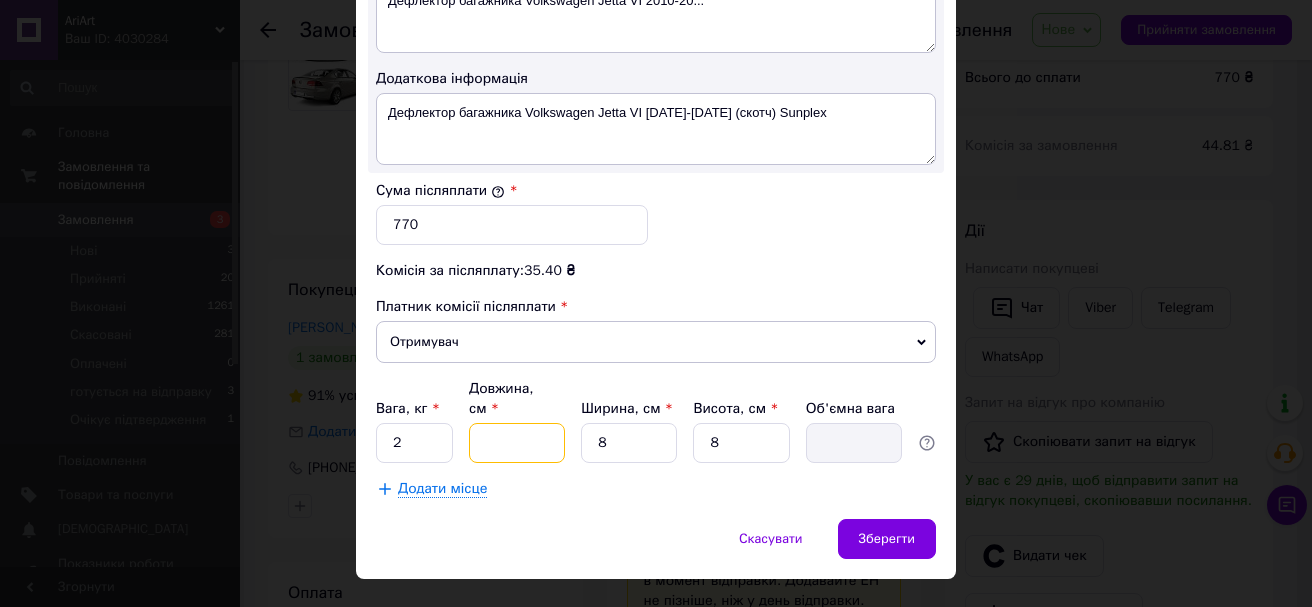 type on "1" 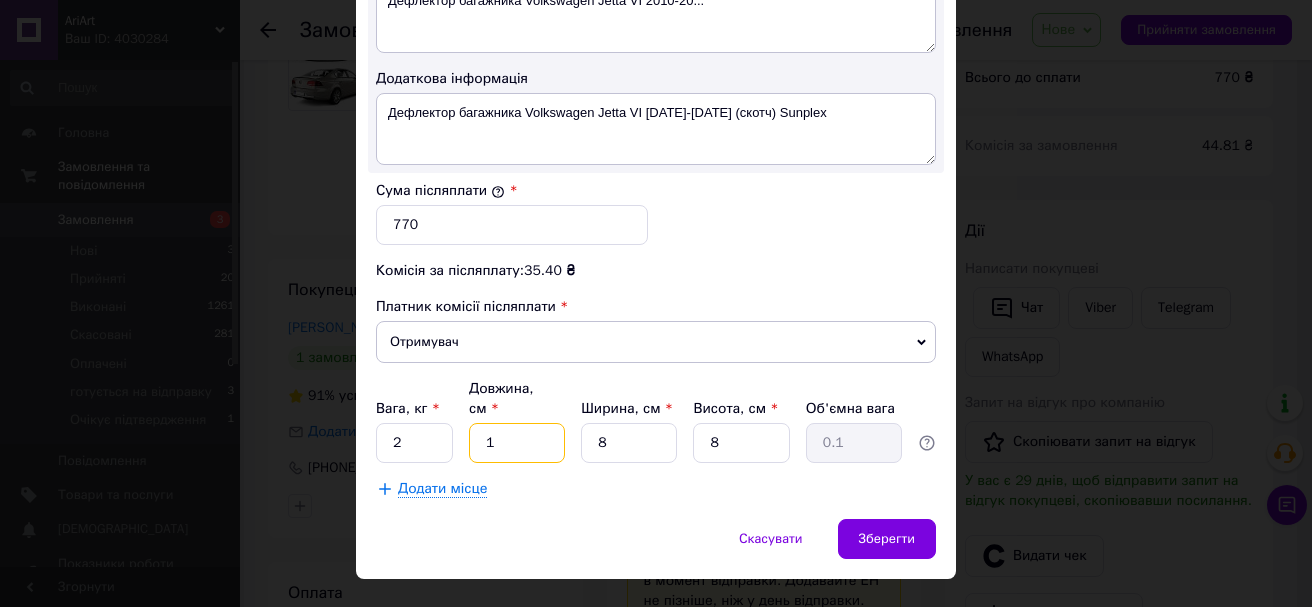 type on "14" 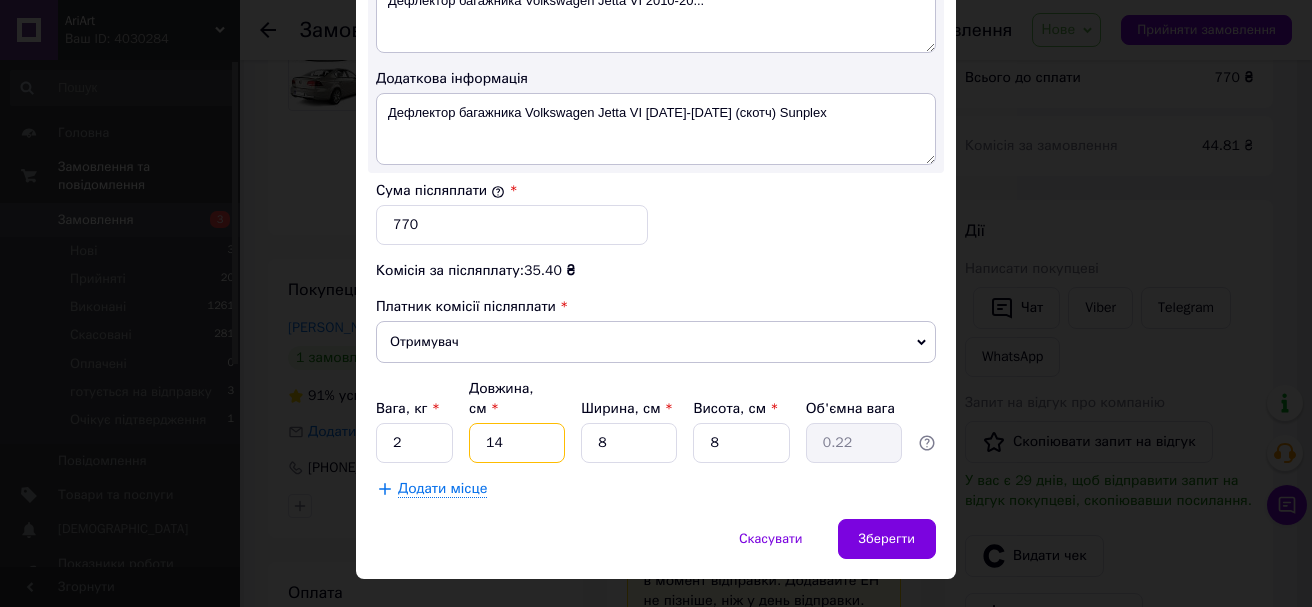 type on "140" 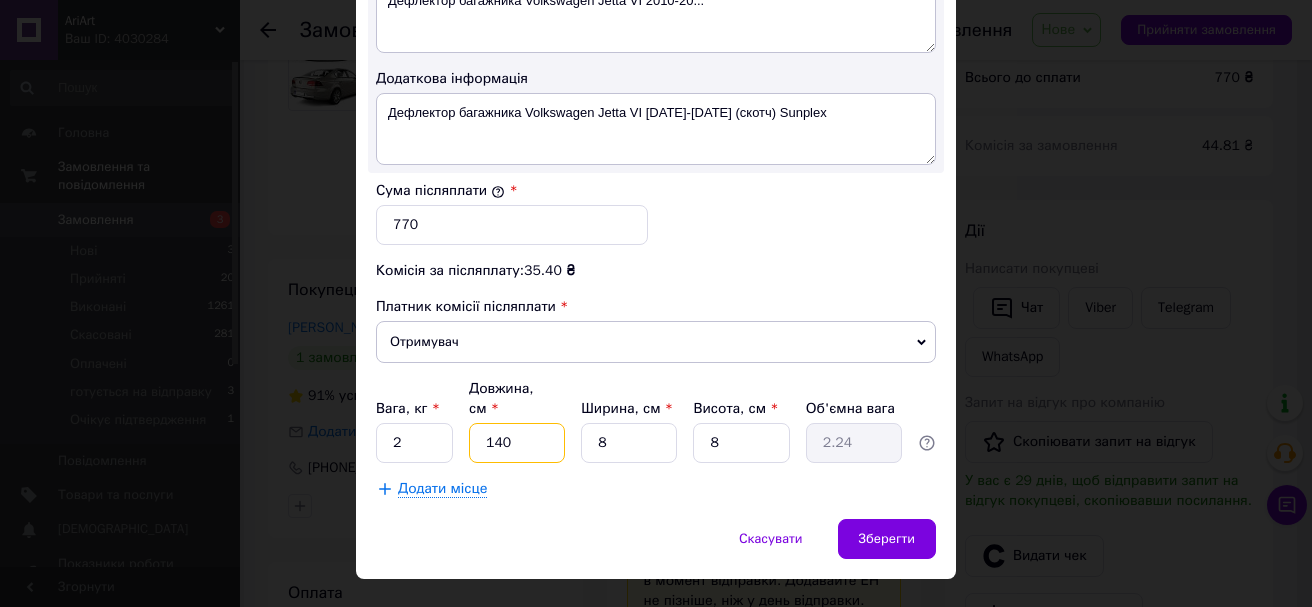 type on "14" 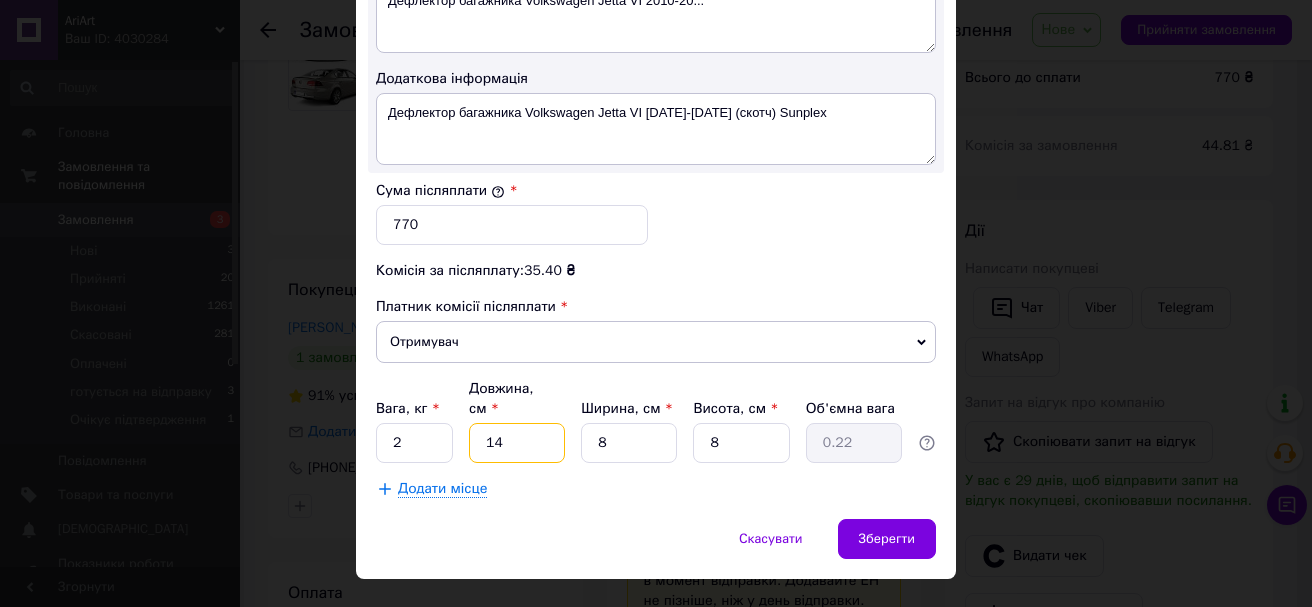 type on "1" 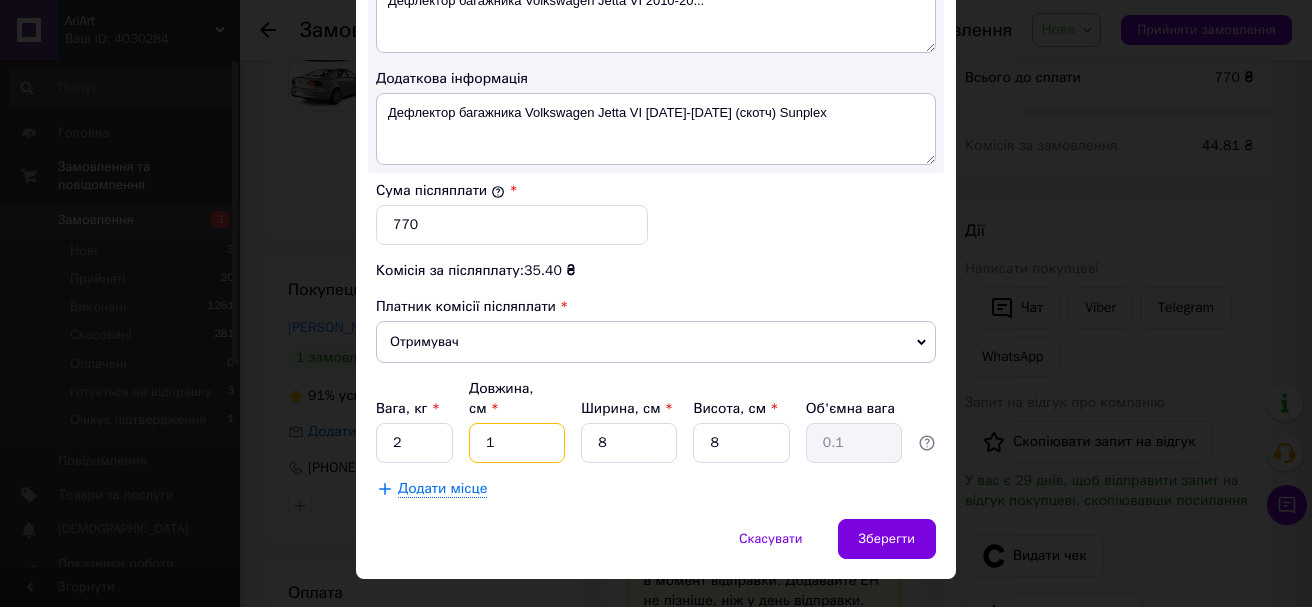 type on "15" 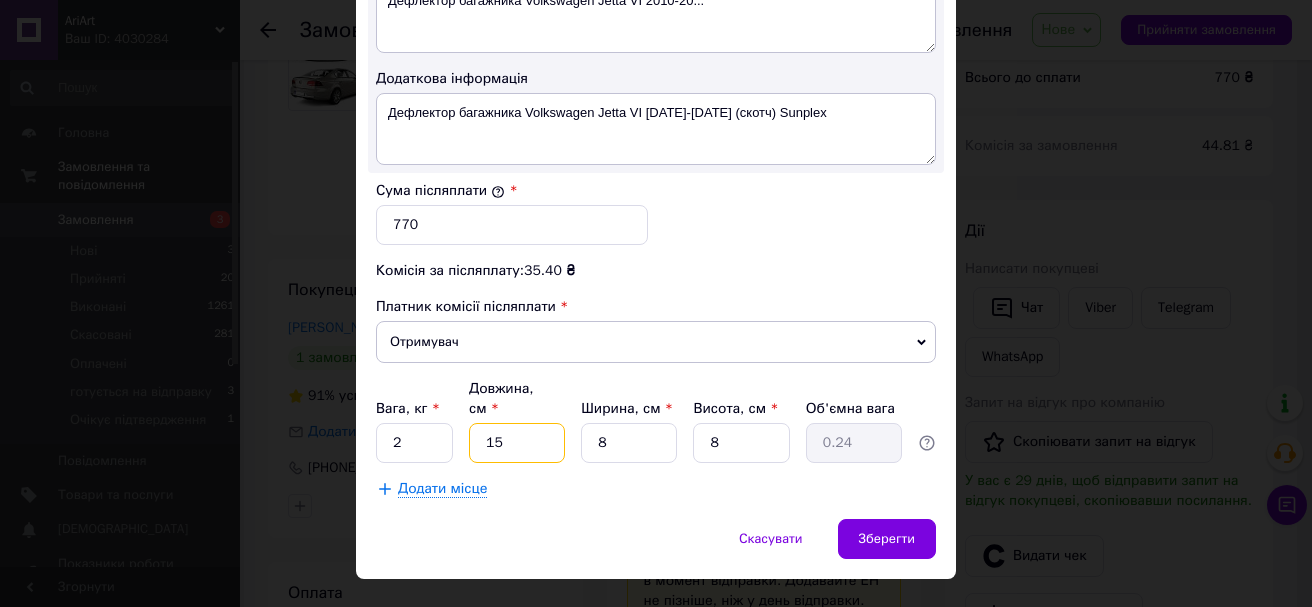 type on "150" 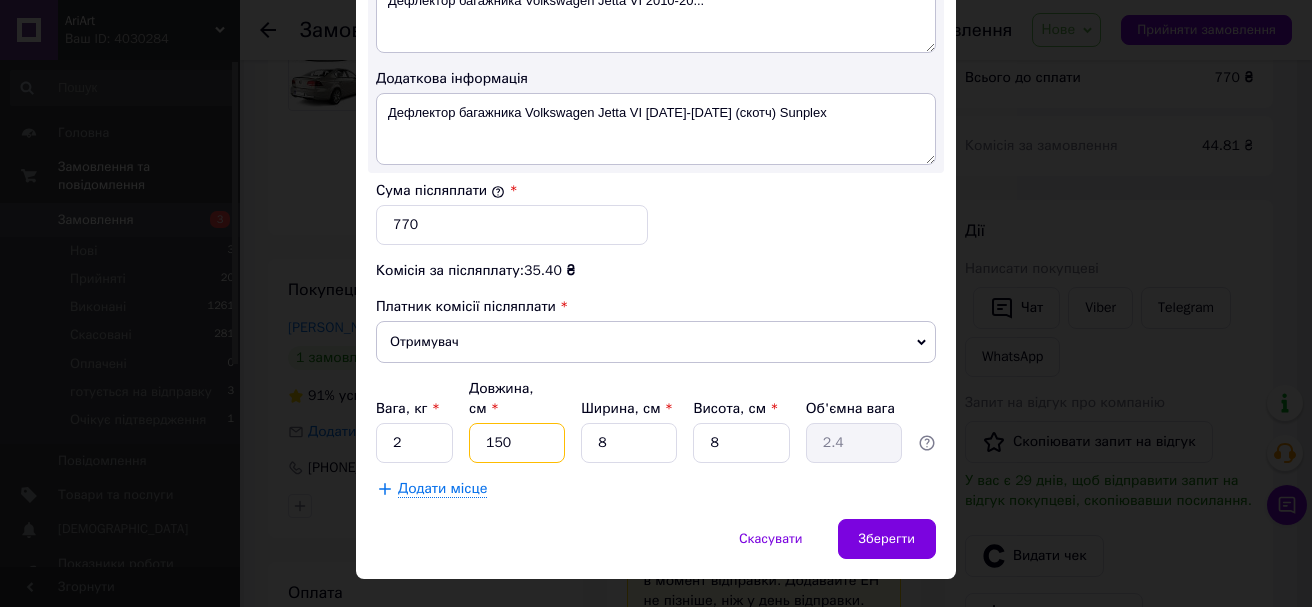type on "150" 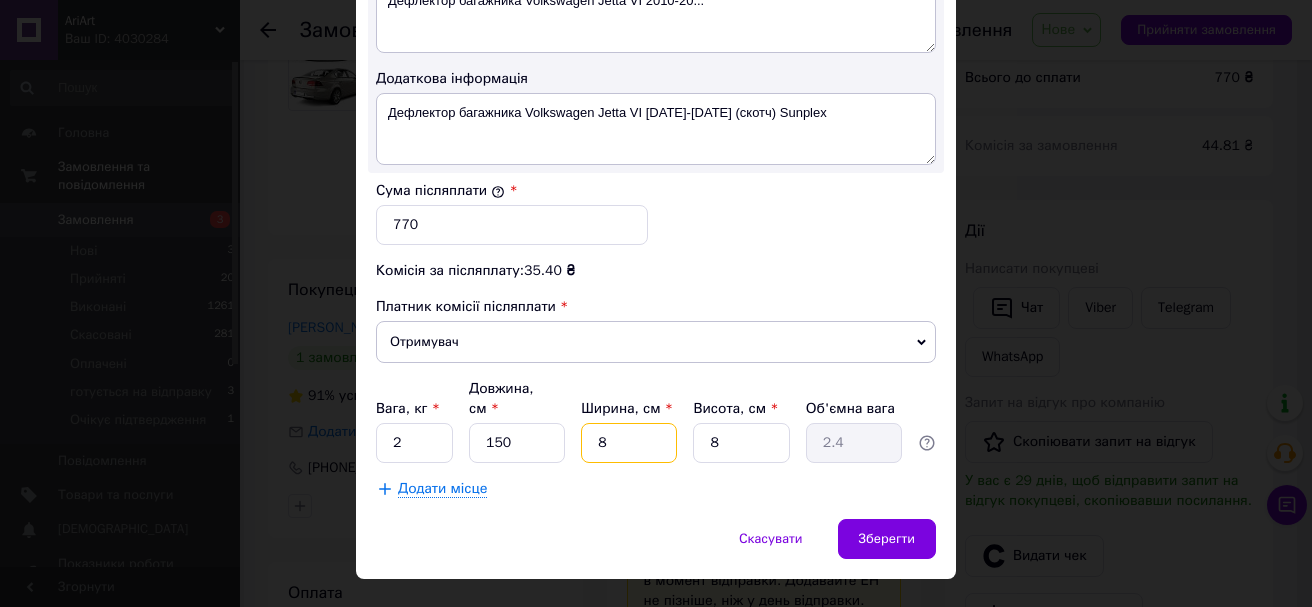 type on "1" 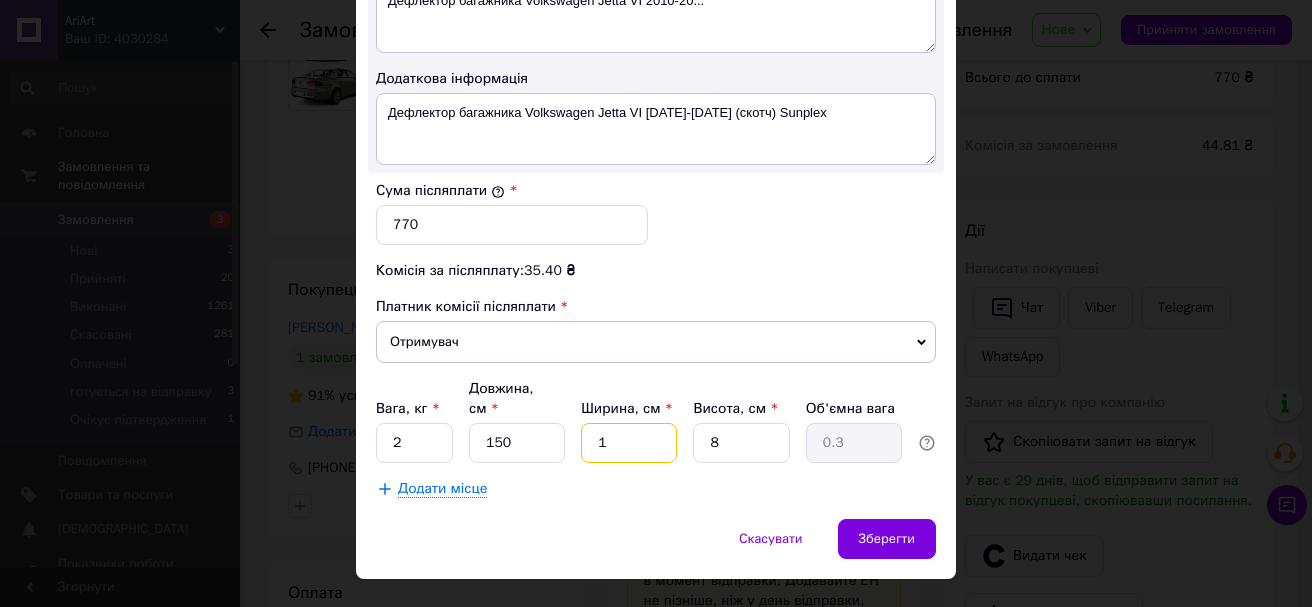 type on "10" 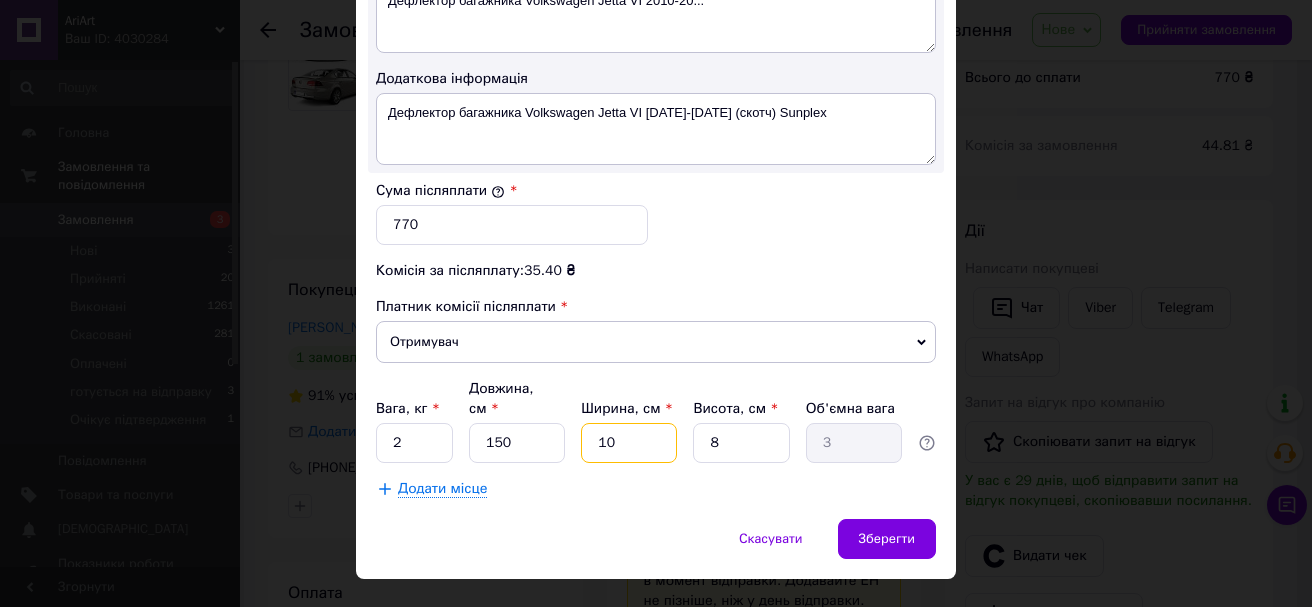 type on "10" 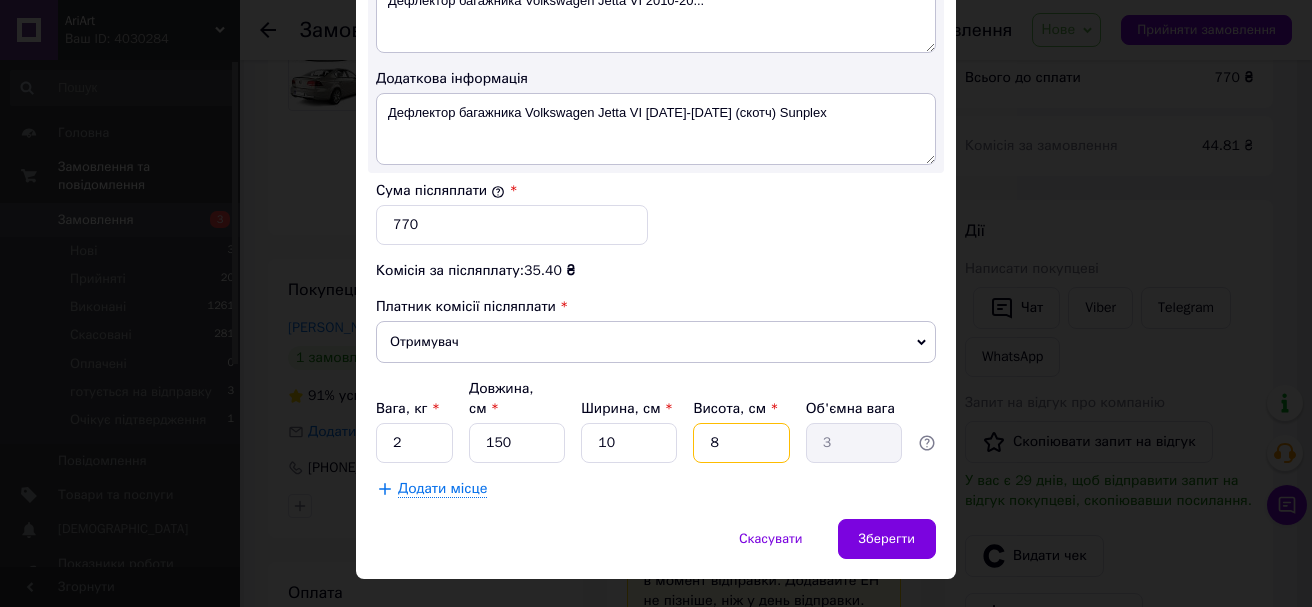type on "1" 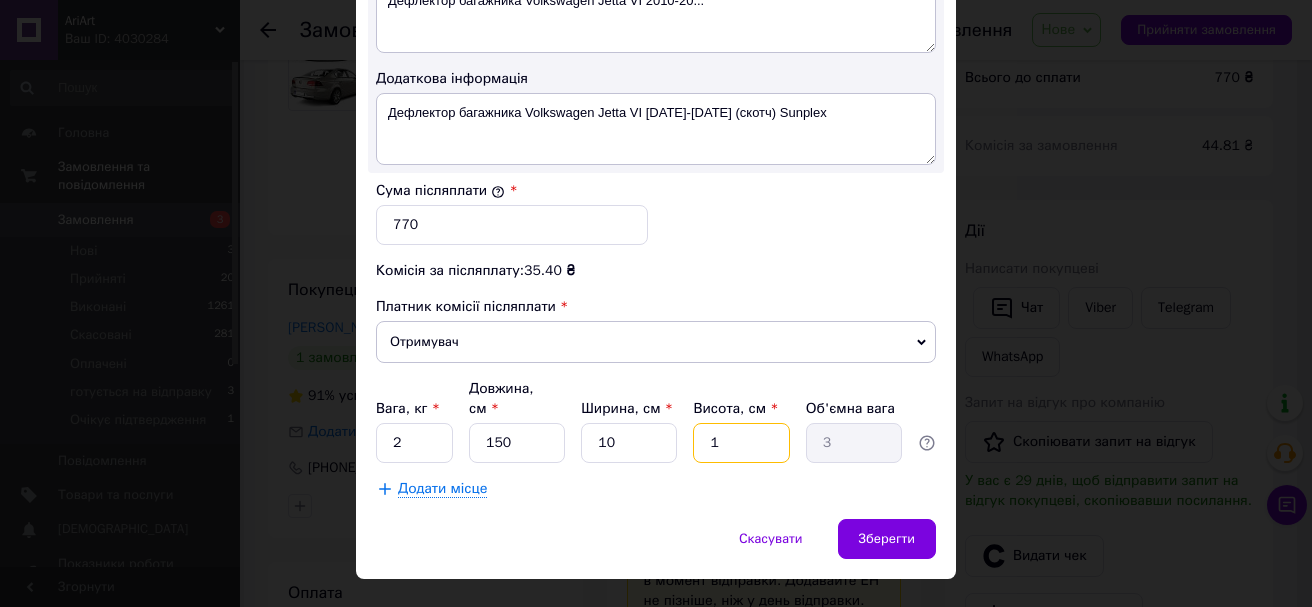 type on "0.38" 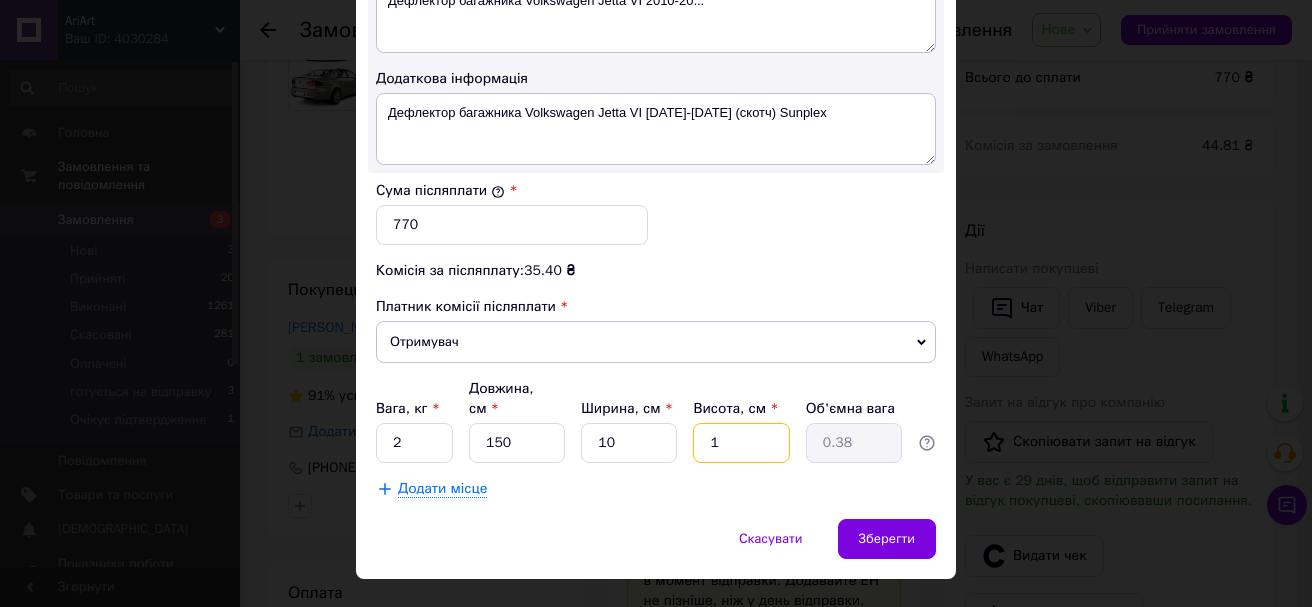 type on "10" 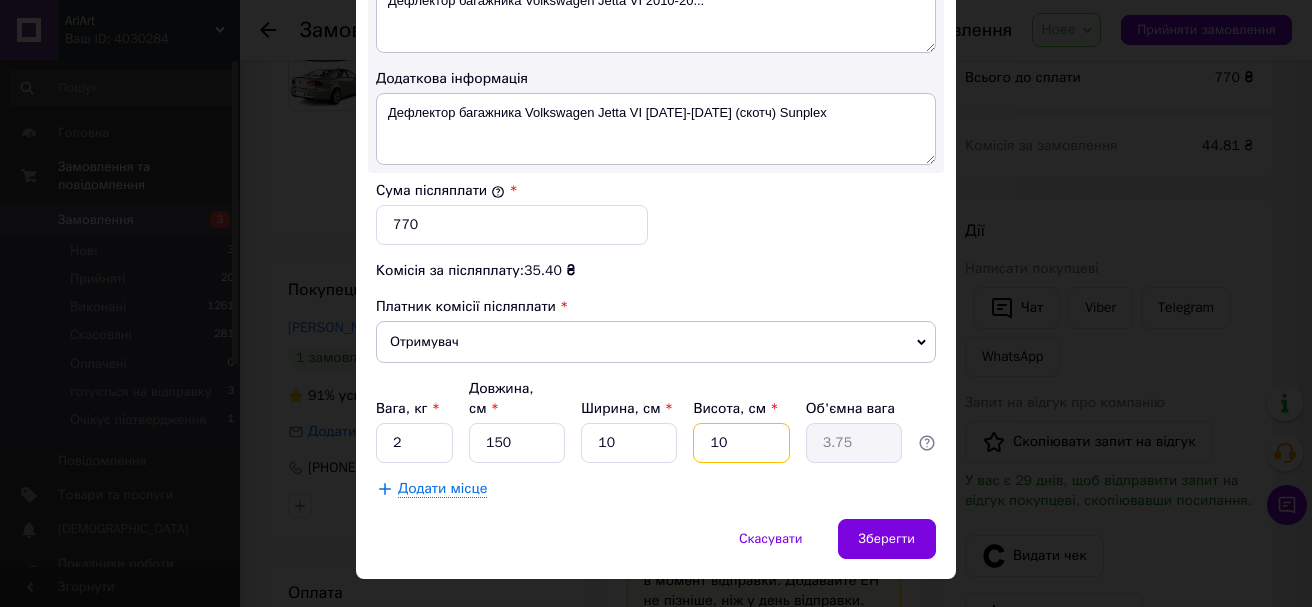 type on "1" 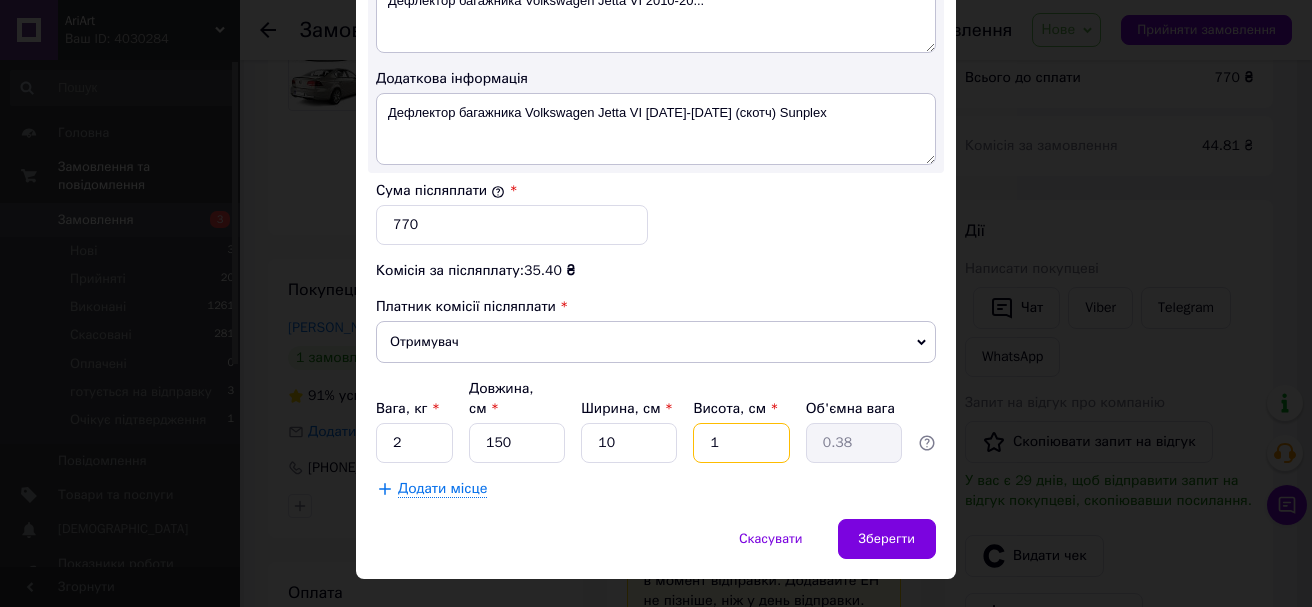 type 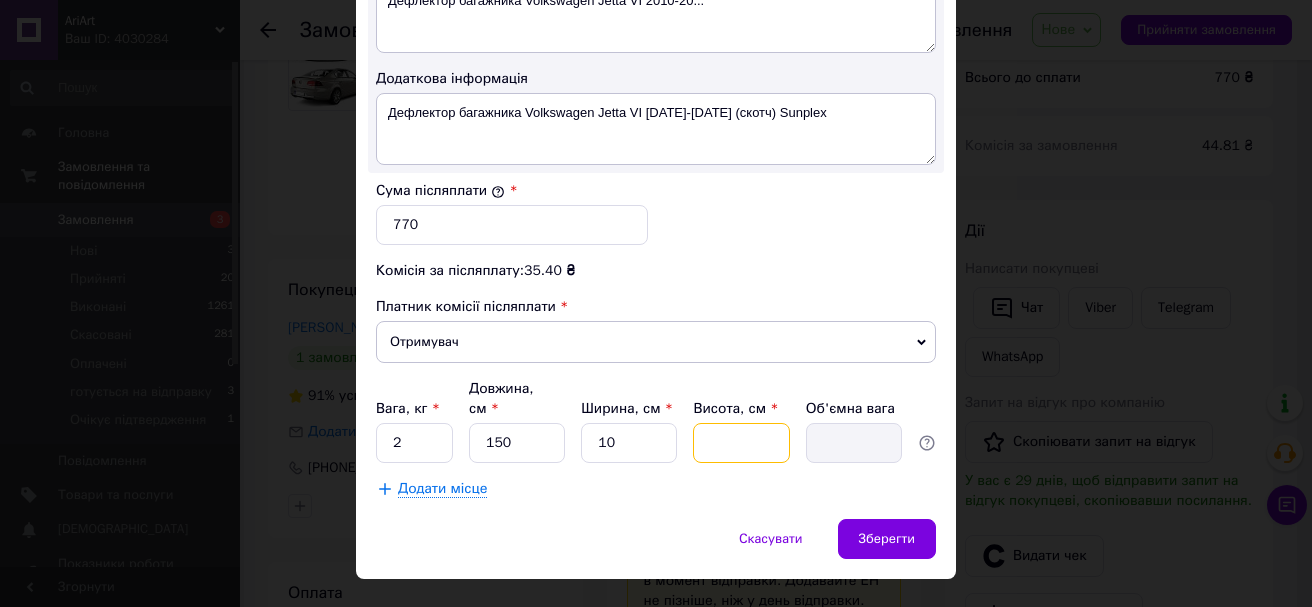 type on "8" 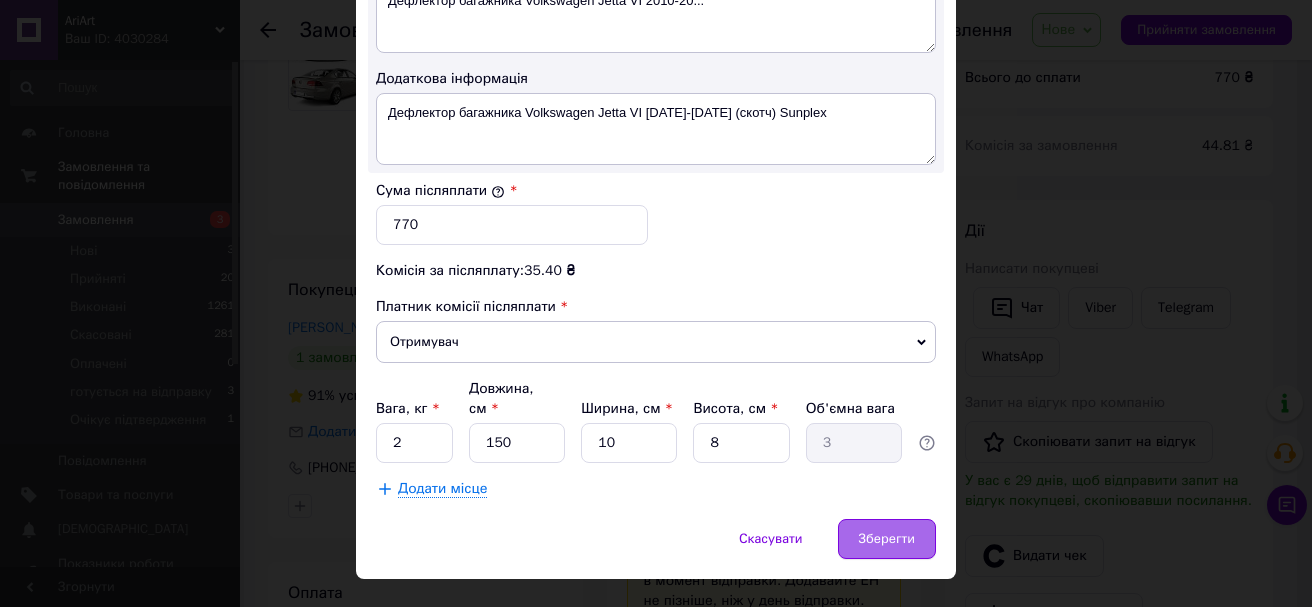 click on "Зберегти" at bounding box center [887, 539] 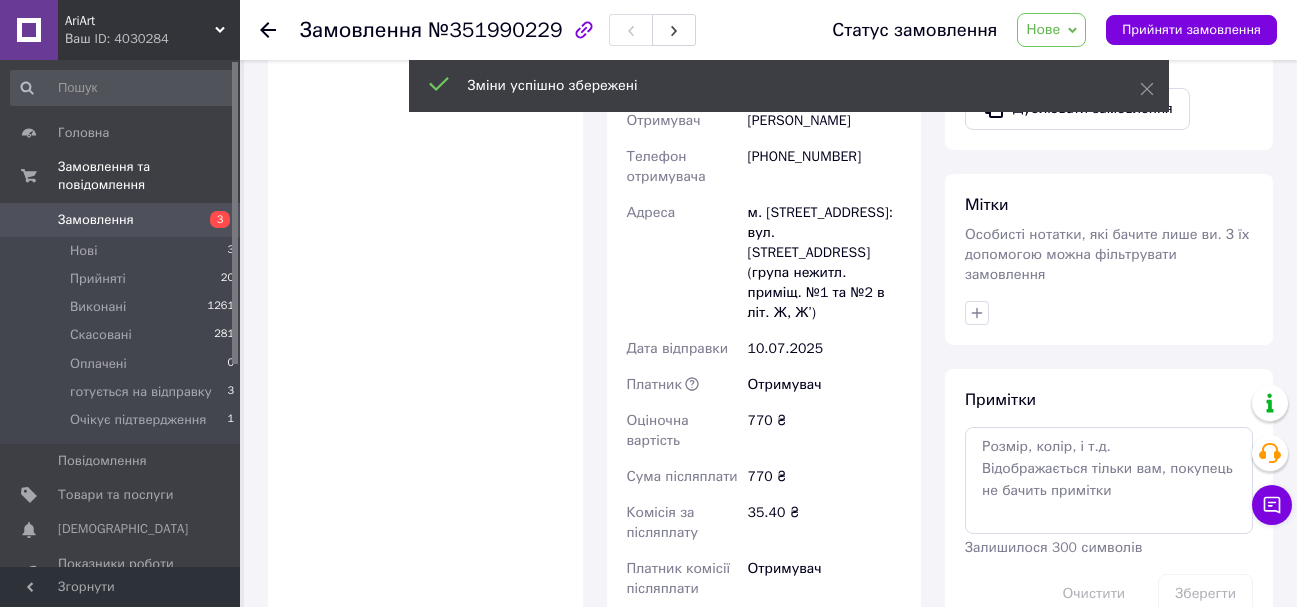 scroll, scrollTop: 900, scrollLeft: 0, axis: vertical 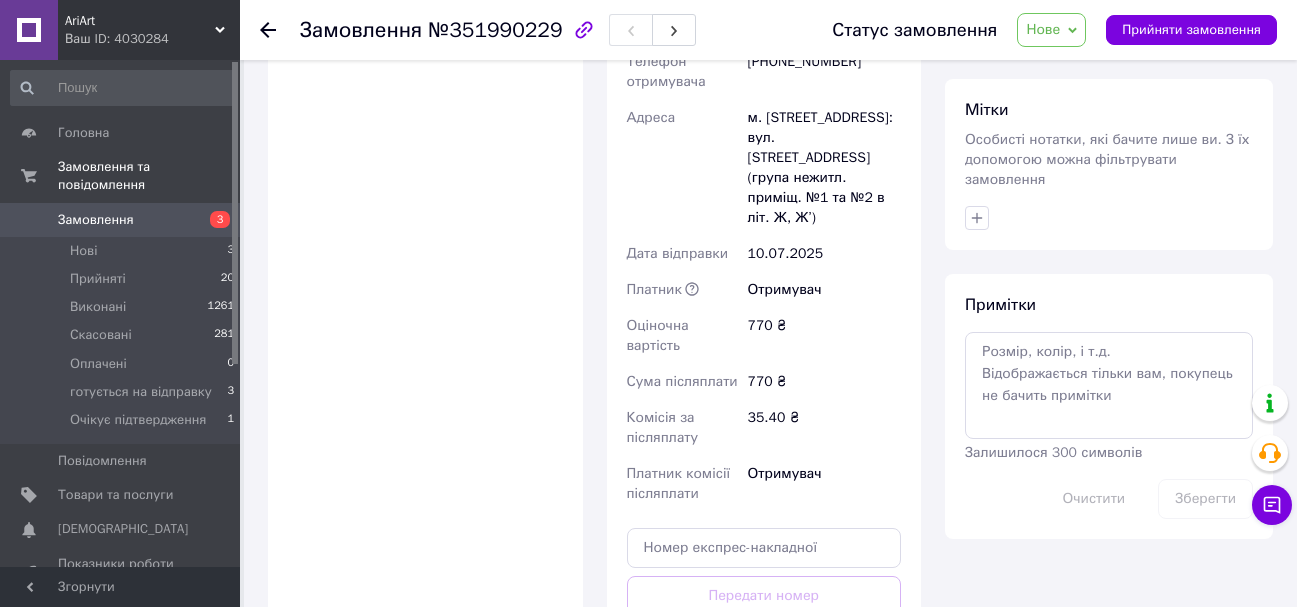click on "Згенерувати ЕН" at bounding box center [764, 685] 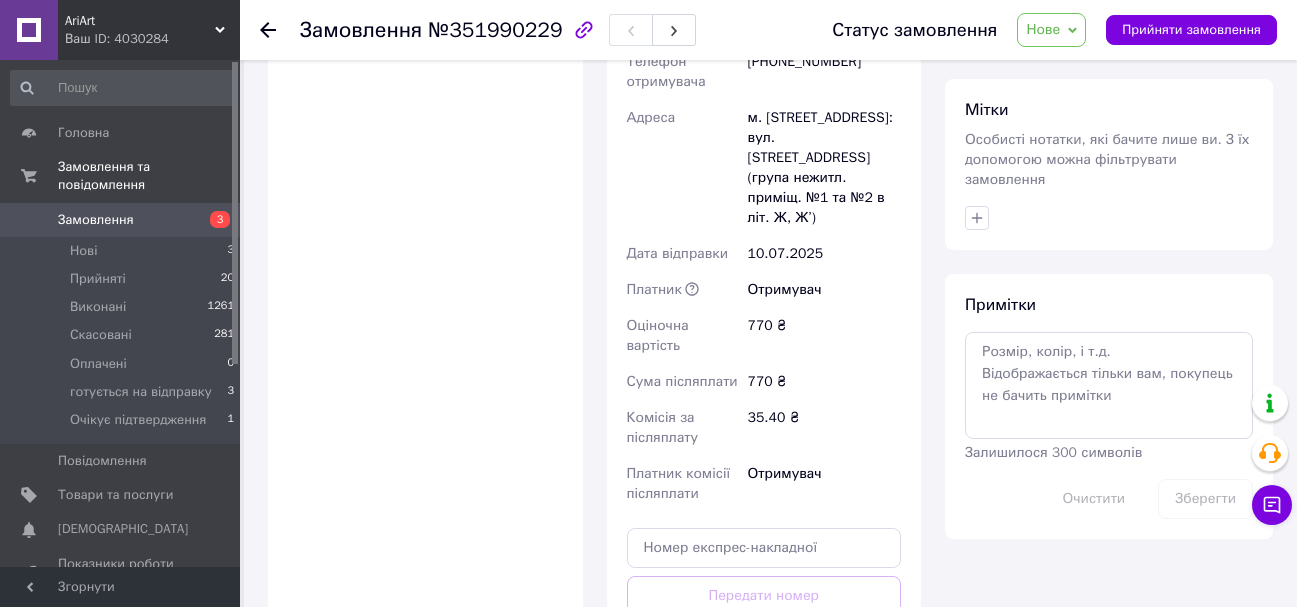 click on "Нове" at bounding box center [1043, 29] 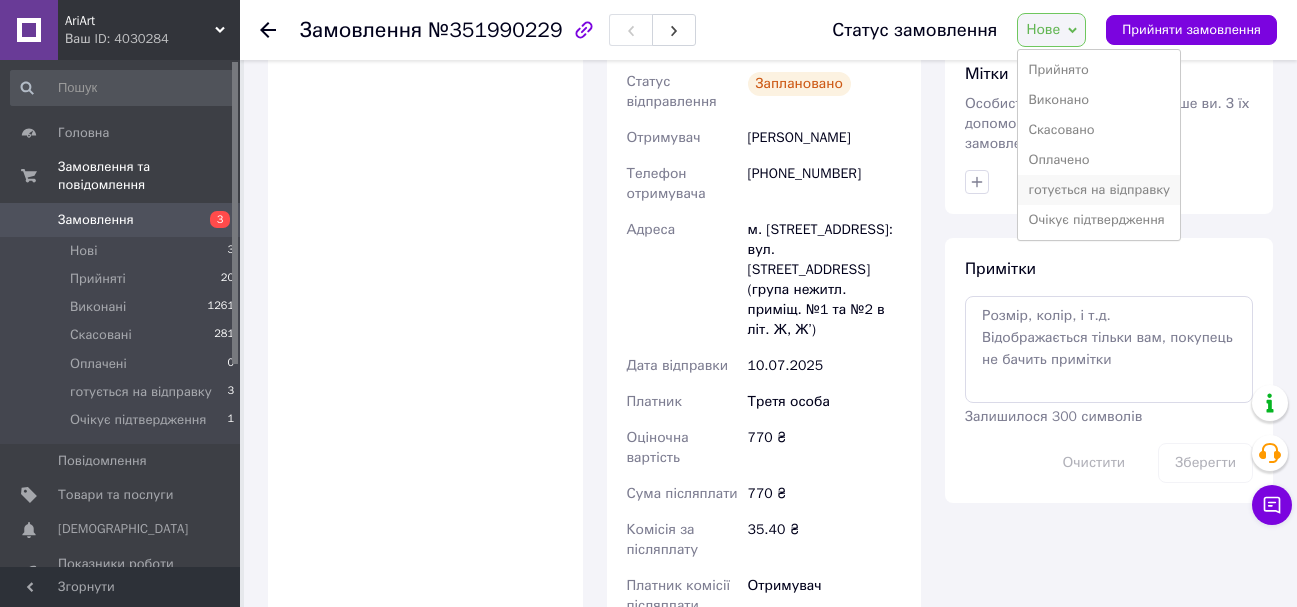 click on "готується на відправку" at bounding box center (1099, 190) 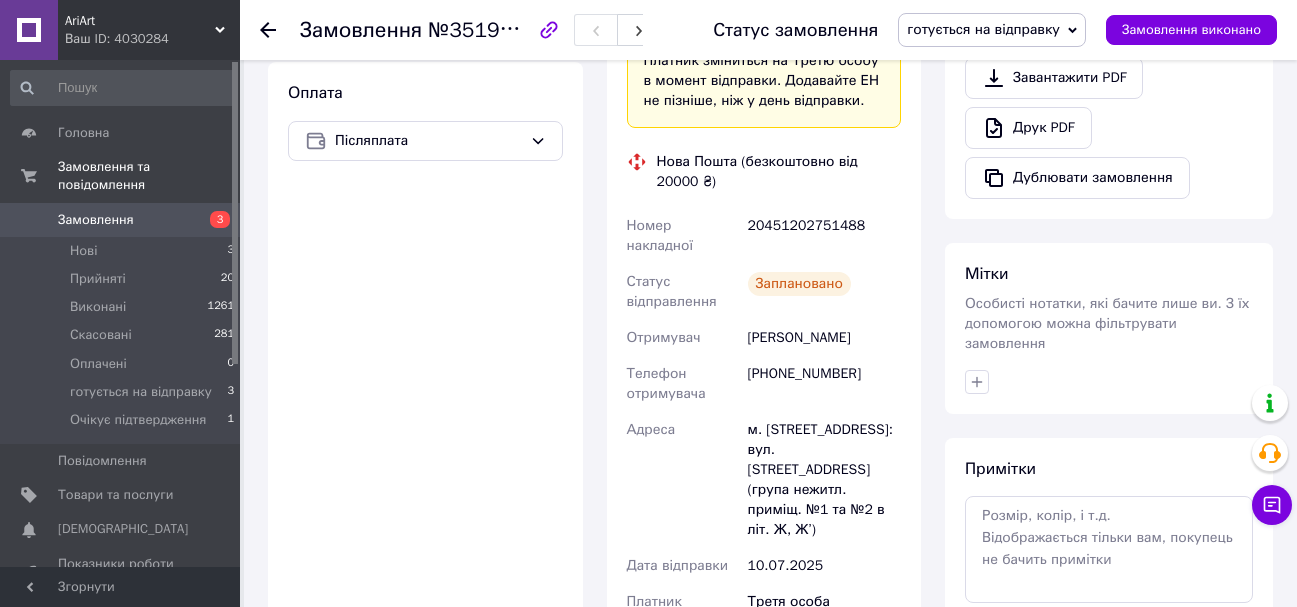 scroll, scrollTop: 100, scrollLeft: 0, axis: vertical 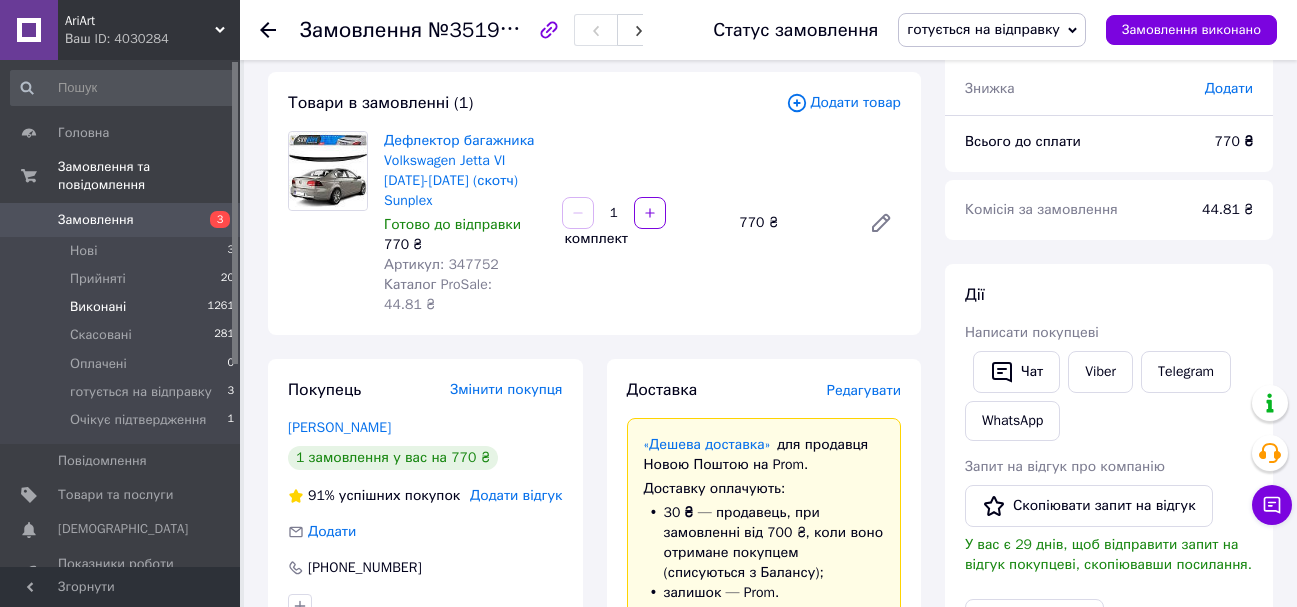 click on "Виконані 1261" at bounding box center (123, 307) 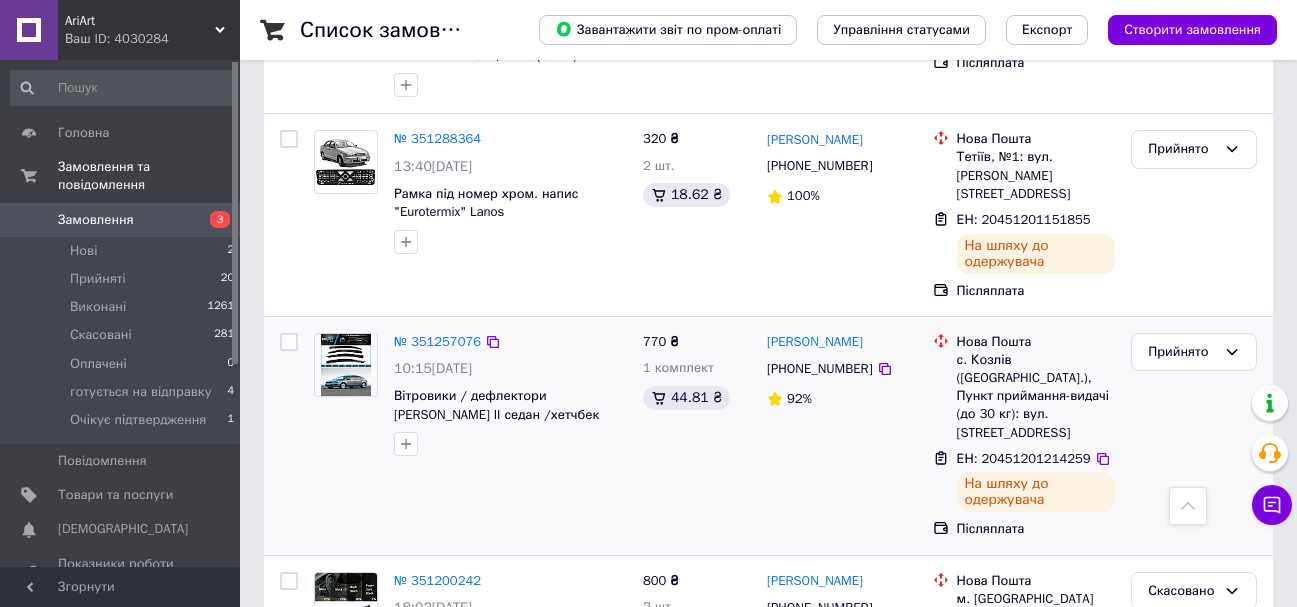 scroll, scrollTop: 6500, scrollLeft: 0, axis: vertical 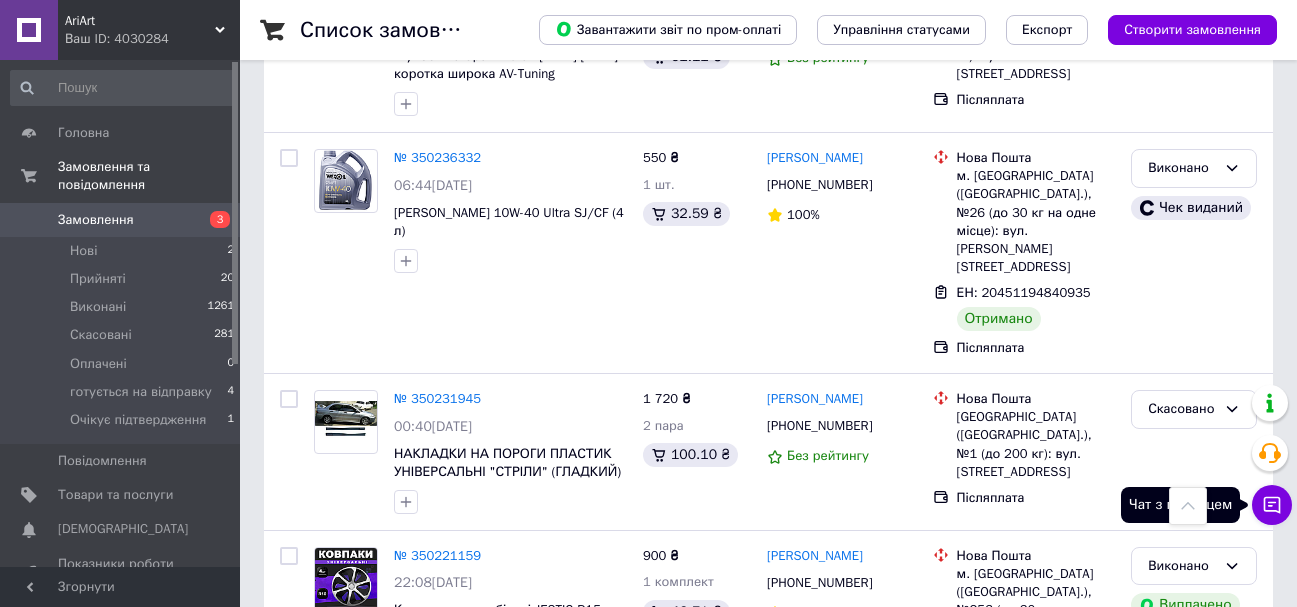 click on "Чат з покупцем" at bounding box center (1272, 505) 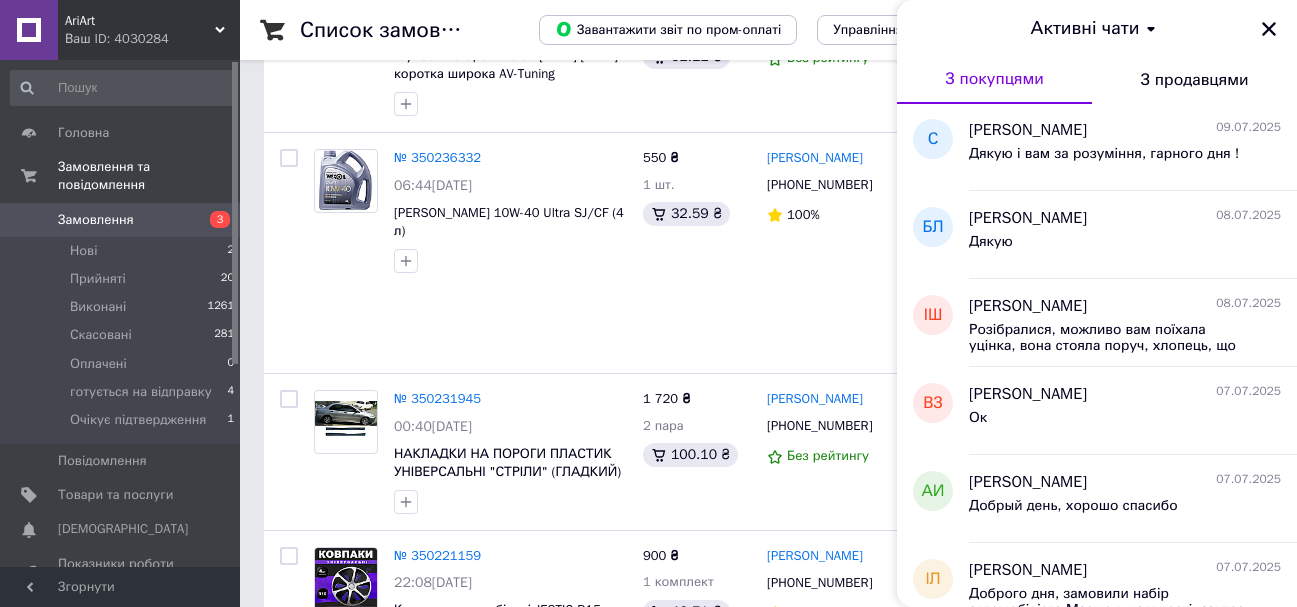 scroll, scrollTop: 317, scrollLeft: 0, axis: vertical 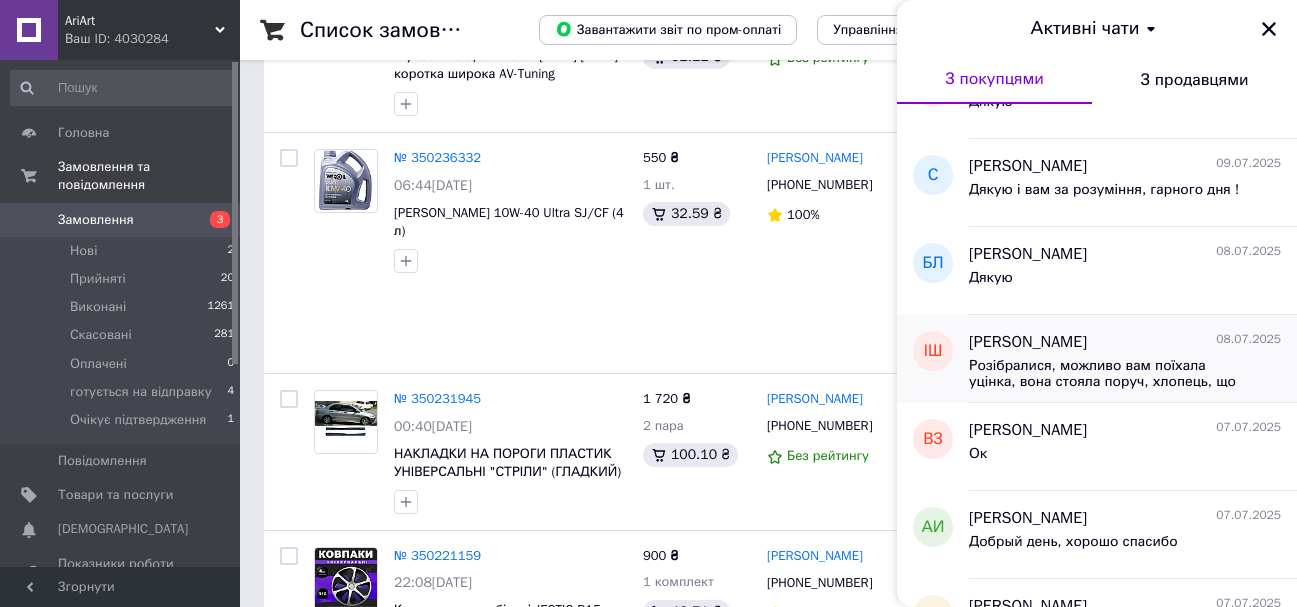 click on "Розібралися, можливо вам поїхала уцінка, вона стояла поруч, хлопець, що пакував, не перевірив і запакував вам товар з уцінкою
Якщо буде зручно, поверніть нам його, ми відправимо вам новий.
Ще раз вибачте за незручності" at bounding box center (1111, 374) 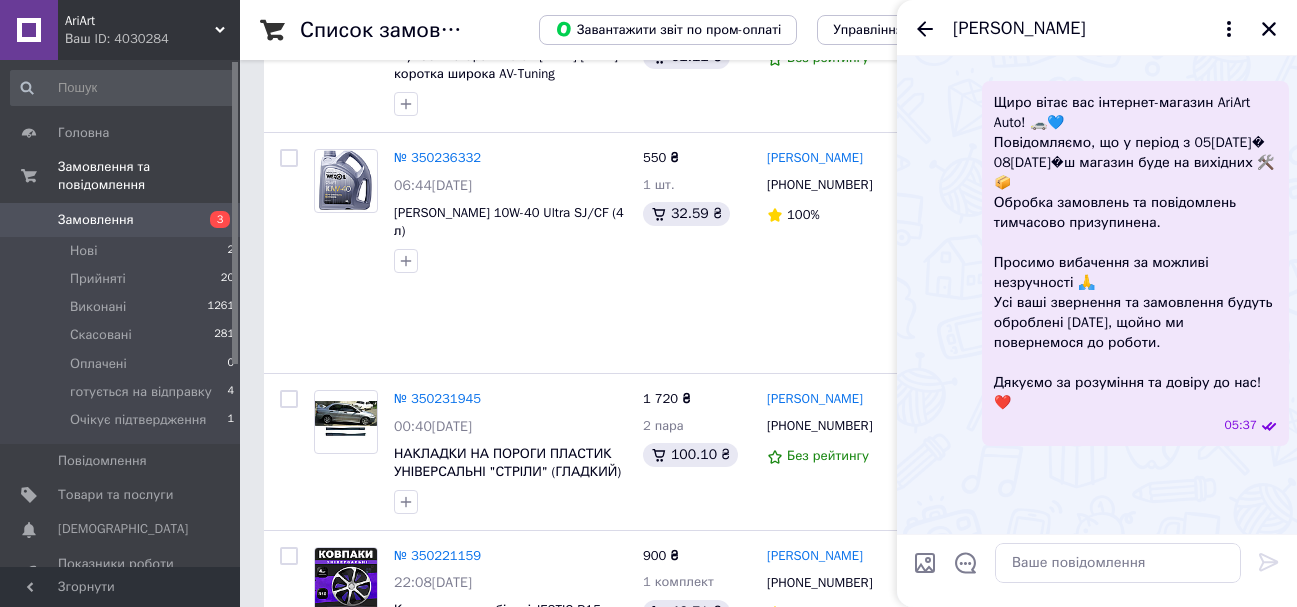 scroll, scrollTop: 0, scrollLeft: 0, axis: both 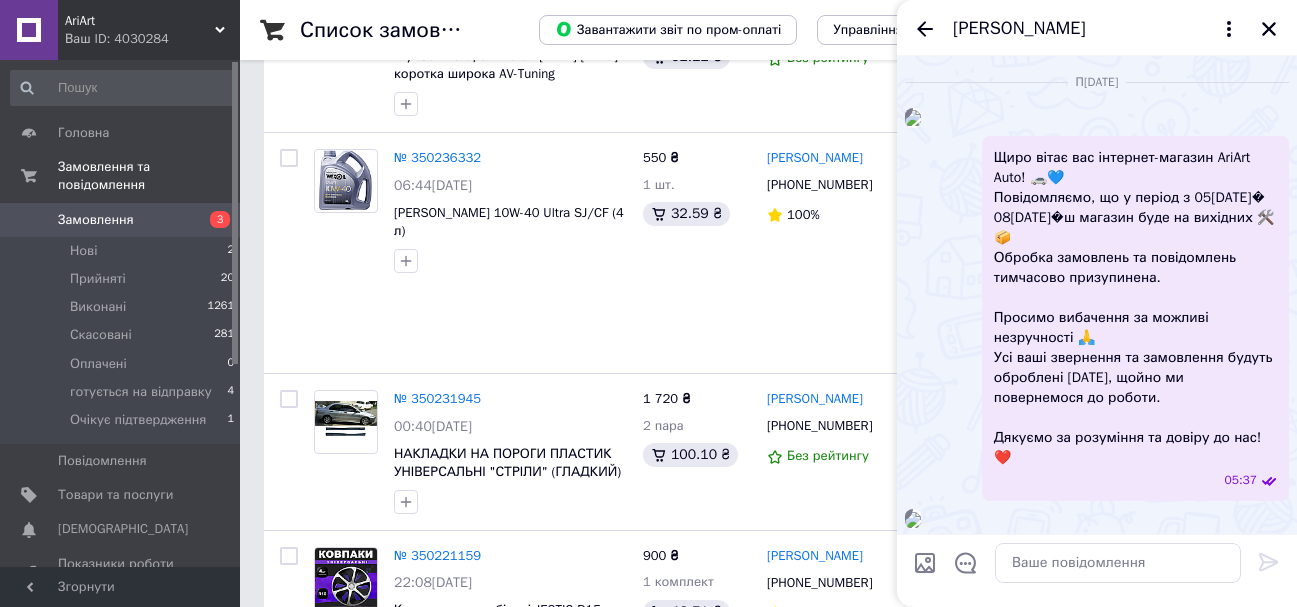 click at bounding box center [913, 118] 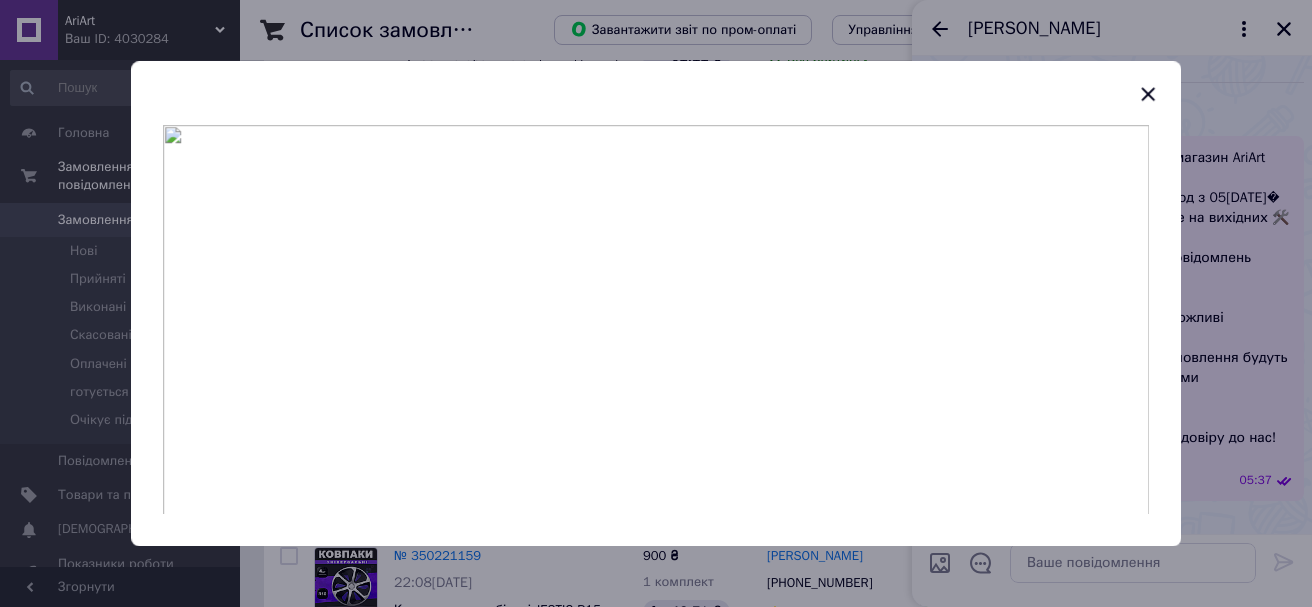 click at bounding box center (656, 320) 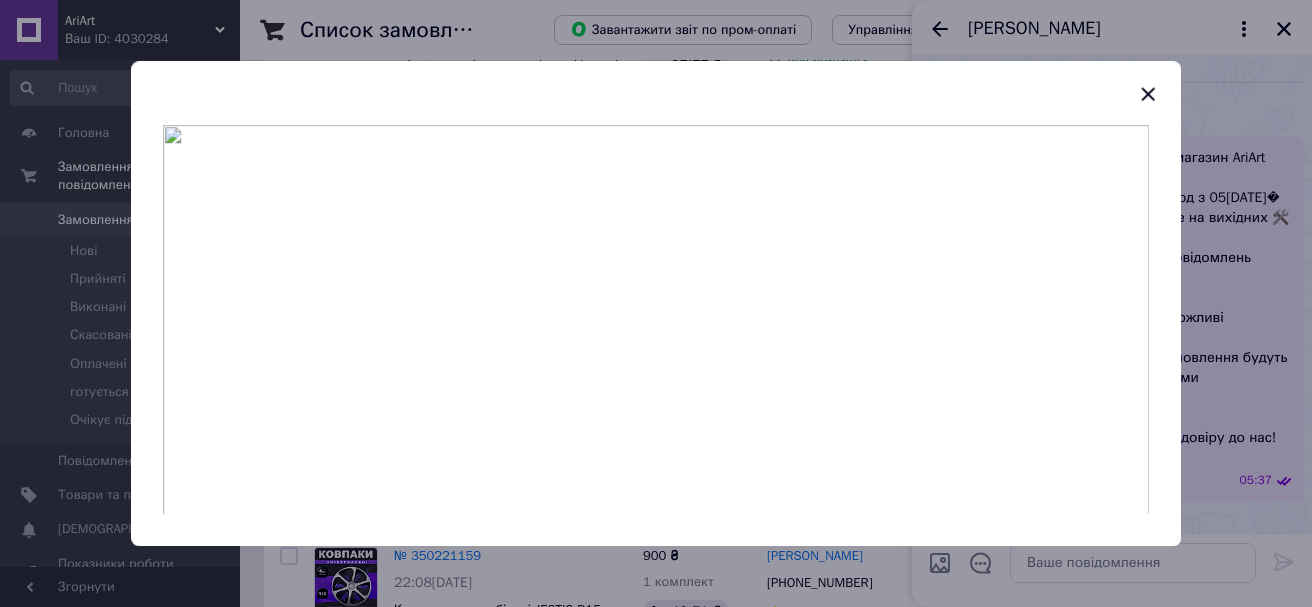 click 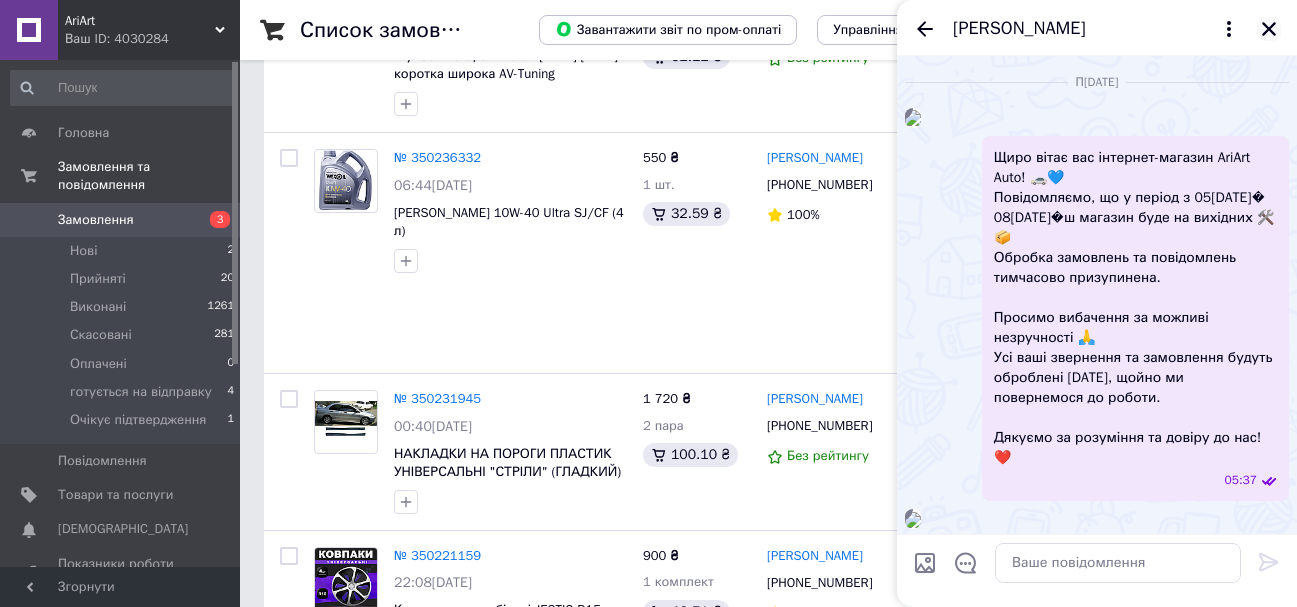 click 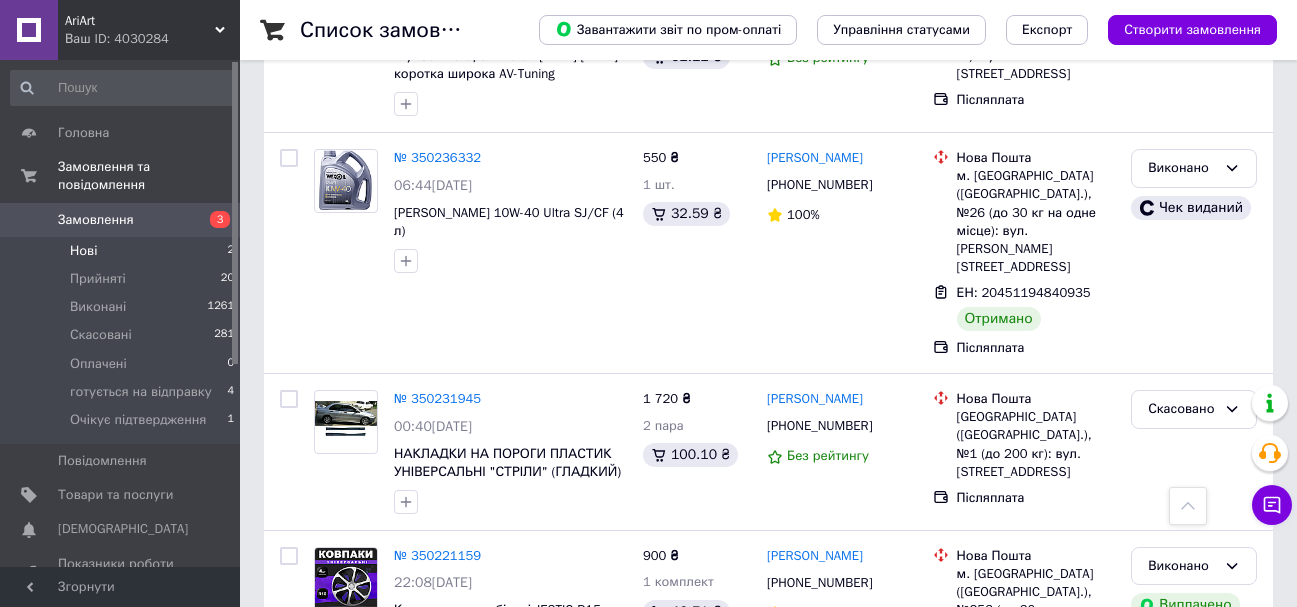 click on "Нові 2" at bounding box center (123, 251) 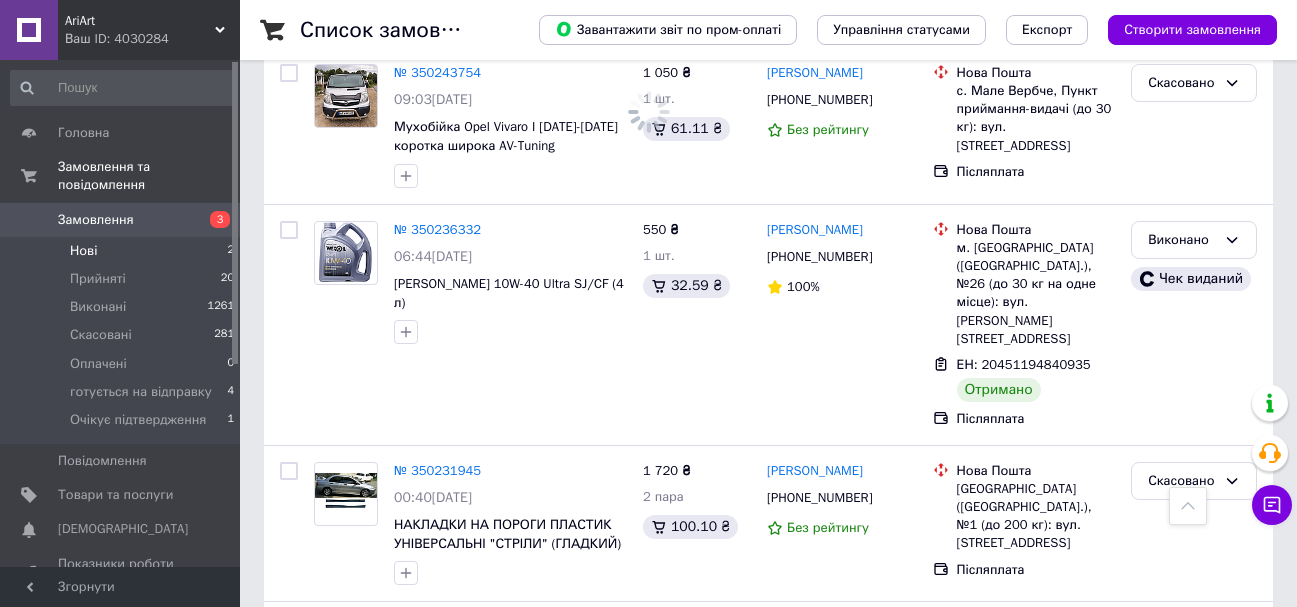 scroll, scrollTop: 0, scrollLeft: 0, axis: both 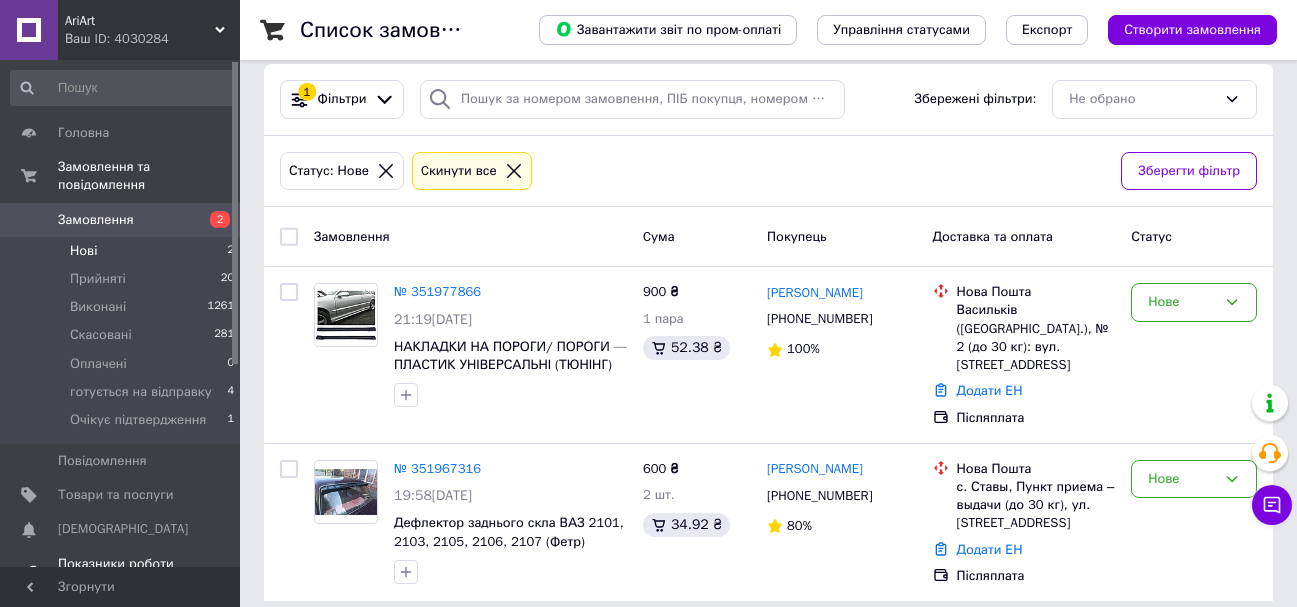 click on "Показники роботи компанії" at bounding box center (121, 573) 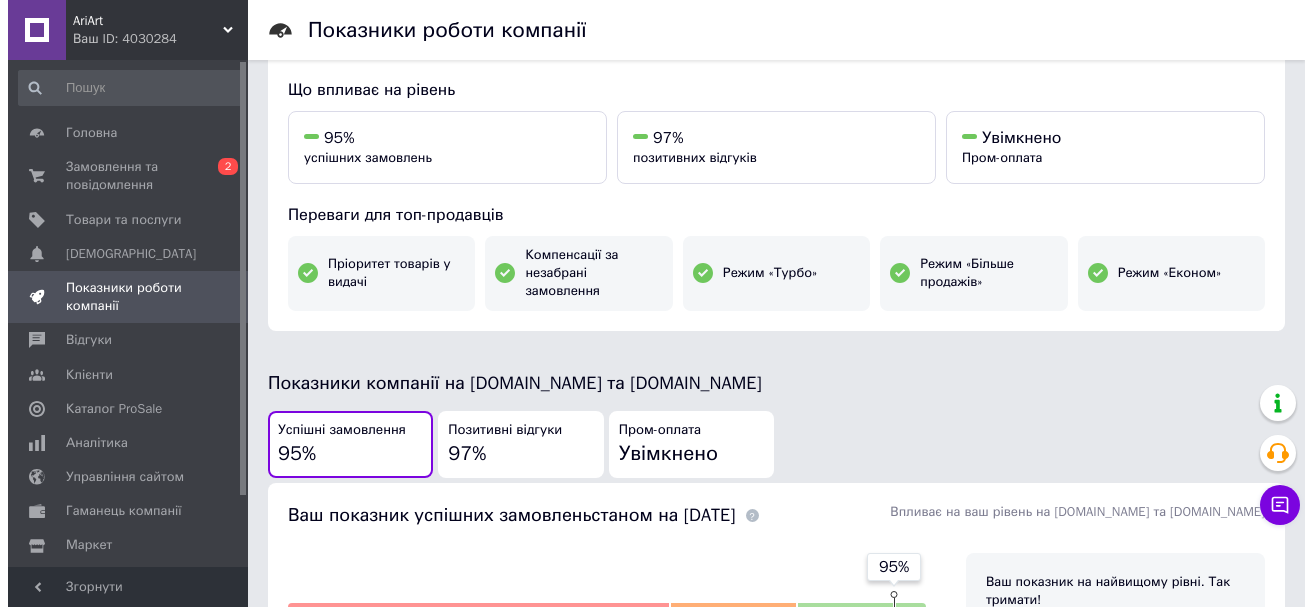 scroll, scrollTop: 0, scrollLeft: 0, axis: both 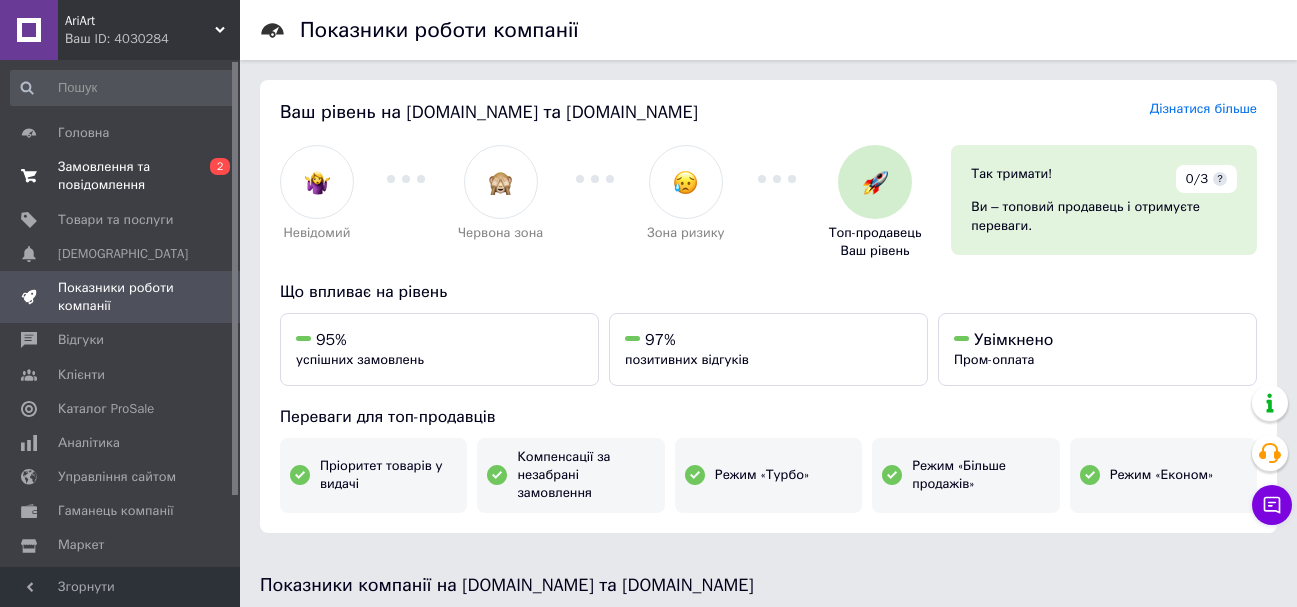 click on "Замовлення та повідомлення" at bounding box center [121, 176] 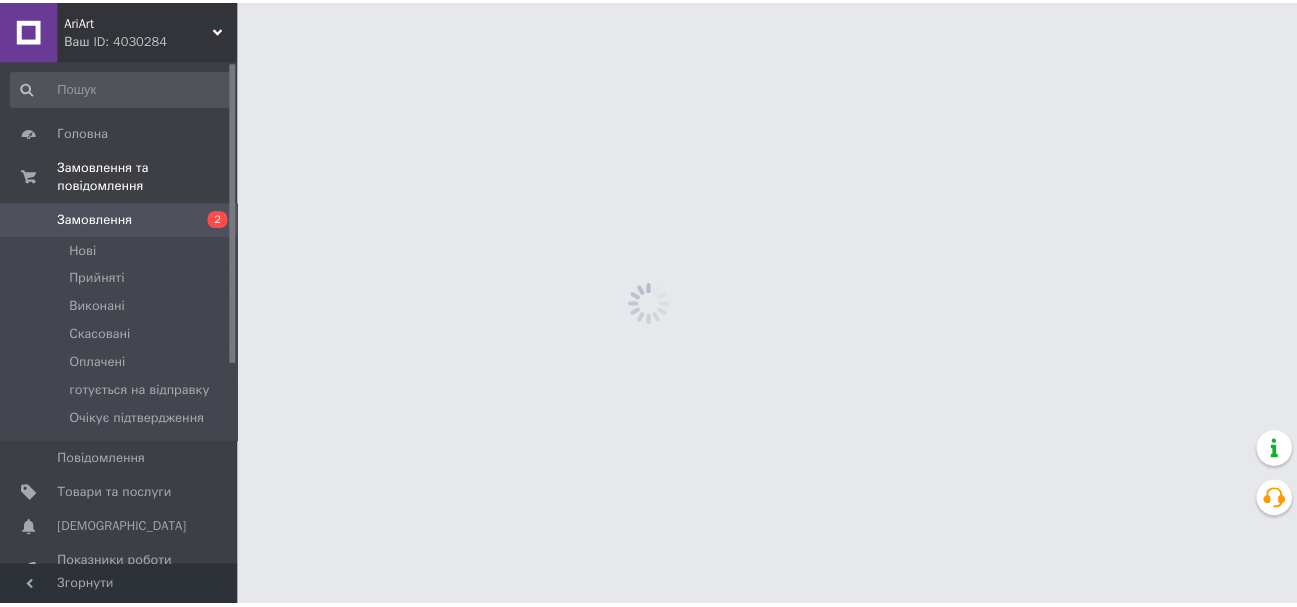 scroll, scrollTop: 0, scrollLeft: 0, axis: both 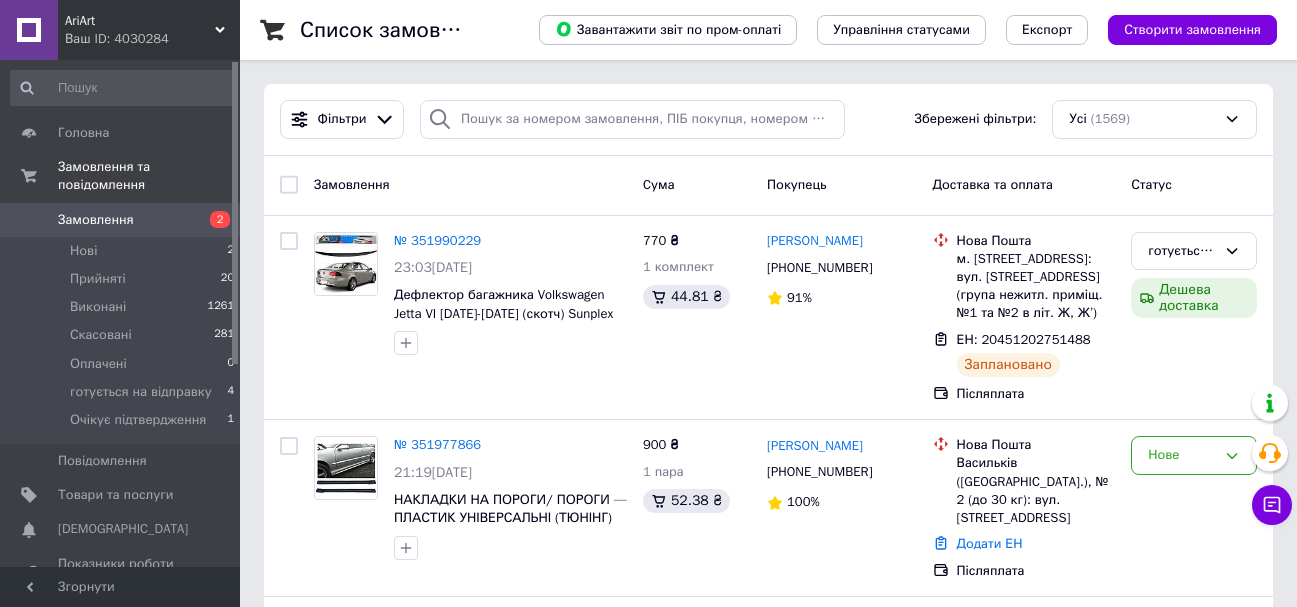 click on "Замовлення" at bounding box center [470, 185] 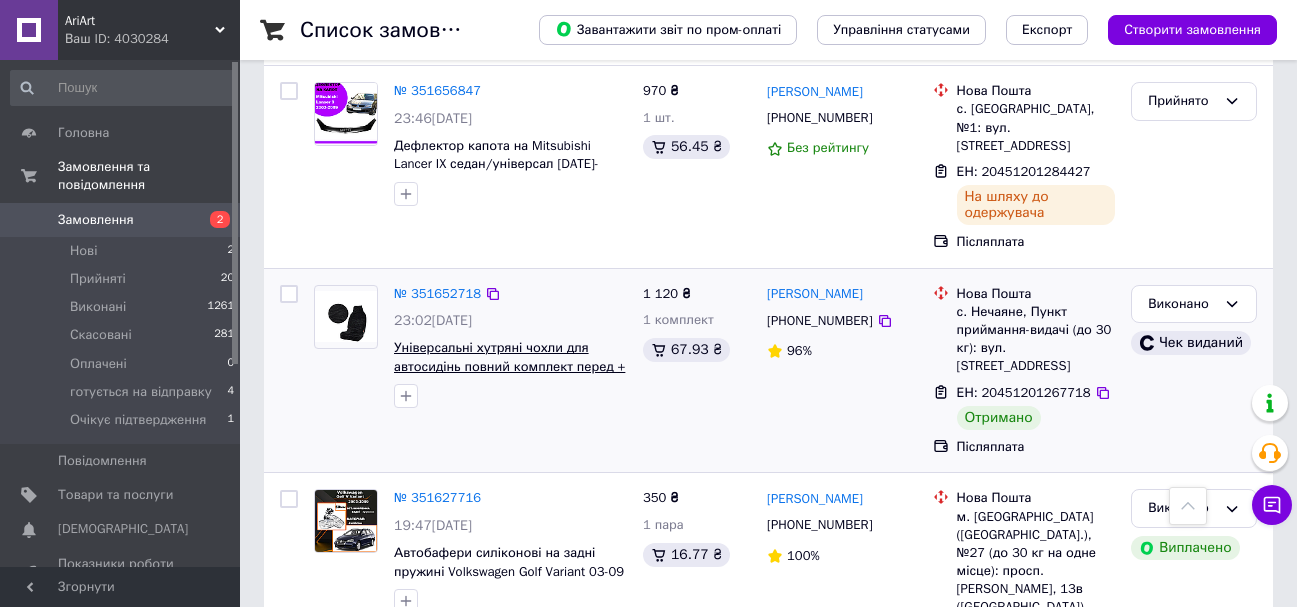 scroll, scrollTop: 2800, scrollLeft: 0, axis: vertical 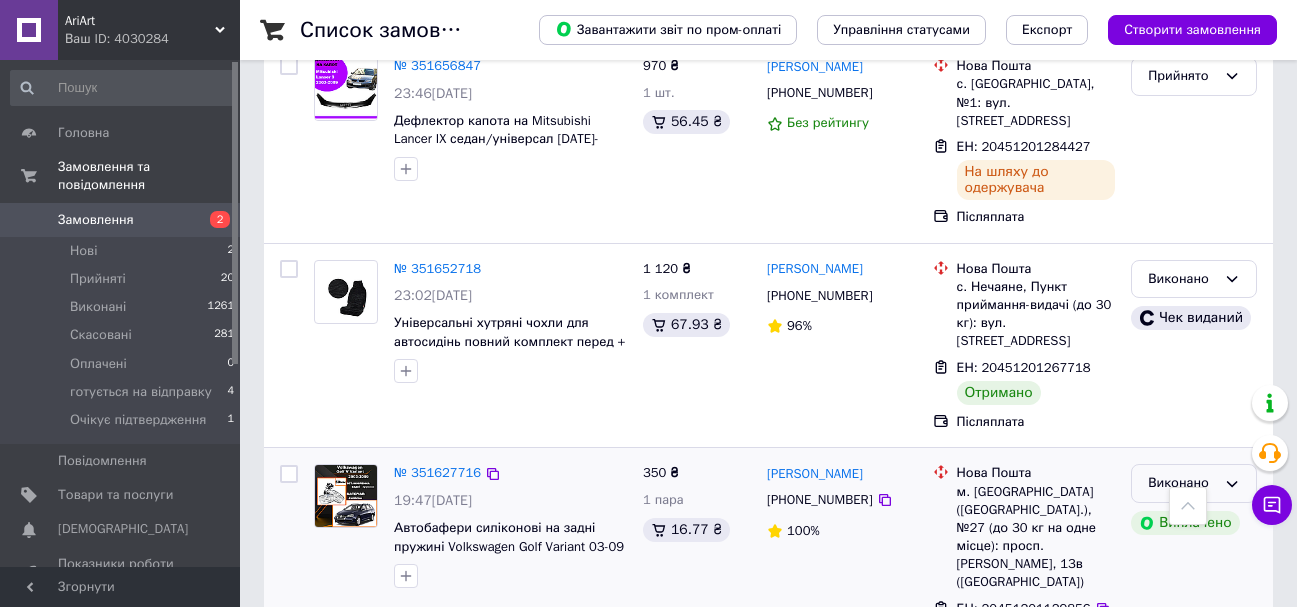 click on "Виконано" at bounding box center [1182, 483] 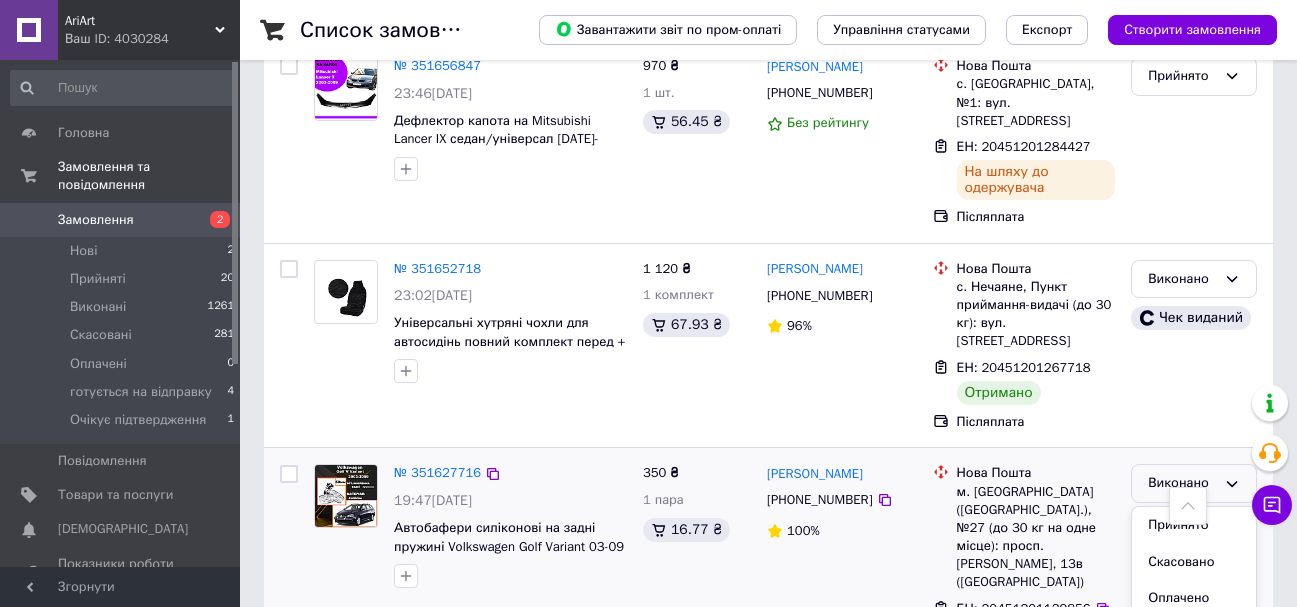 click on "Прийнято" at bounding box center [1194, 525] 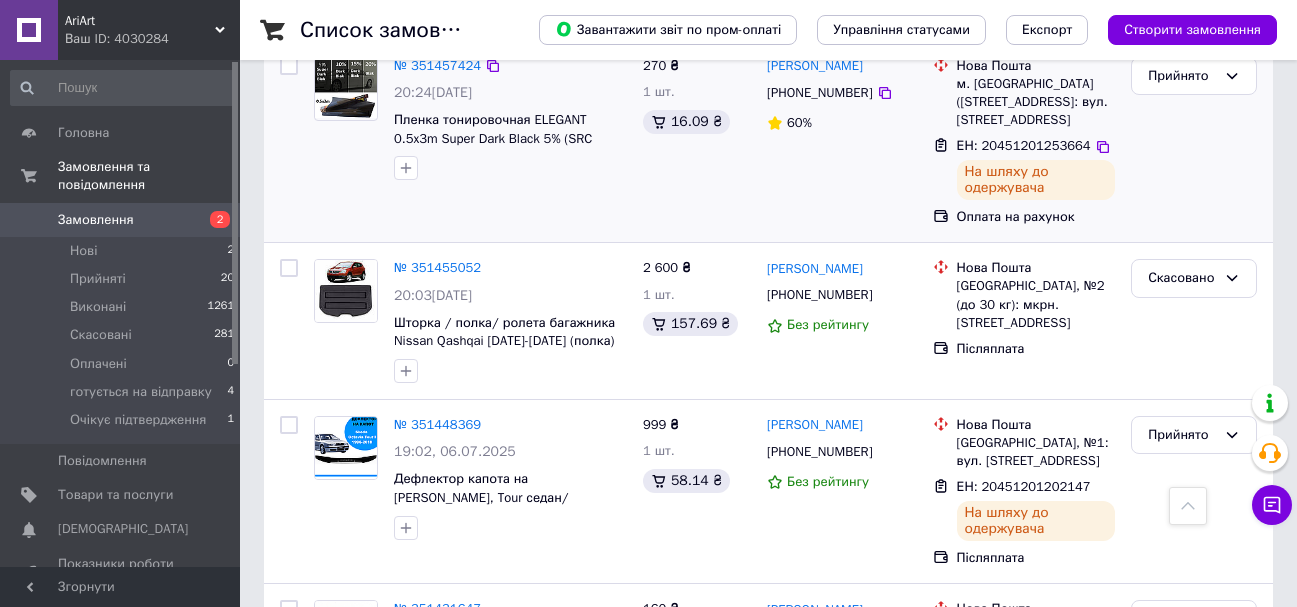 scroll, scrollTop: 5700, scrollLeft: 0, axis: vertical 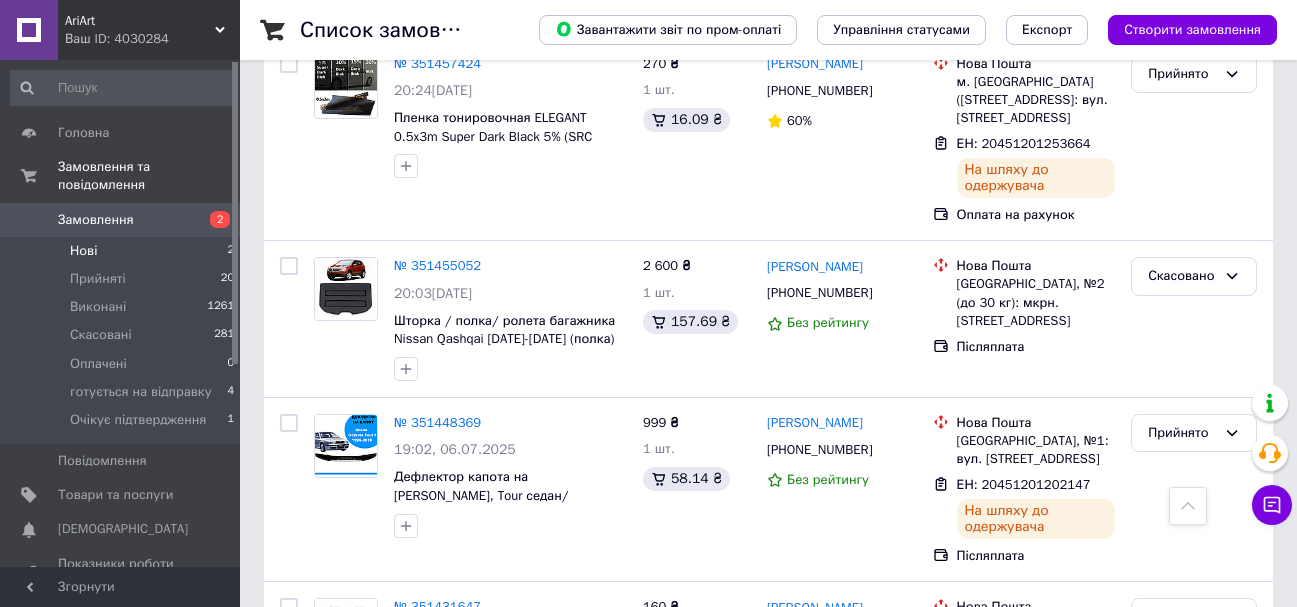 click on "Нові 2" at bounding box center [123, 251] 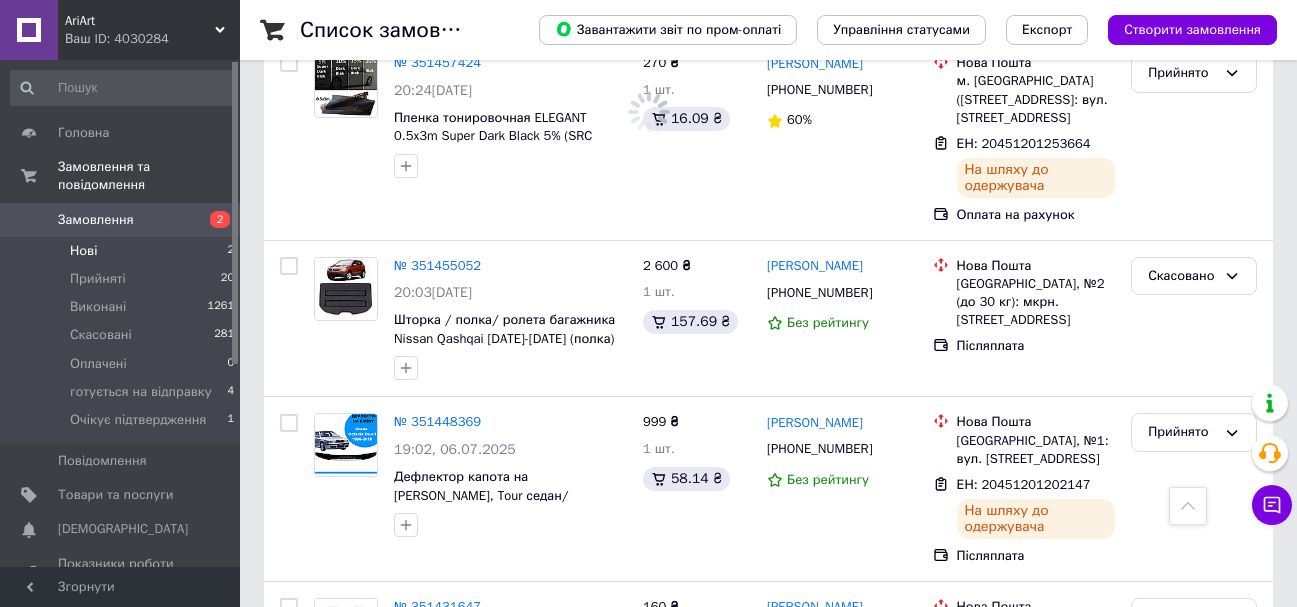 scroll, scrollTop: 0, scrollLeft: 0, axis: both 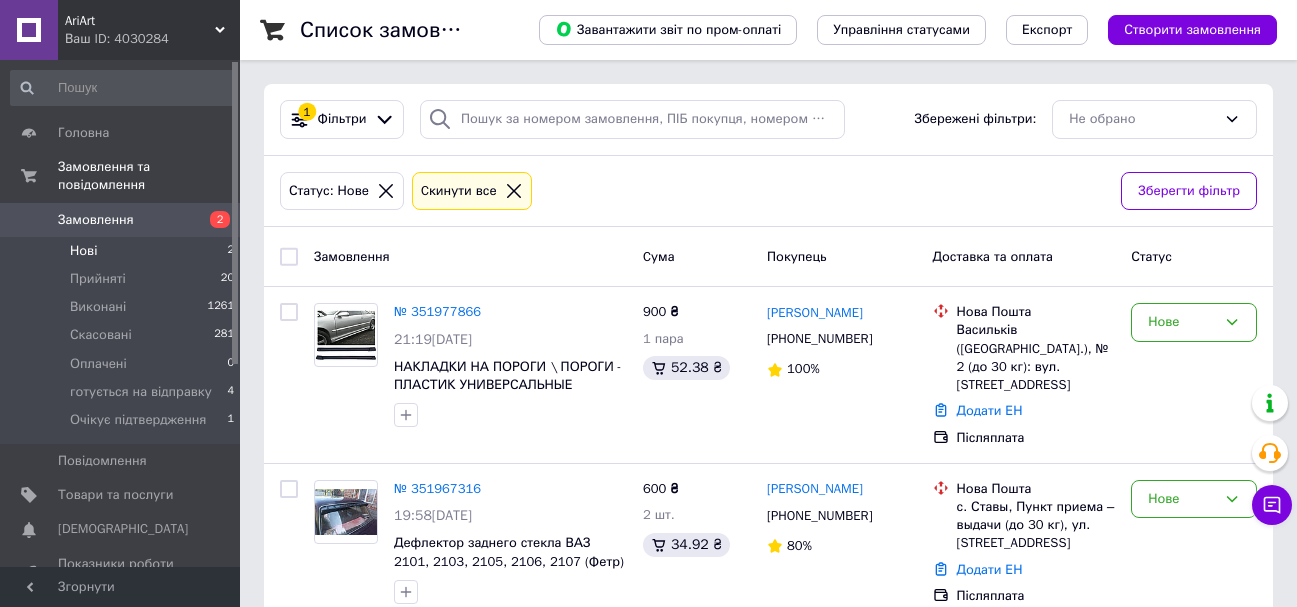 click on "Нові 2" at bounding box center (123, 251) 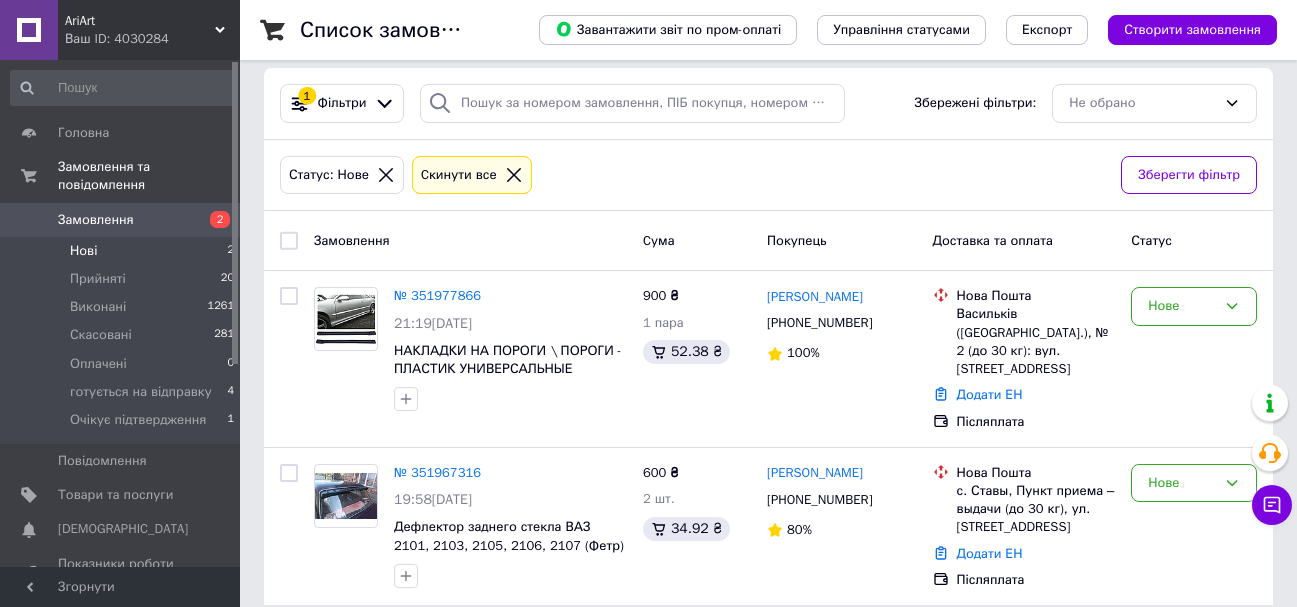 scroll, scrollTop: 20, scrollLeft: 0, axis: vertical 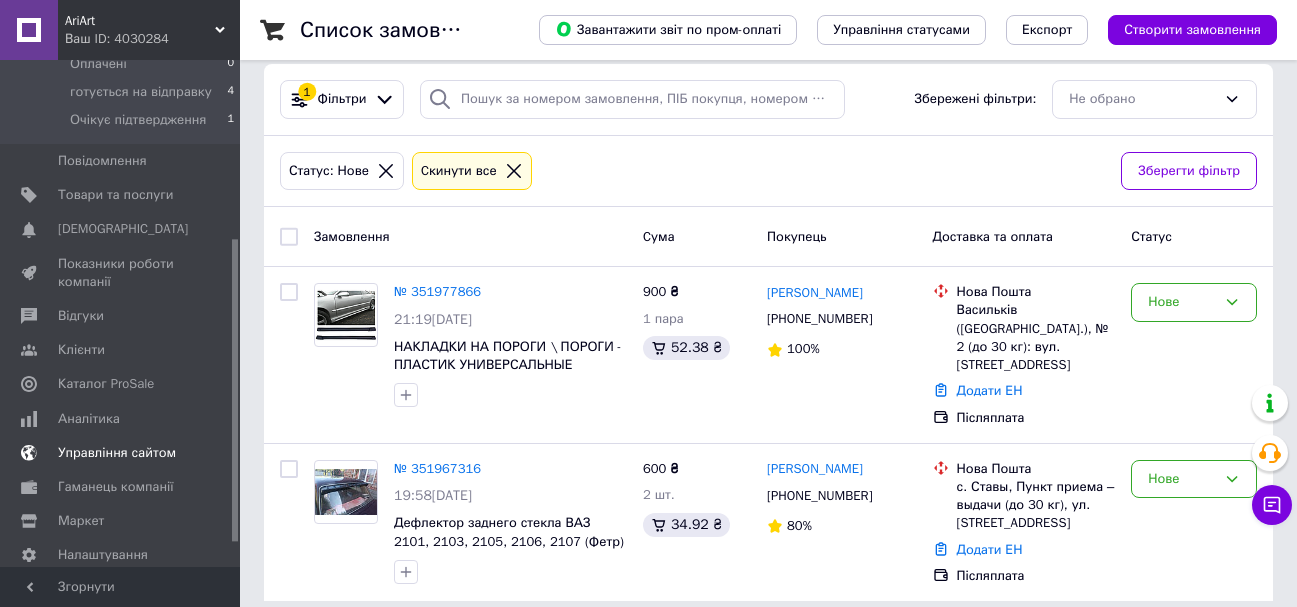click on "Управління сайтом" at bounding box center (117, 453) 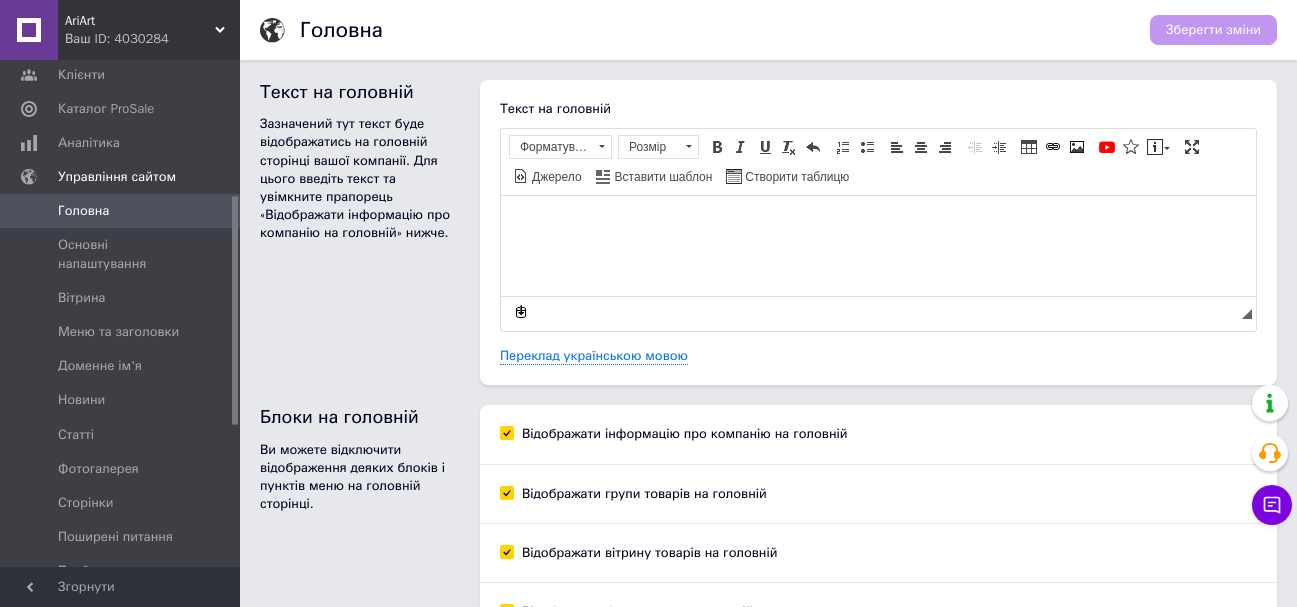 scroll, scrollTop: 100, scrollLeft: 0, axis: vertical 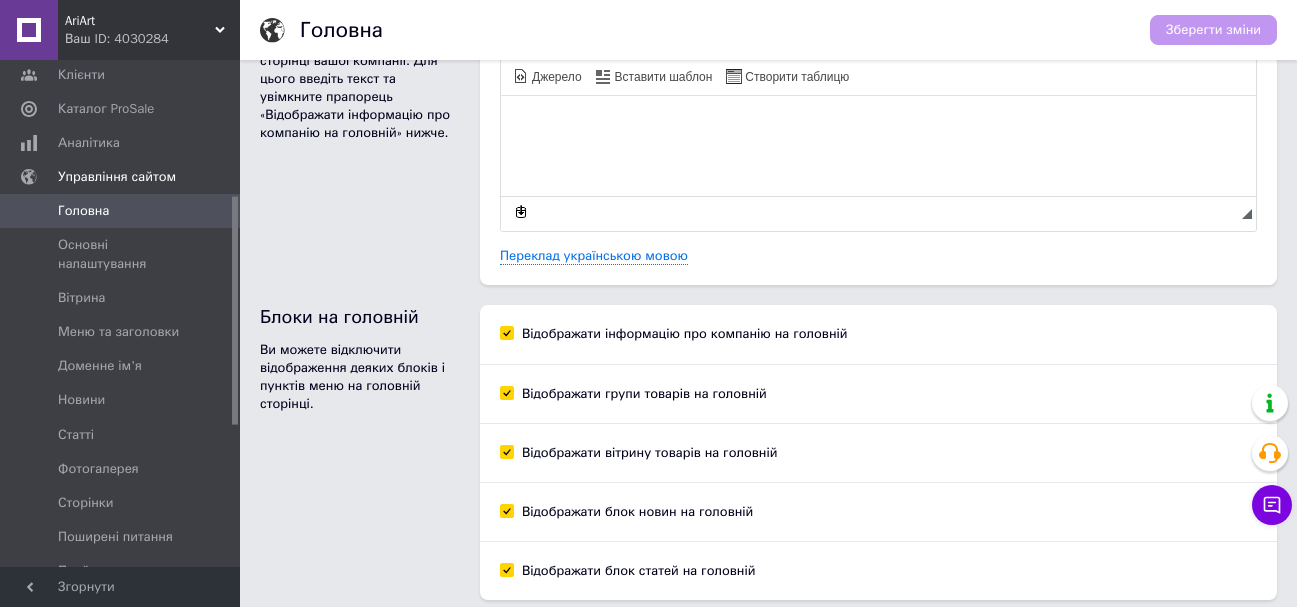 click at bounding box center [878, 126] 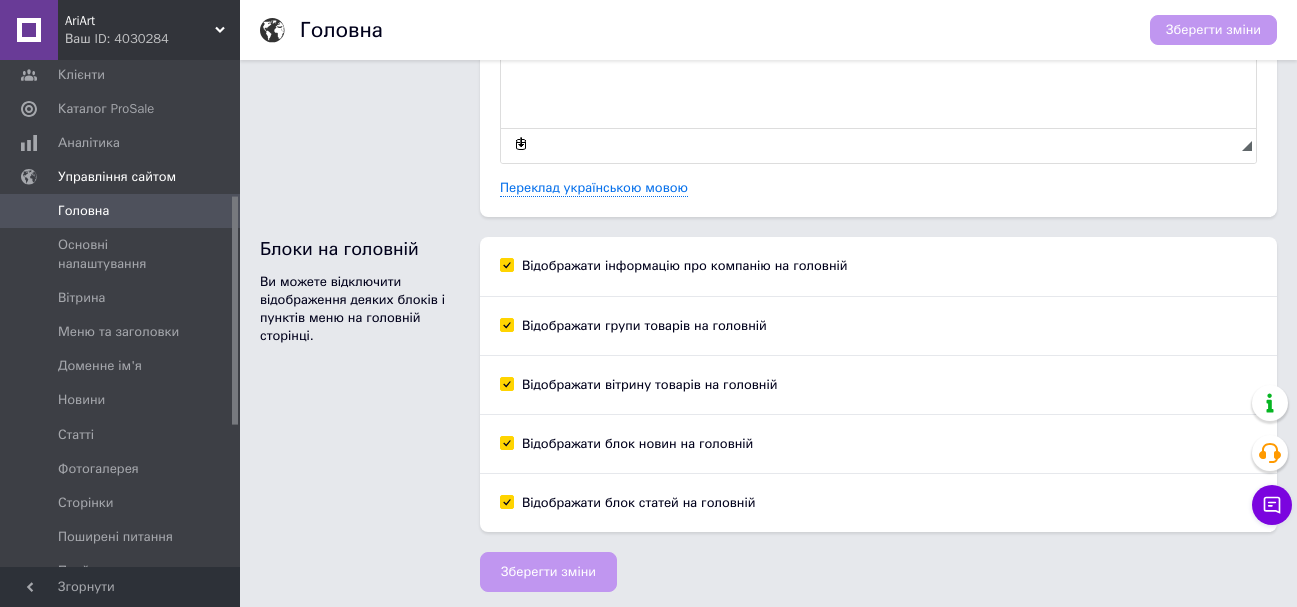 scroll, scrollTop: 323, scrollLeft: 0, axis: vertical 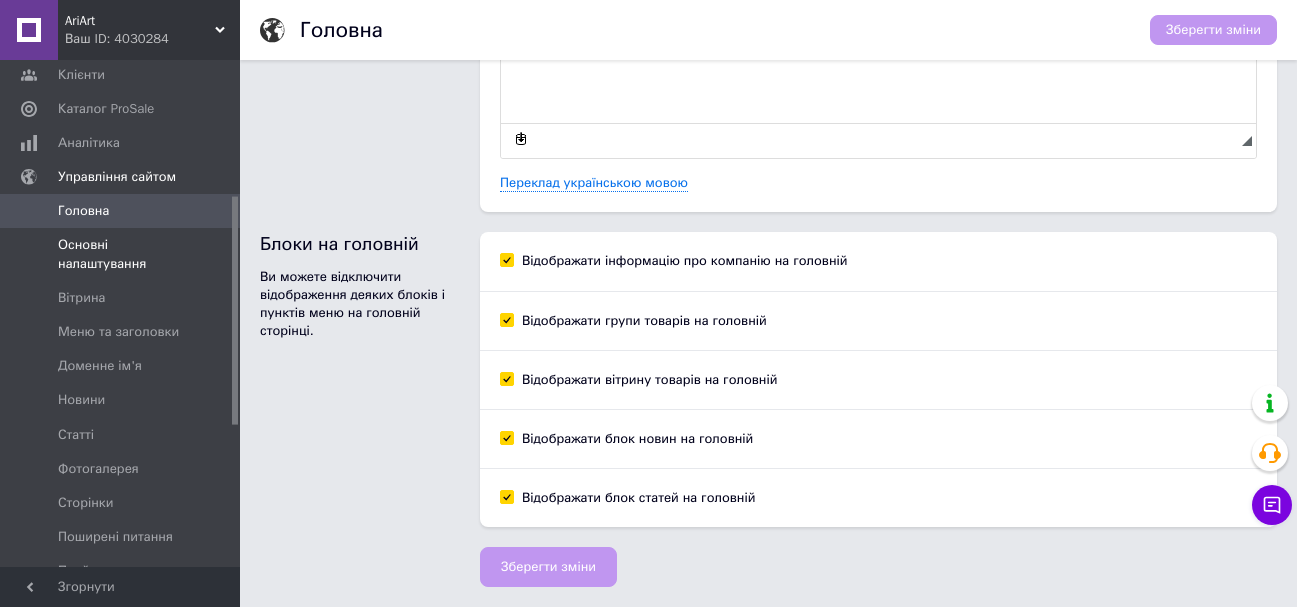 click on "Основні налаштування" at bounding box center [121, 254] 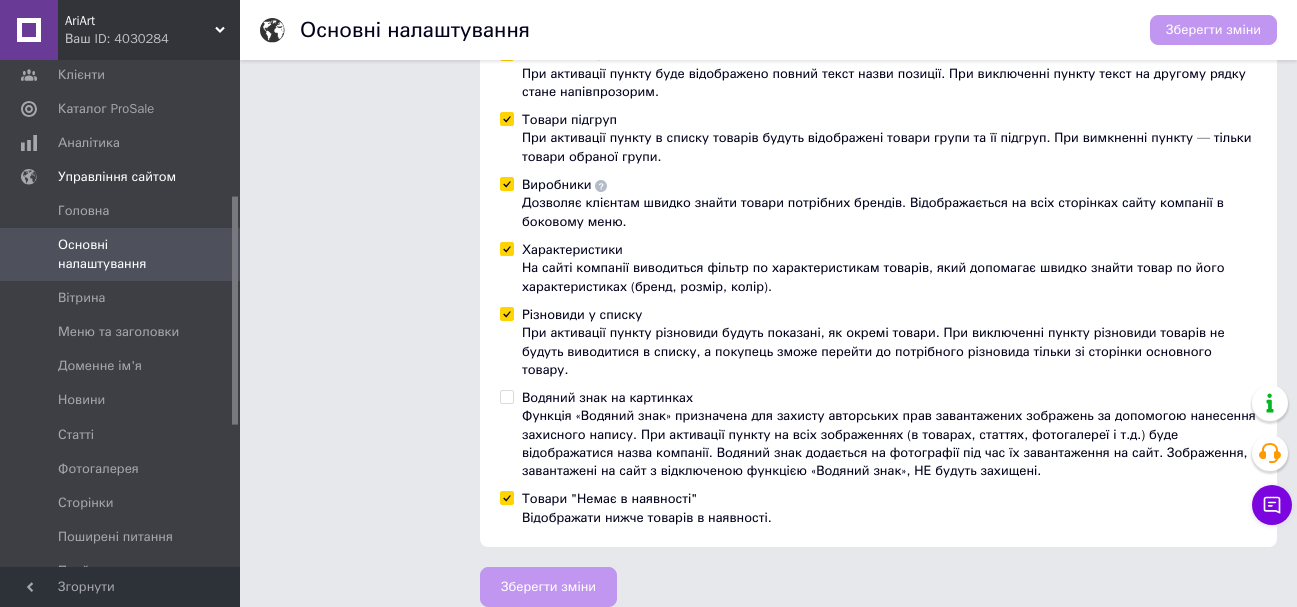 scroll, scrollTop: 681, scrollLeft: 0, axis: vertical 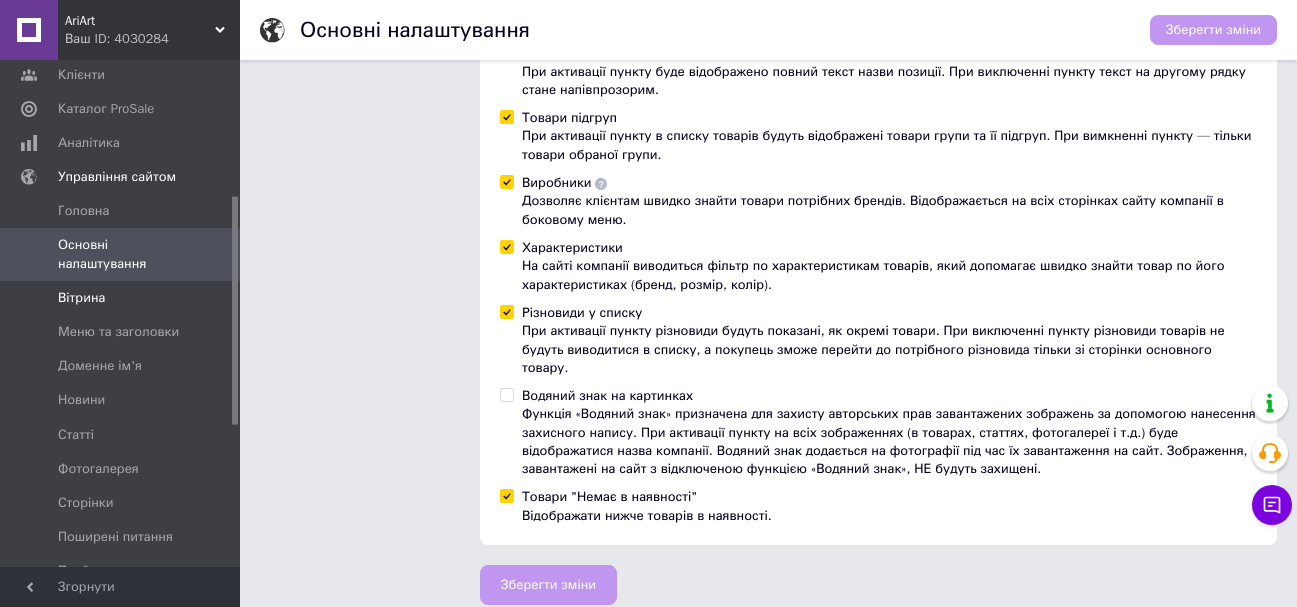 click on "Вітрина" at bounding box center (121, 298) 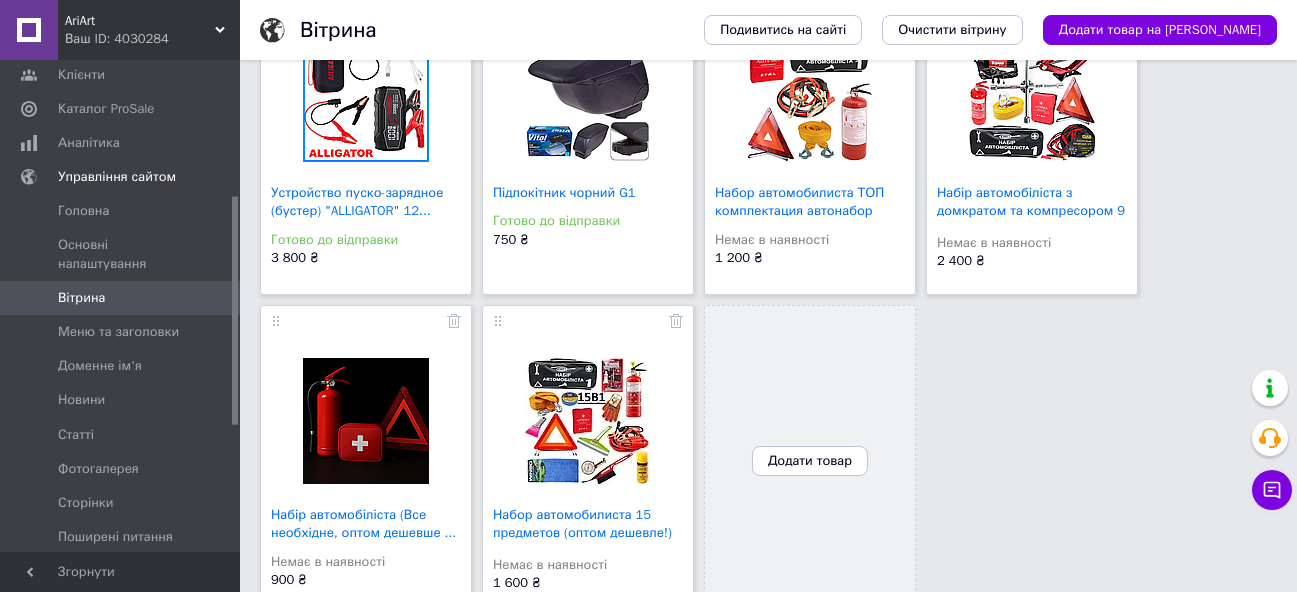 scroll, scrollTop: 1200, scrollLeft: 0, axis: vertical 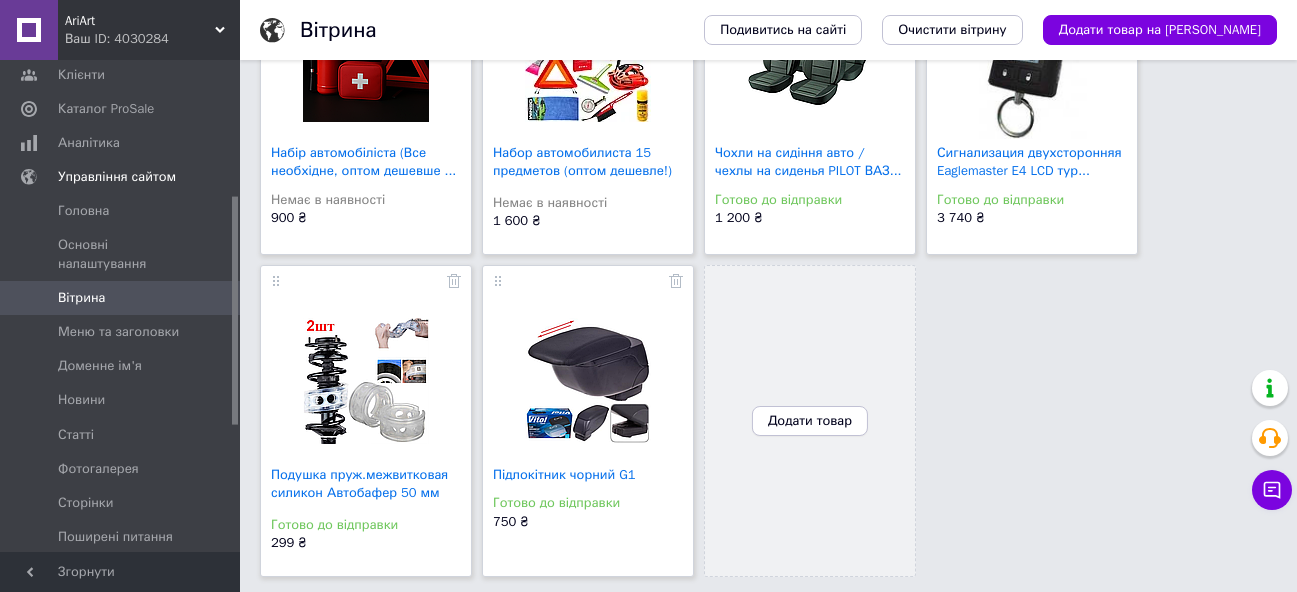 click on "Додати товар" at bounding box center [810, 421] 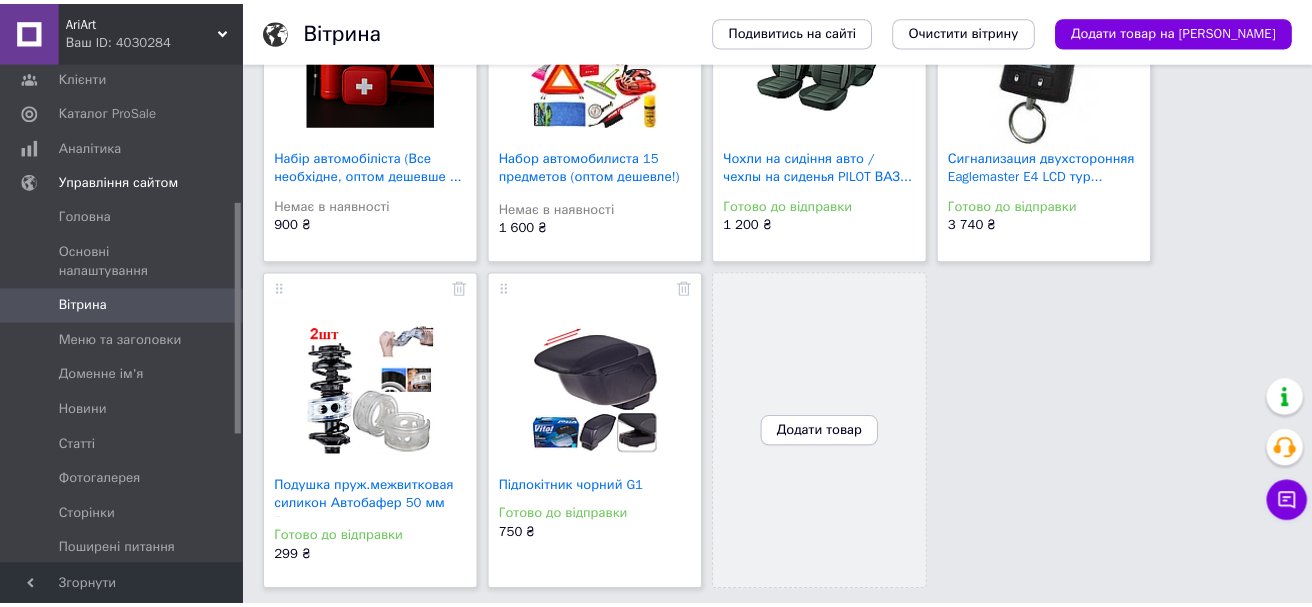 scroll, scrollTop: 1224, scrollLeft: 0, axis: vertical 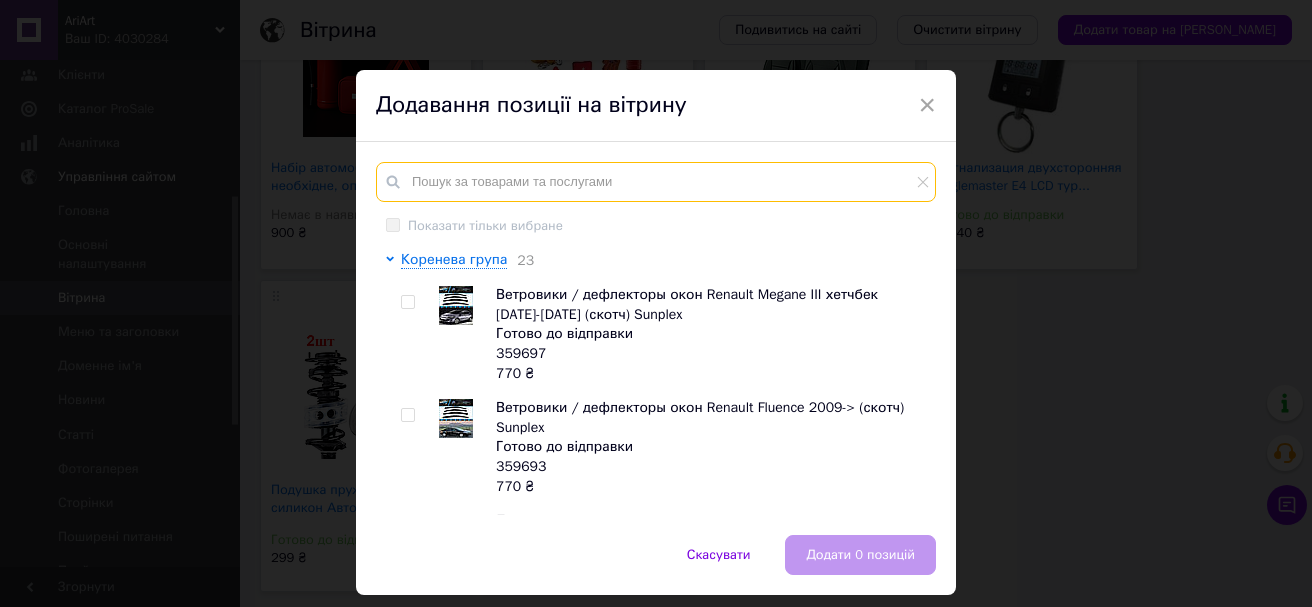 click at bounding box center [656, 182] 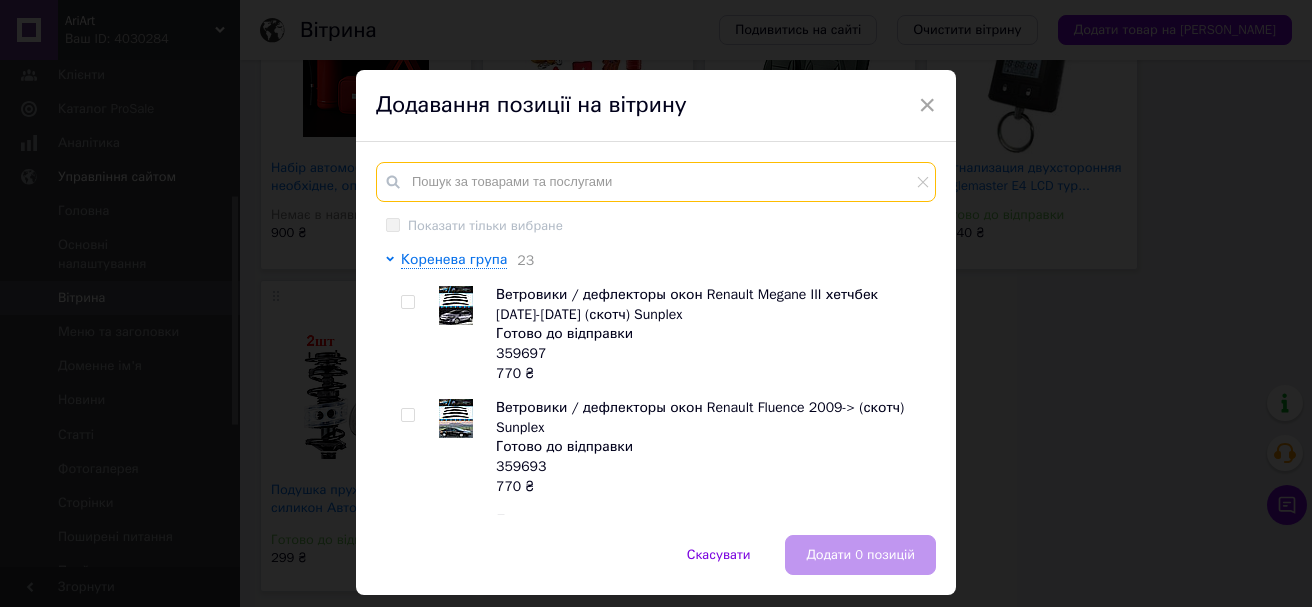 type on "ф" 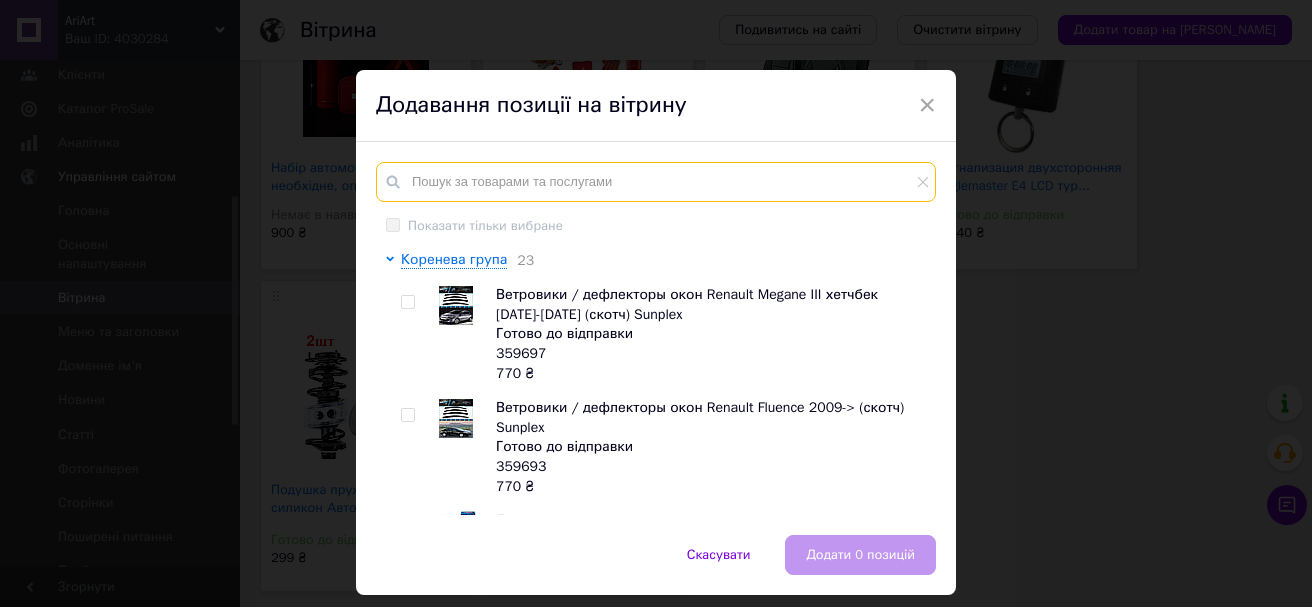 type on "з" 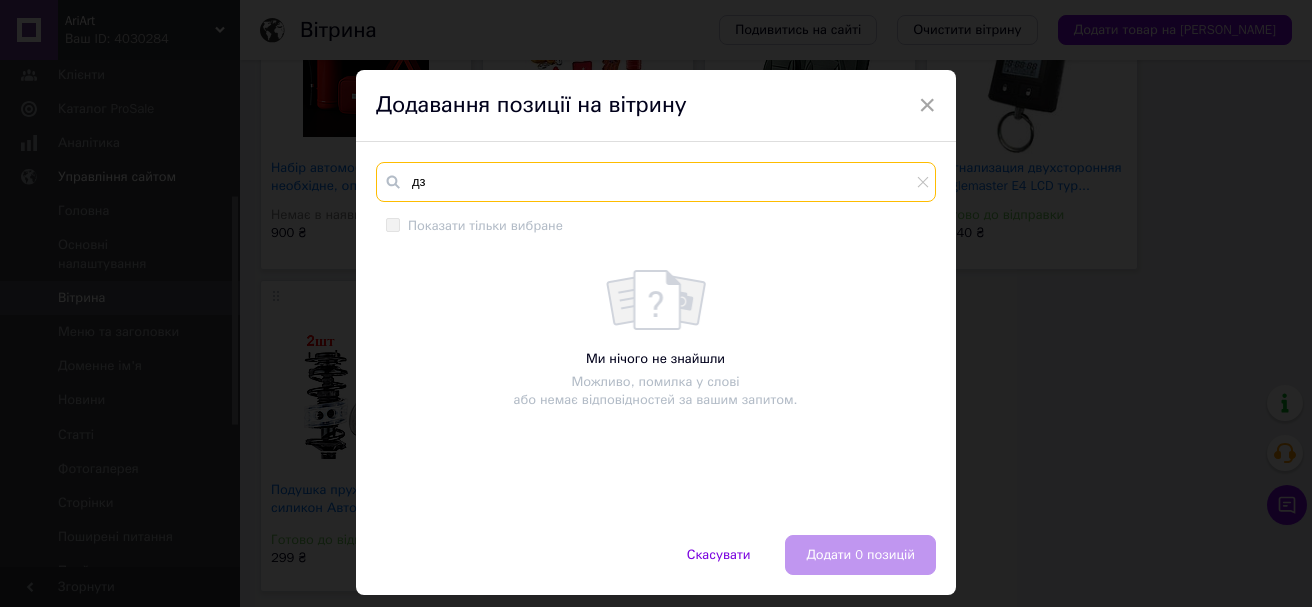 type on "д" 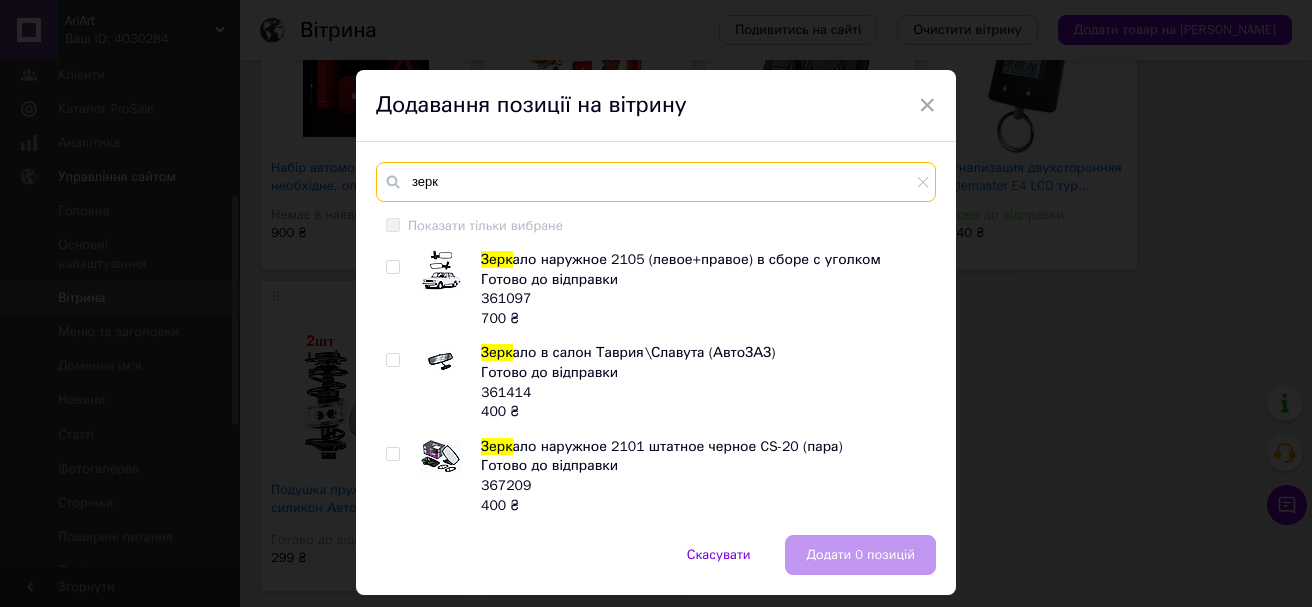 type on "зерк" 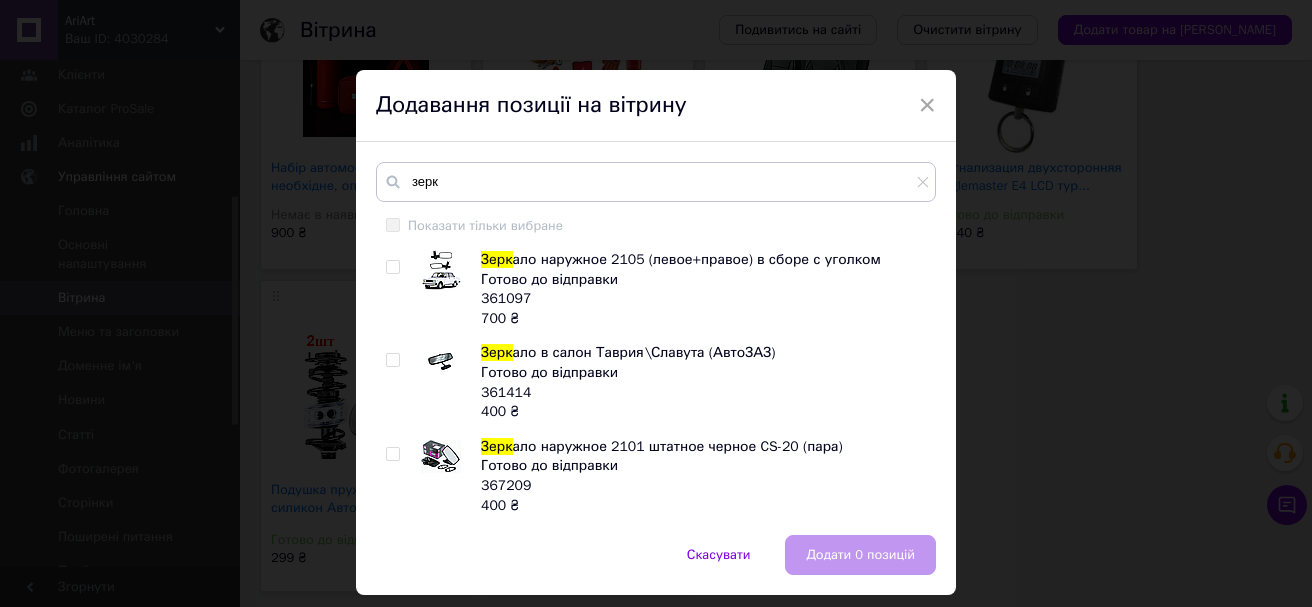 click at bounding box center [392, 267] 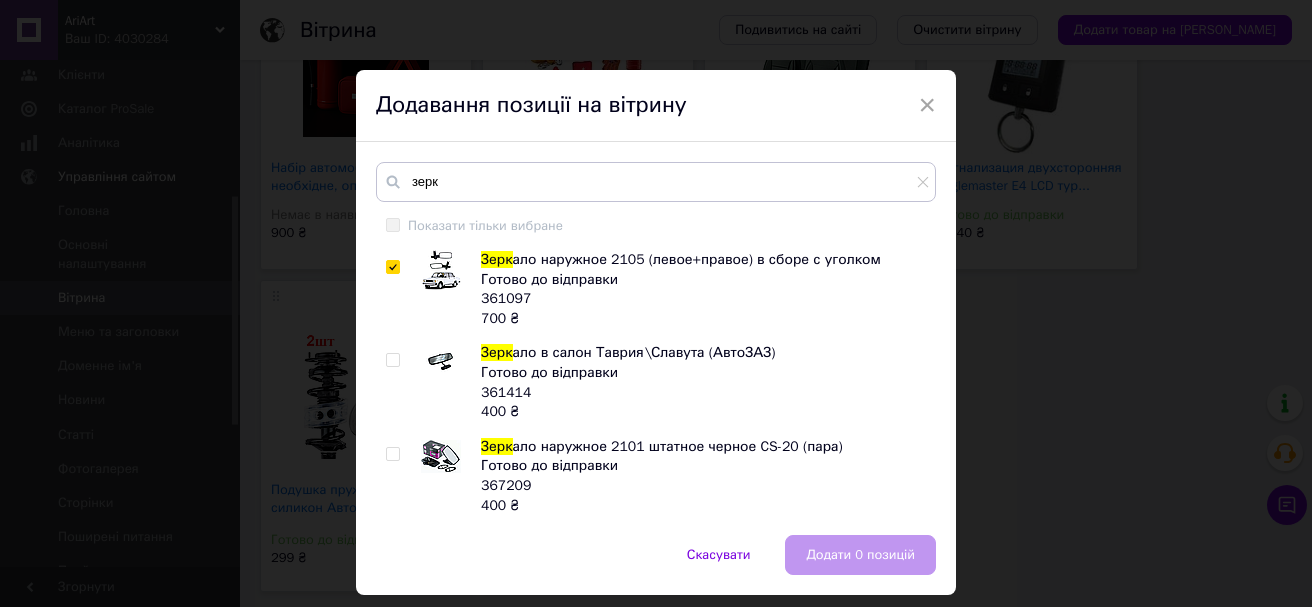 checkbox on "true" 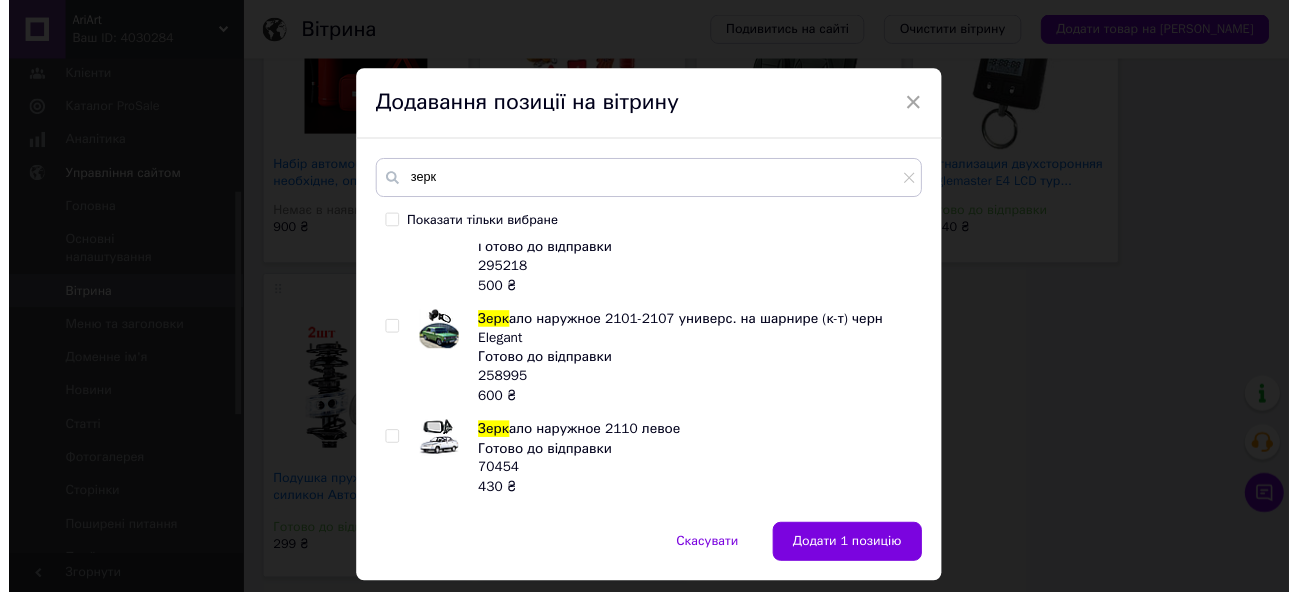 scroll, scrollTop: 3688, scrollLeft: 0, axis: vertical 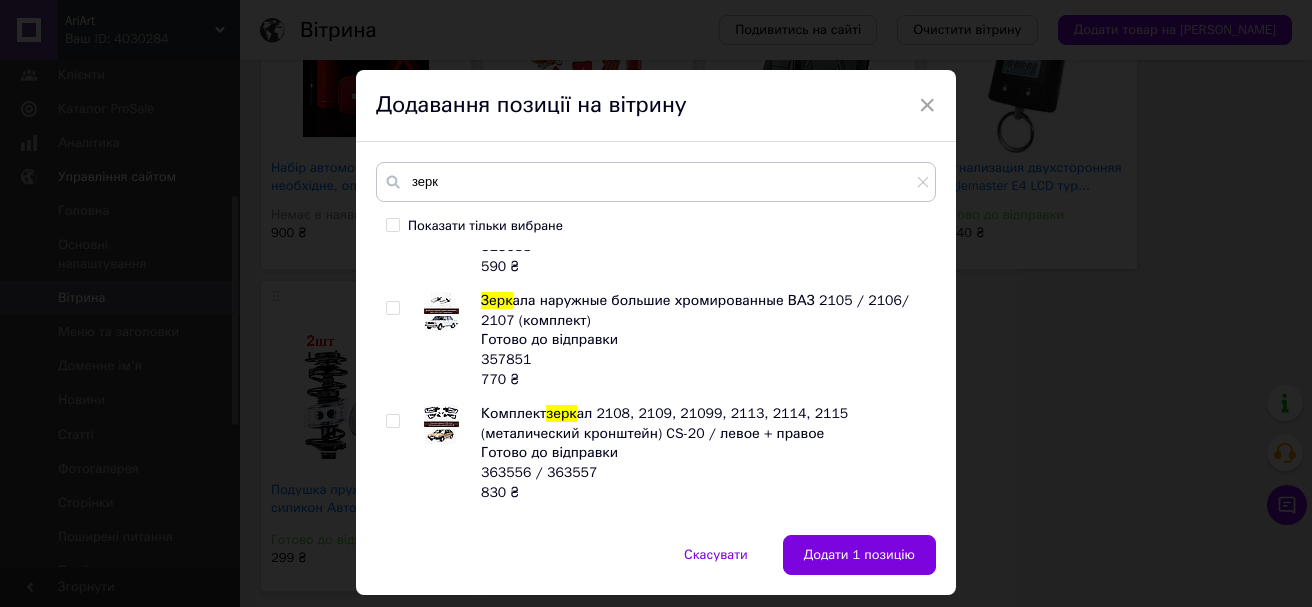 click at bounding box center [392, 421] 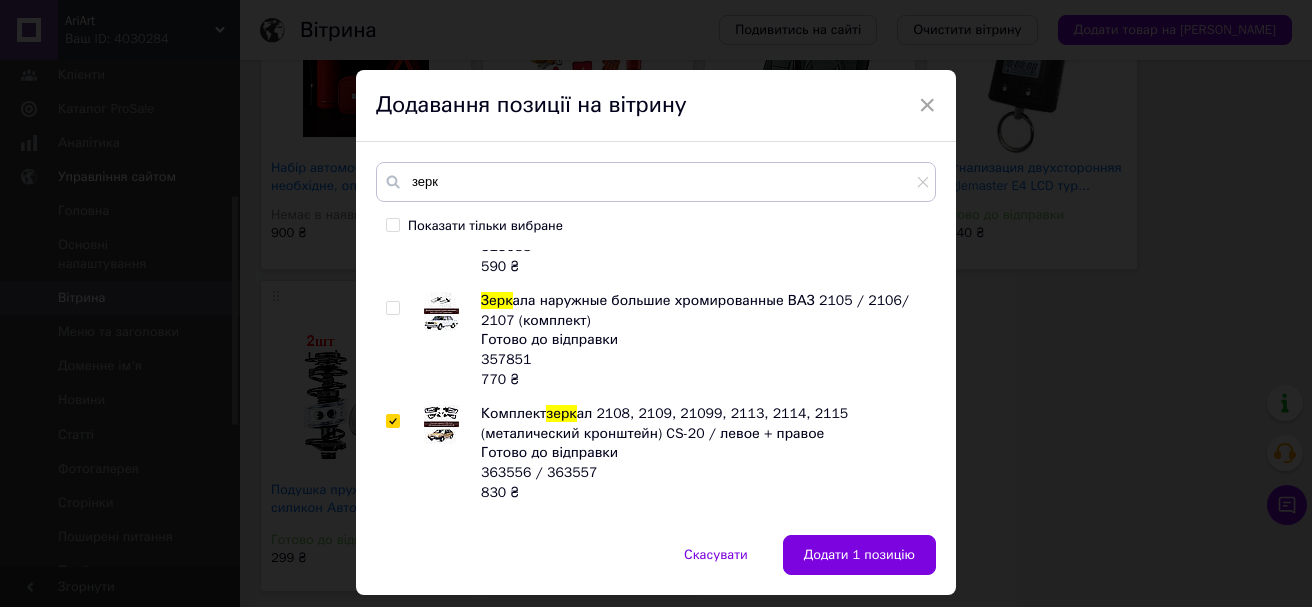 checkbox on "true" 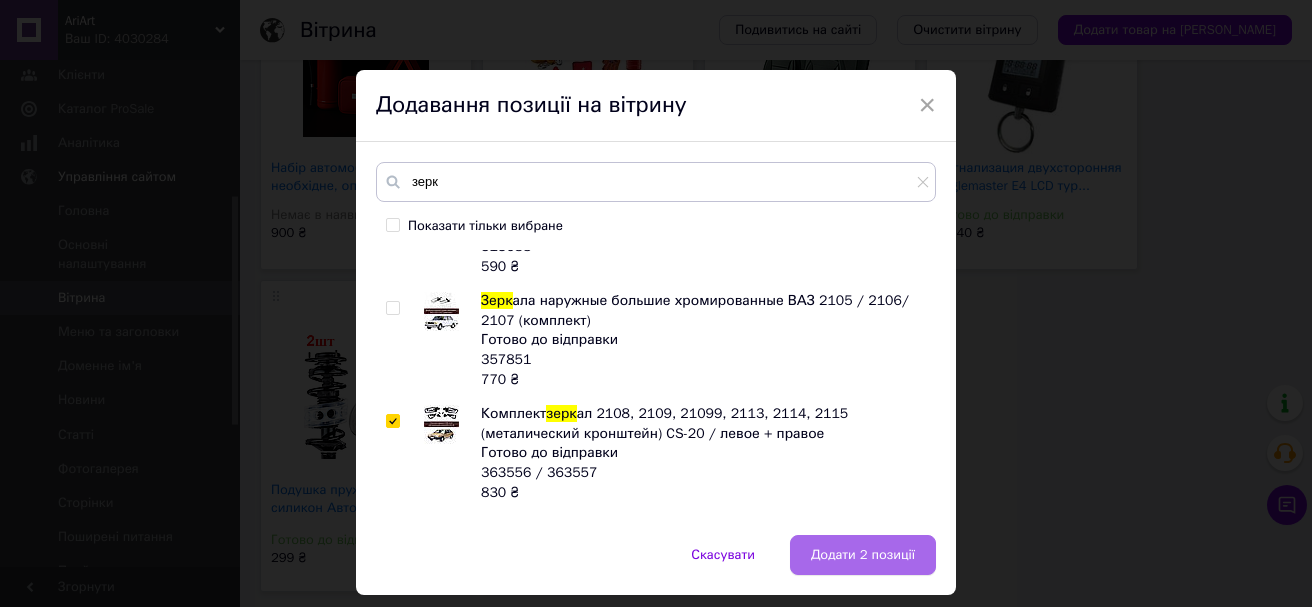 click on "Додати 2 позиції" at bounding box center (863, 555) 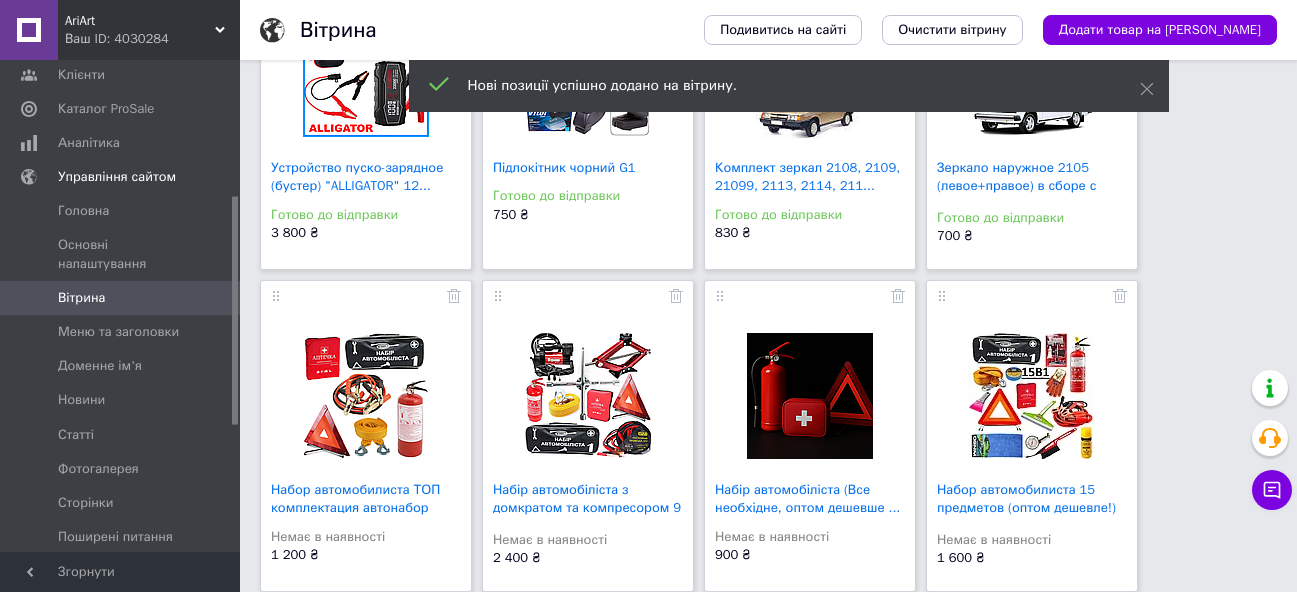 scroll, scrollTop: 902, scrollLeft: 0, axis: vertical 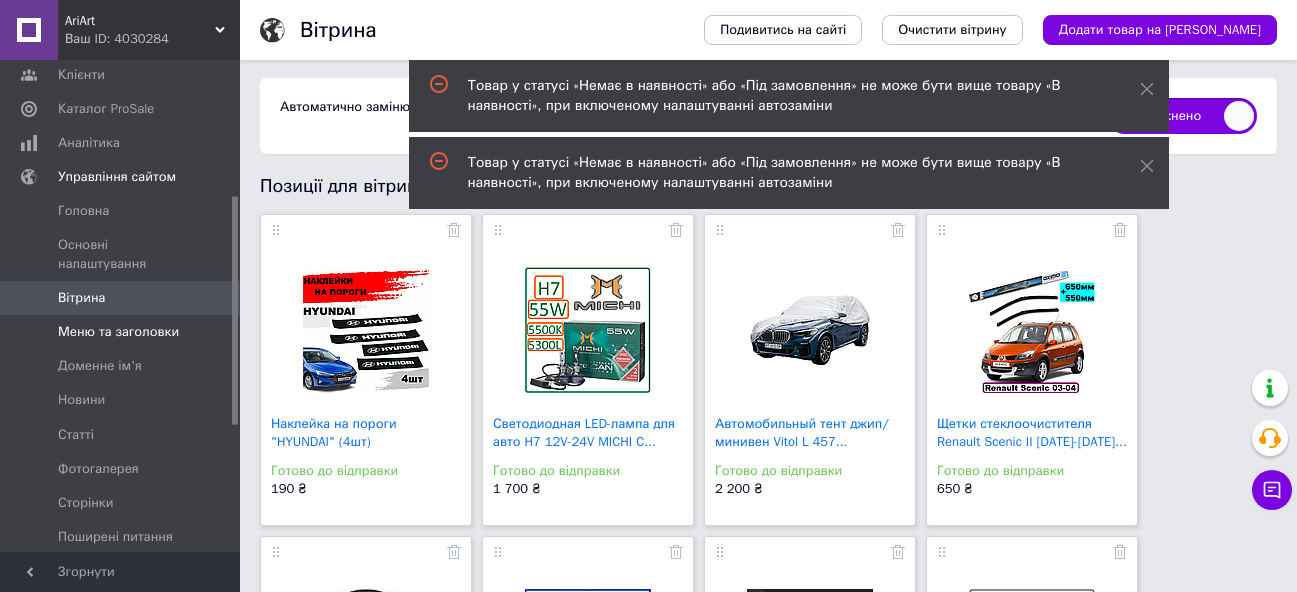 click on "Меню та заголовки" at bounding box center (123, 332) 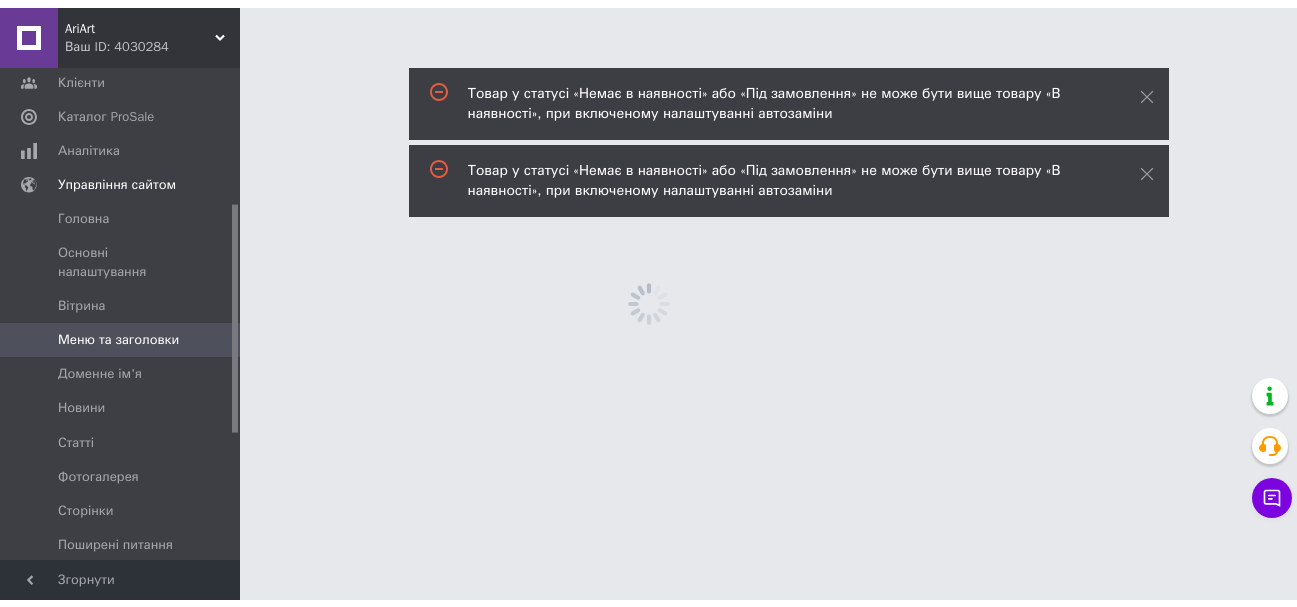 scroll, scrollTop: 0, scrollLeft: 0, axis: both 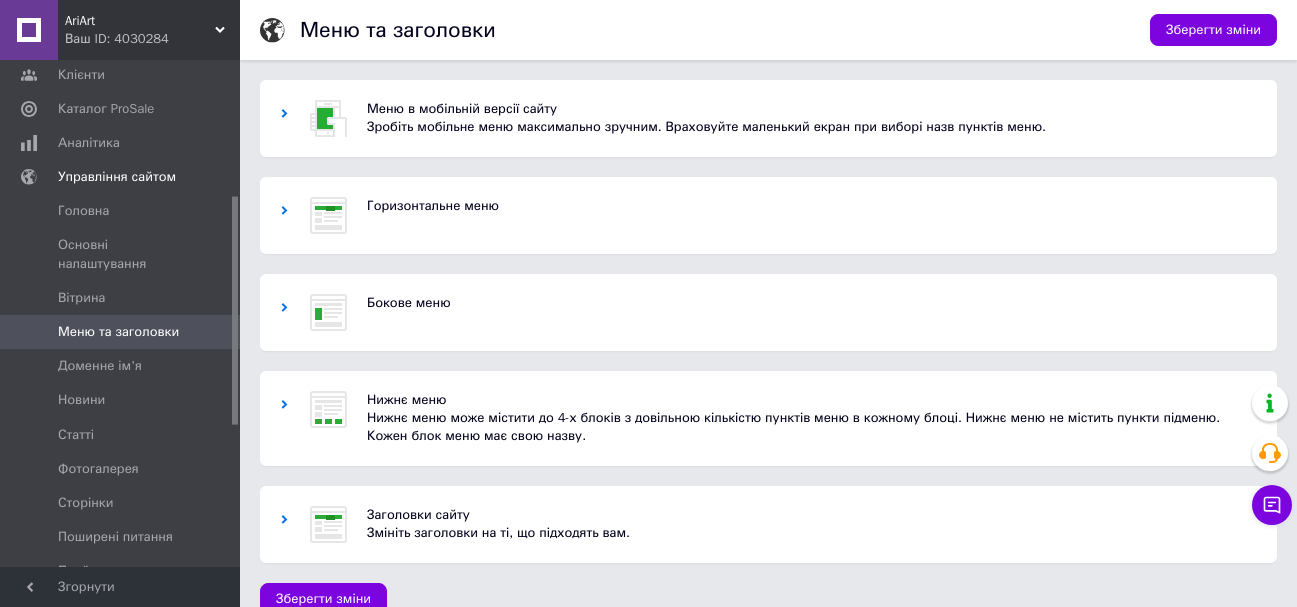 click on "Меню в мобільній версії сайту Зробіть мобільне меню максимально зручним. Враховуйте маленький екран при виборі назв пунктів меню." at bounding box center [768, 118] 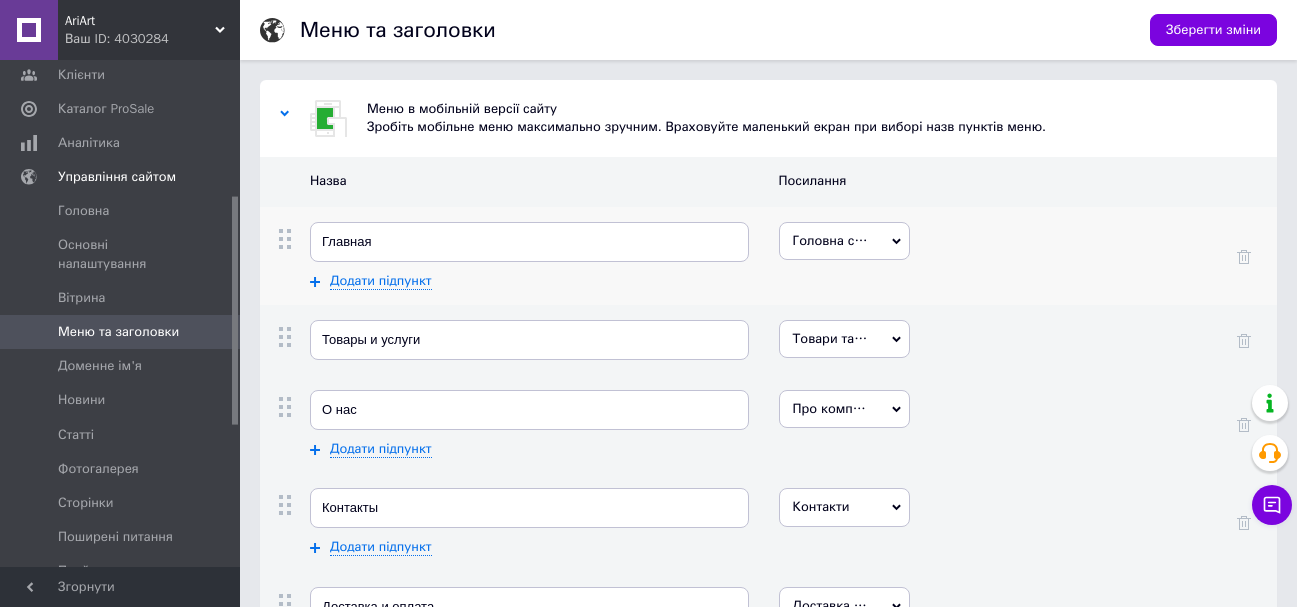click on "Головна сторінка" at bounding box center [845, 241] 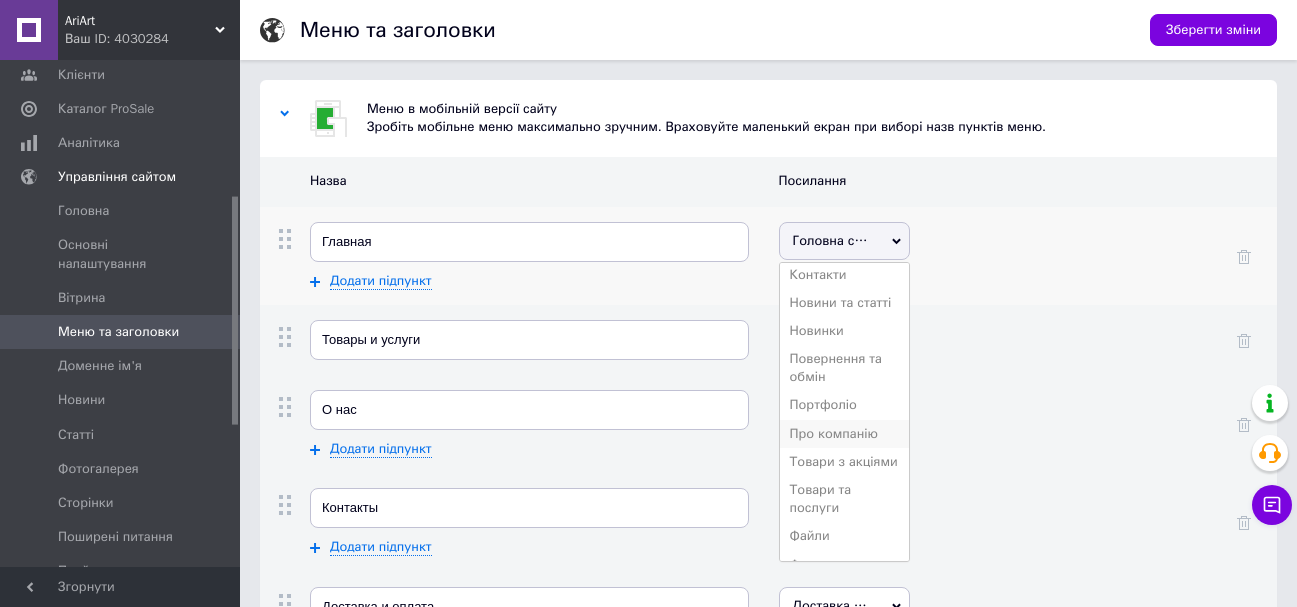 scroll, scrollTop: 268, scrollLeft: 0, axis: vertical 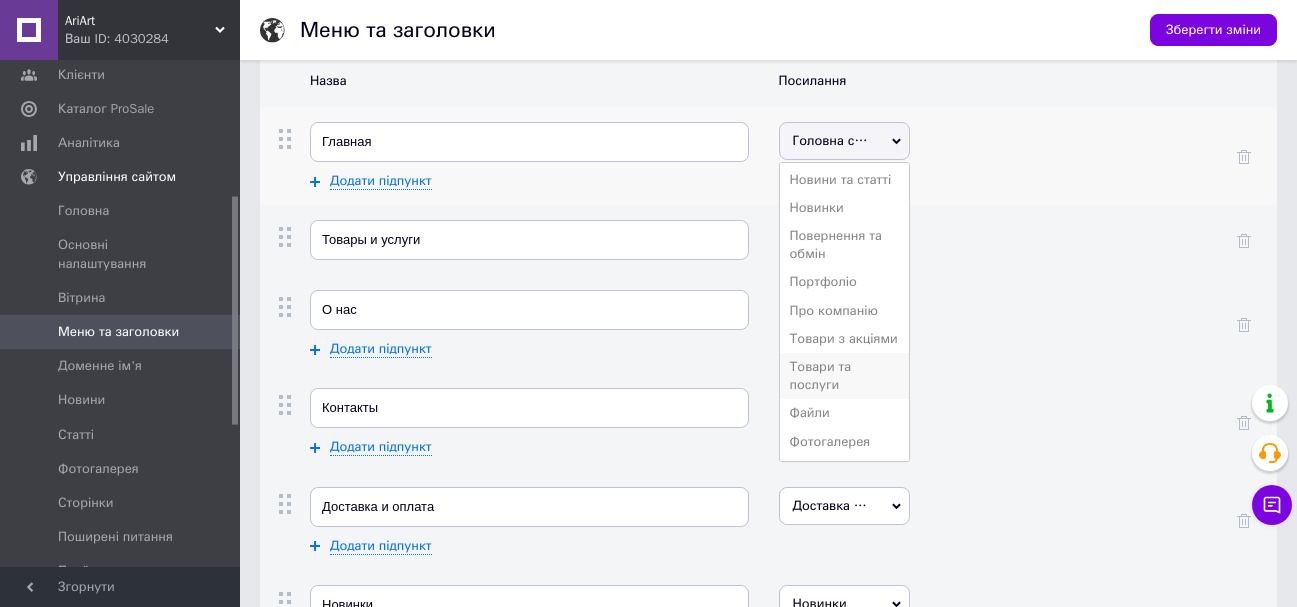click on "Товари та послуги" at bounding box center [845, 376] 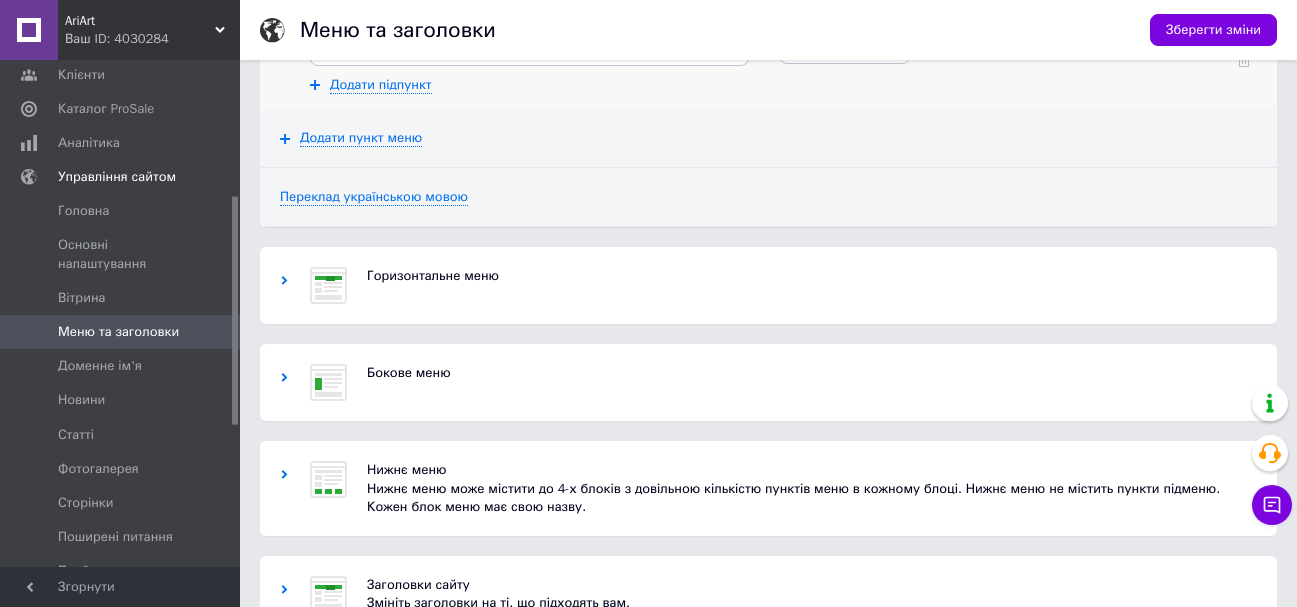 scroll, scrollTop: 800, scrollLeft: 0, axis: vertical 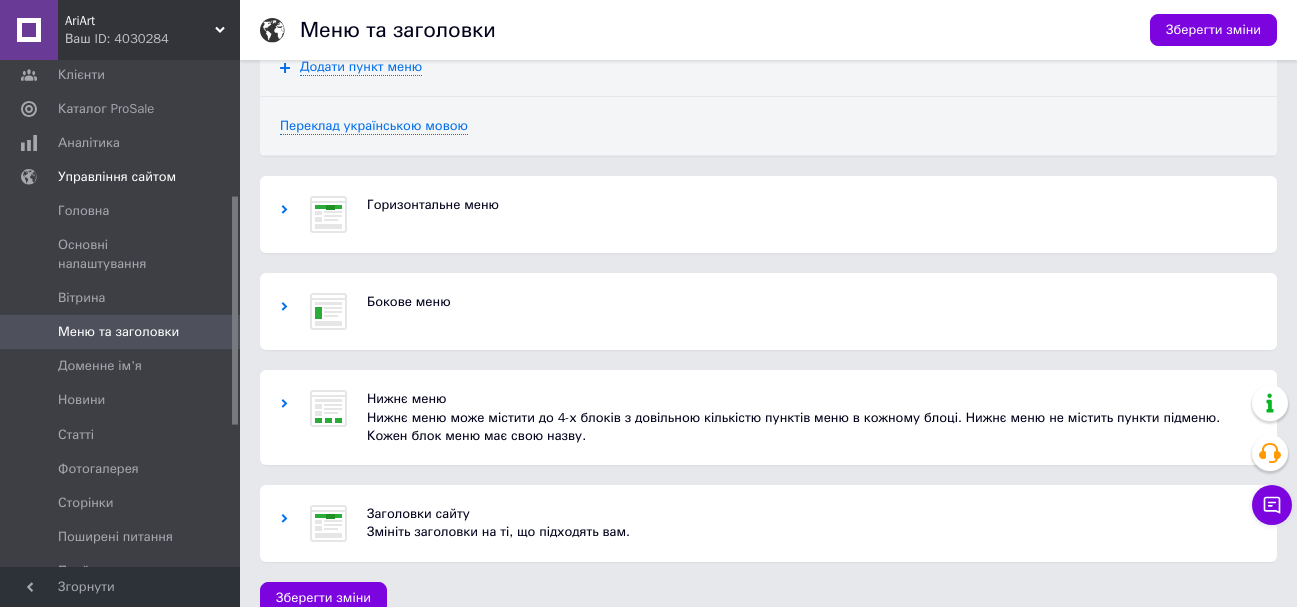 click on "Горизонтальне меню" at bounding box center [812, 214] 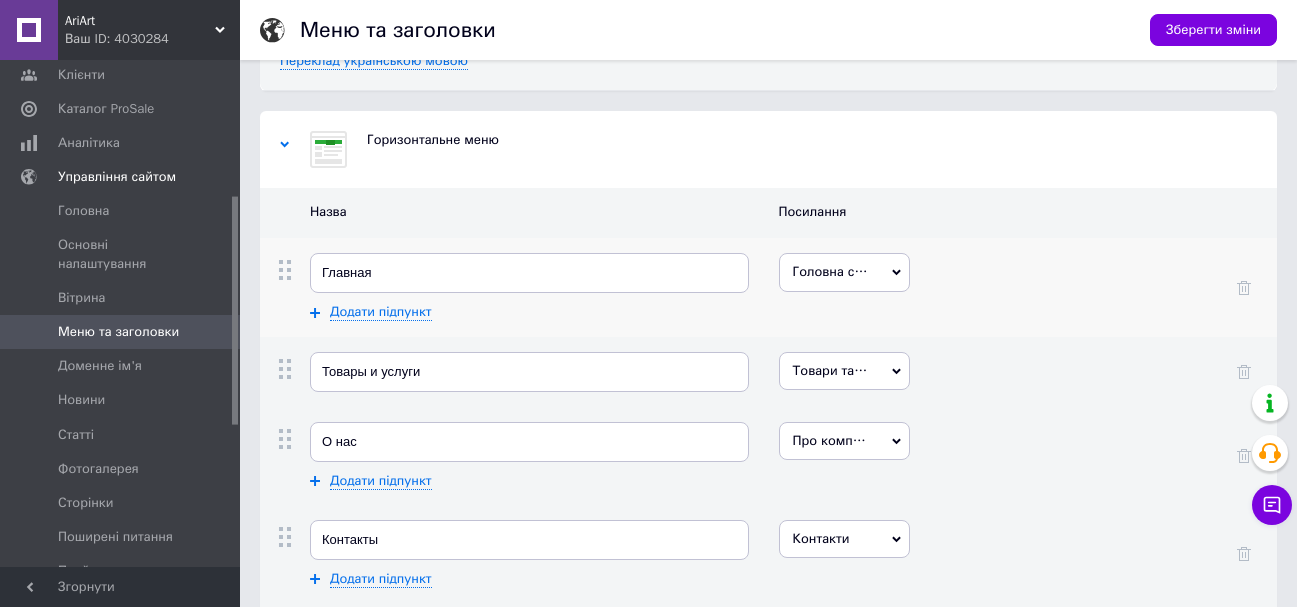 scroll, scrollTop: 900, scrollLeft: 0, axis: vertical 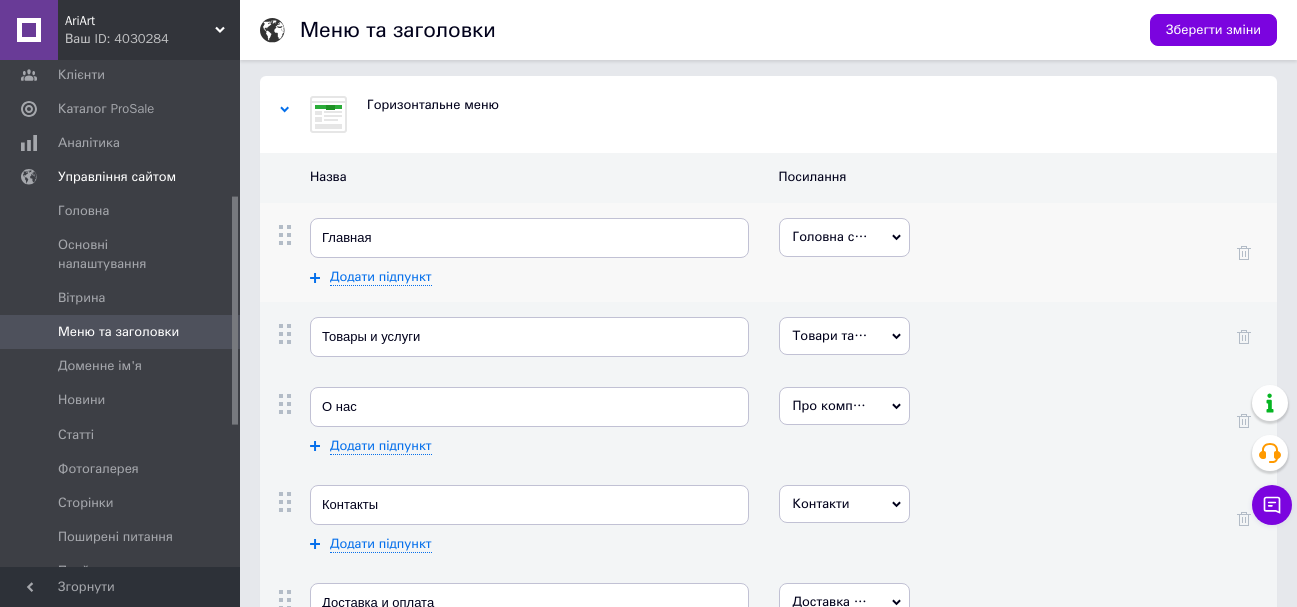 click on "Головна сторінка" at bounding box center [845, 237] 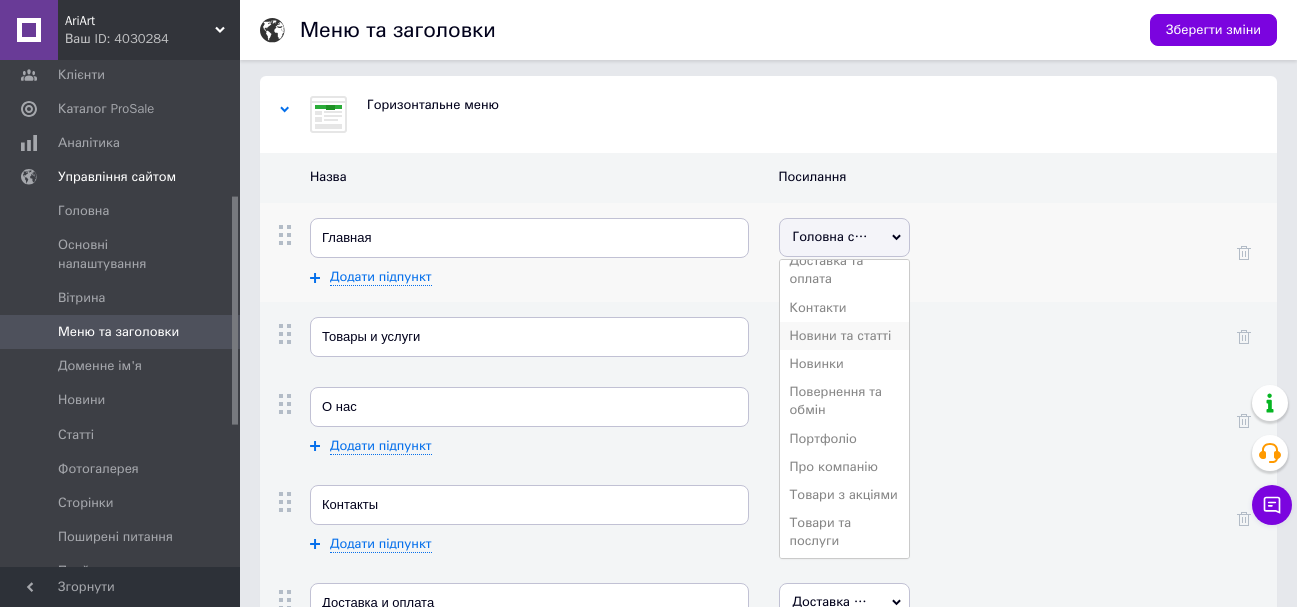 scroll, scrollTop: 239, scrollLeft: 0, axis: vertical 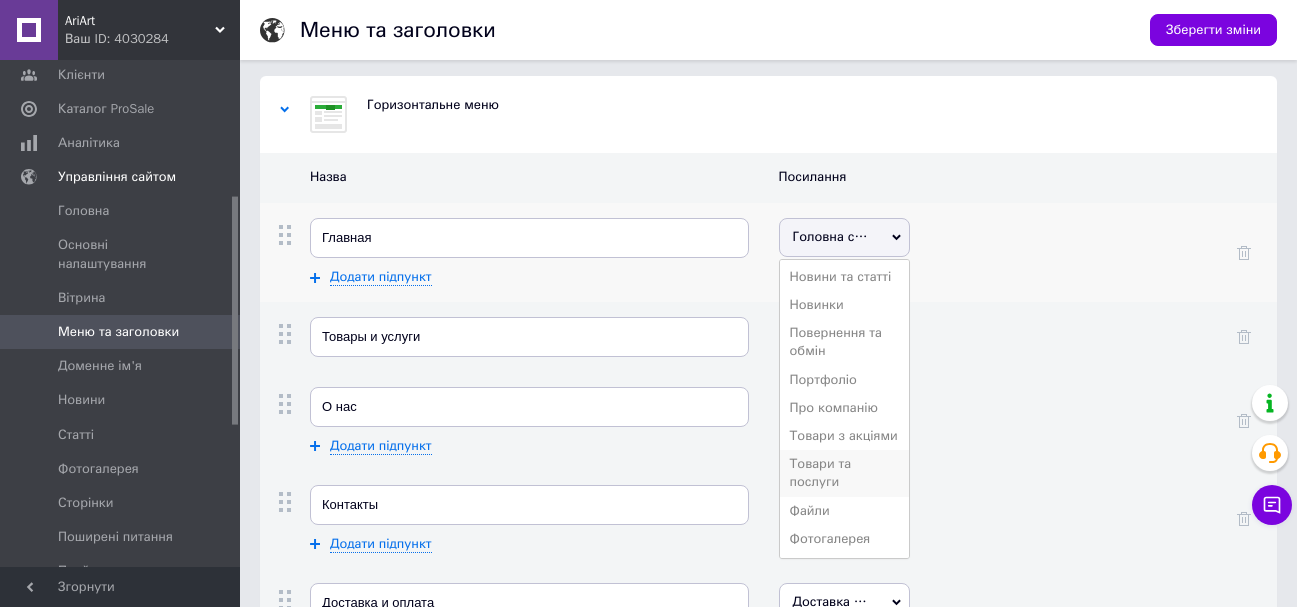 click on "Товари та послуги" at bounding box center [845, 473] 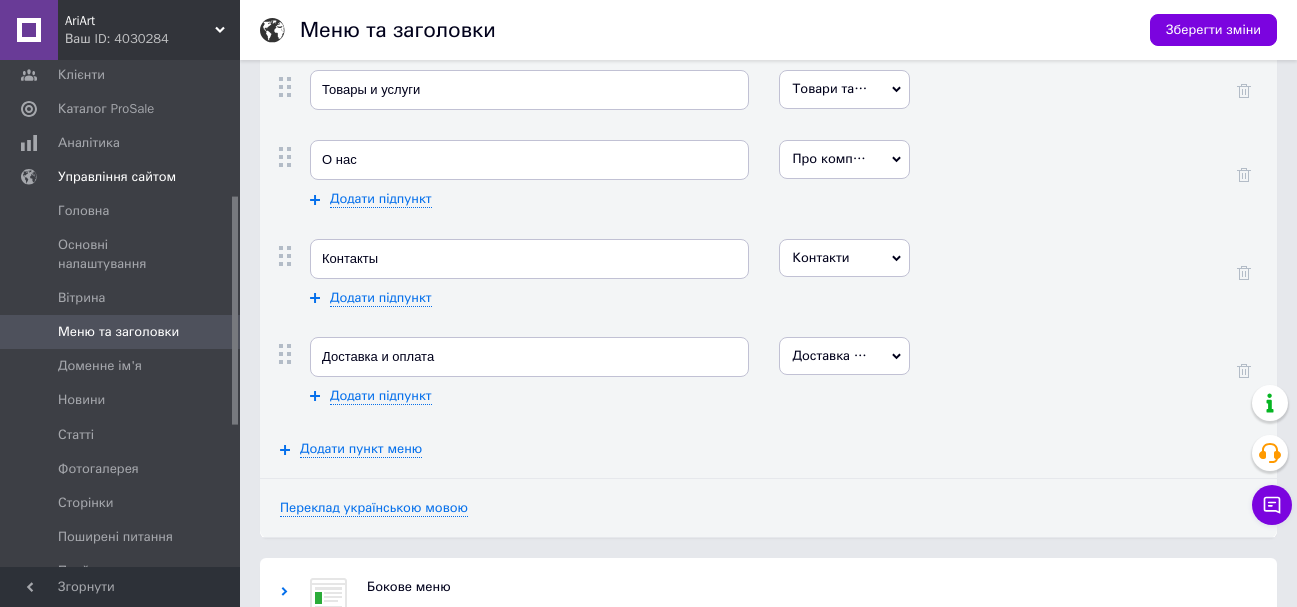scroll, scrollTop: 1400, scrollLeft: 0, axis: vertical 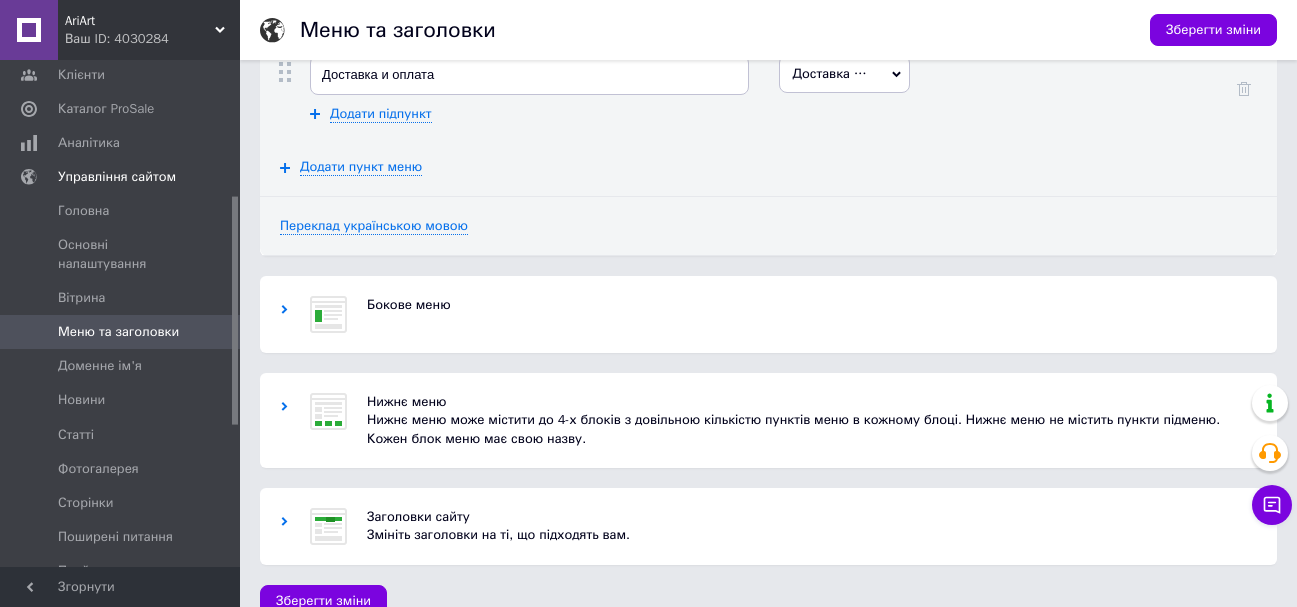 click at bounding box center (328, 314) 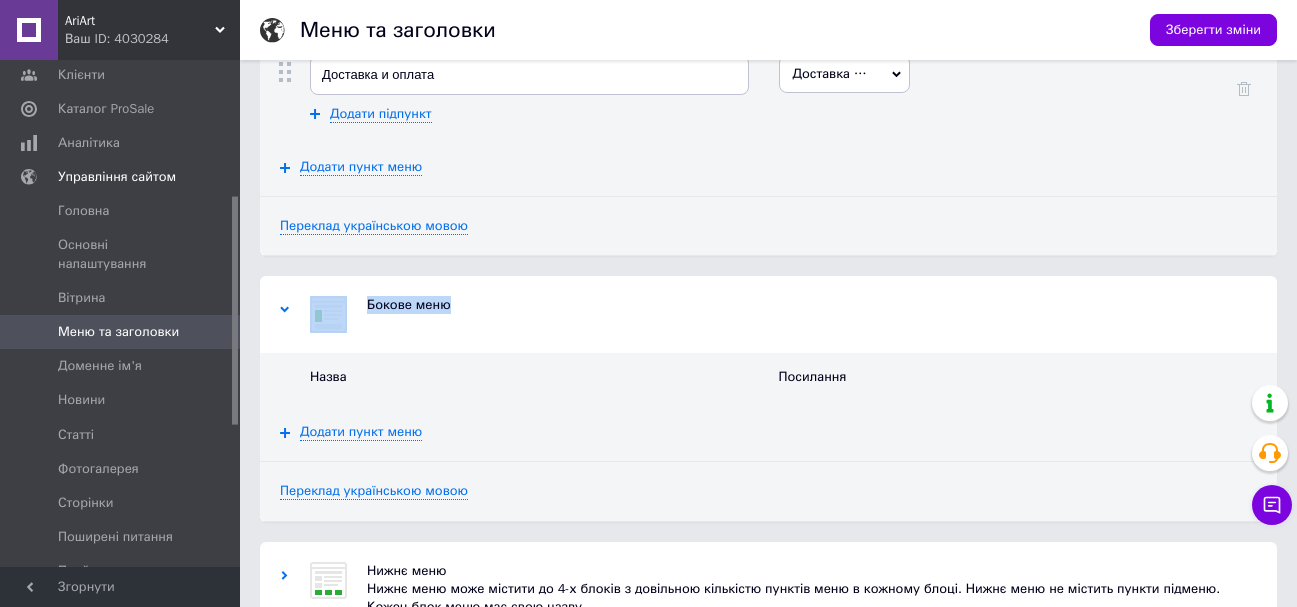 drag, startPoint x: 294, startPoint y: 301, endPoint x: 728, endPoint y: 347, distance: 436.43097 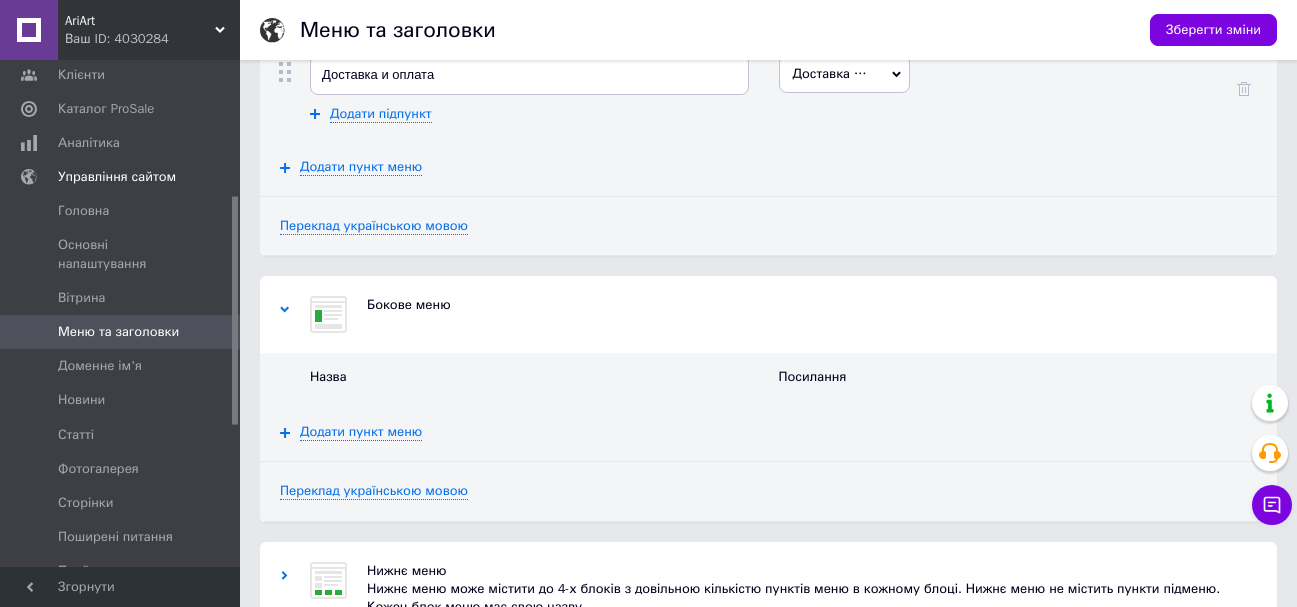 scroll, scrollTop: 1500, scrollLeft: 0, axis: vertical 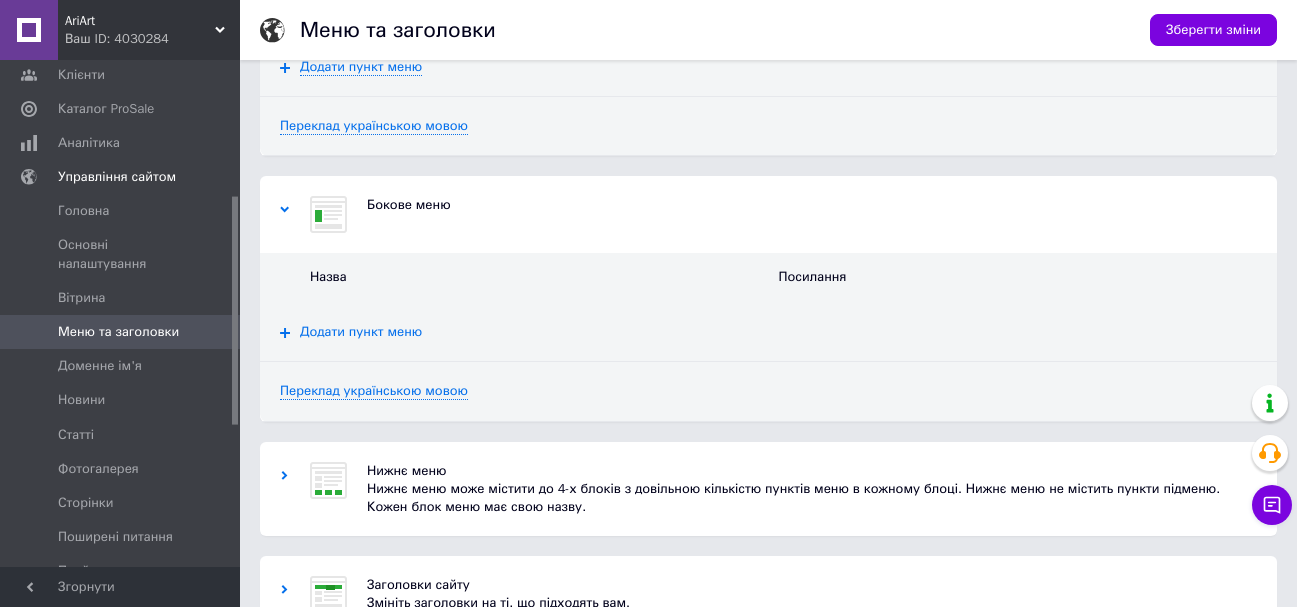 click on "Додати пункт меню" at bounding box center (361, 332) 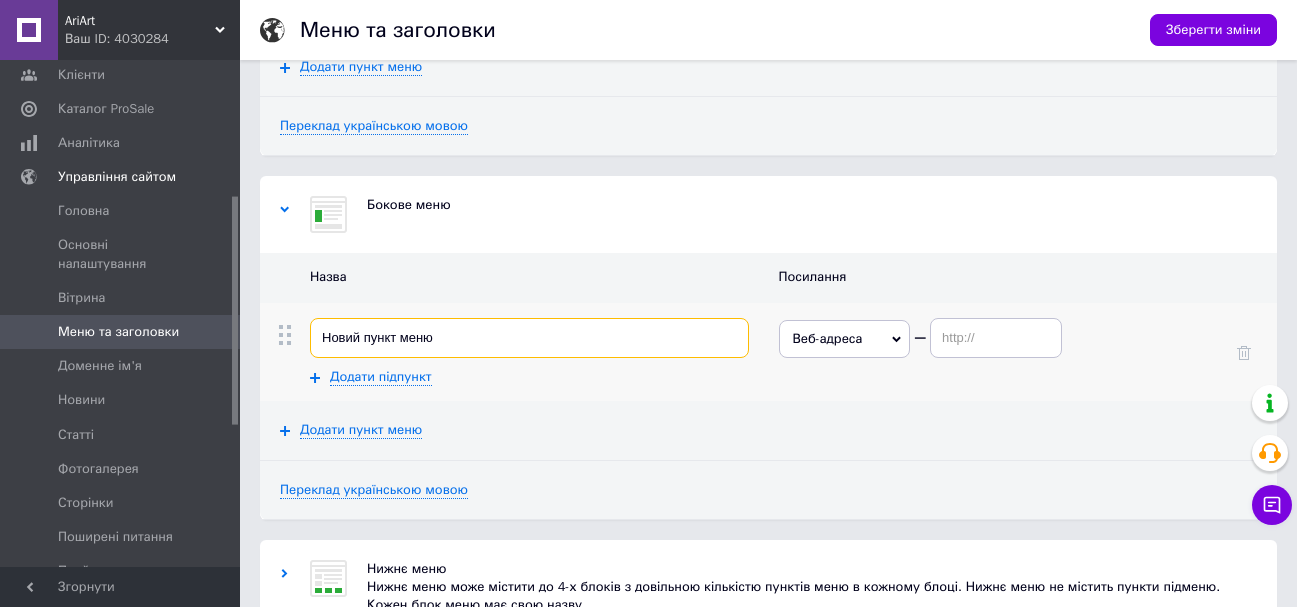 click on "Новий пункт меню" at bounding box center [529, 338] 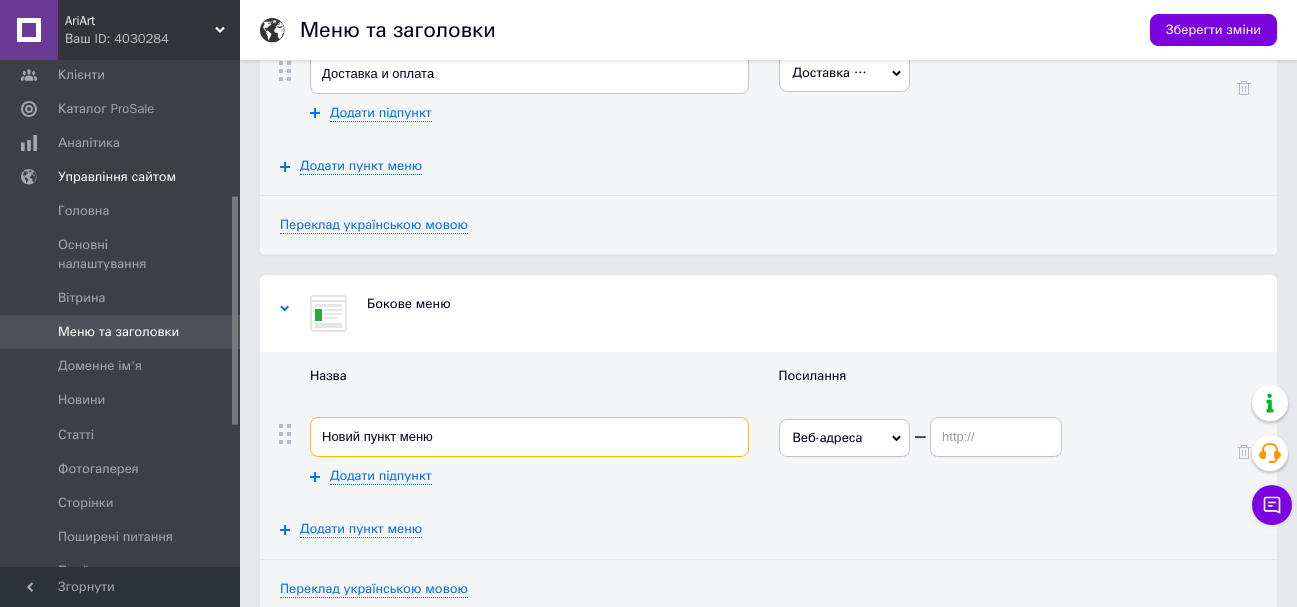 scroll, scrollTop: 1396, scrollLeft: 0, axis: vertical 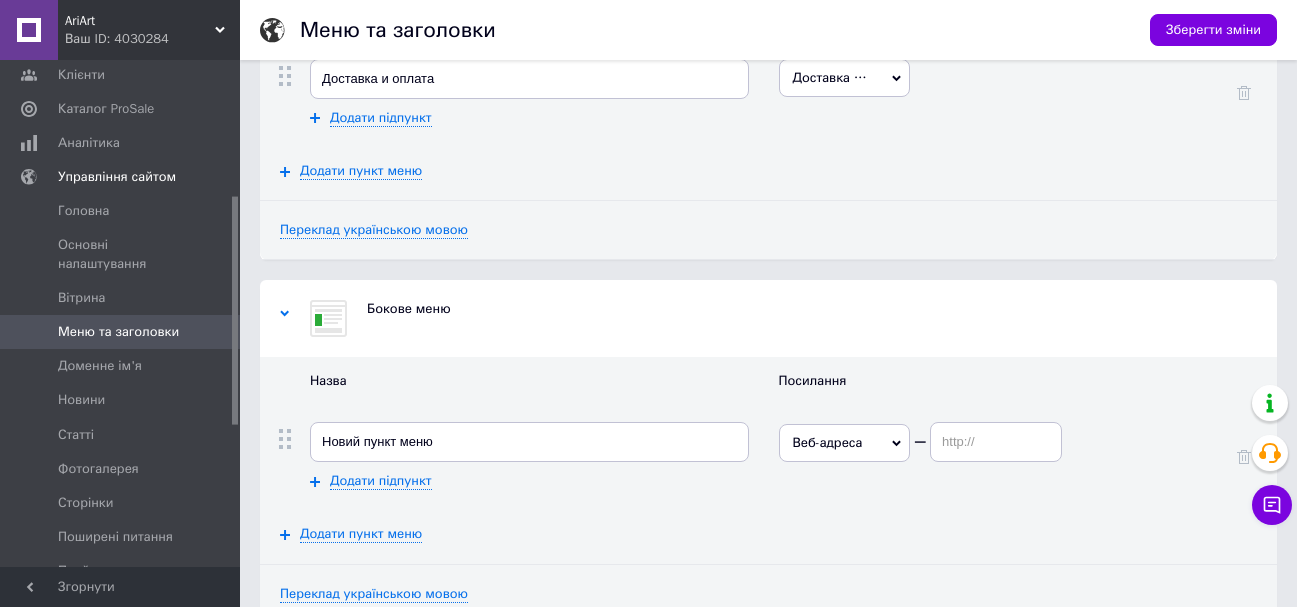 click on "Бокове меню" at bounding box center (768, 318) 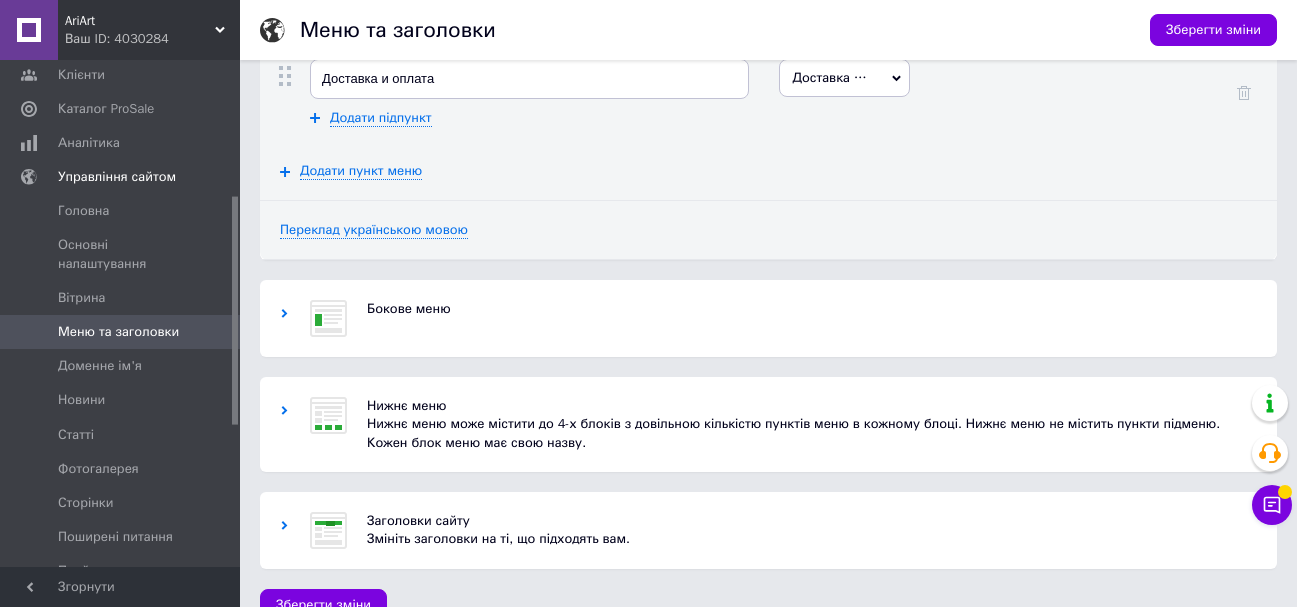 click on "Нижнє меню може містити до 4-х блоків з довільною кількістю пунктів меню в кожному блоці. Нижнє меню не містить пункти підменю. Кожен блок меню має свою назву." at bounding box center [812, 433] 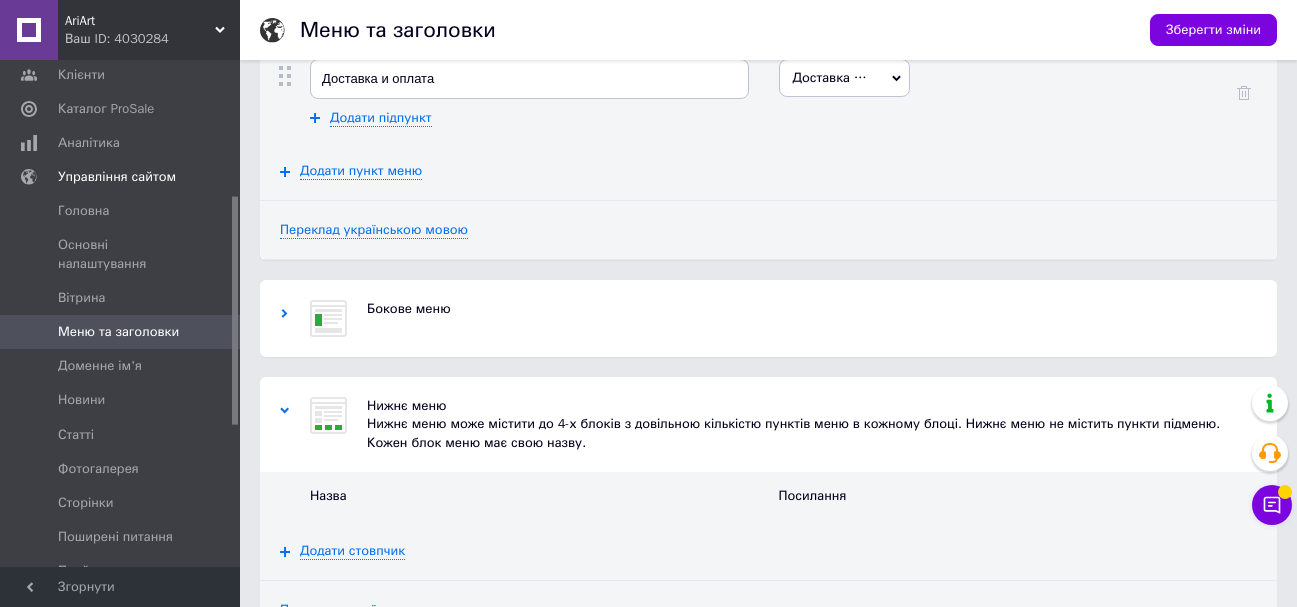 click on "Нижнє меню може містити до 4-х блоків з довільною кількістю пунктів меню в кожному блоці. Нижнє меню не містить пункти підменю. Кожен блок меню має свою назву." at bounding box center (812, 433) 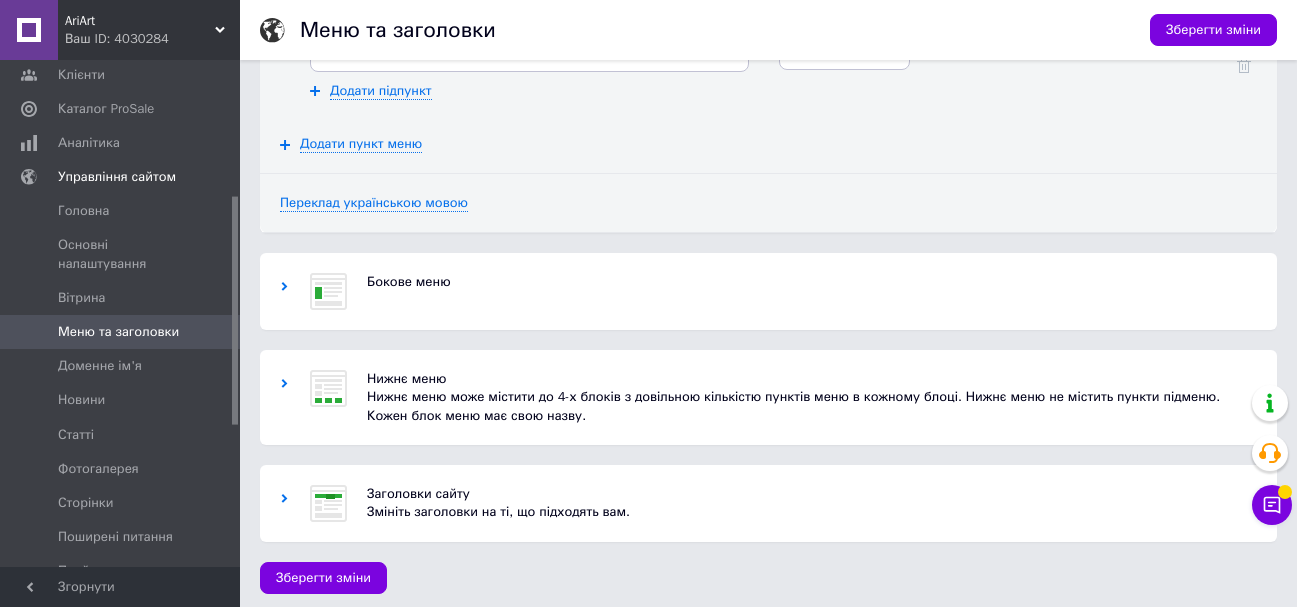 scroll, scrollTop: 1430, scrollLeft: 0, axis: vertical 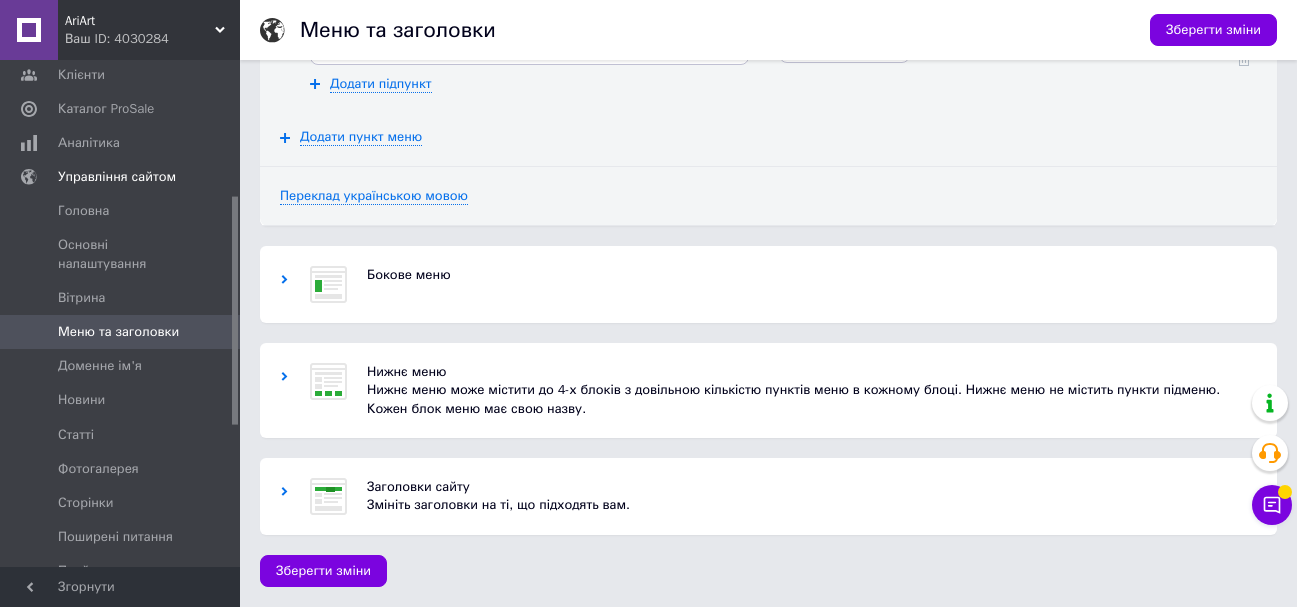 click on "Заголовки сайту" at bounding box center (812, 487) 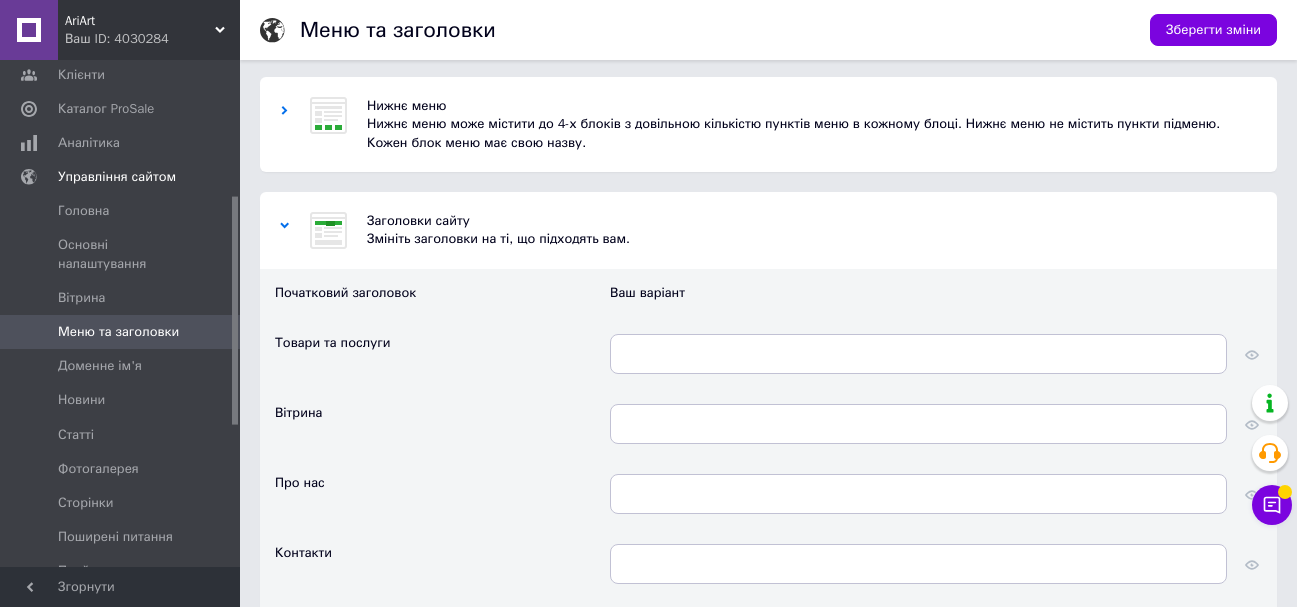 scroll, scrollTop: 1730, scrollLeft: 0, axis: vertical 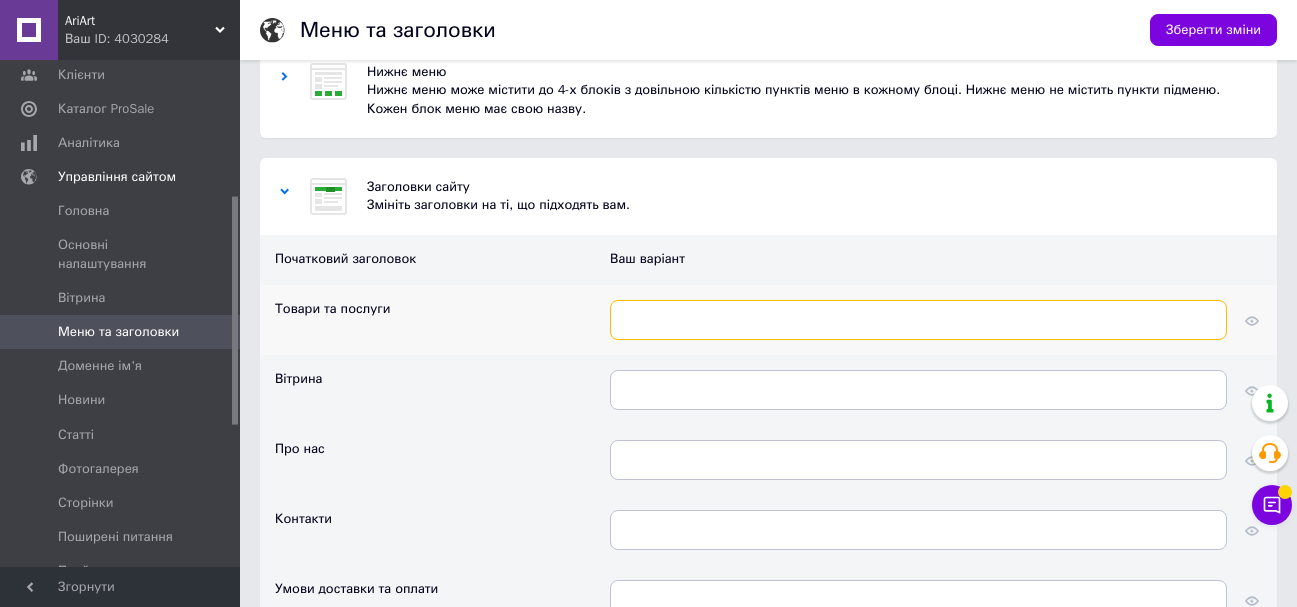 click at bounding box center (918, 320) 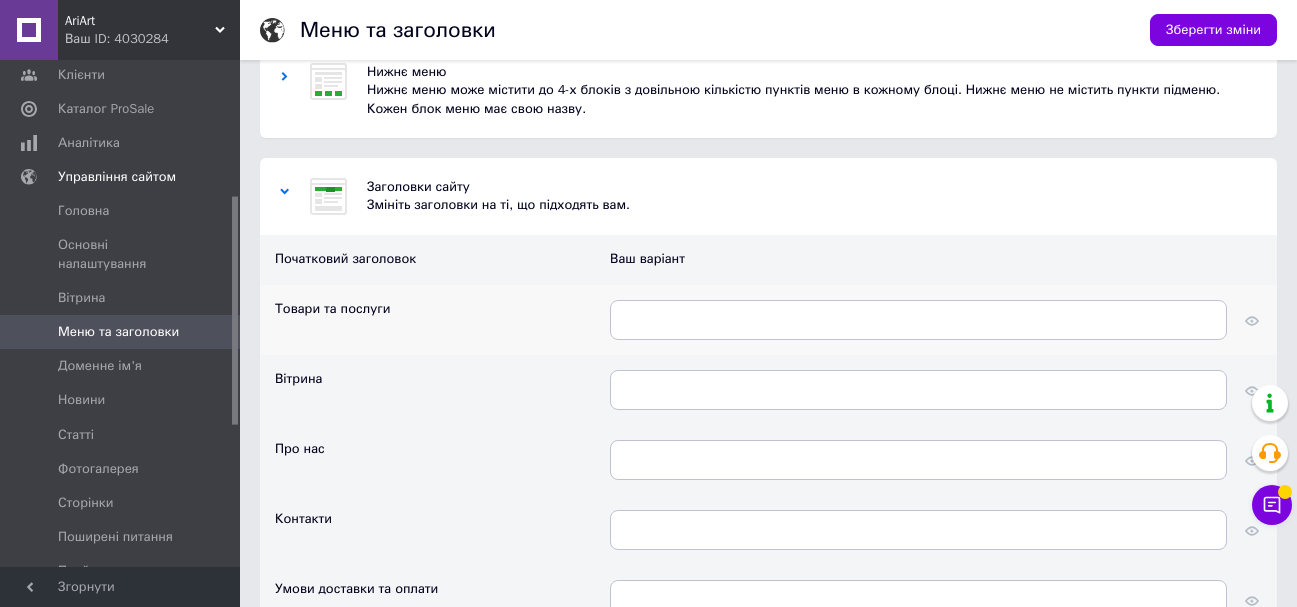 click 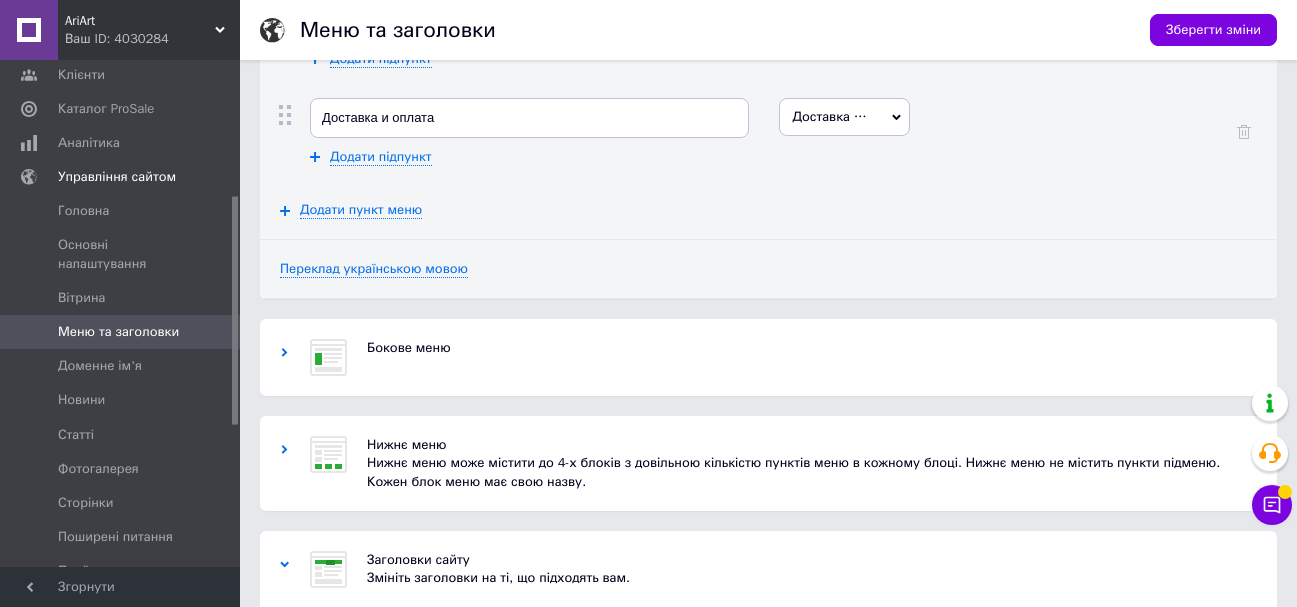 scroll, scrollTop: 1499, scrollLeft: 0, axis: vertical 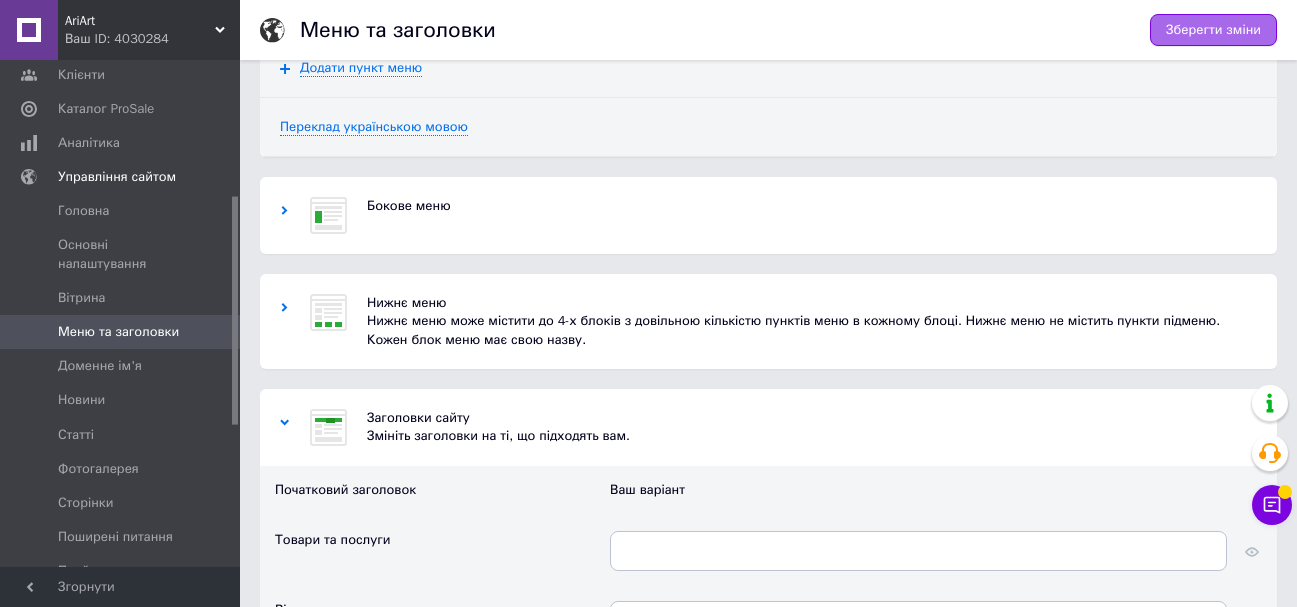 click on "Зберегти зміни" at bounding box center (1213, 30) 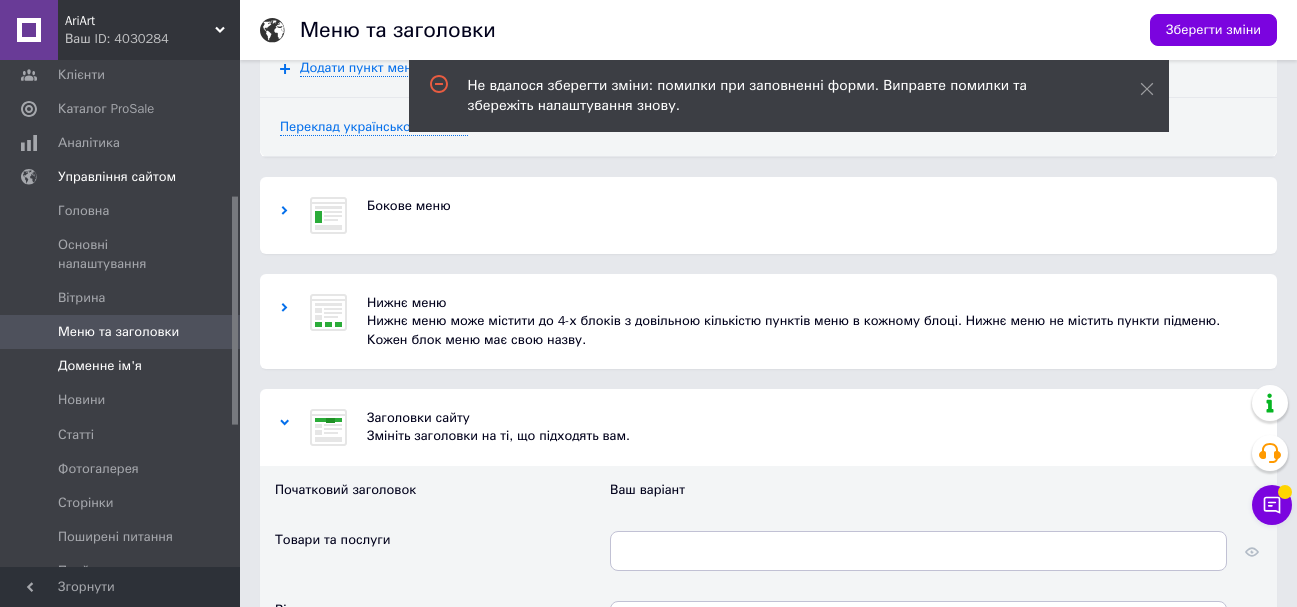 click on "Доменне ім'я" at bounding box center [100, 366] 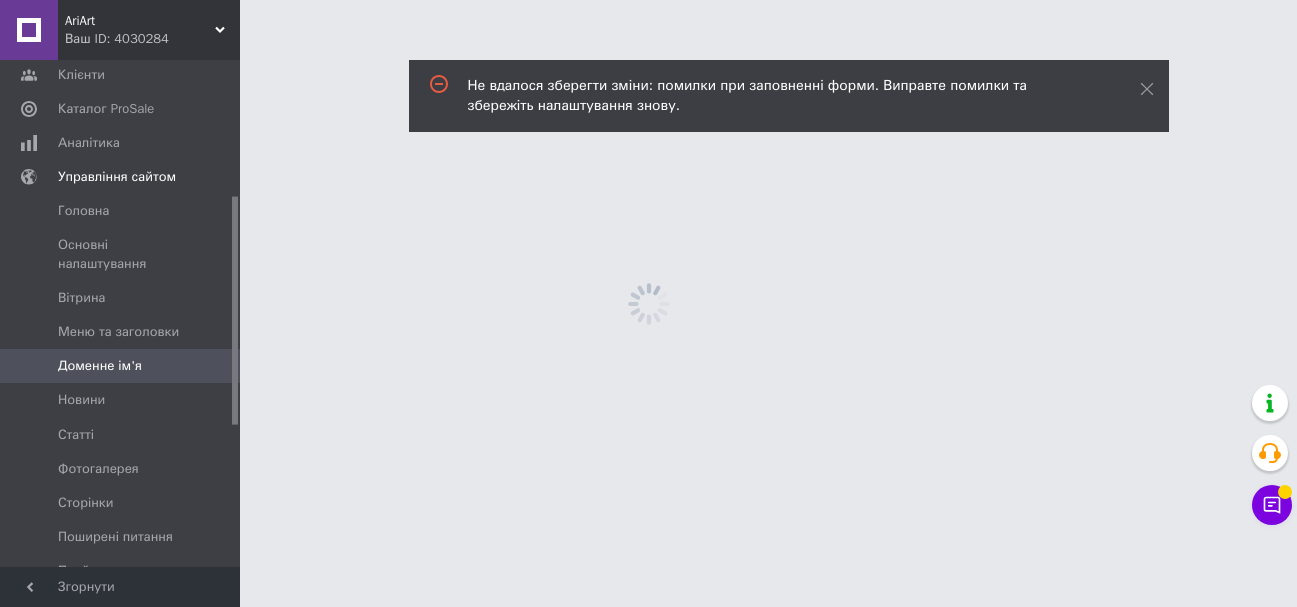 scroll, scrollTop: 0, scrollLeft: 0, axis: both 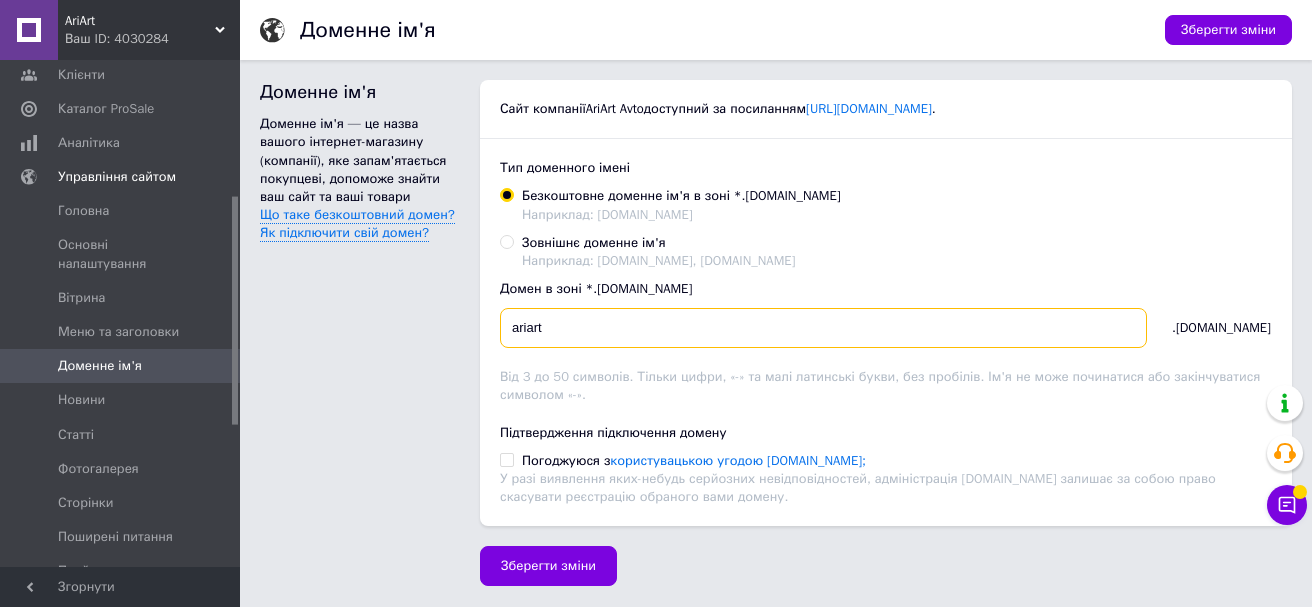 click on "ariart" at bounding box center [823, 328] 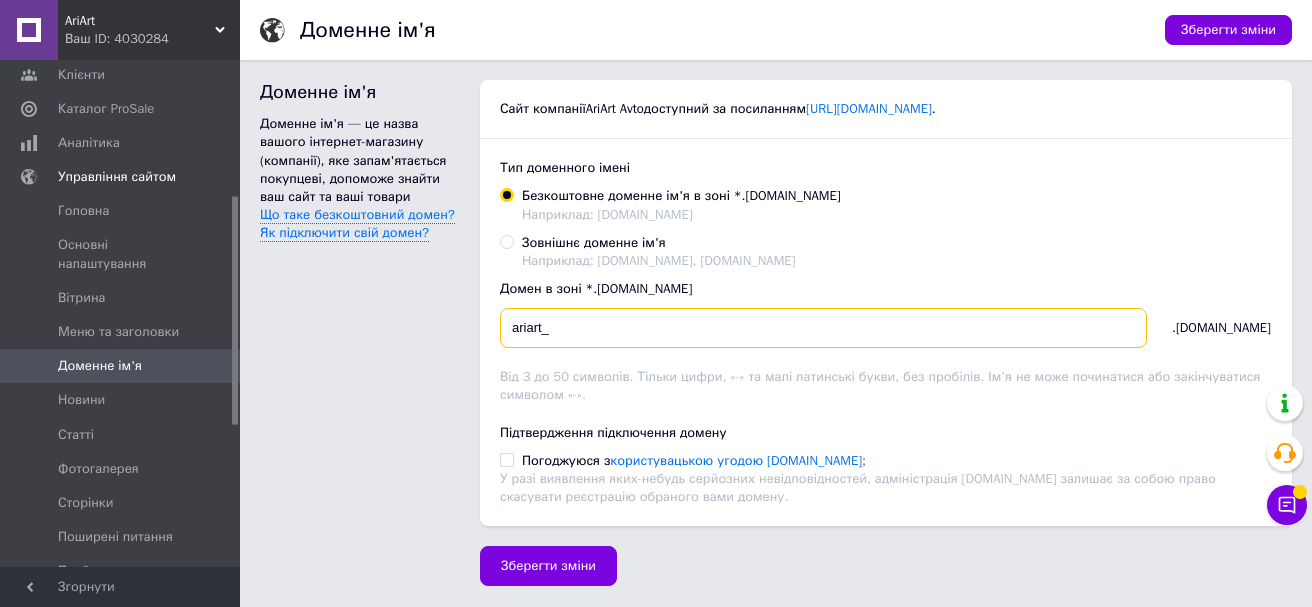type on "ariart" 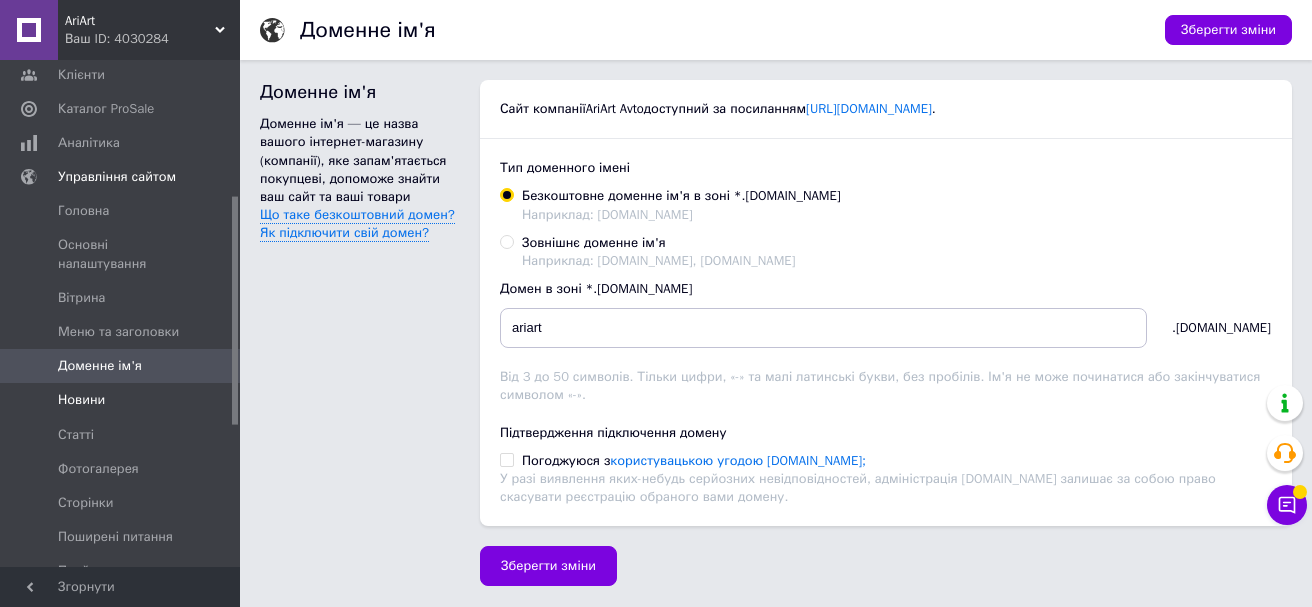 click on "Новини" at bounding box center [123, 400] 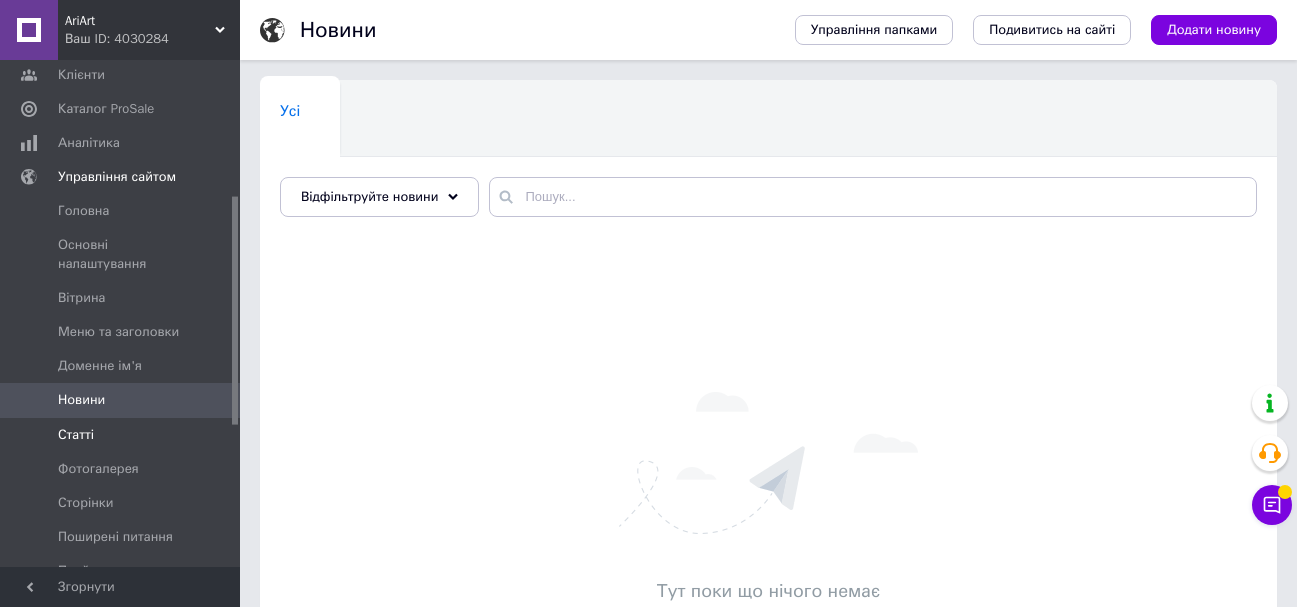 click on "Статті" at bounding box center [121, 435] 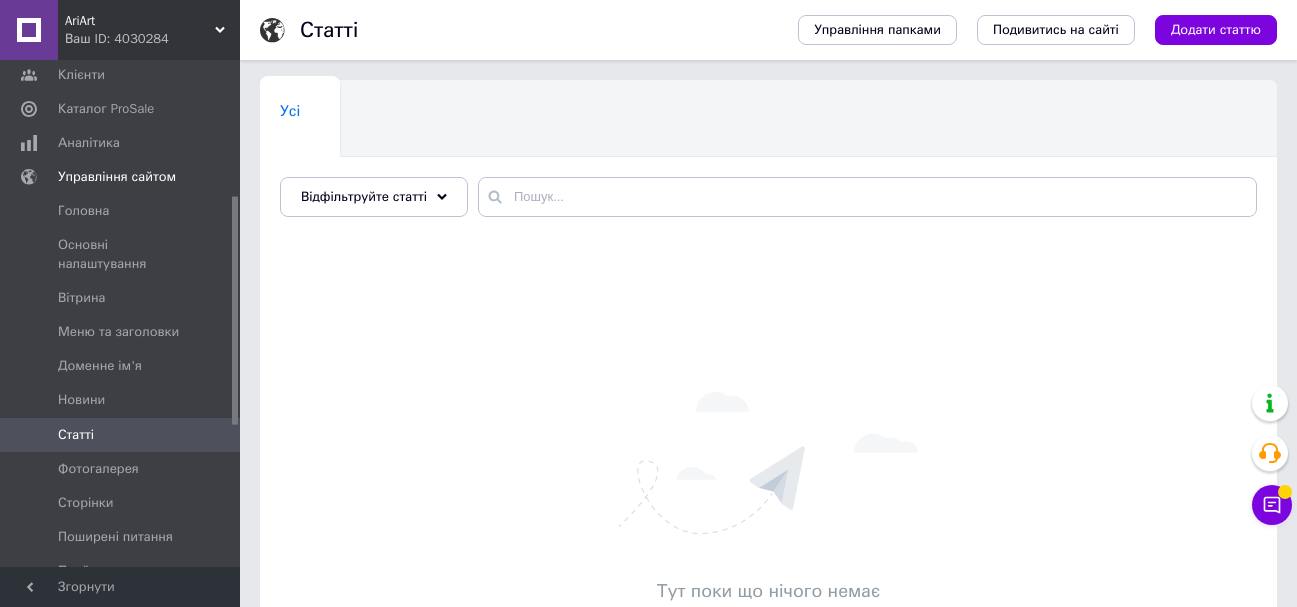 scroll, scrollTop: 100, scrollLeft: 0, axis: vertical 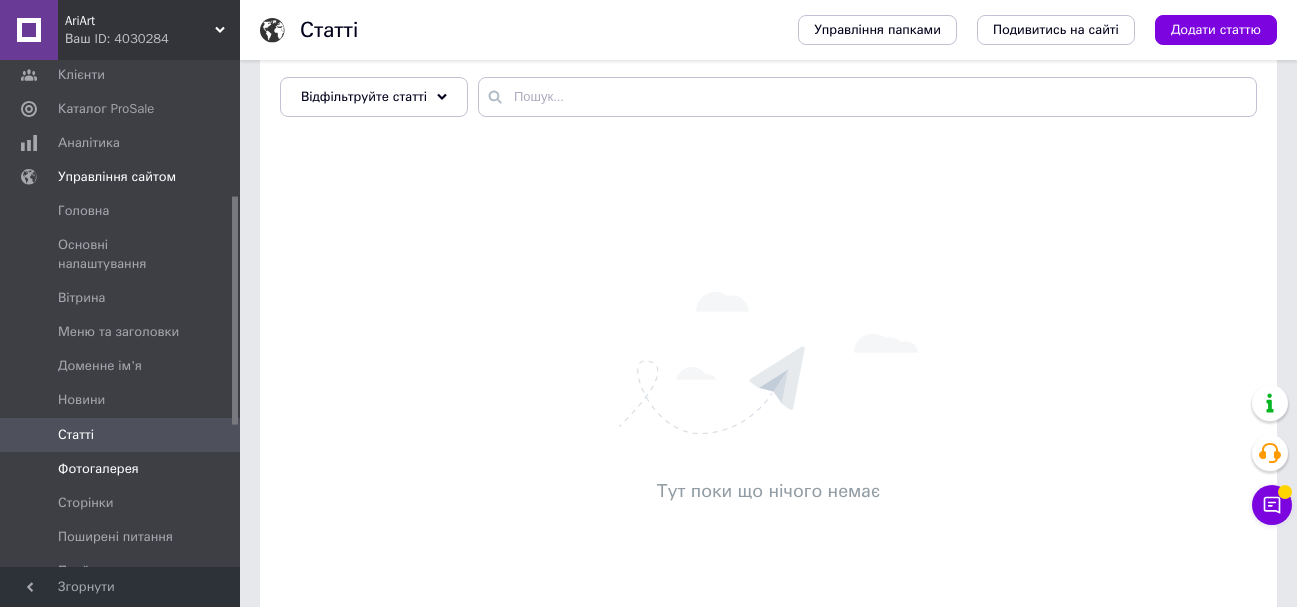 click on "Фотогалерея" at bounding box center (98, 469) 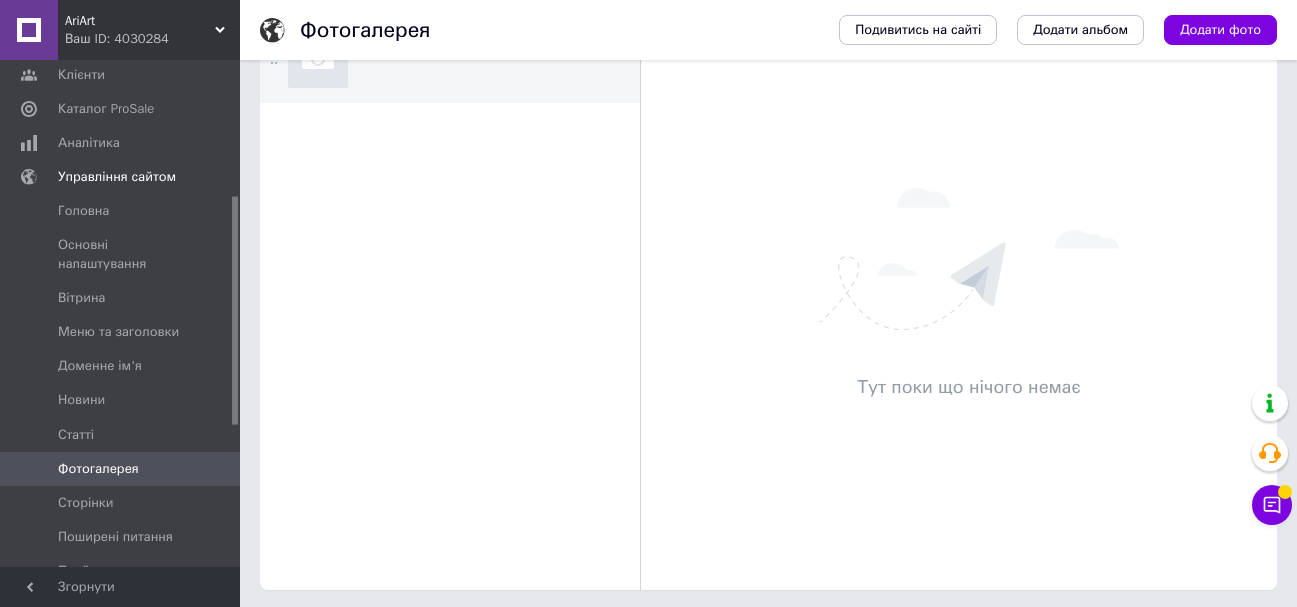 scroll, scrollTop: 150, scrollLeft: 0, axis: vertical 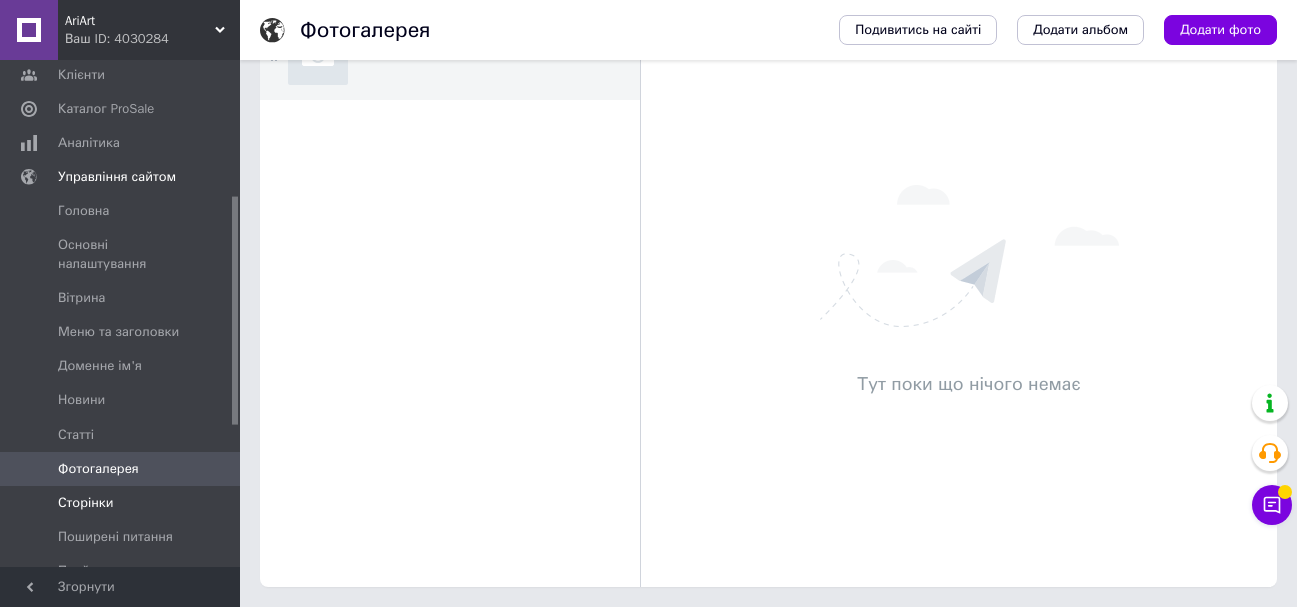 click on "Сторінки" at bounding box center (85, 503) 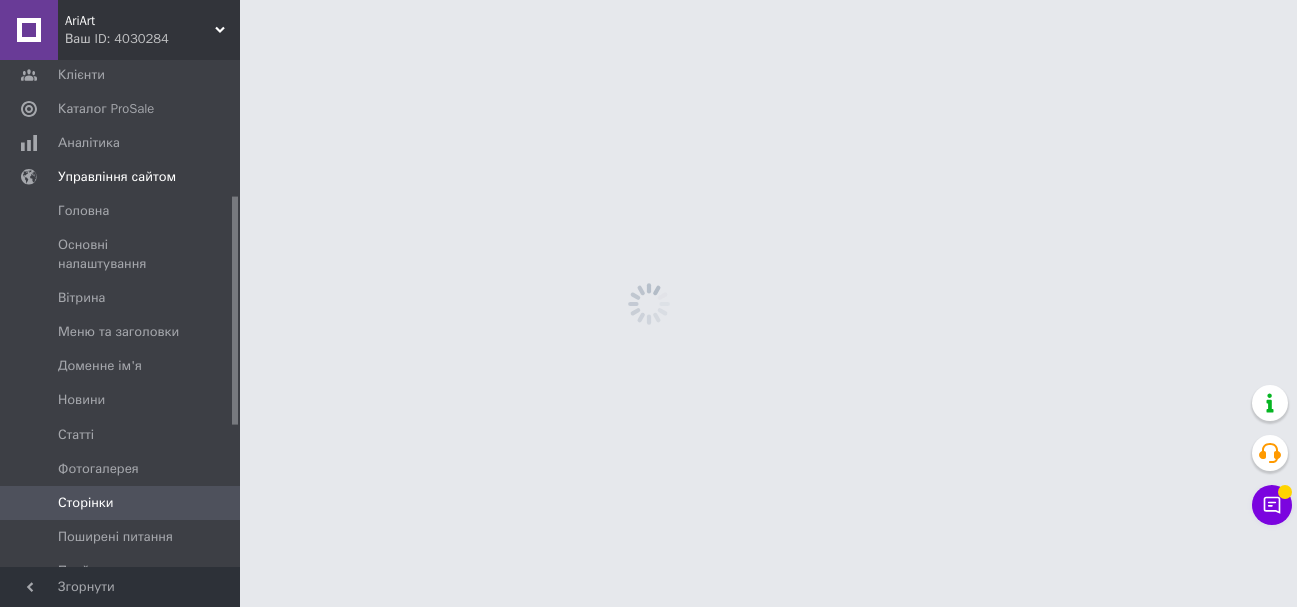 scroll, scrollTop: 0, scrollLeft: 0, axis: both 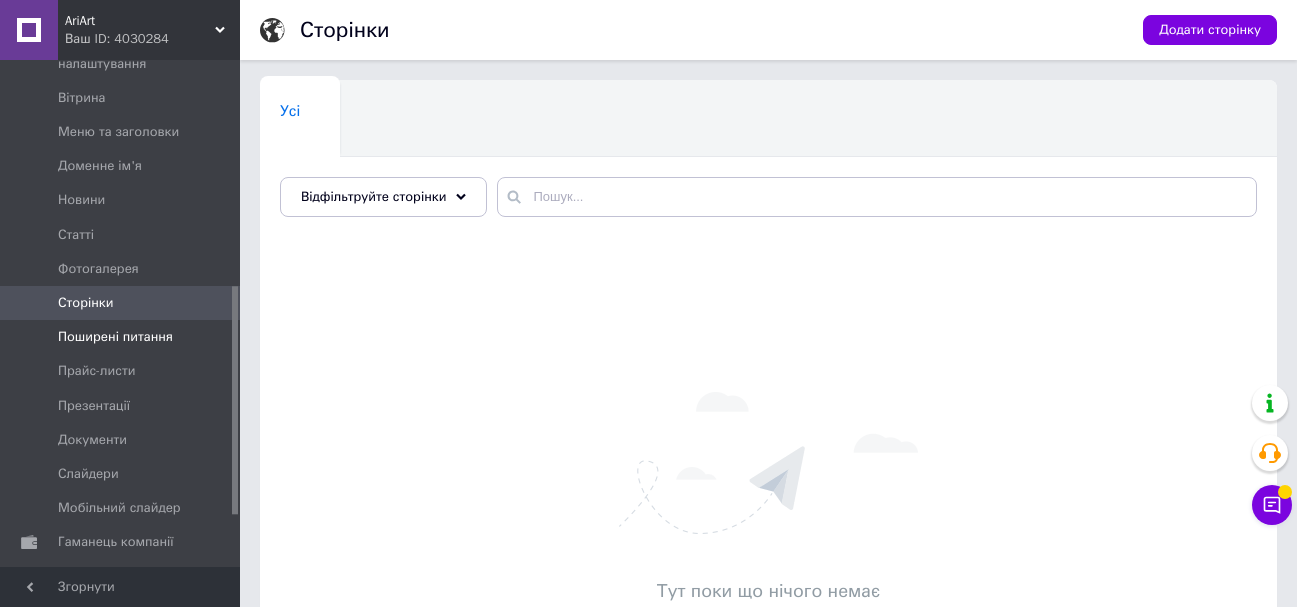 click on "Поширені питання" at bounding box center (121, 337) 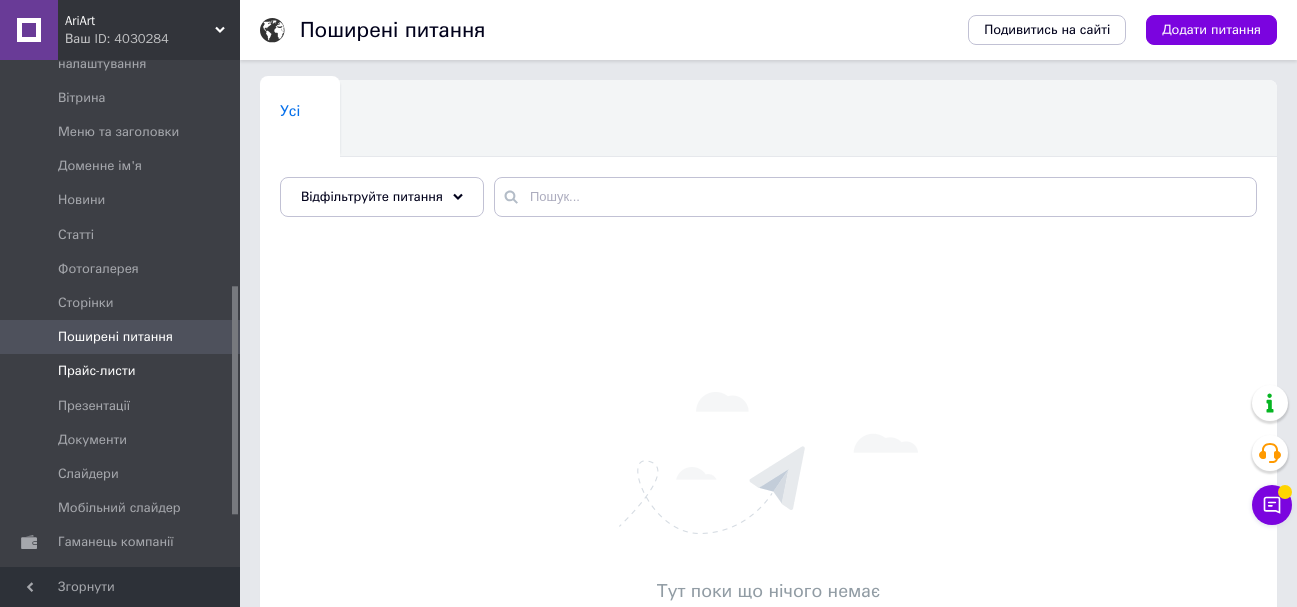 click on "Прайс-листи" at bounding box center (123, 371) 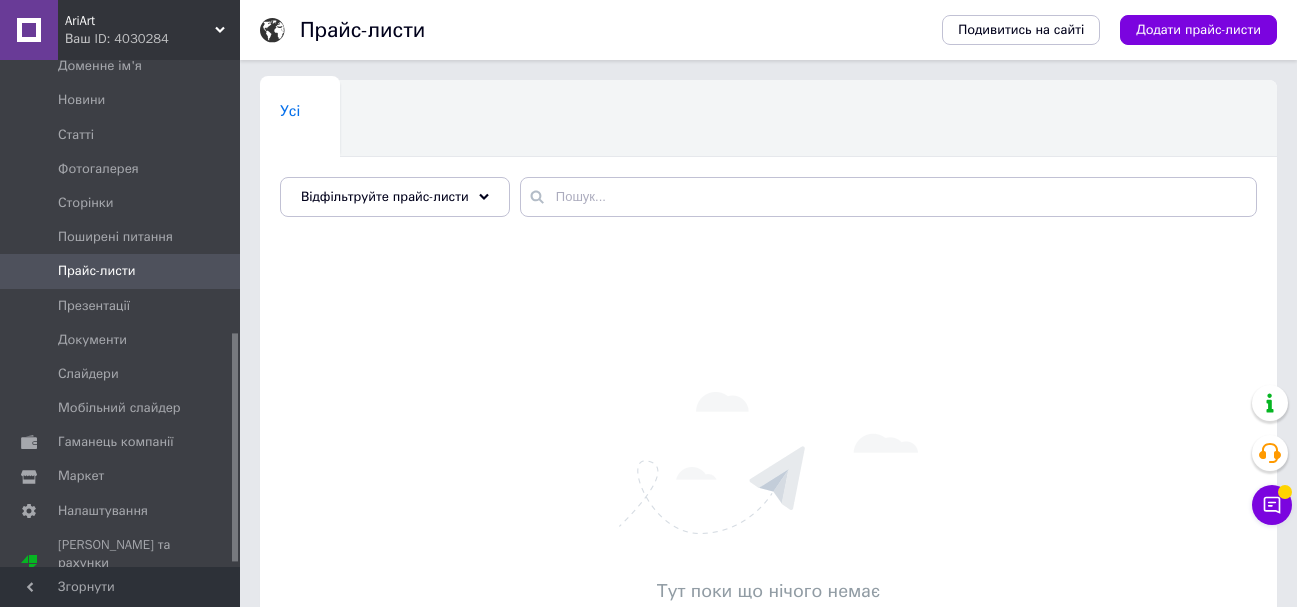scroll, scrollTop: 613, scrollLeft: 0, axis: vertical 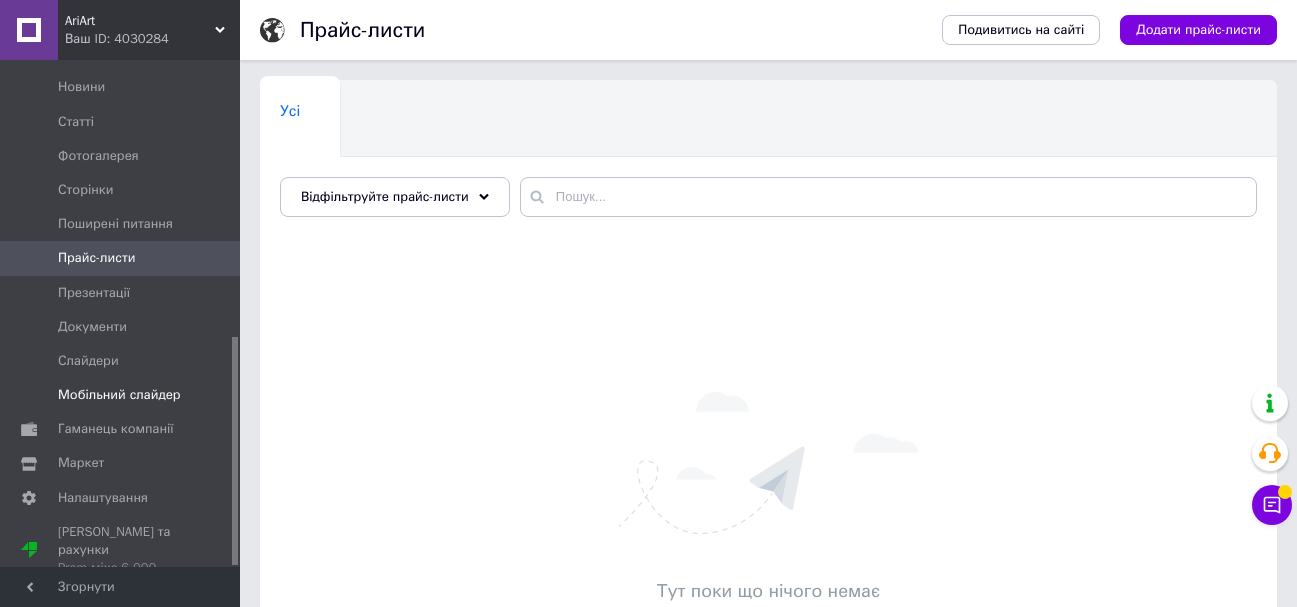 click on "Мобільний слайдер" at bounding box center [119, 395] 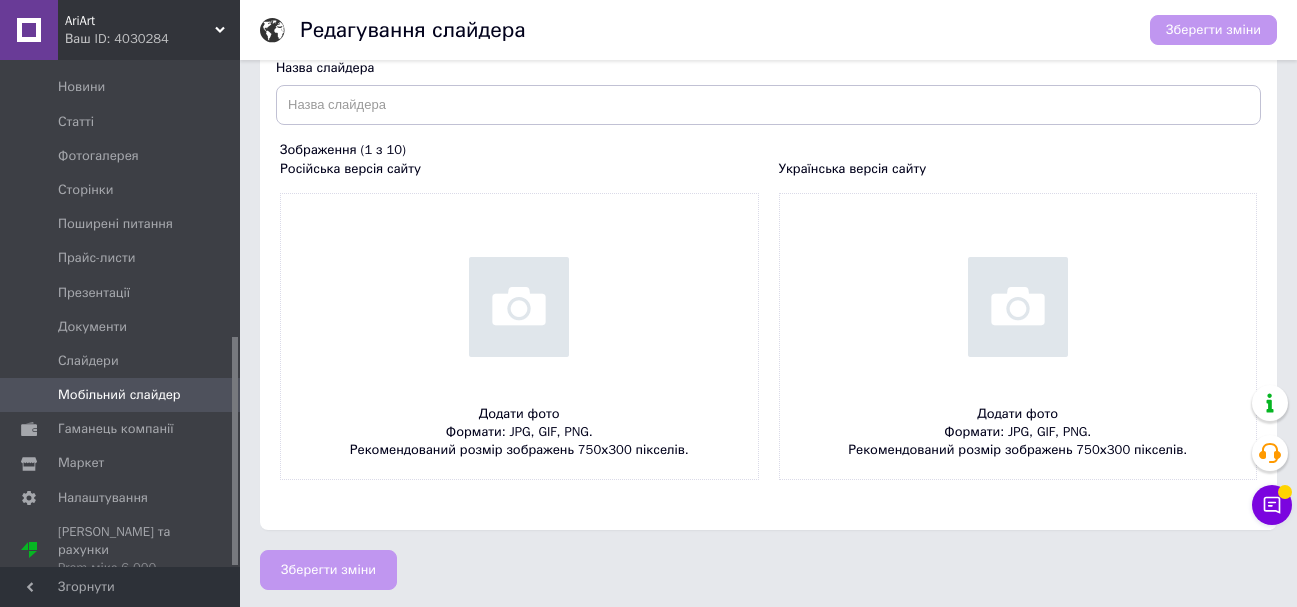 scroll, scrollTop: 137, scrollLeft: 0, axis: vertical 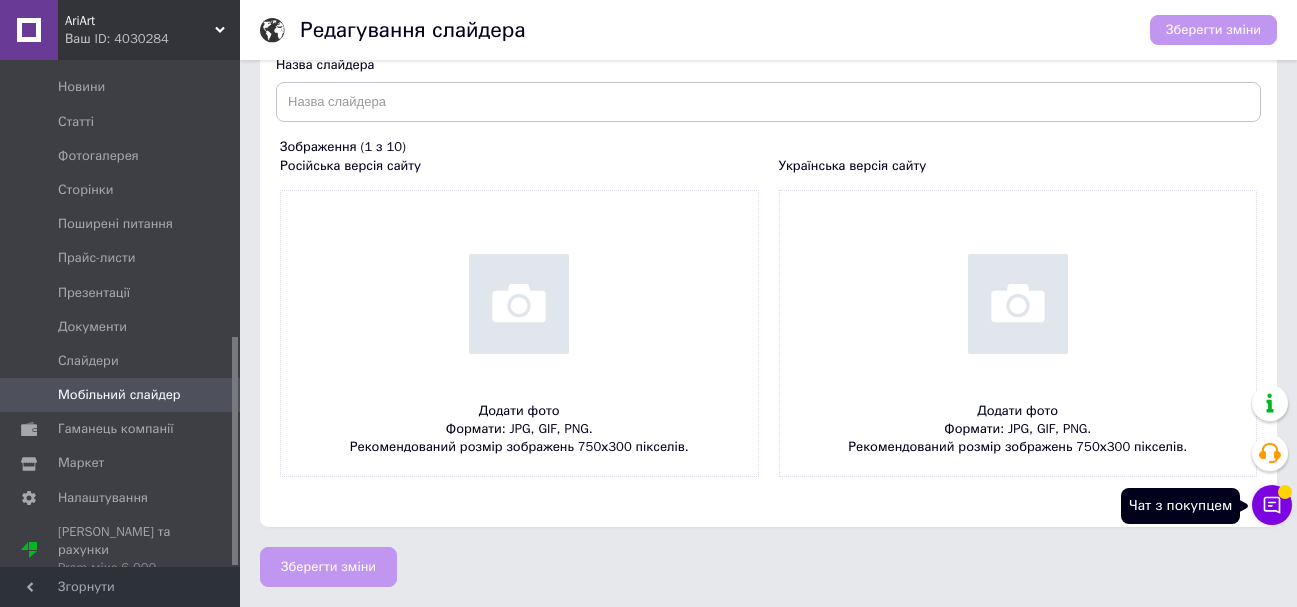 click 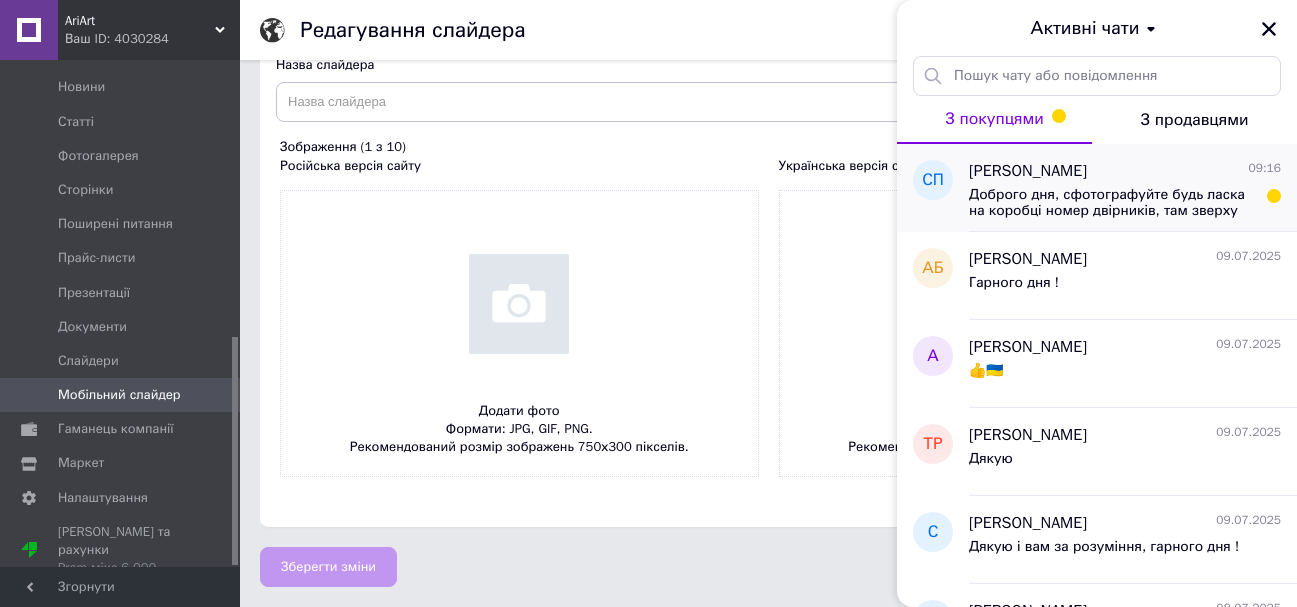 click on "Доброго дня, сфотографуйте будь ласка на коробці номер двірників, там зверху має бути типу "WA400401"
І на вашому авто зробіть фото кріплень будь ласка" at bounding box center (1111, 203) 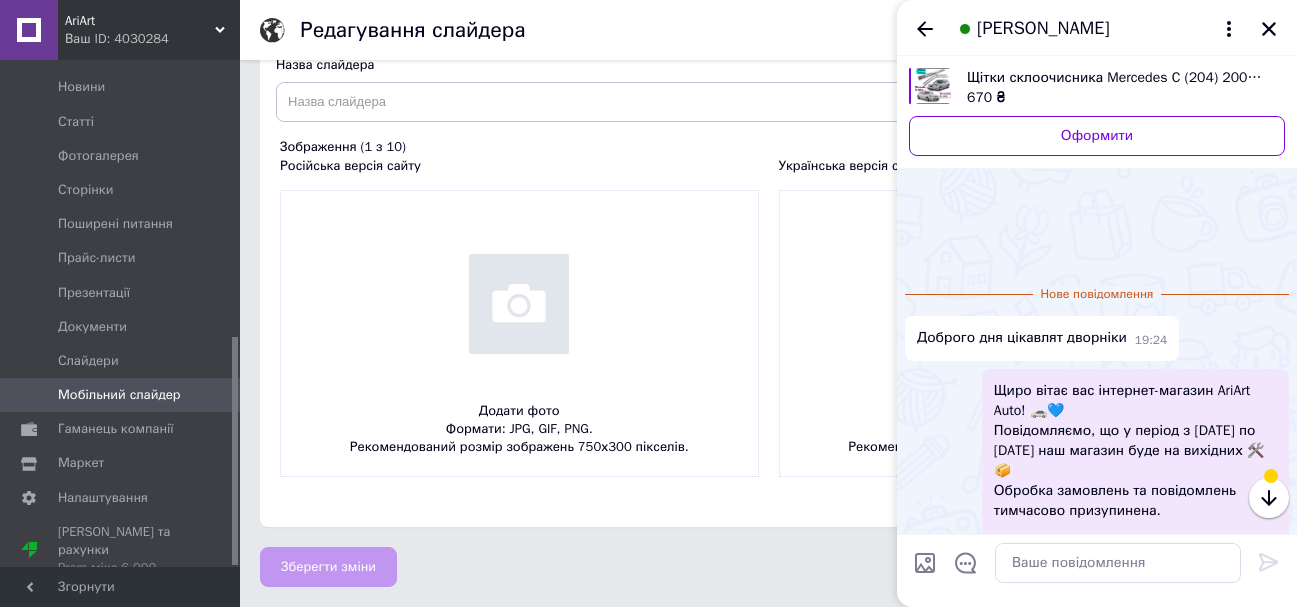 scroll, scrollTop: 115, scrollLeft: 0, axis: vertical 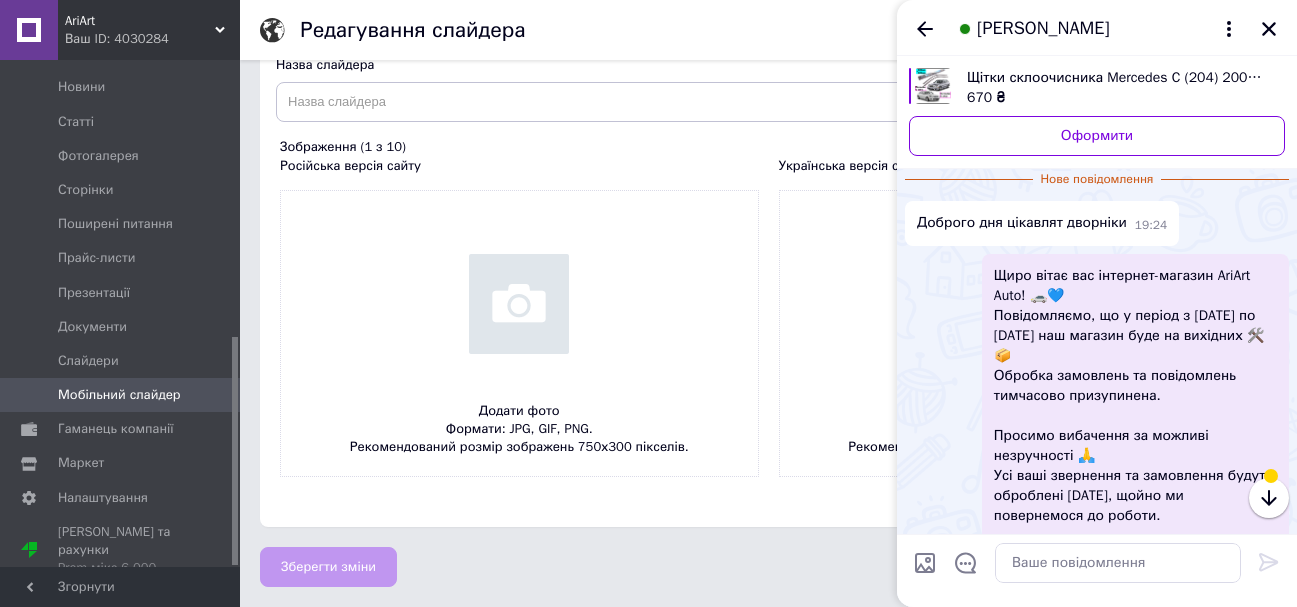 click on "Щиро вітає вас інтернет-магазин AriArt Auto! 🚗💙 Повідомляємо, що у період з 05.07.2025 по 08.07.2025 наш магазин буде на вихідних 🛠️📦 Обробка замовлень та повідомлень тимчасово призупинена. Просимо вибачення за можливі незручності 🙏 Усі ваші звернення та замовлення будуть оброблені 08.07.2025, щойно ми повернемося до роботи. Дякуємо за розуміння та довіру до нас! ❤️" at bounding box center (1135, 426) 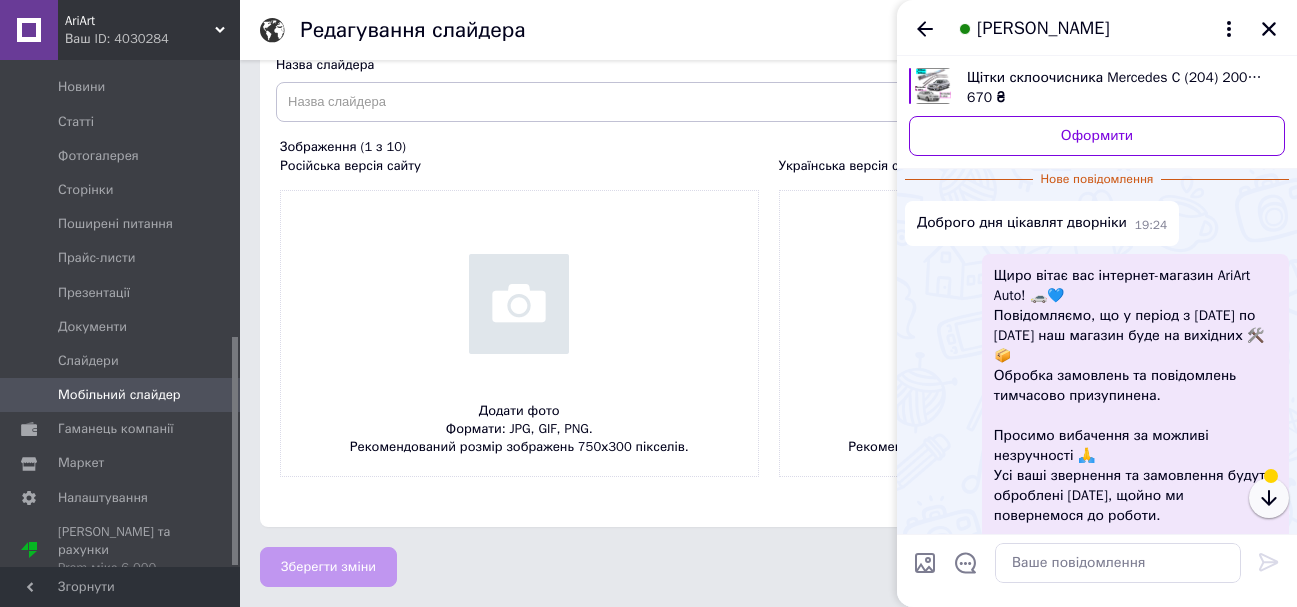 click 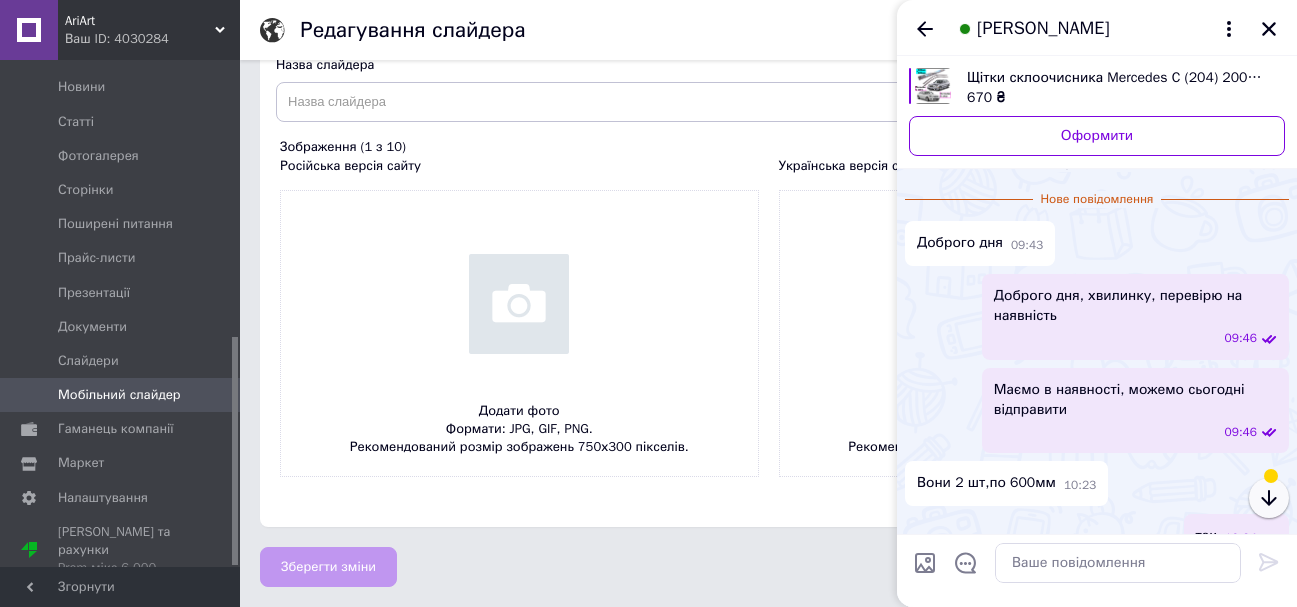 click 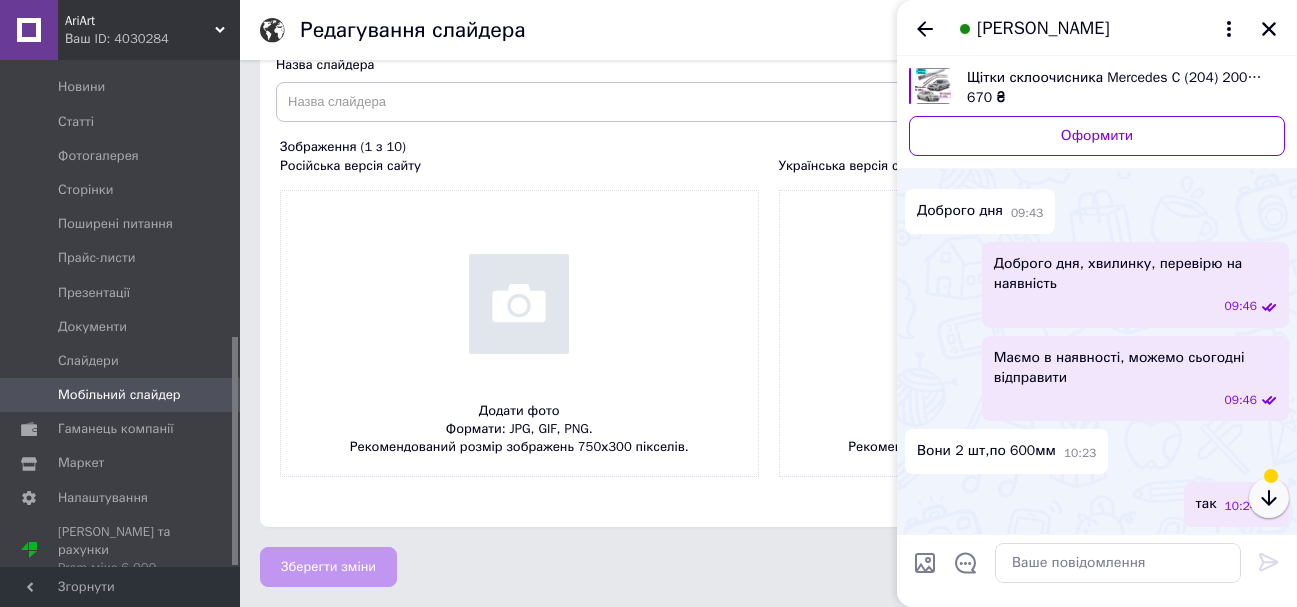 click 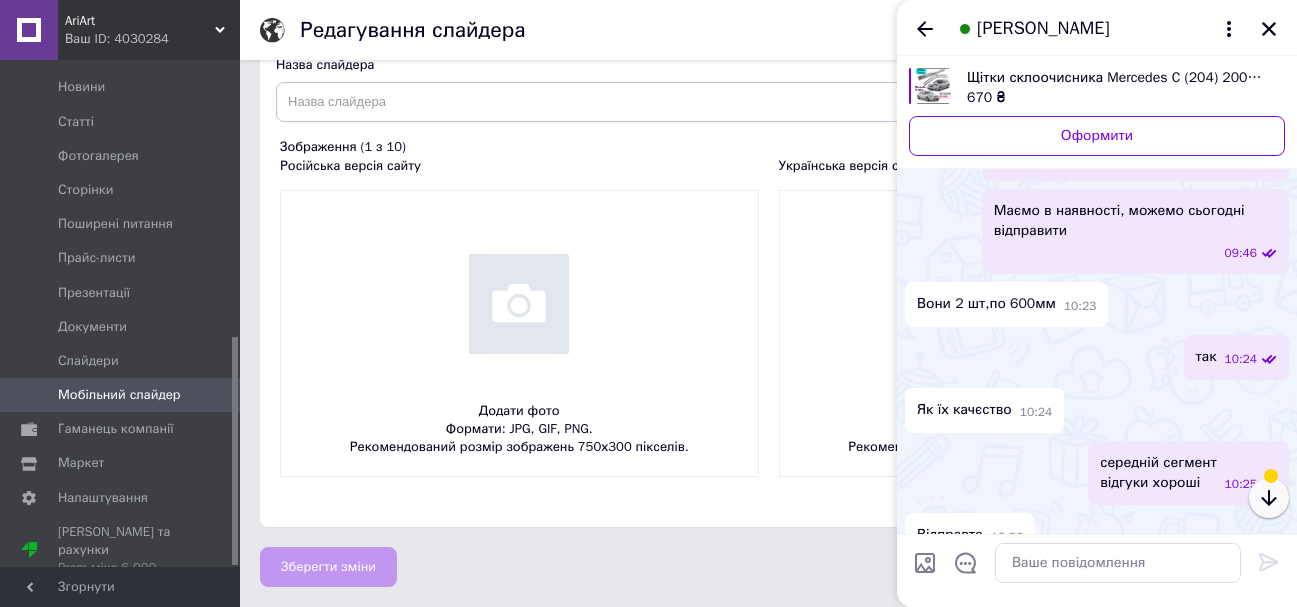 click 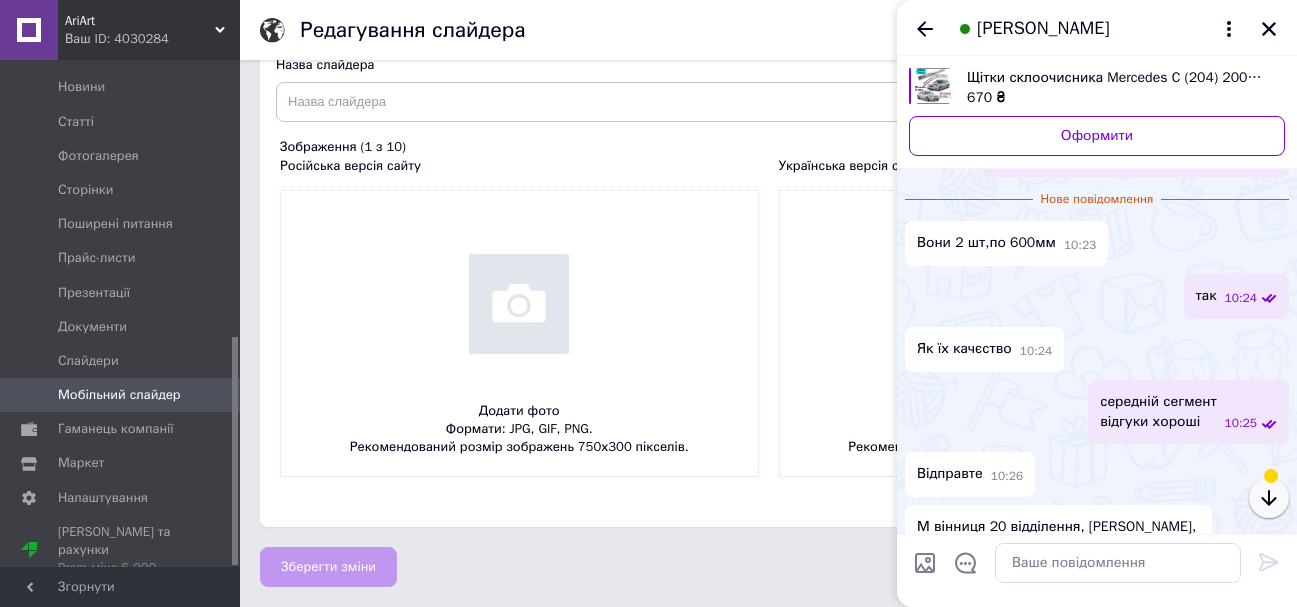 click 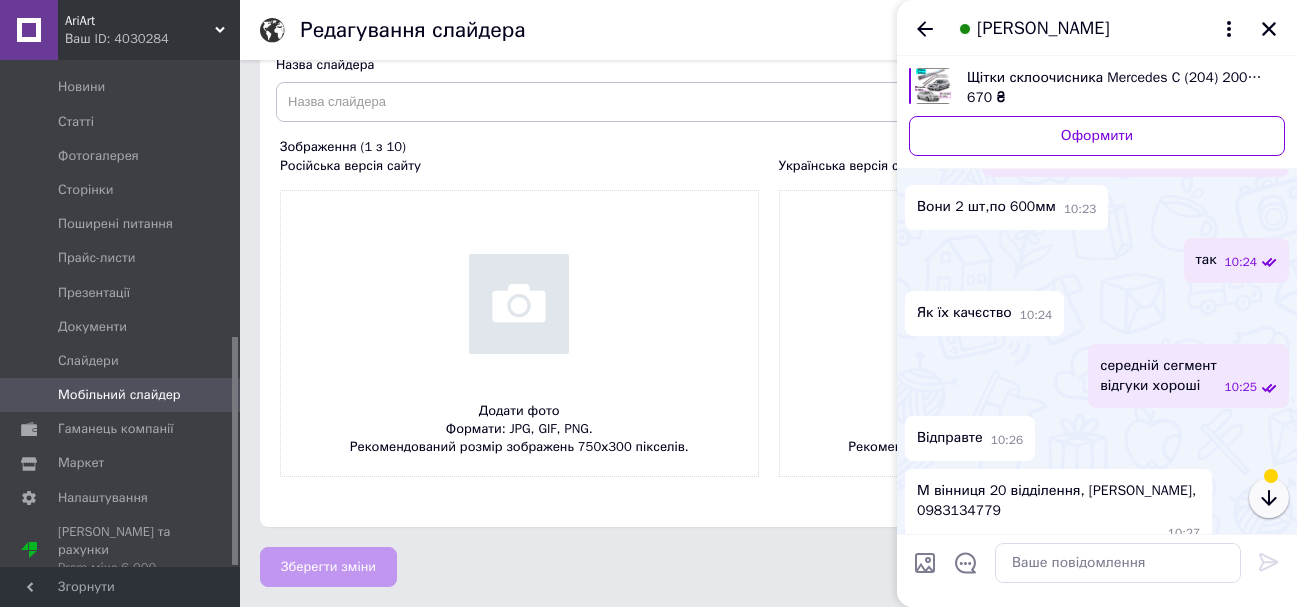 click 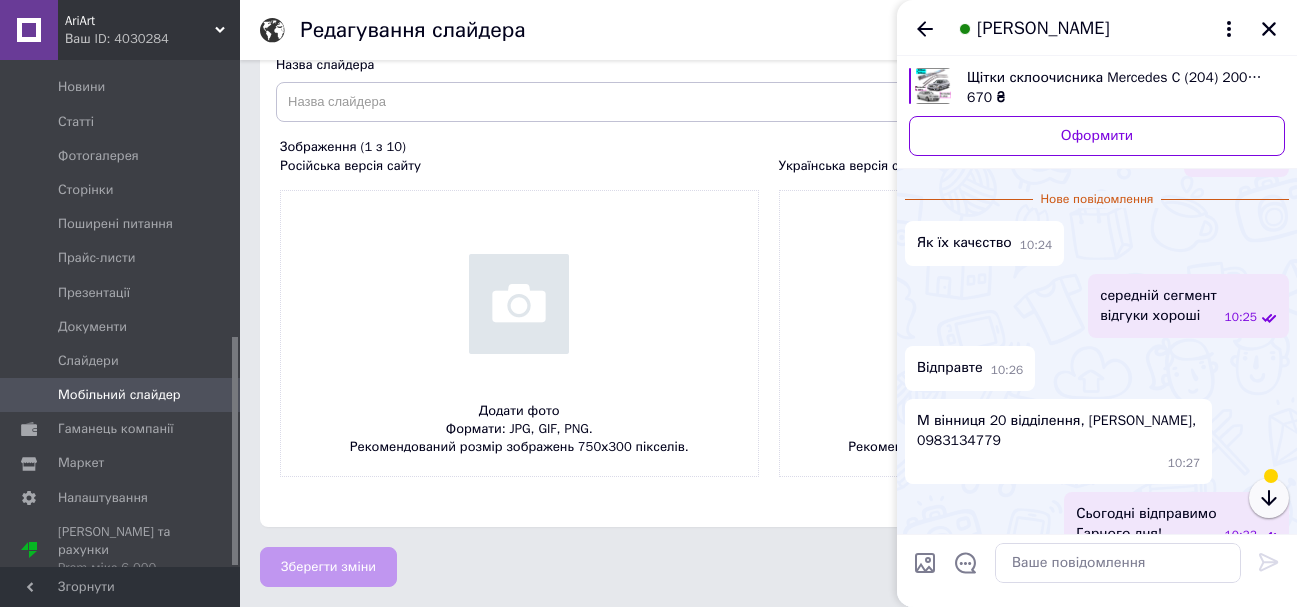 click 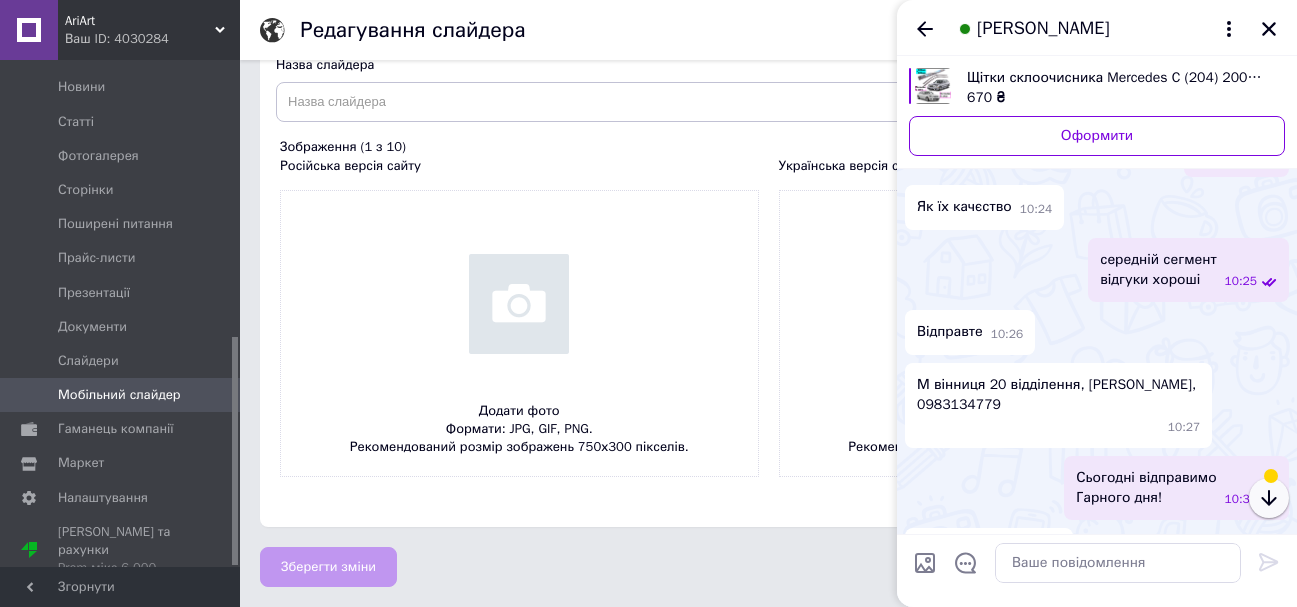 click 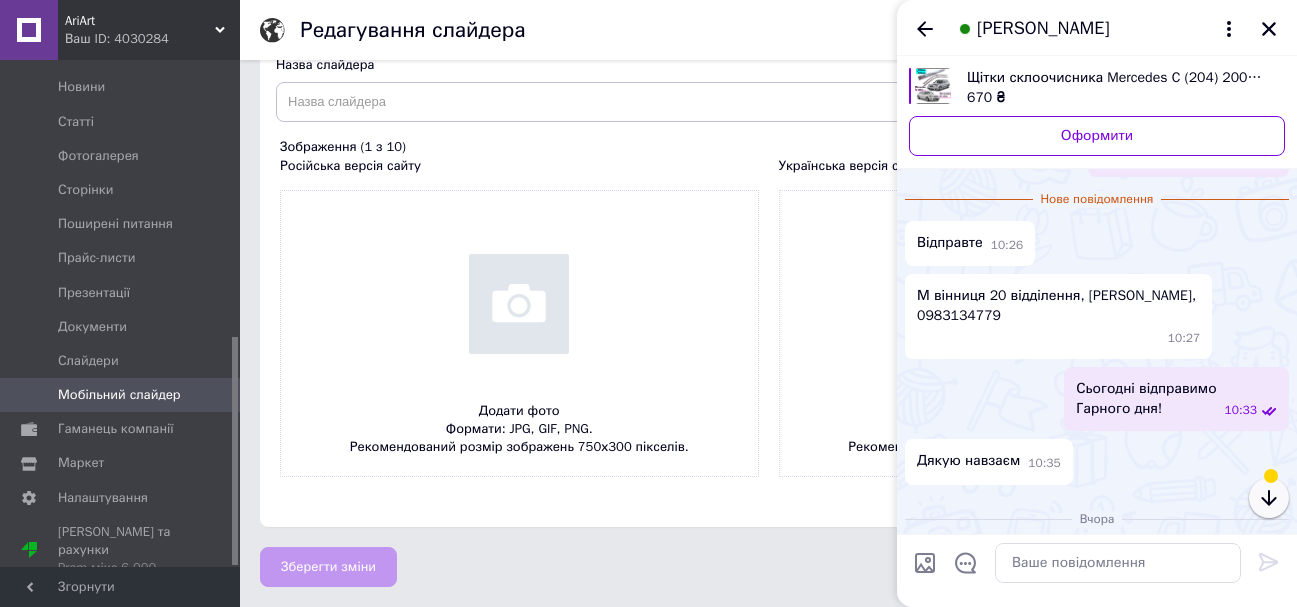 click 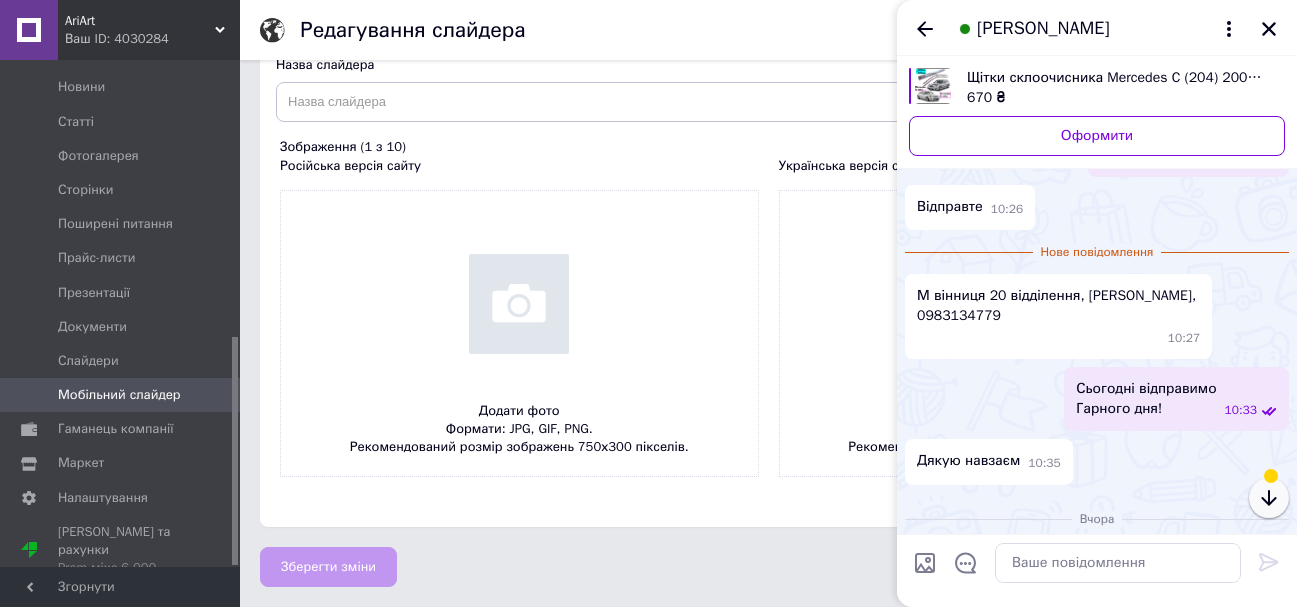 click 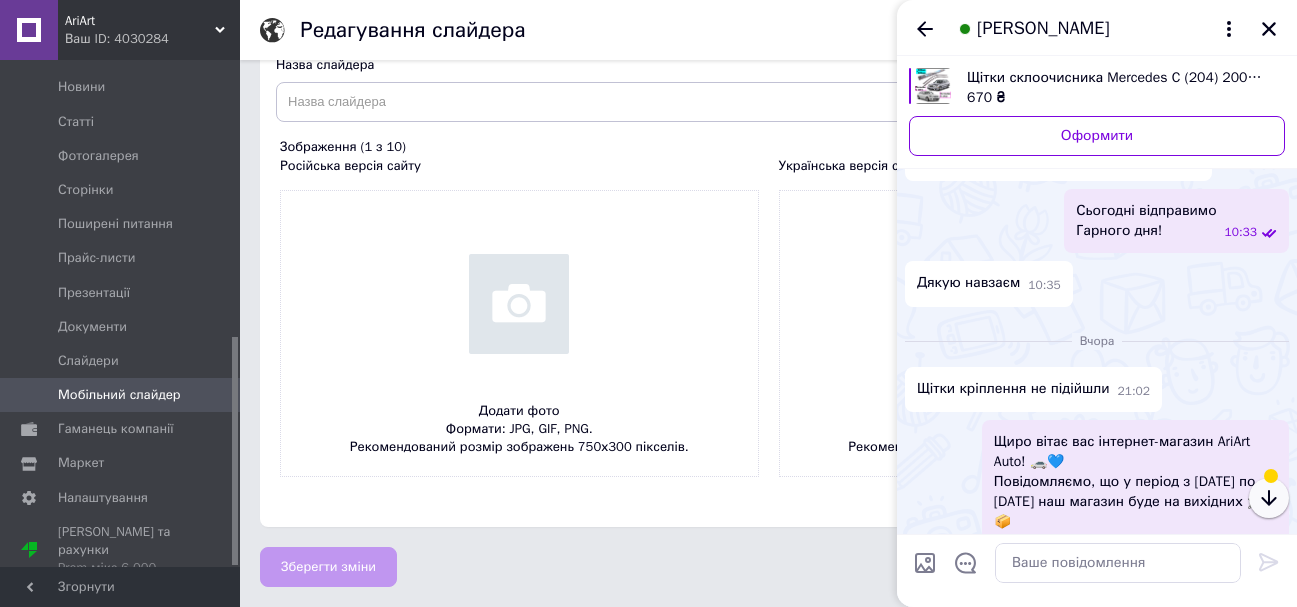 click 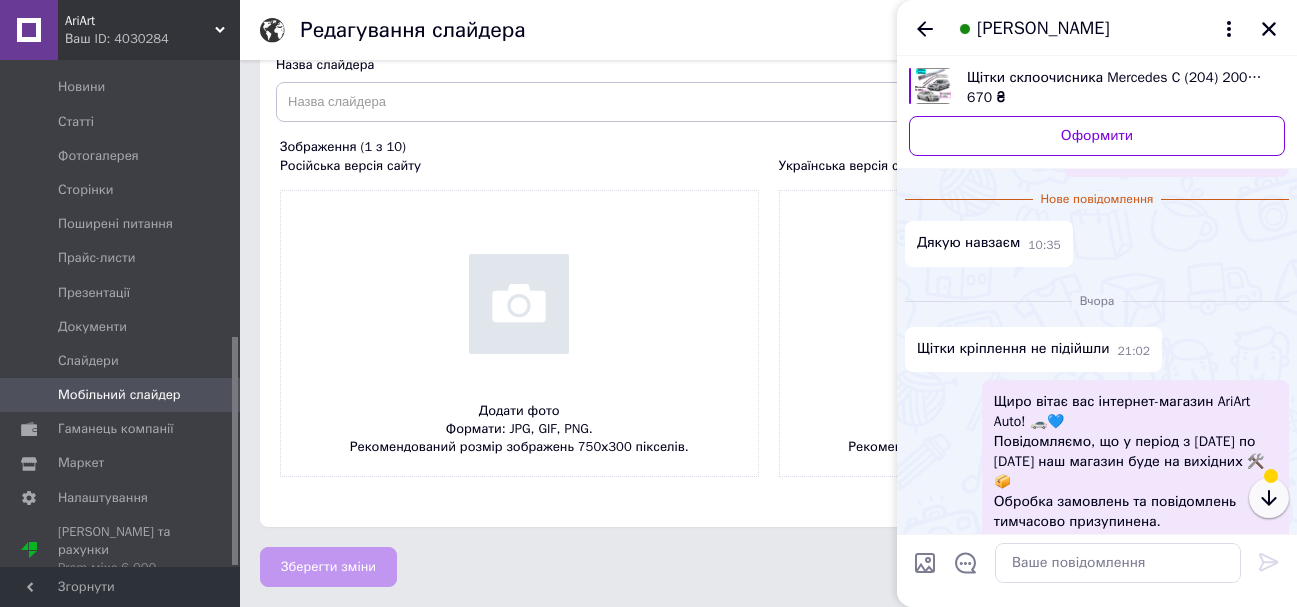 click 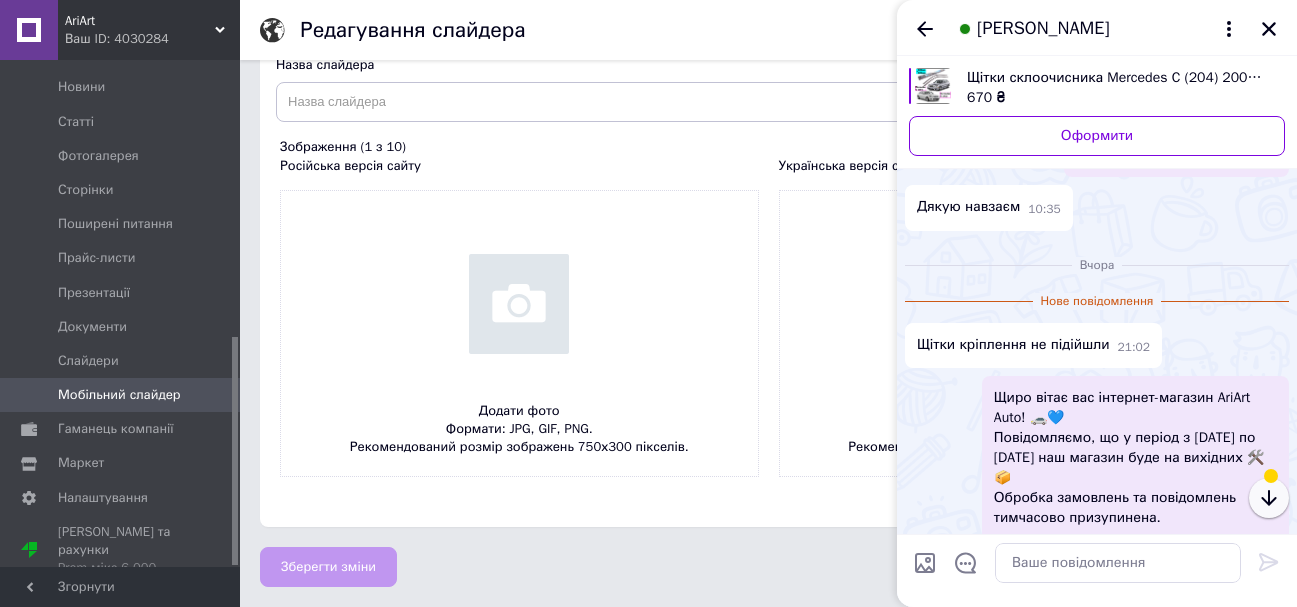 click 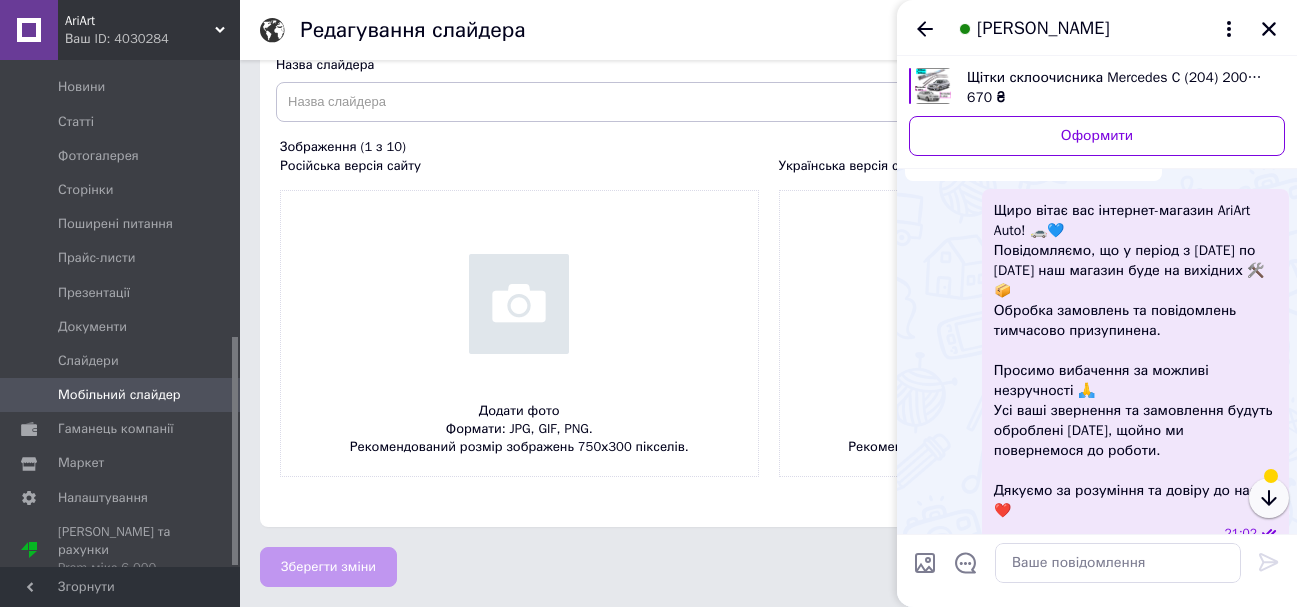 click 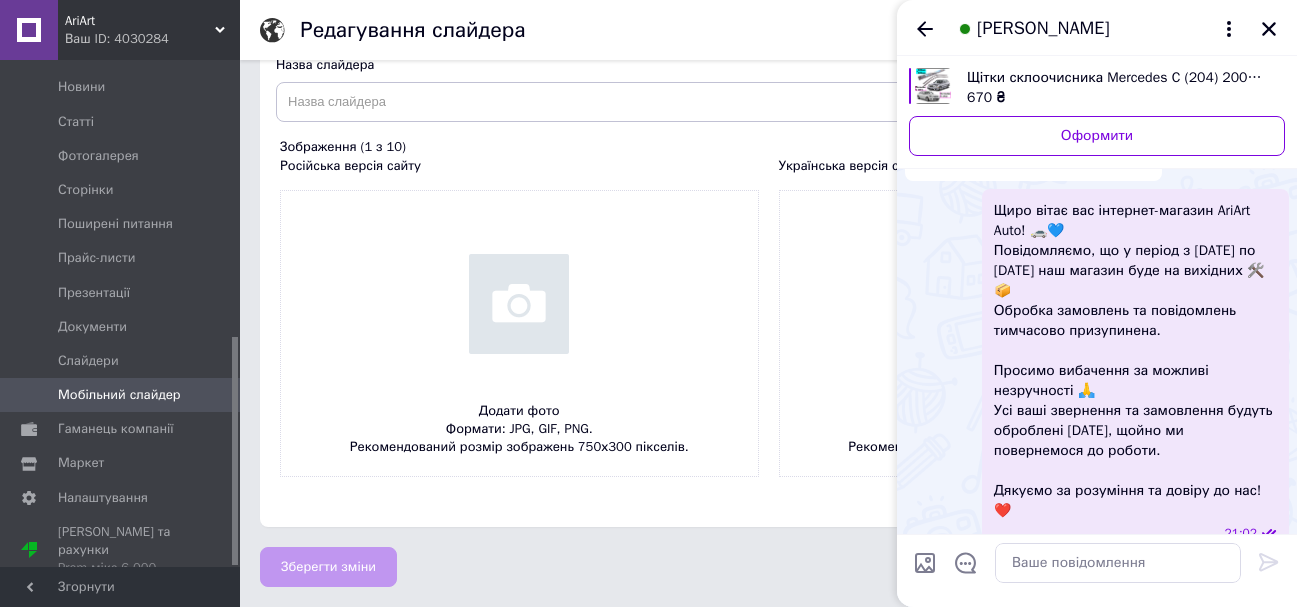 click on "Доброго дня, сфотографуйте будь ласка на коробці номер двірників, там зверху має бути типу "WA400401" І на вашому авто зробіть фото кріплень будь ласка 09:16" at bounding box center [1135, 779] 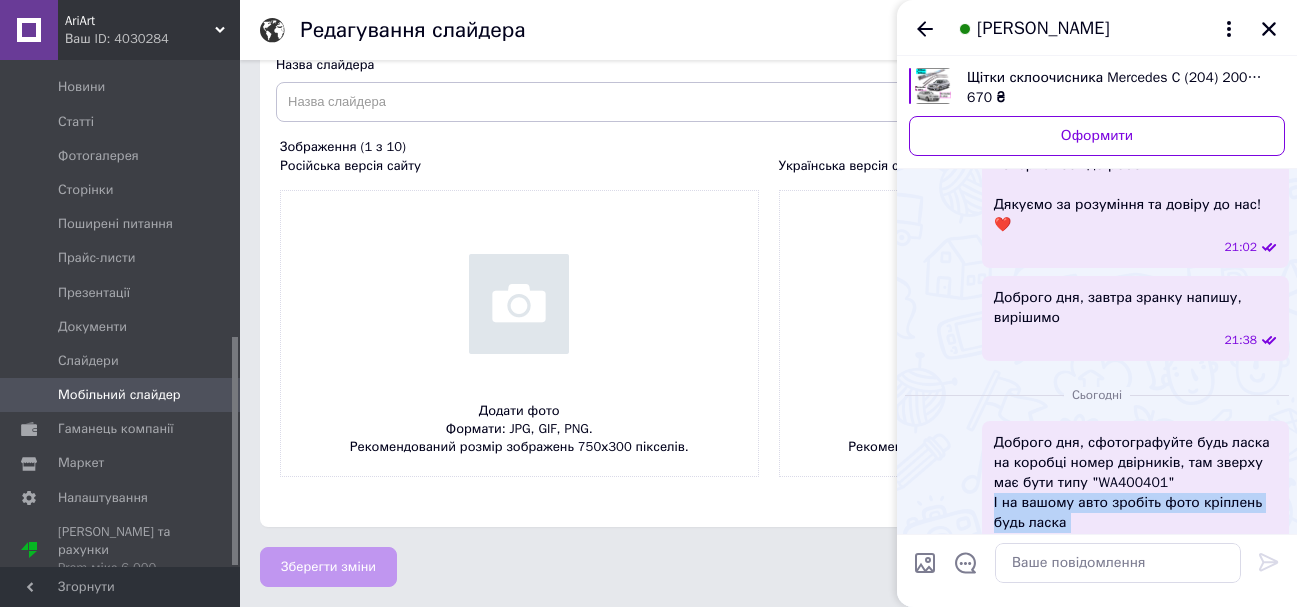 click on "Доброго дня, сфотографуйте будь ласка на коробці номер двірників, там зверху має бути типу "WA400401" І на вашому авто зробіть фото кріплень будь ласка 09:16" at bounding box center (1135, 493) 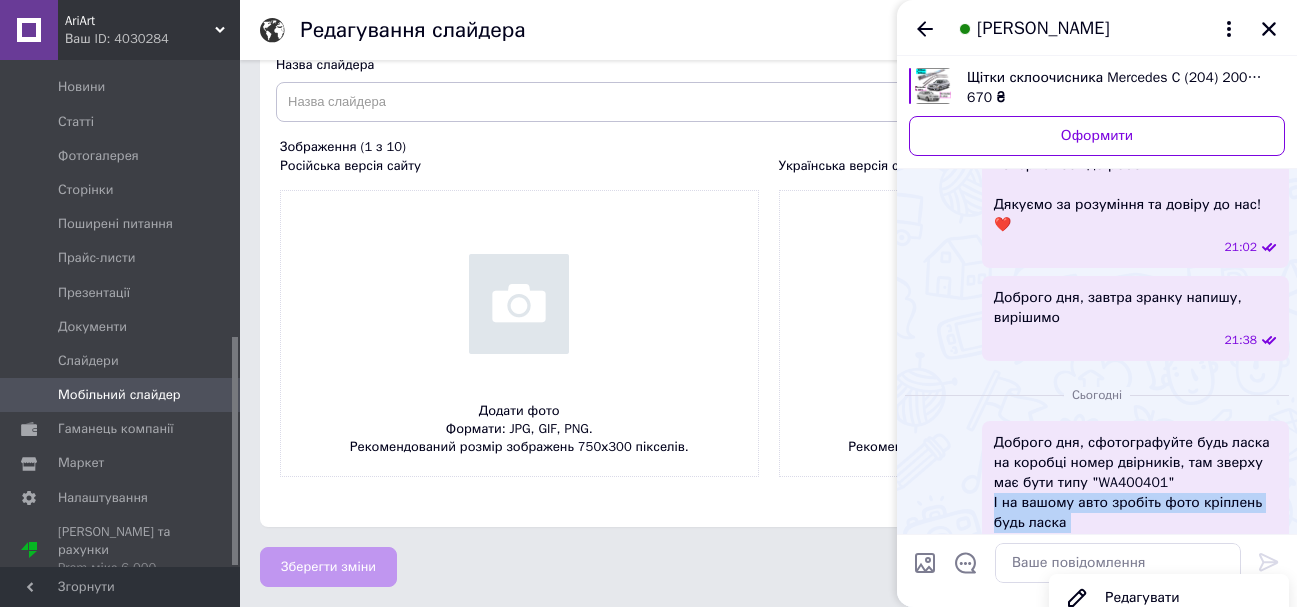 click on "Доброго дня, сфотографуйте будь ласка на коробці номер двірників, там зверху має бути типу "WA400401" І на вашому авто зробіть фото кріплень будь ласка 09:16" at bounding box center [1135, 493] 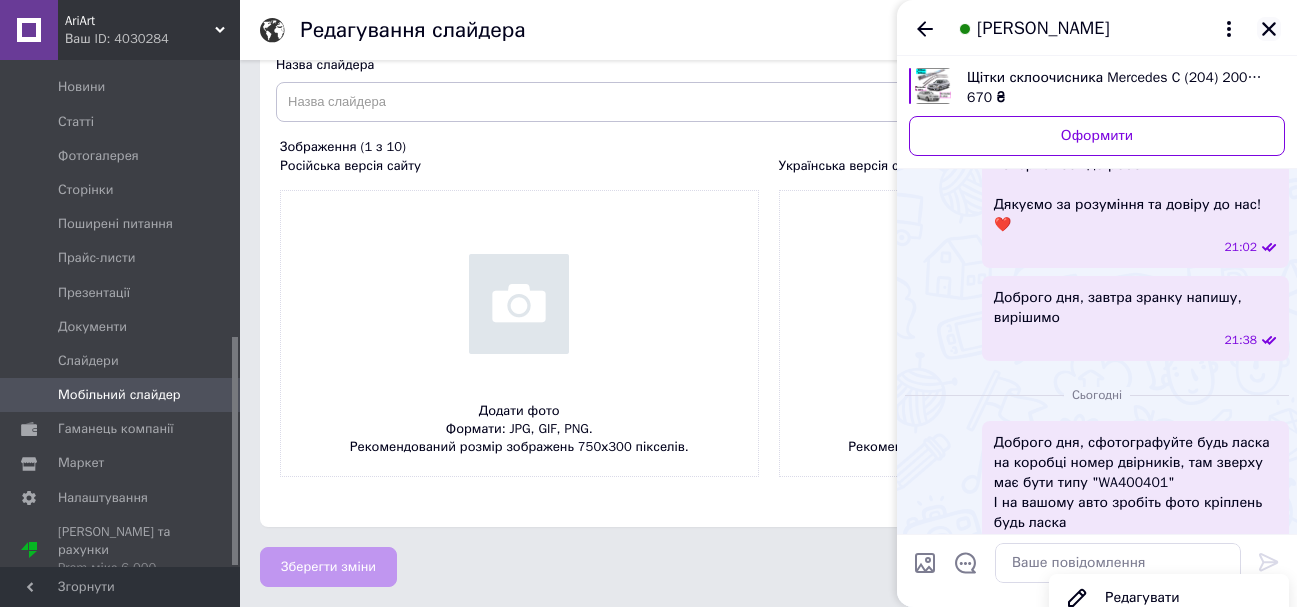 click at bounding box center (1269, 29) 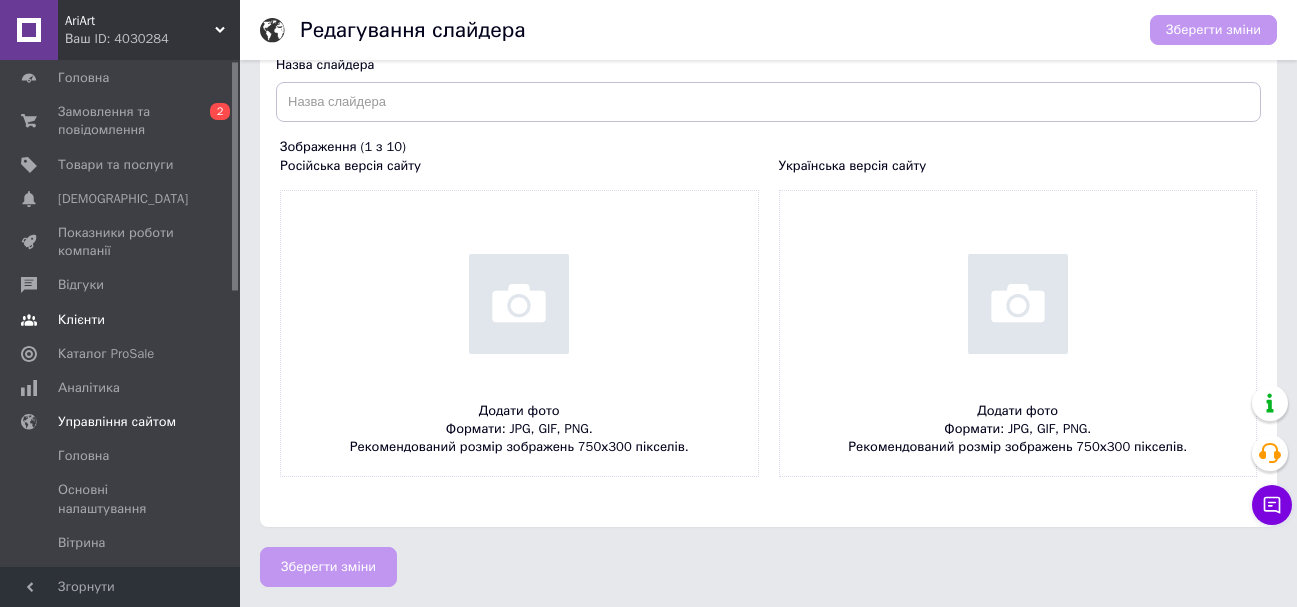 scroll, scrollTop: 0, scrollLeft: 0, axis: both 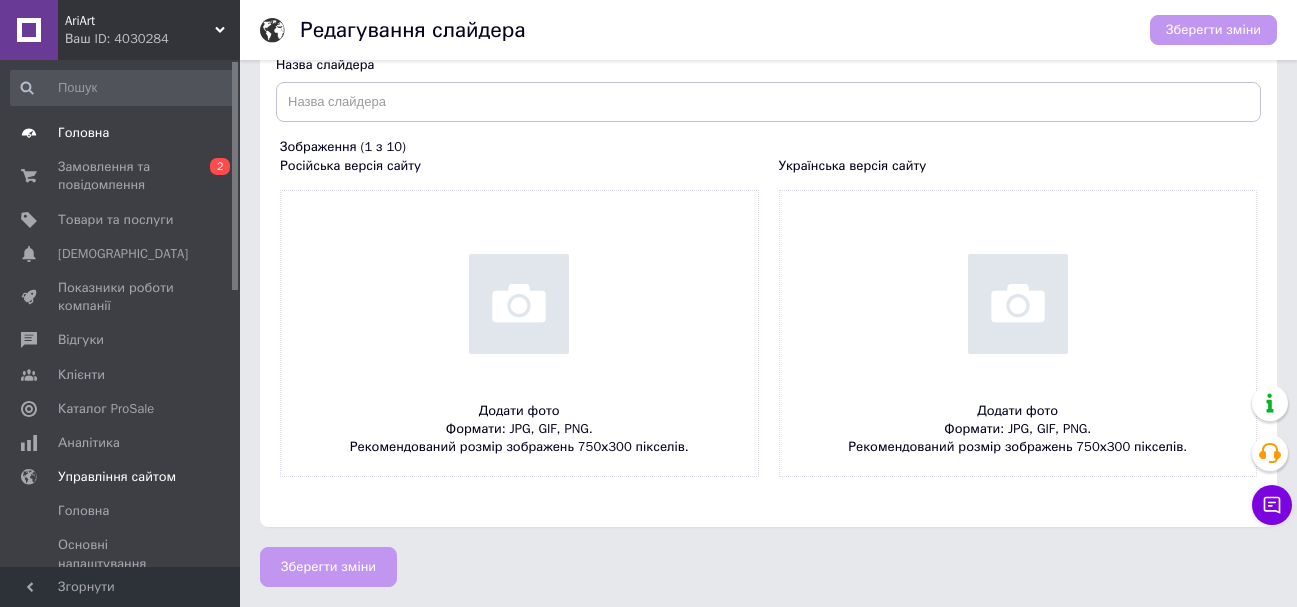 click on "Головна" at bounding box center [121, 133] 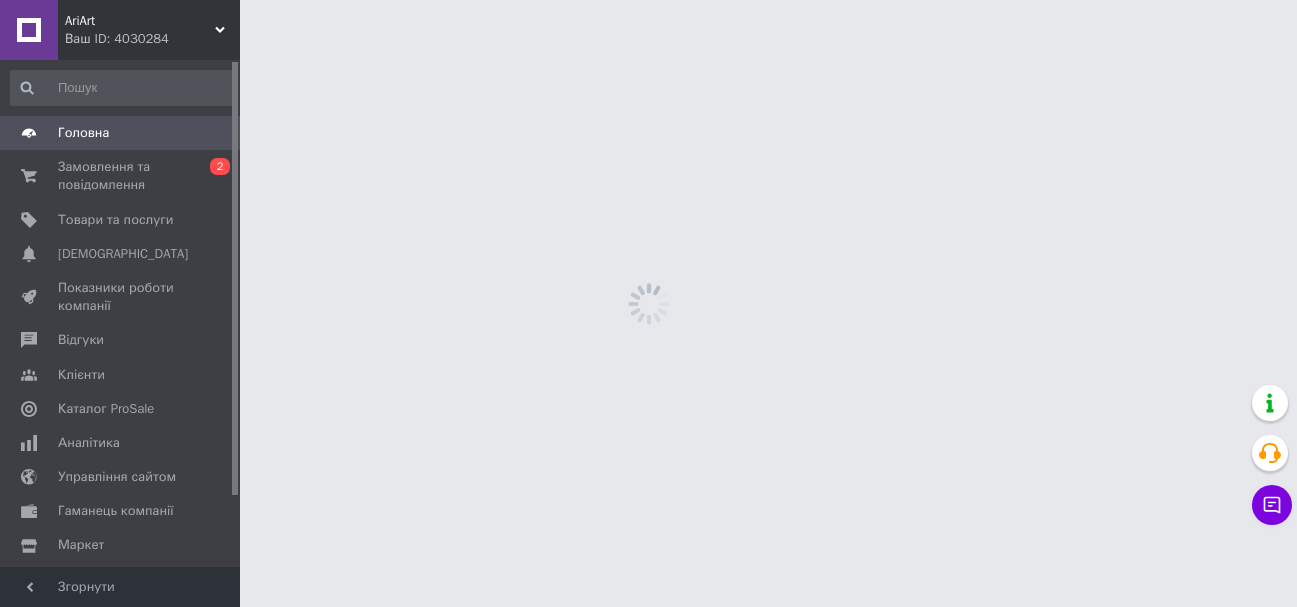 scroll, scrollTop: 0, scrollLeft: 0, axis: both 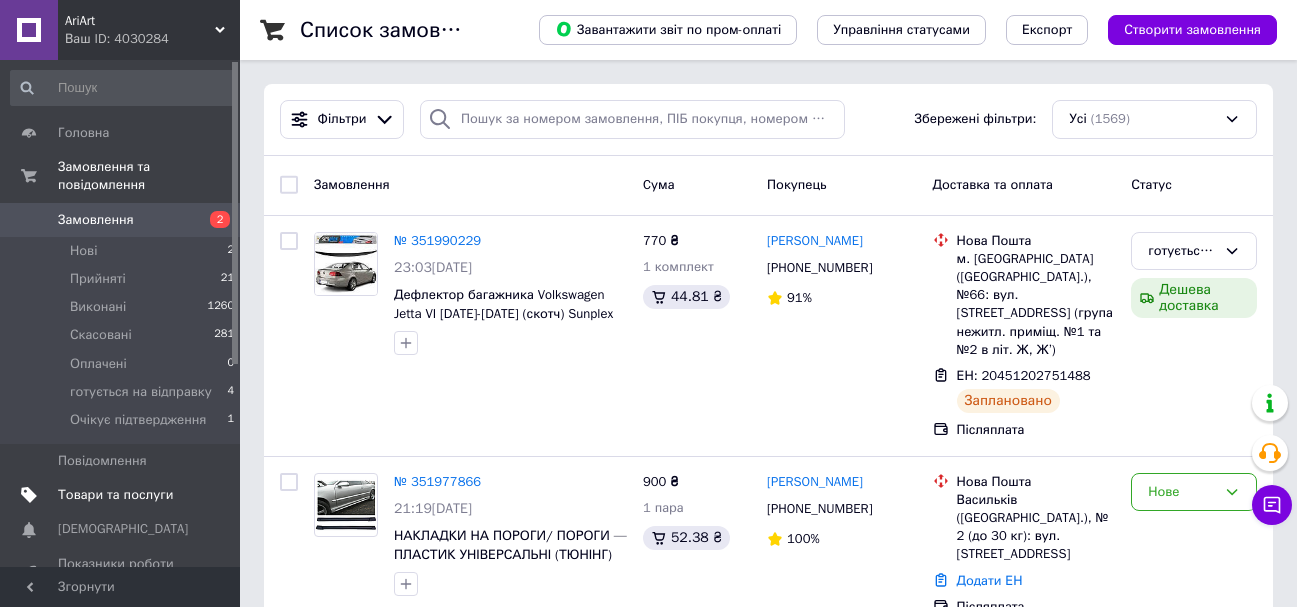 click on "Товари та послуги" at bounding box center (115, 495) 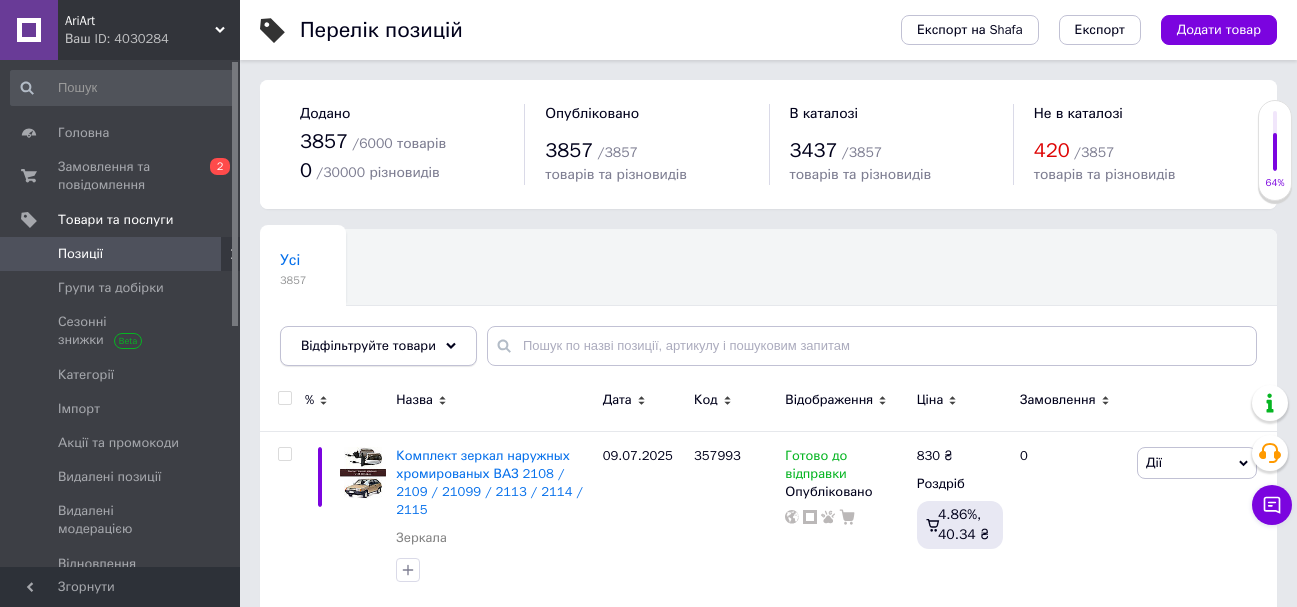 click on "Відфільтруйте товари" at bounding box center [368, 345] 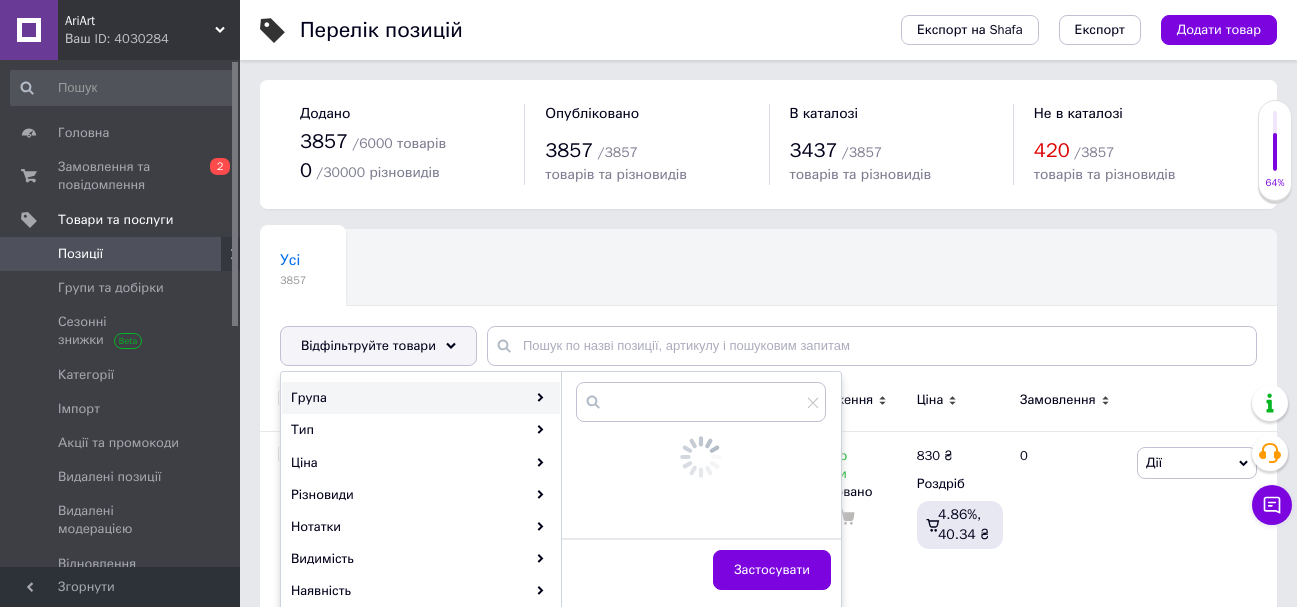 click on "Група" at bounding box center [421, 398] 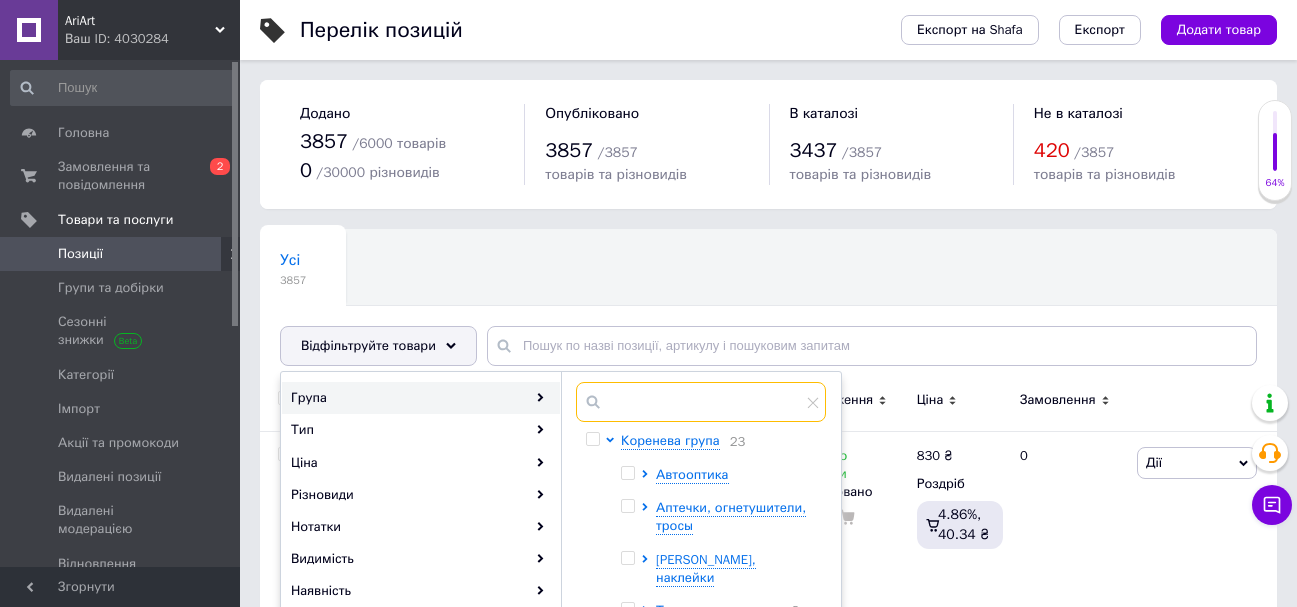 click at bounding box center (701, 402) 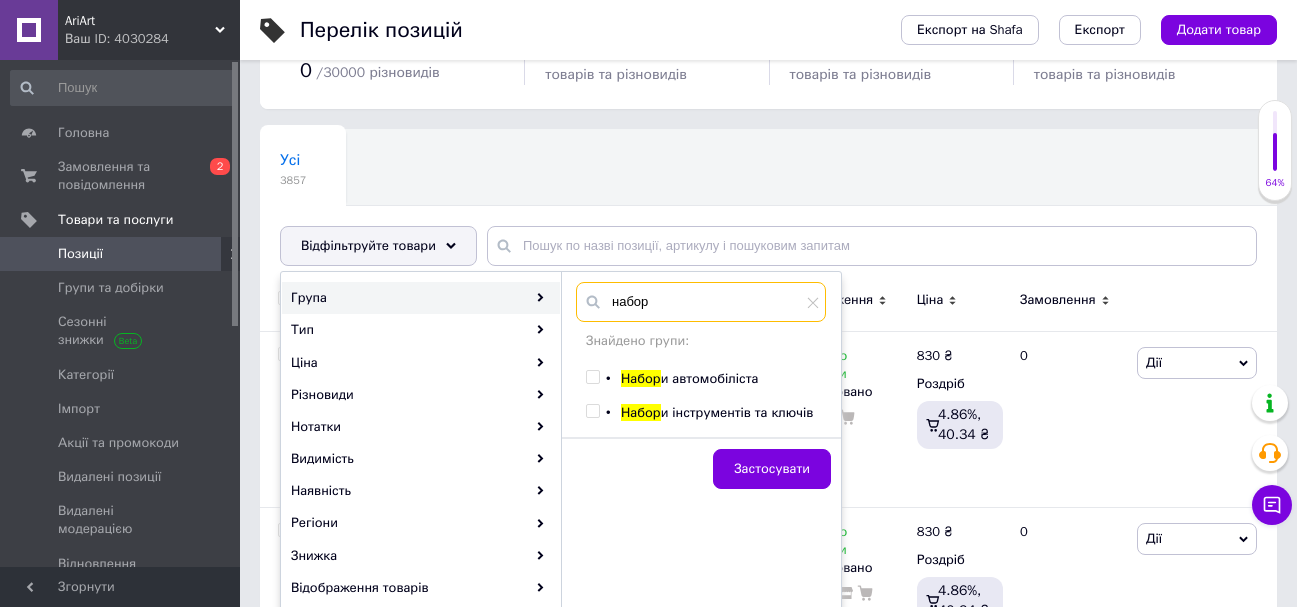 scroll, scrollTop: 200, scrollLeft: 0, axis: vertical 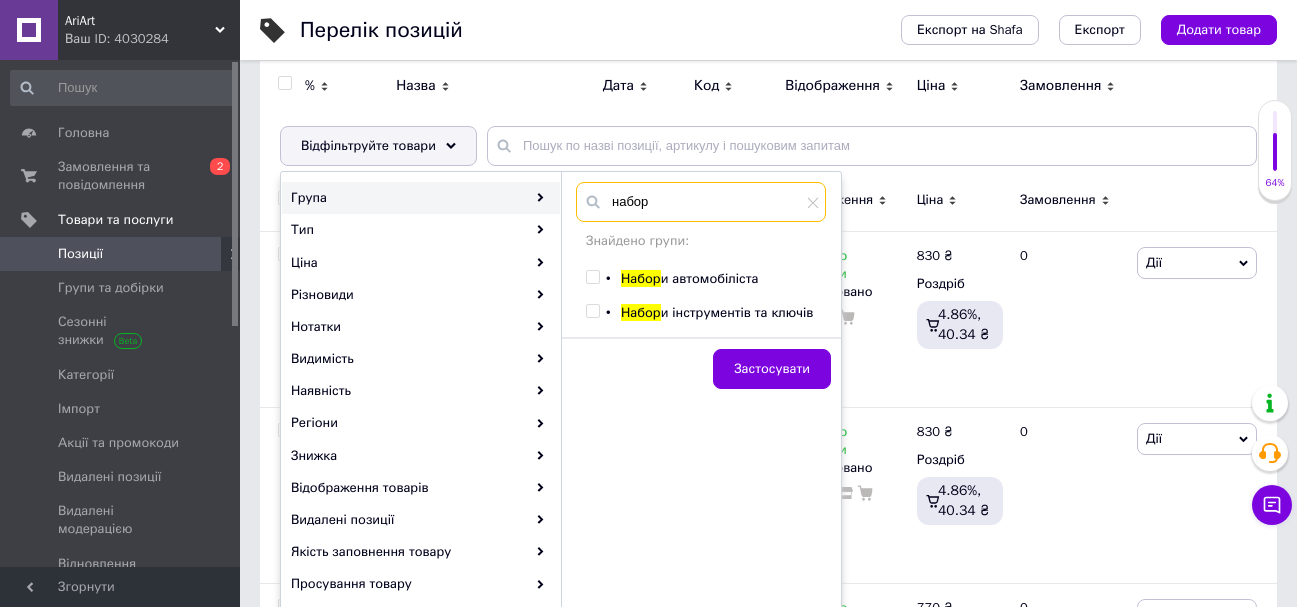 type on "набор" 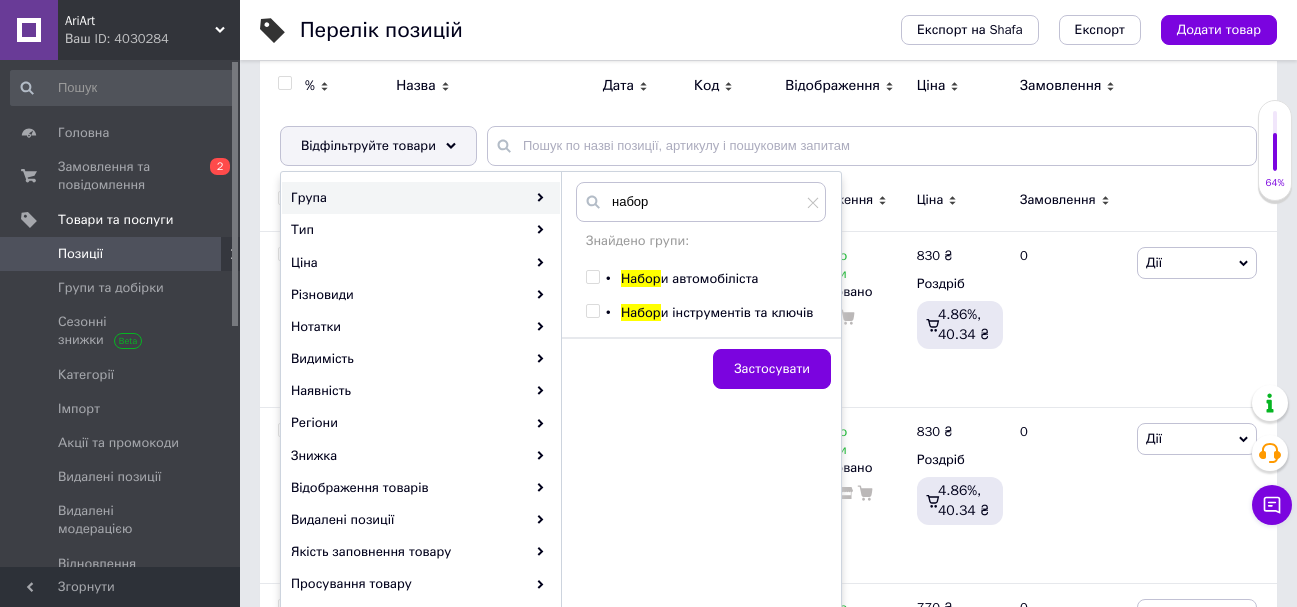 click on "и автомобіліста" at bounding box center [710, 278] 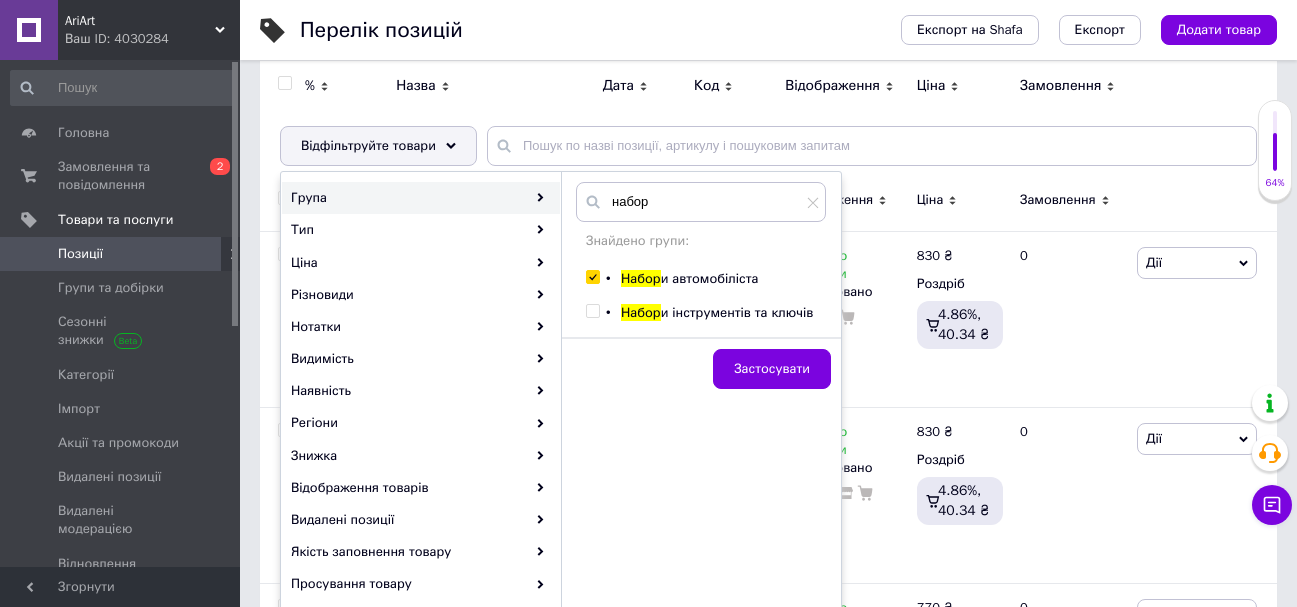 checkbox on "true" 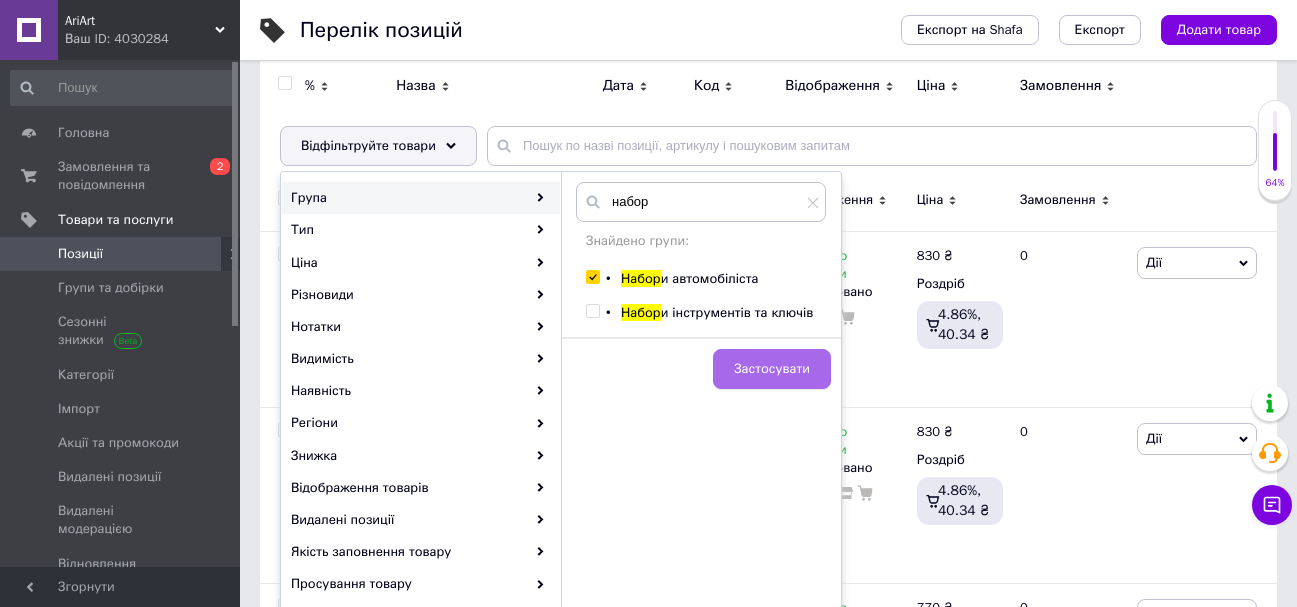 click on "Застосувати" at bounding box center [772, 369] 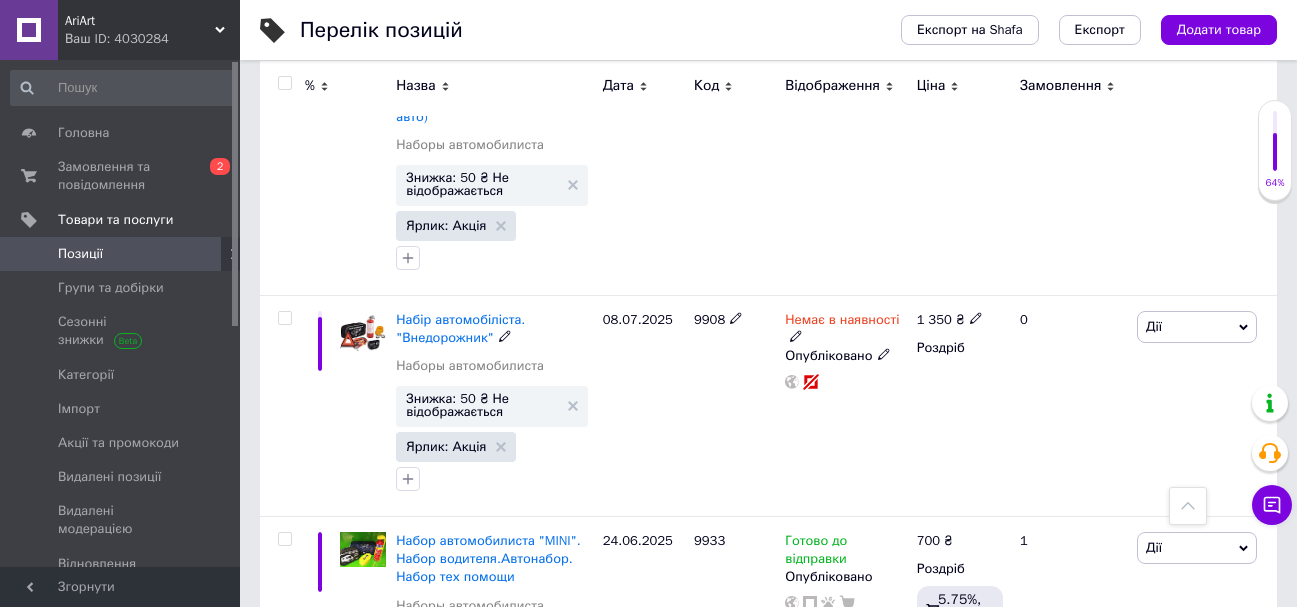 scroll, scrollTop: 15800, scrollLeft: 0, axis: vertical 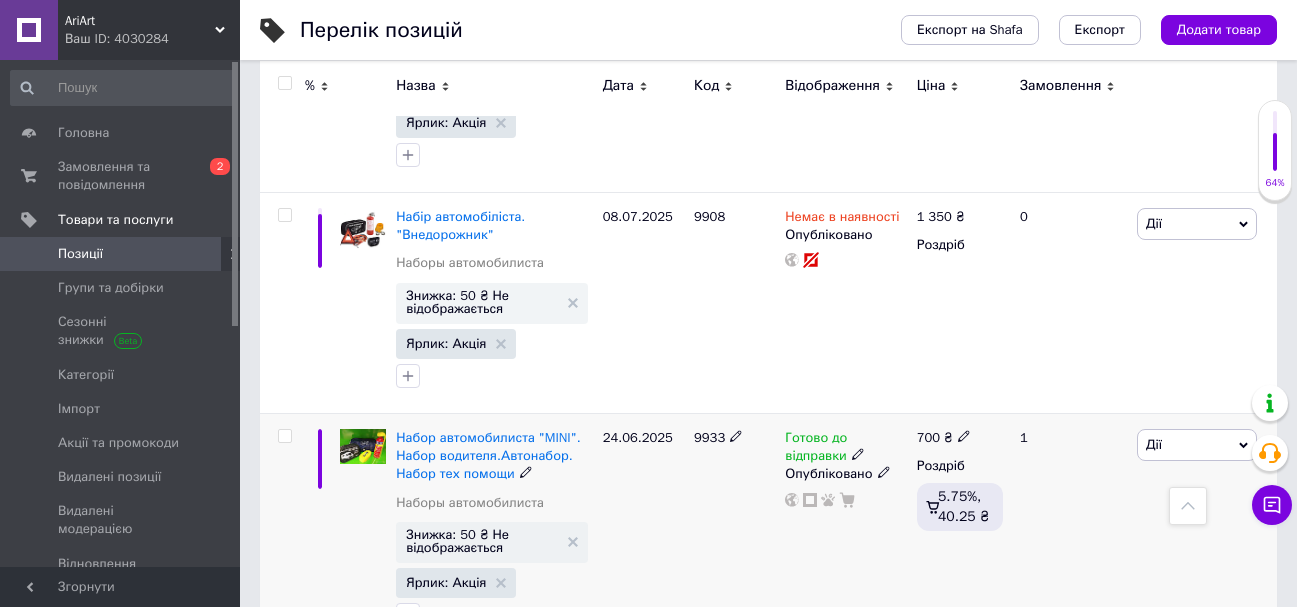 click at bounding box center [284, 436] 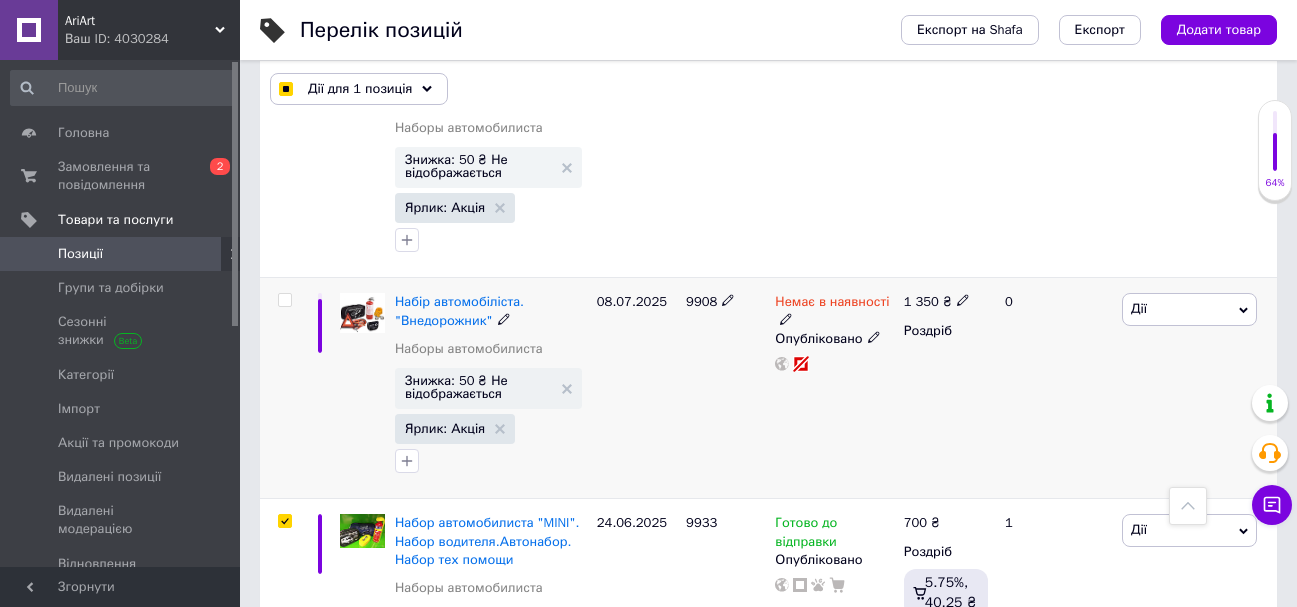 scroll, scrollTop: 15809, scrollLeft: 0, axis: vertical 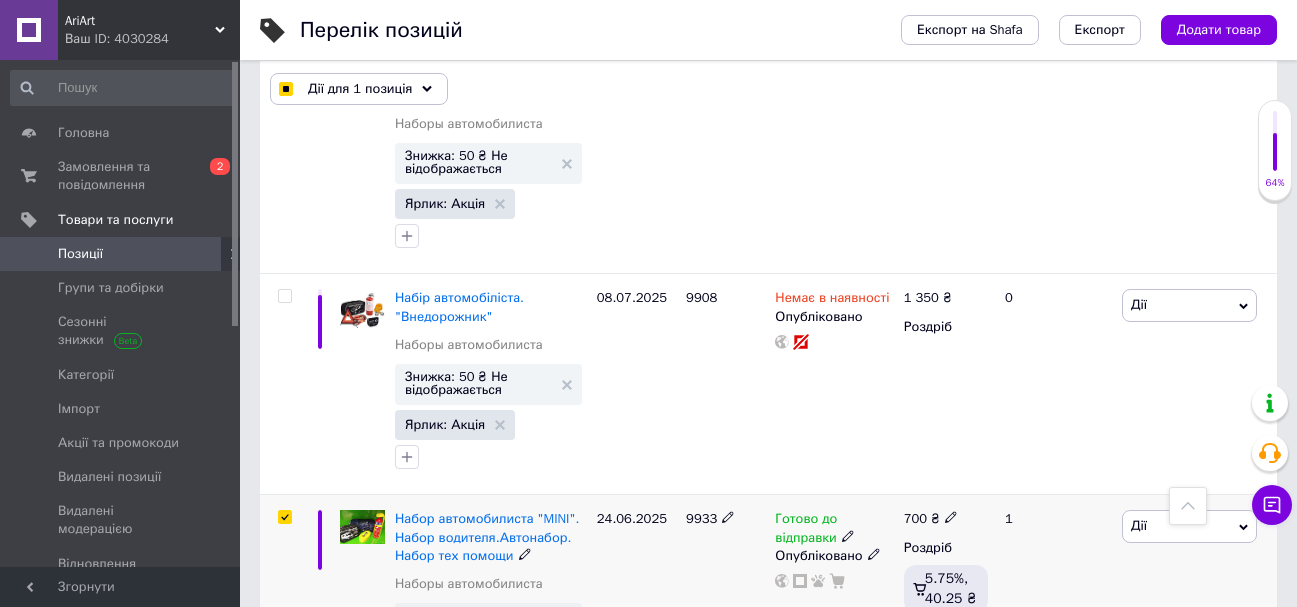 click at bounding box center [285, 517] 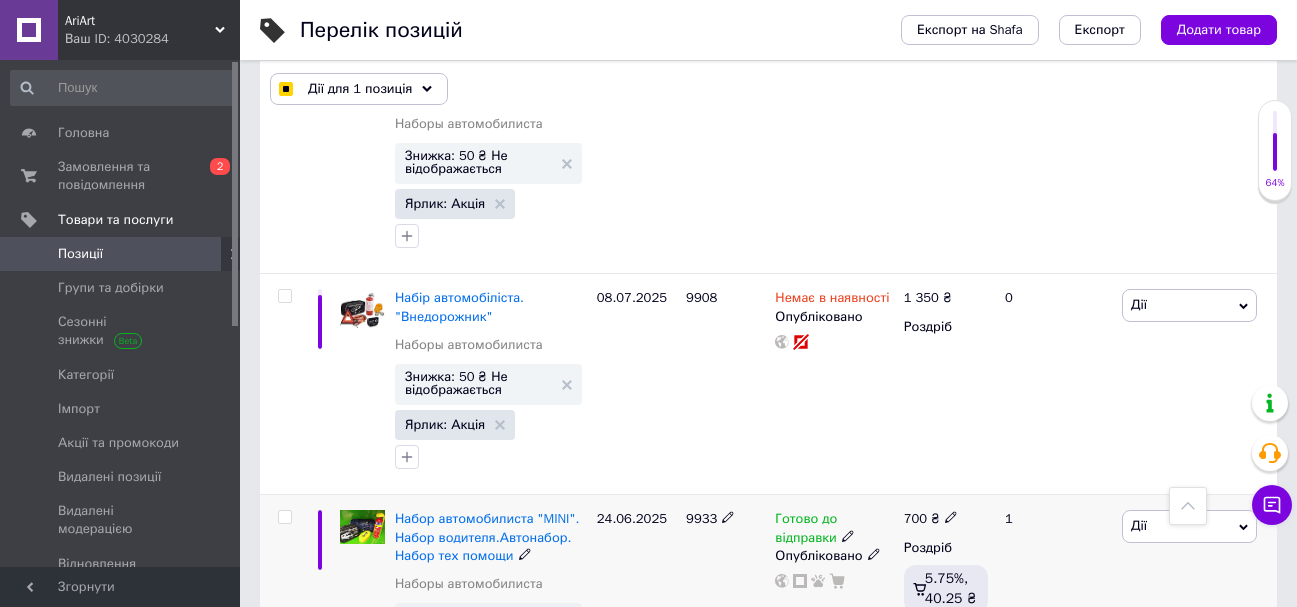 checkbox on "false" 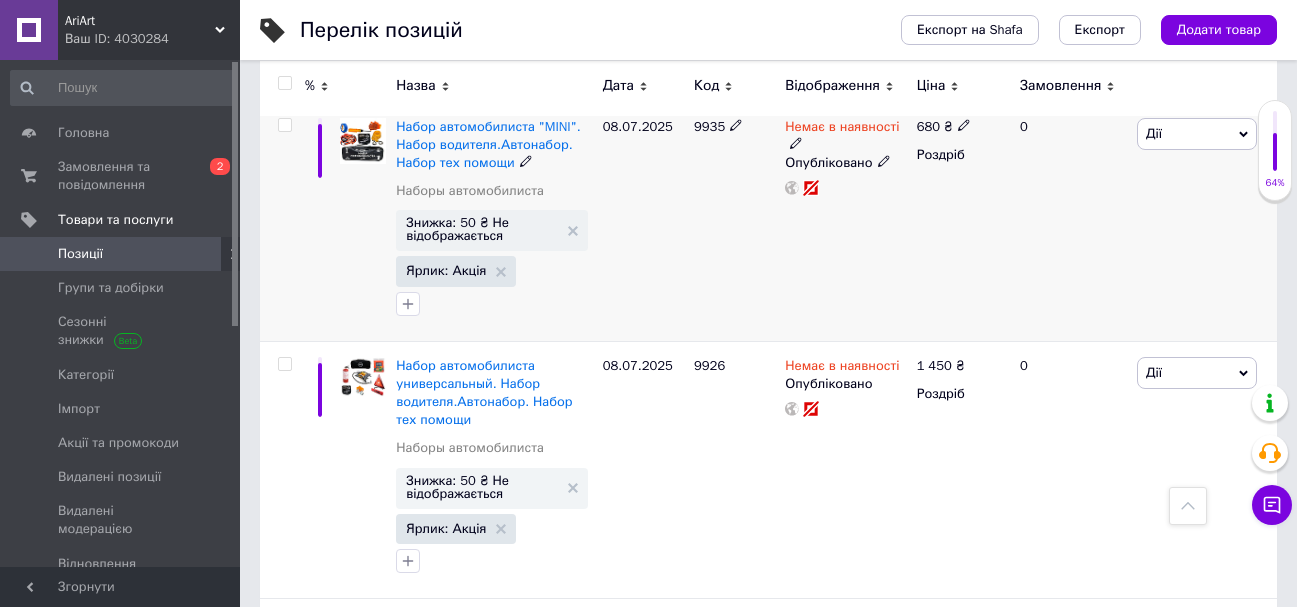 scroll, scrollTop: 19000, scrollLeft: 0, axis: vertical 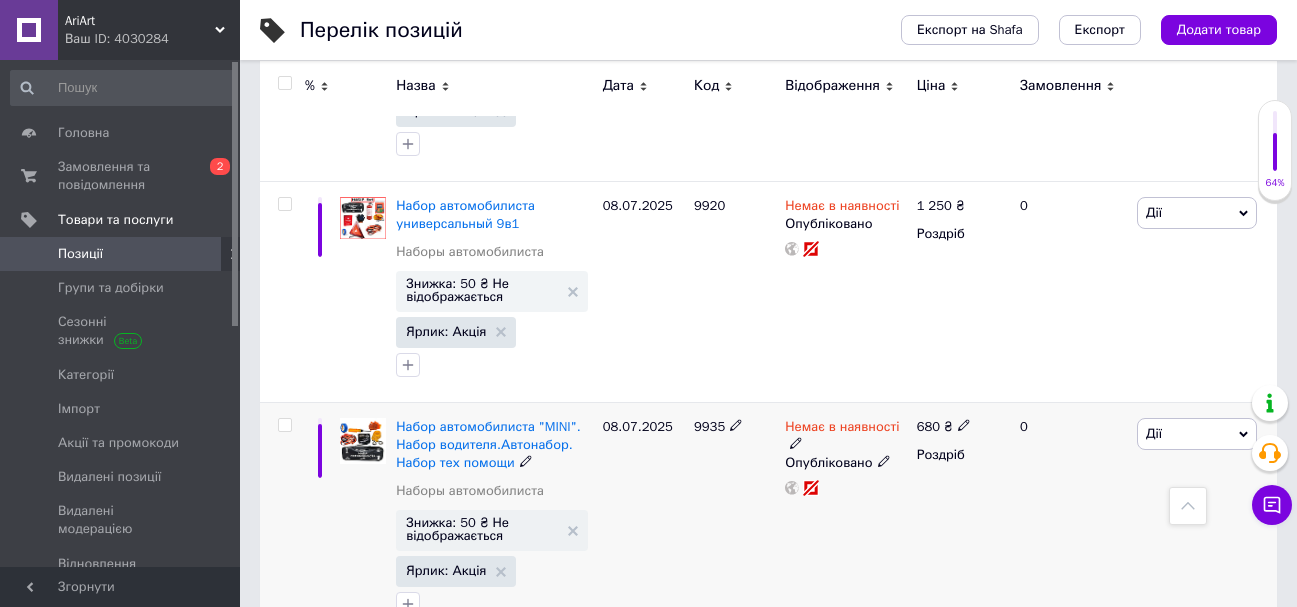 click at bounding box center (796, 442) 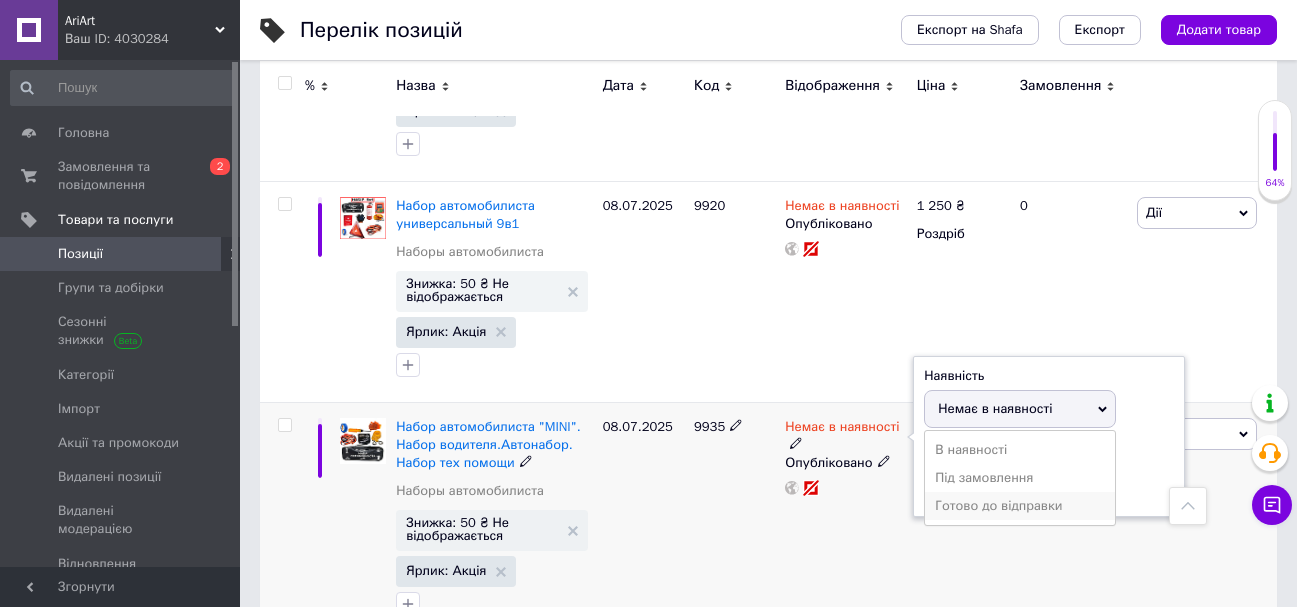 click on "Готово до відправки" at bounding box center [1020, 506] 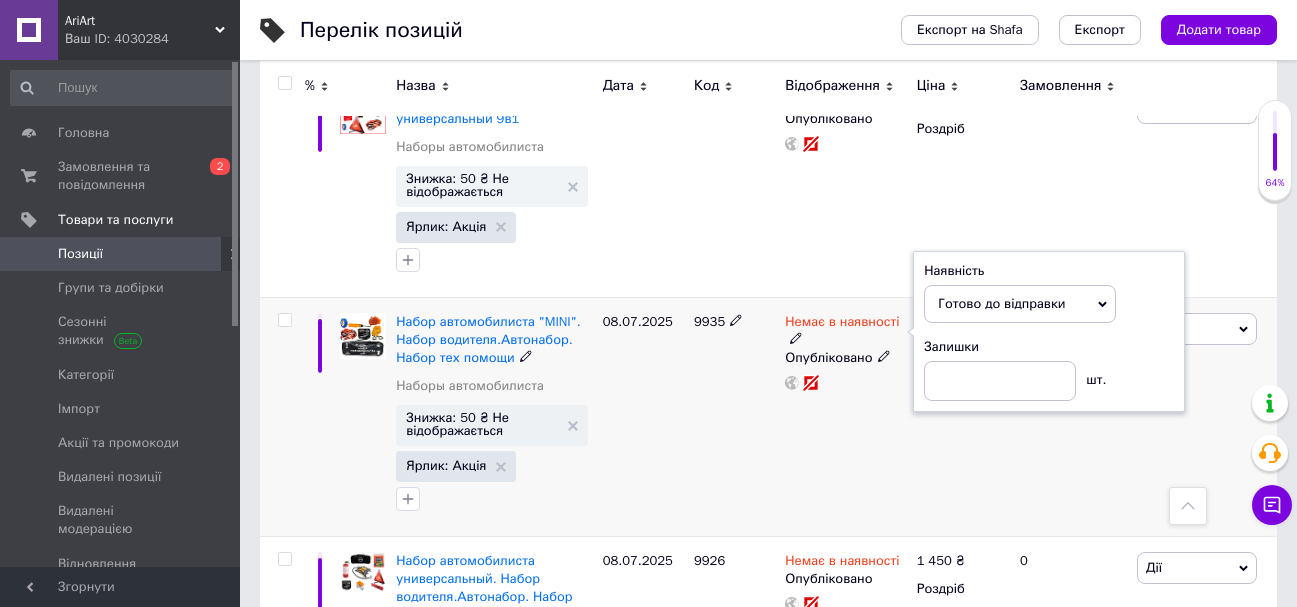 scroll, scrollTop: 19200, scrollLeft: 0, axis: vertical 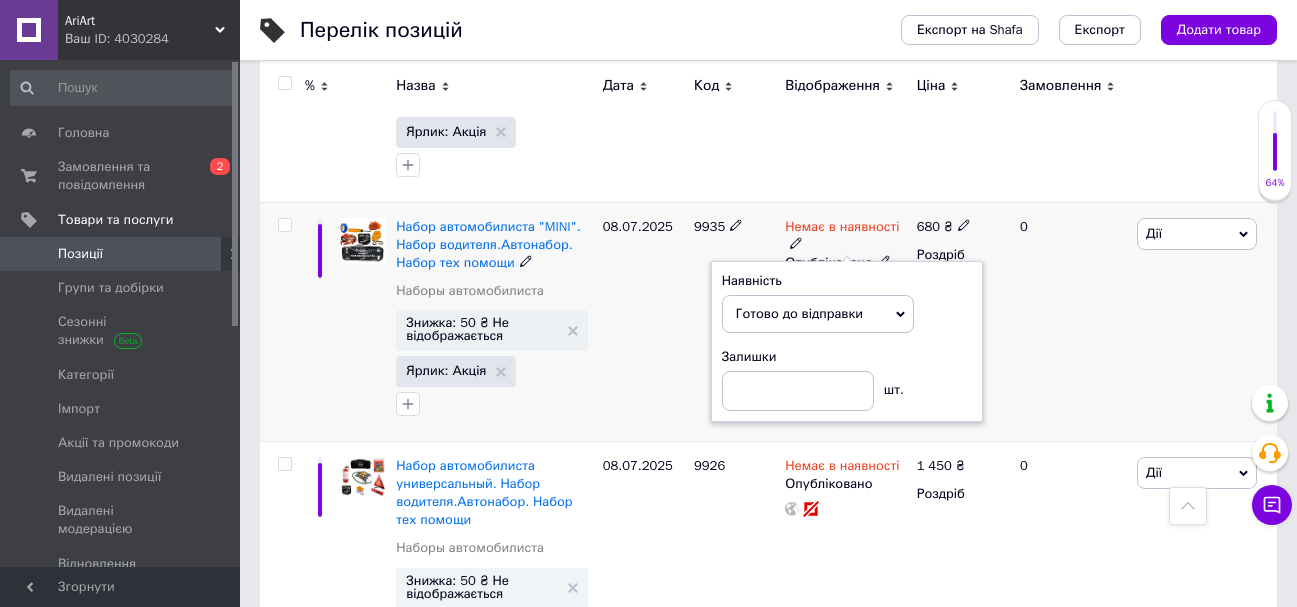 click on "08.07.2025" at bounding box center [643, 321] 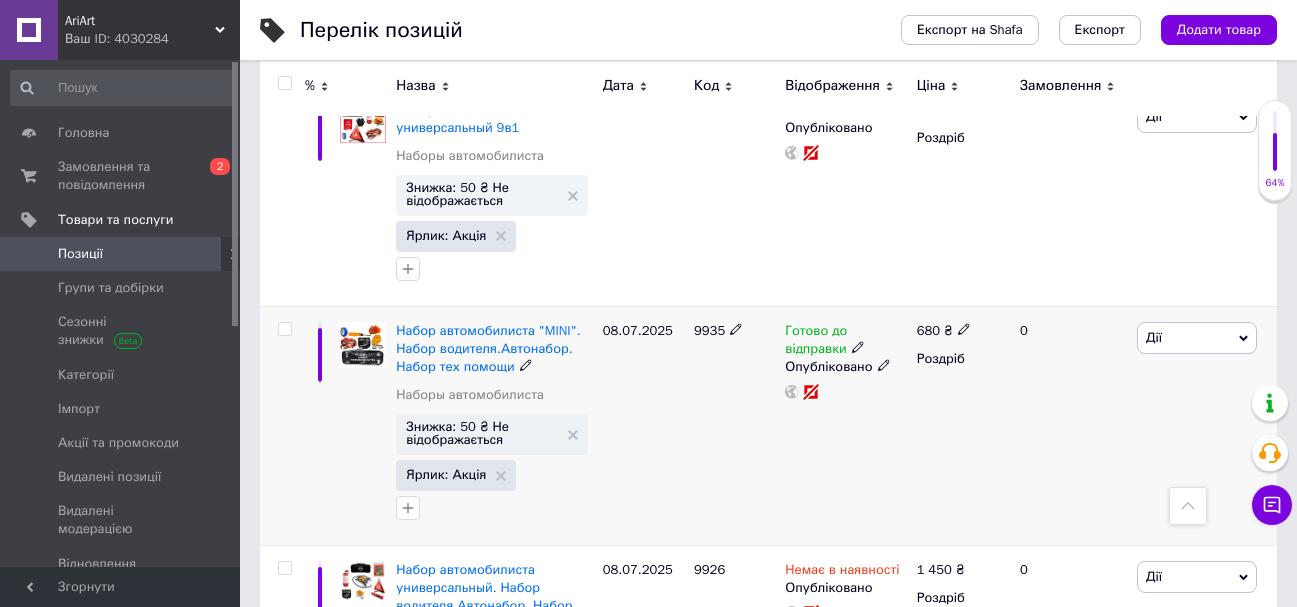scroll, scrollTop: 19100, scrollLeft: 0, axis: vertical 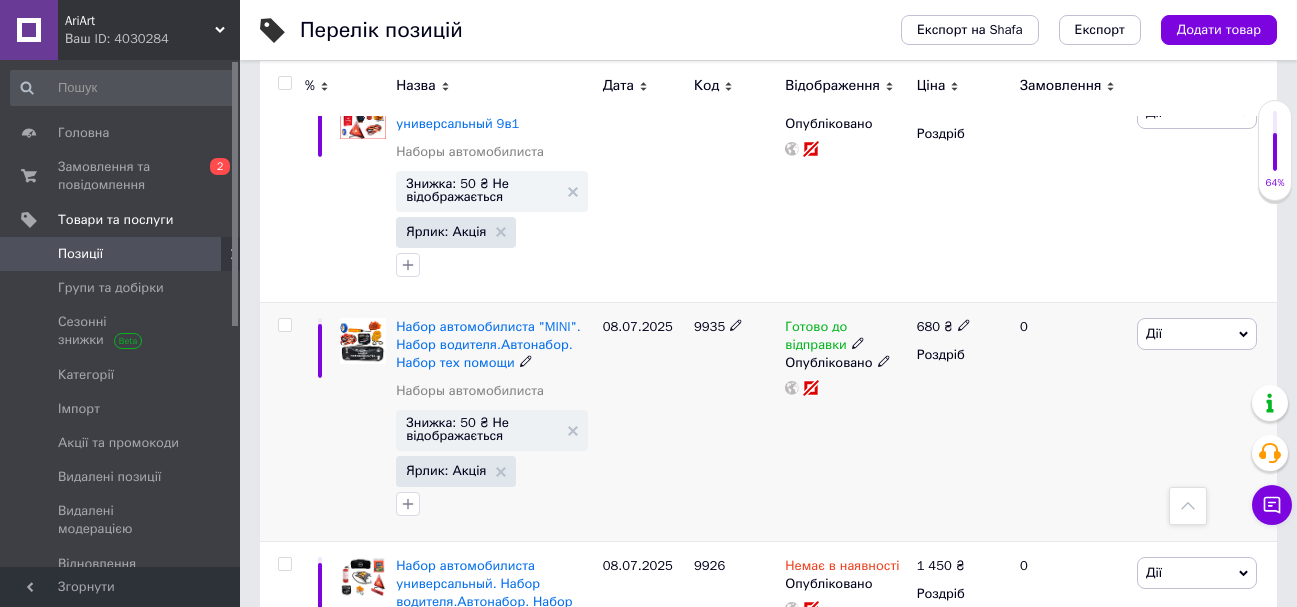 click on "9935" at bounding box center (734, 421) 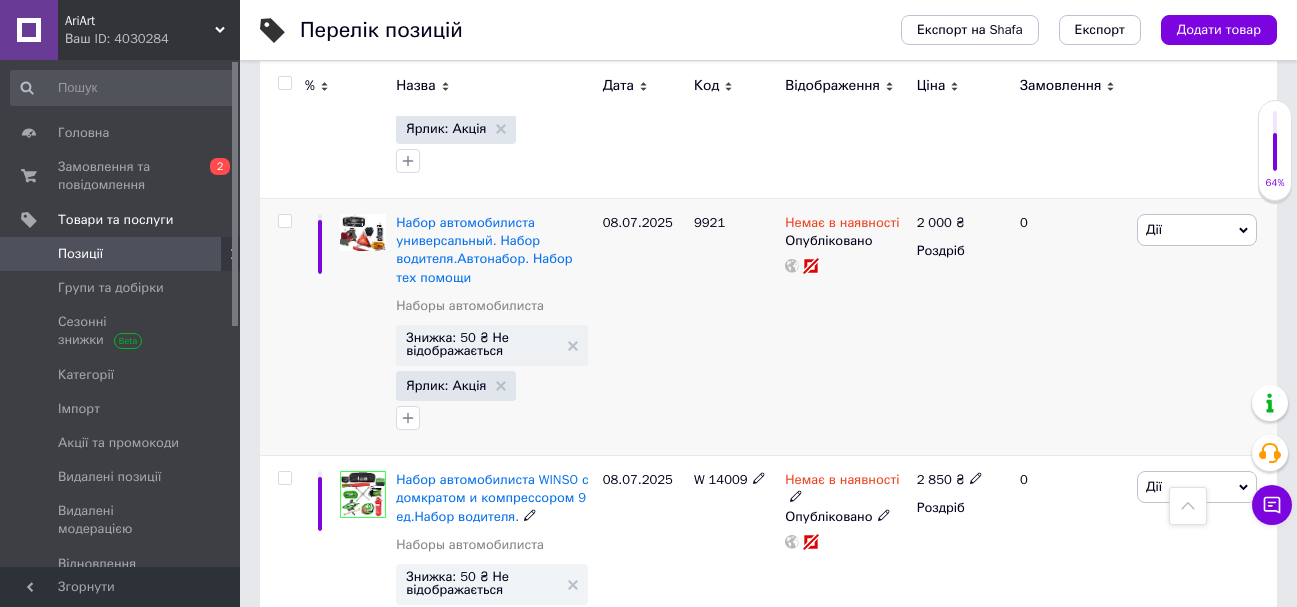 scroll, scrollTop: 19500, scrollLeft: 0, axis: vertical 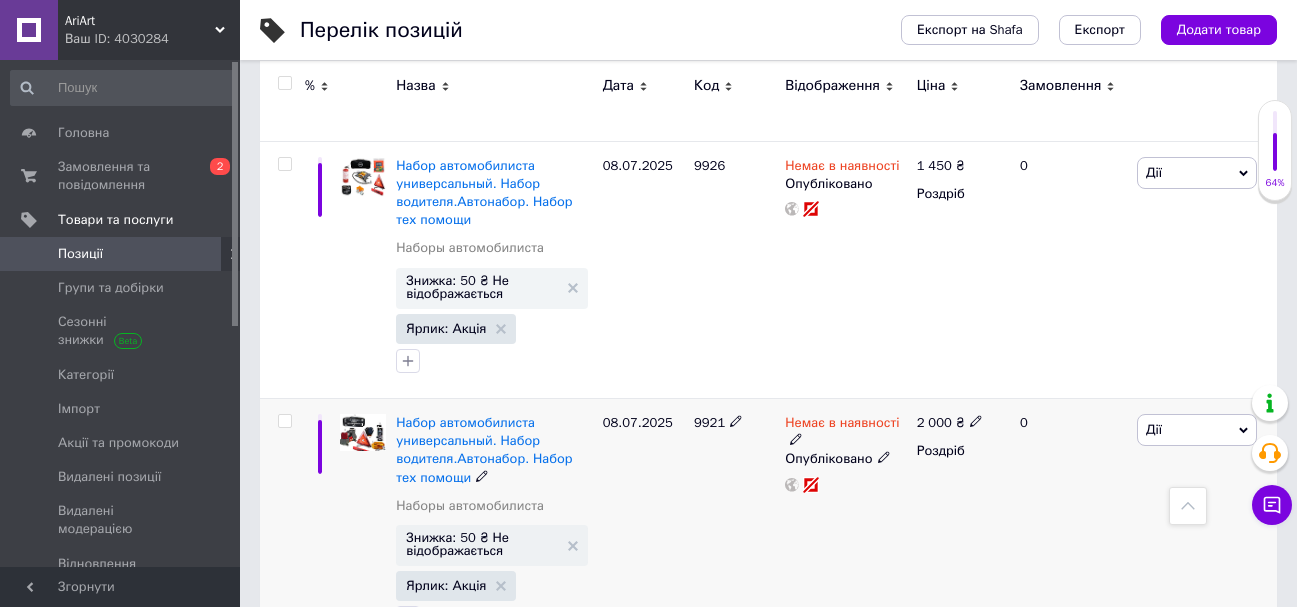 click 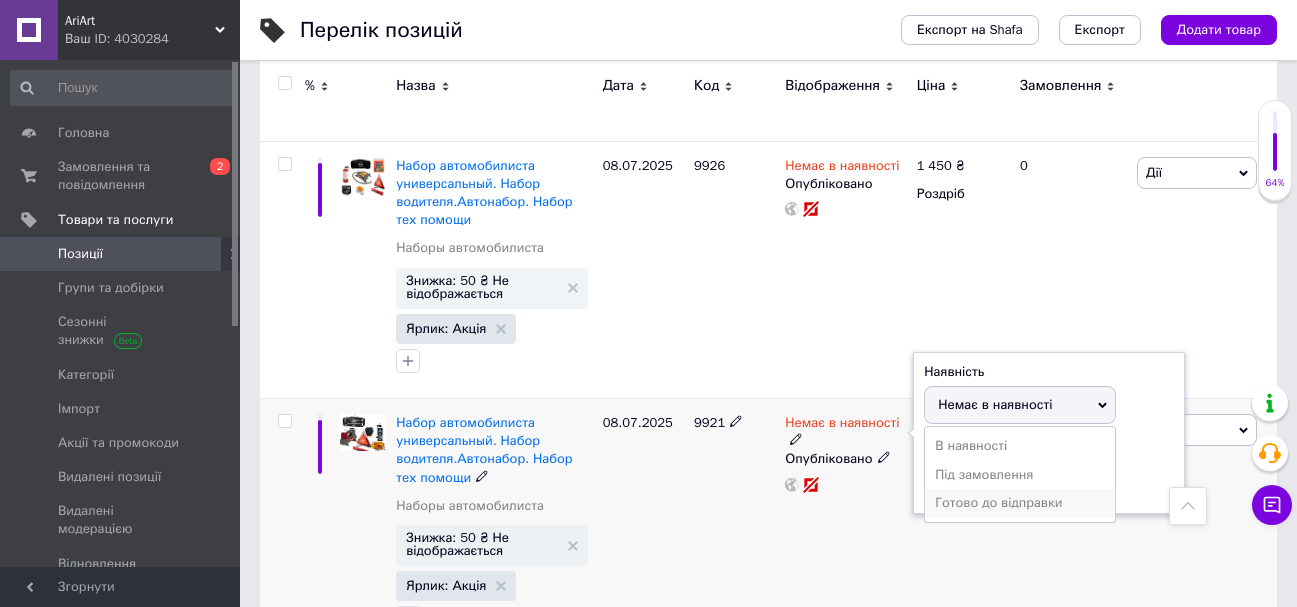 click on "Готово до відправки" at bounding box center (1020, 503) 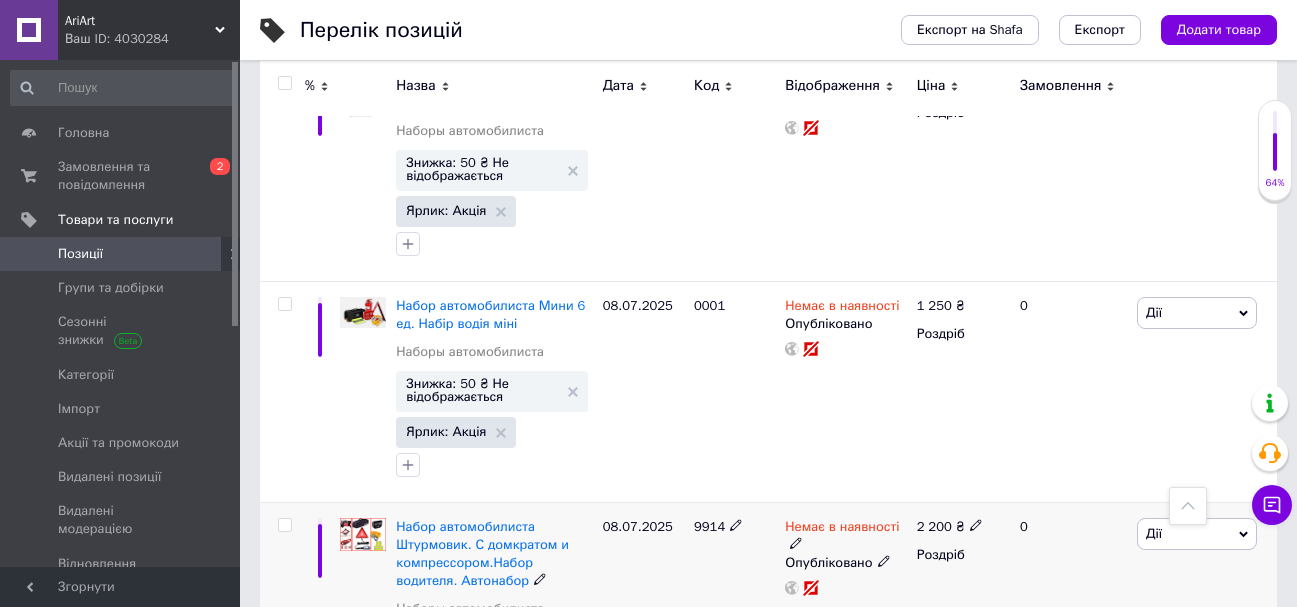 click at bounding box center [363, 630] 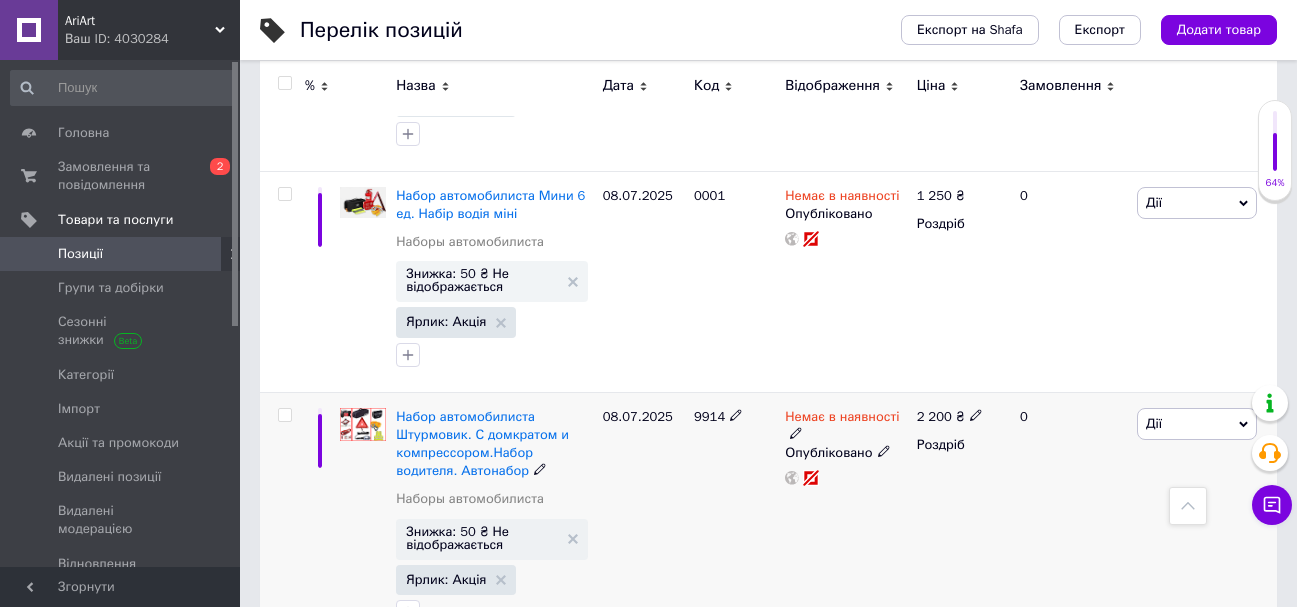 click 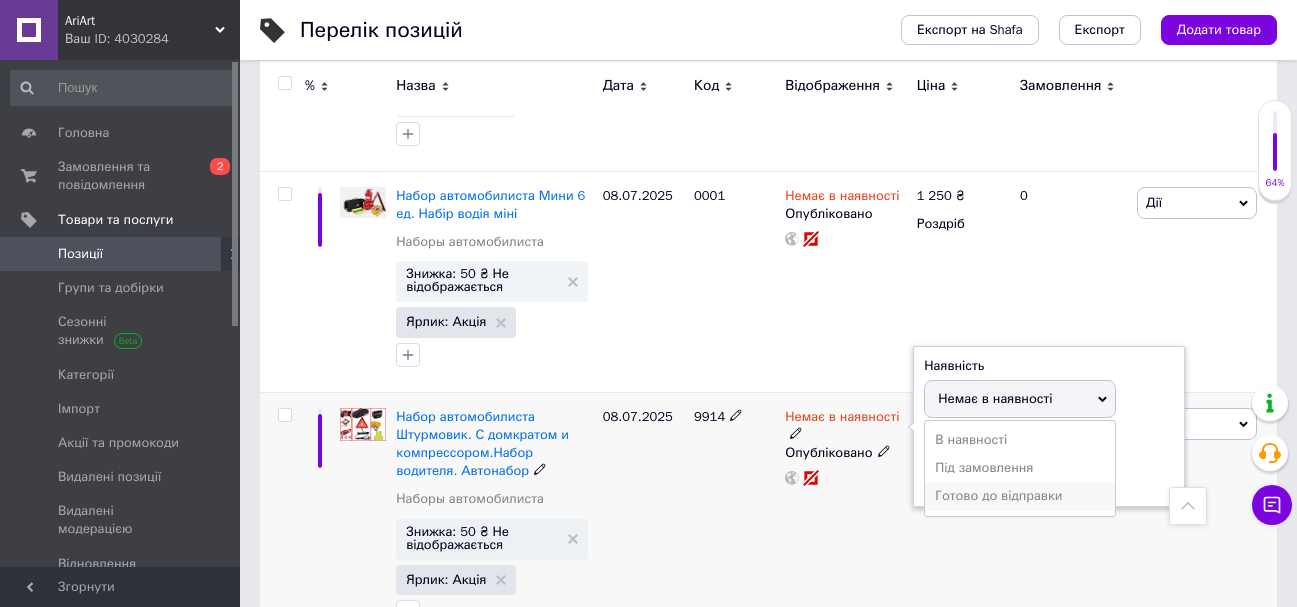 click on "Готово до відправки" at bounding box center [1020, 496] 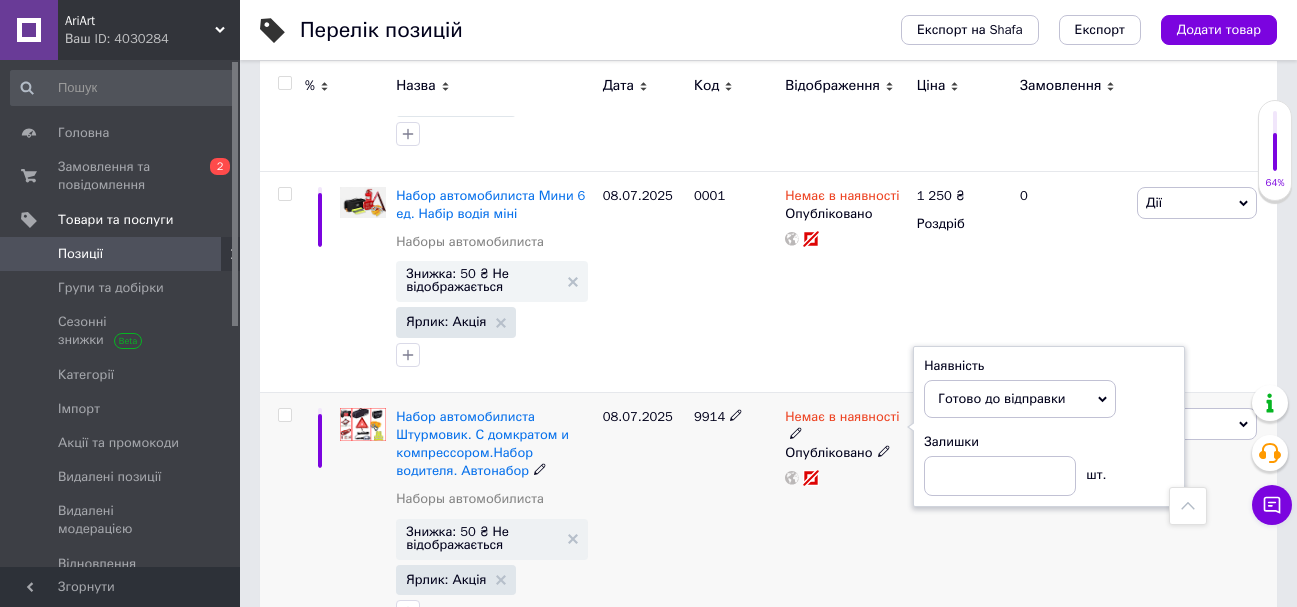 click on "9914" at bounding box center [734, 520] 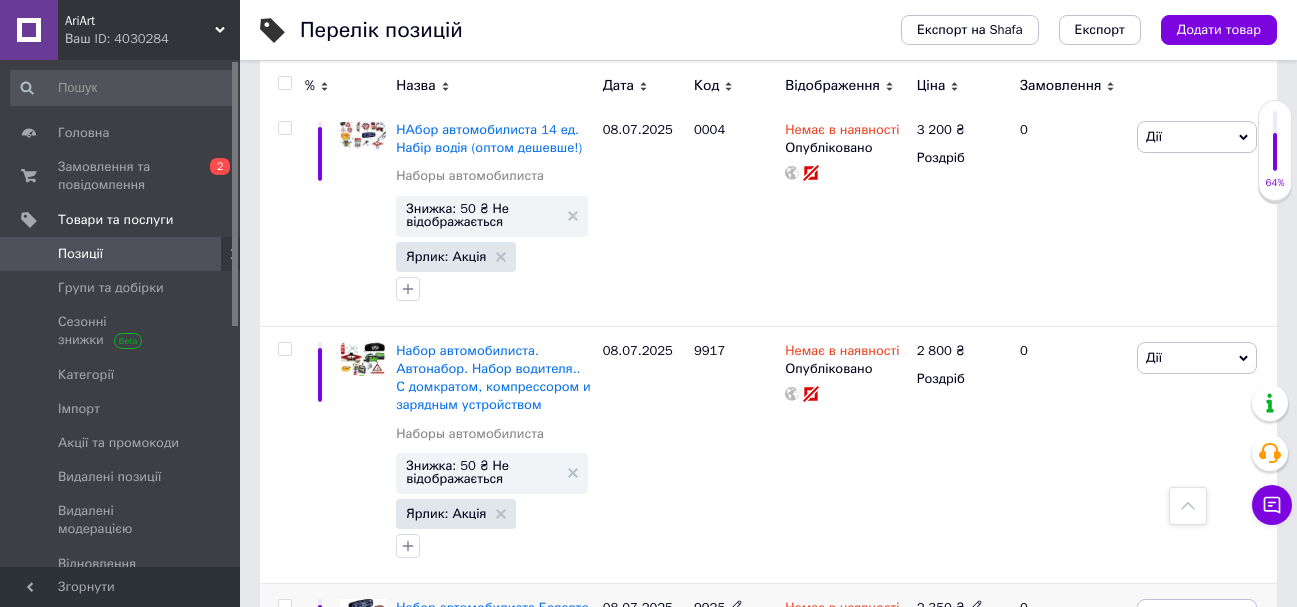 scroll, scrollTop: 23752, scrollLeft: 0, axis: vertical 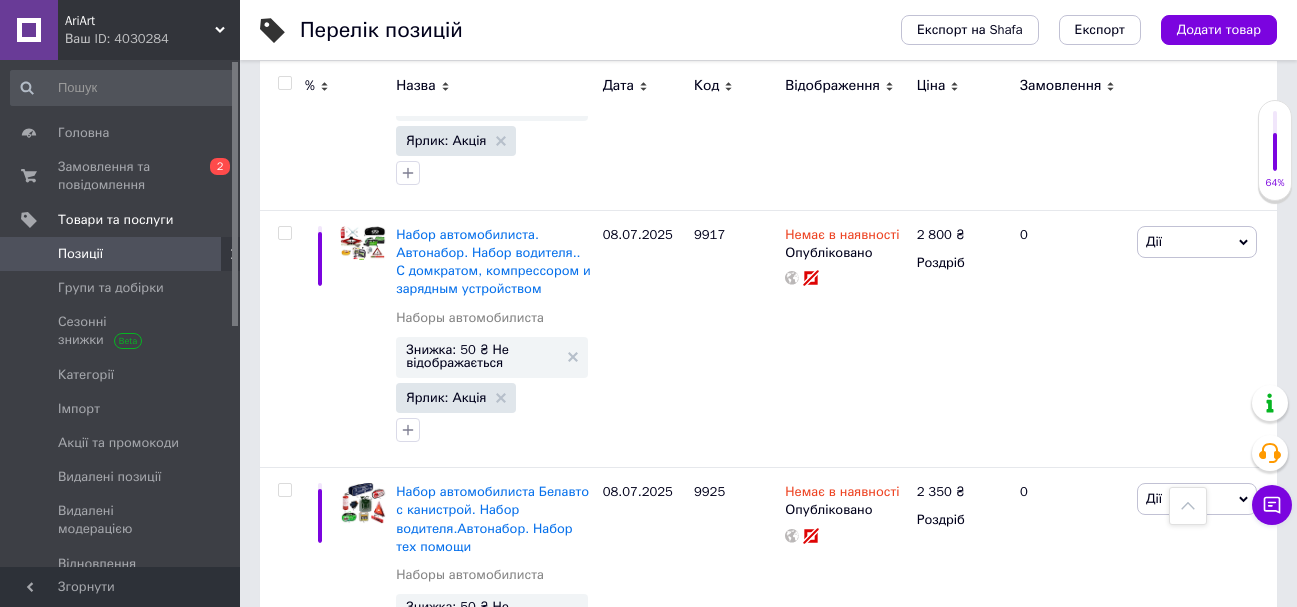click on "2" at bounding box center [327, 766] 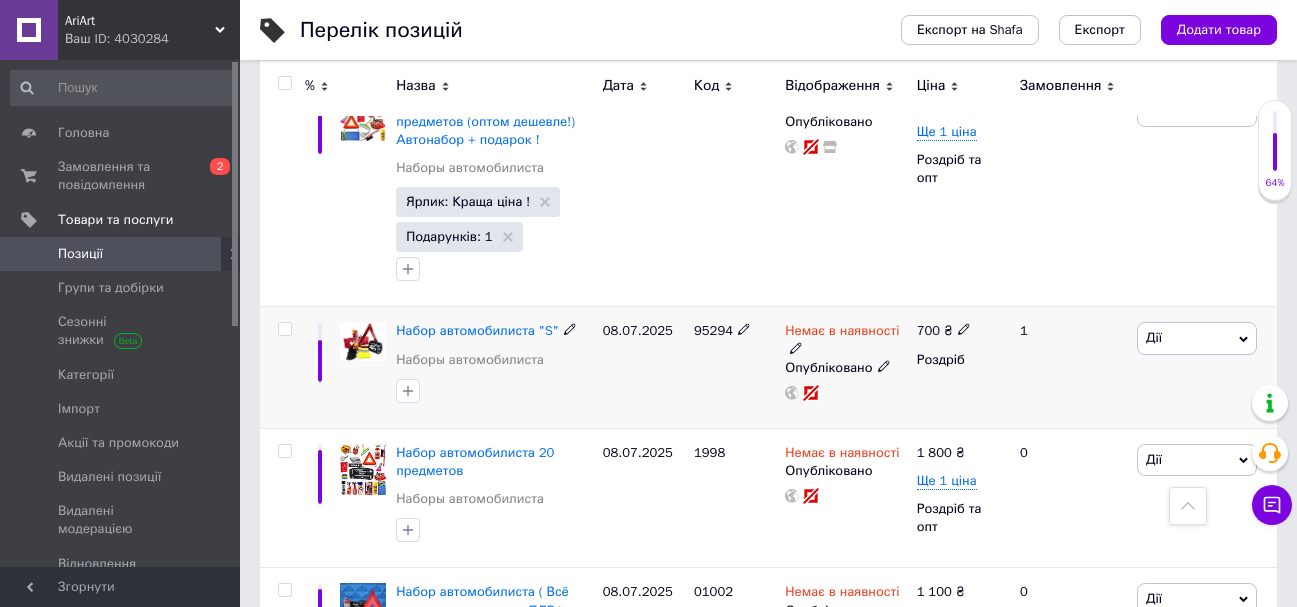 scroll, scrollTop: 4823, scrollLeft: 0, axis: vertical 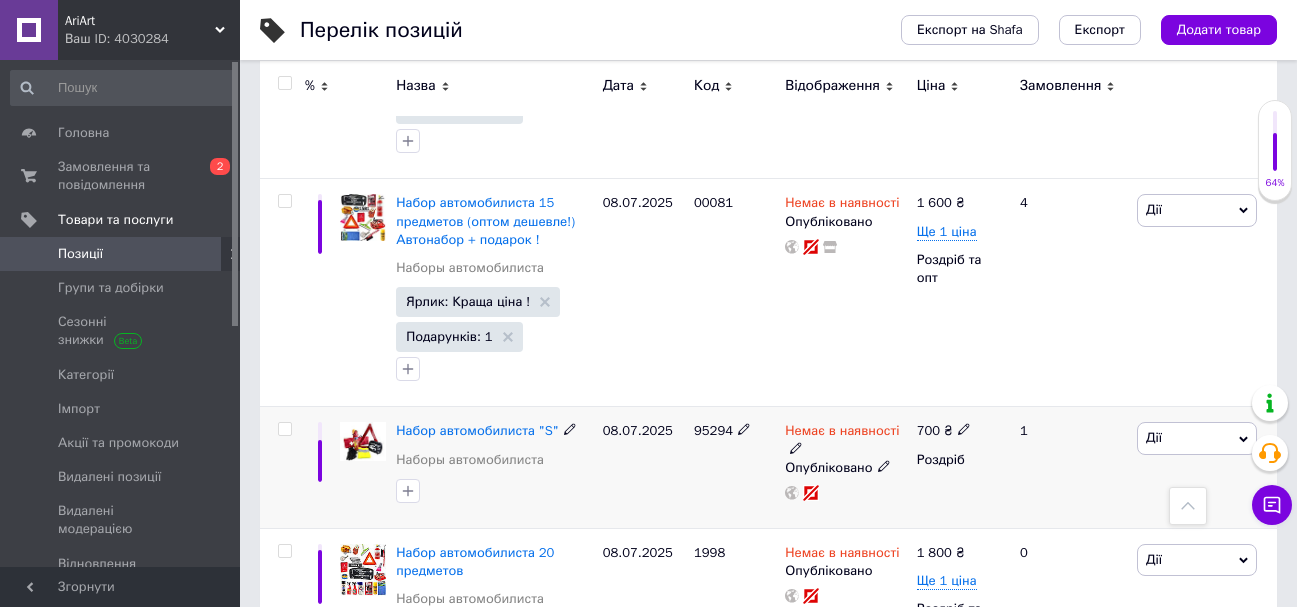 click on "95294" at bounding box center (713, 430) 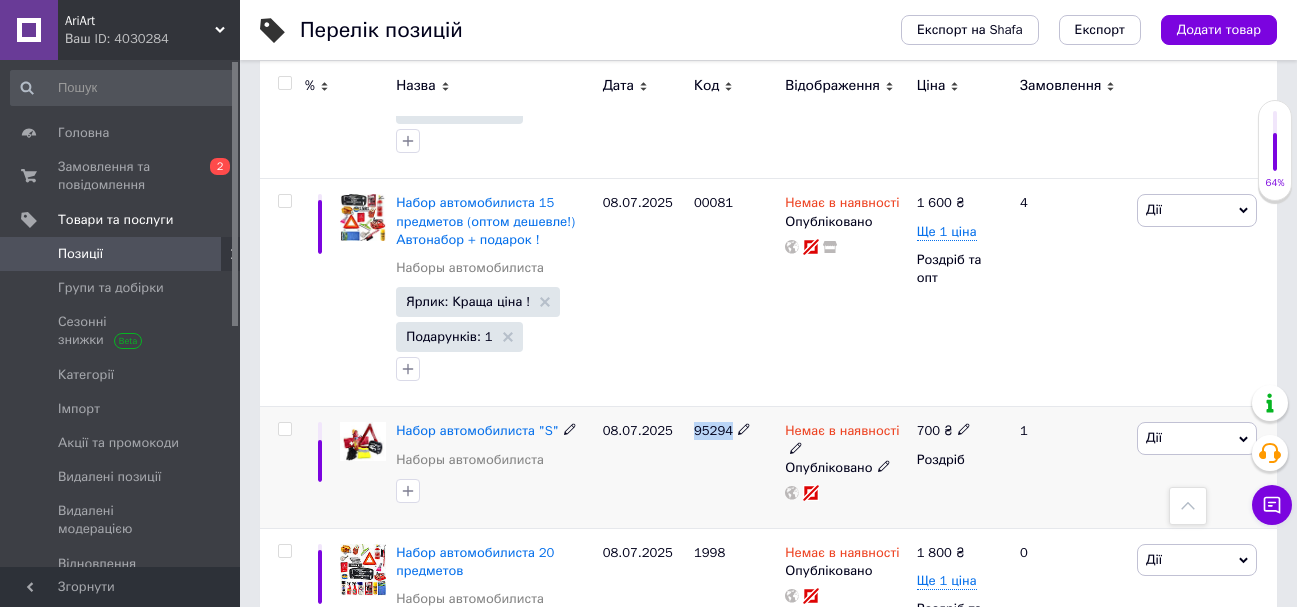 click on "95294" at bounding box center (713, 430) 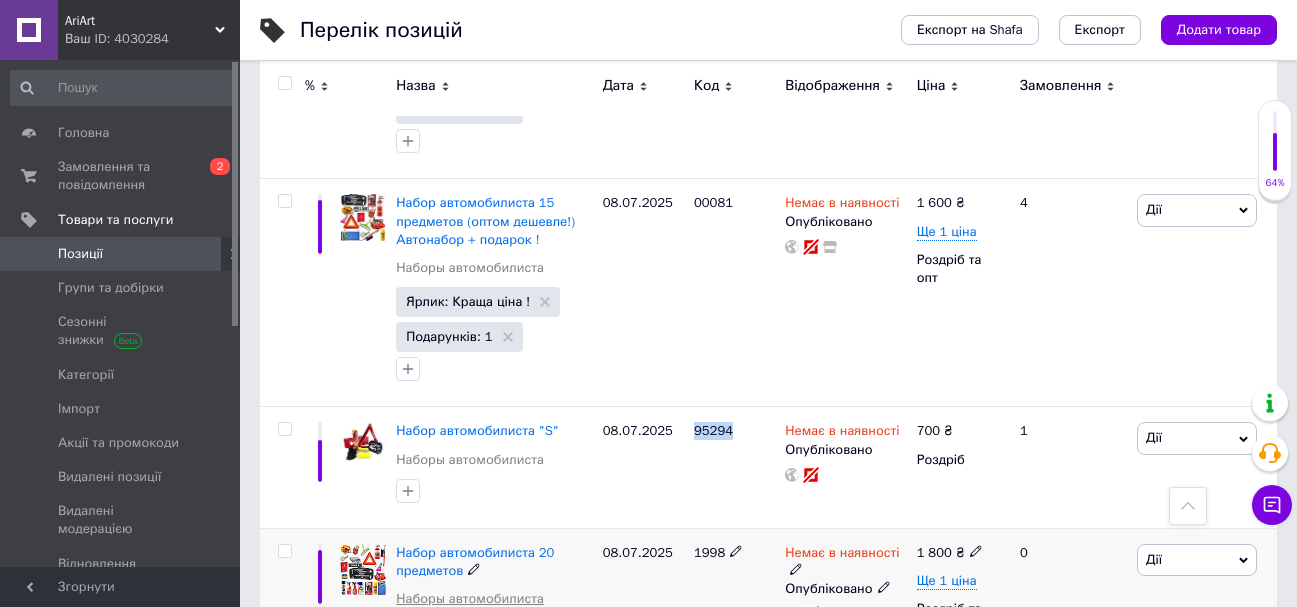 copy on "95294" 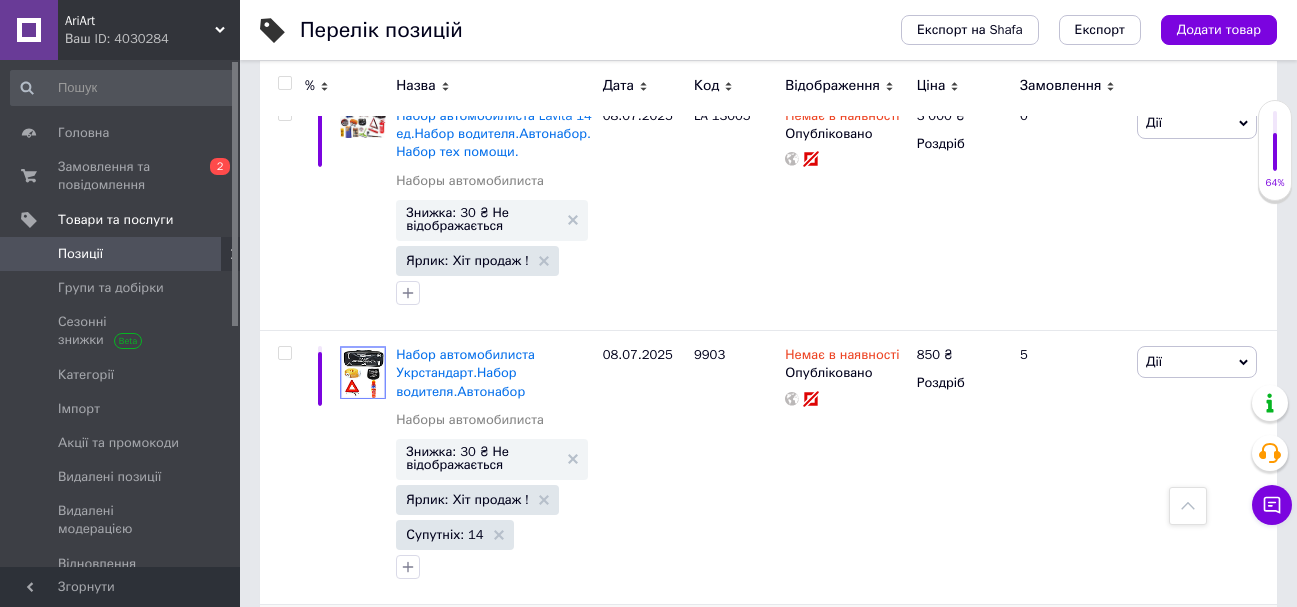 scroll, scrollTop: 3423, scrollLeft: 0, axis: vertical 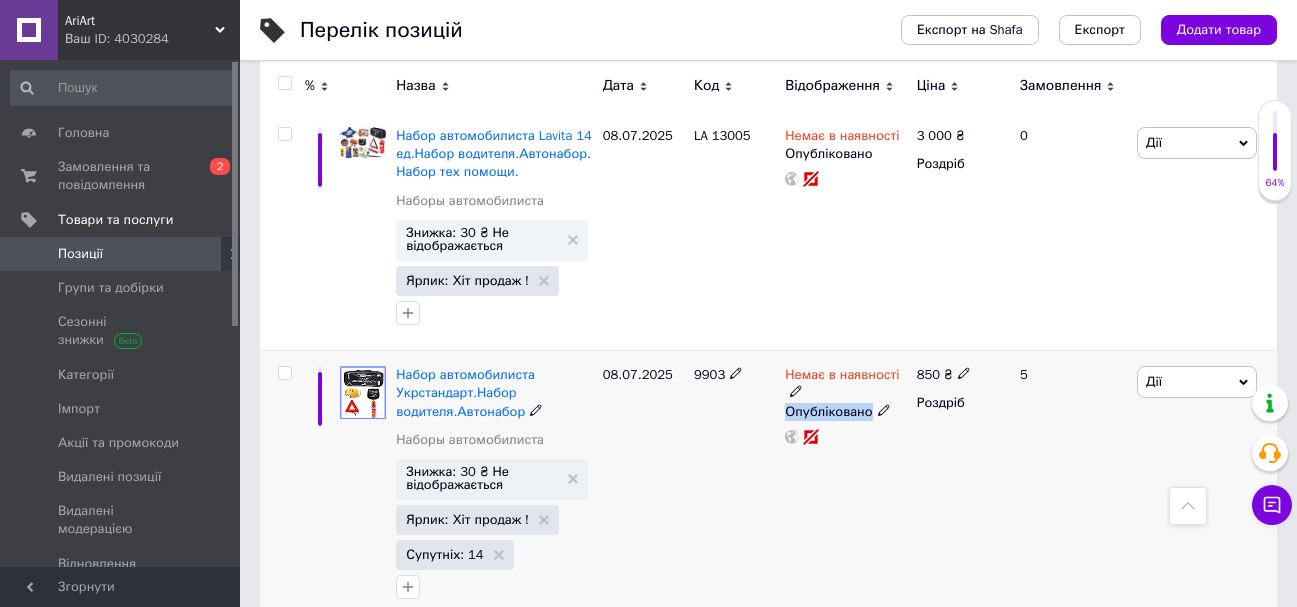 click 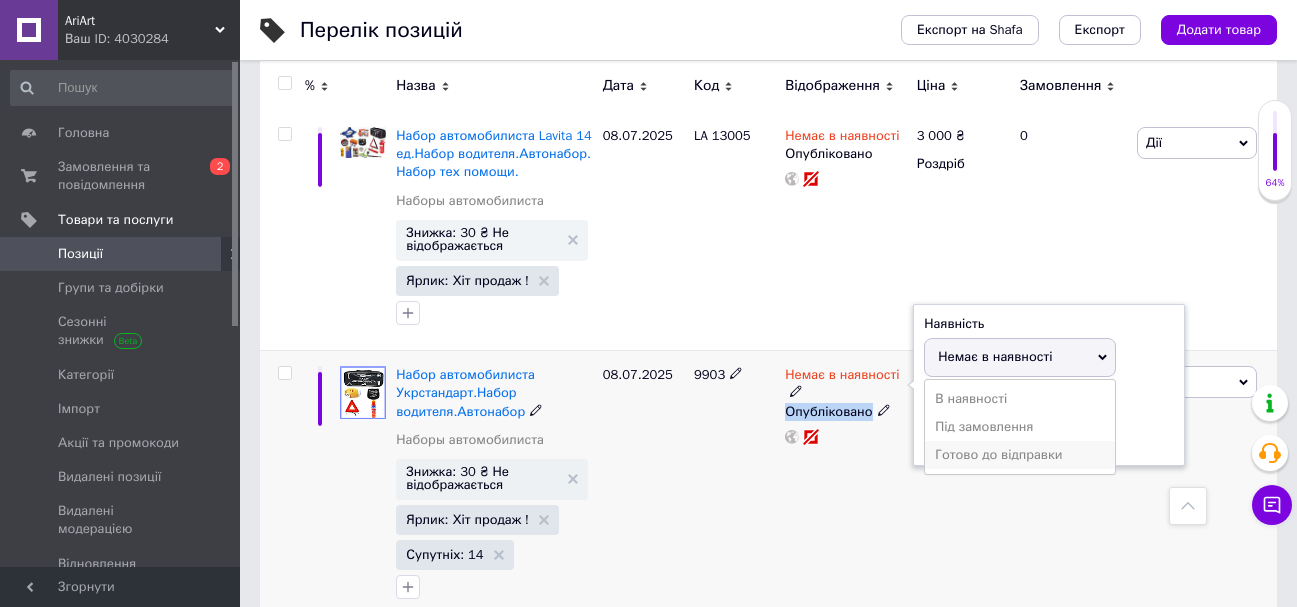 click on "Готово до відправки" at bounding box center (1020, 455) 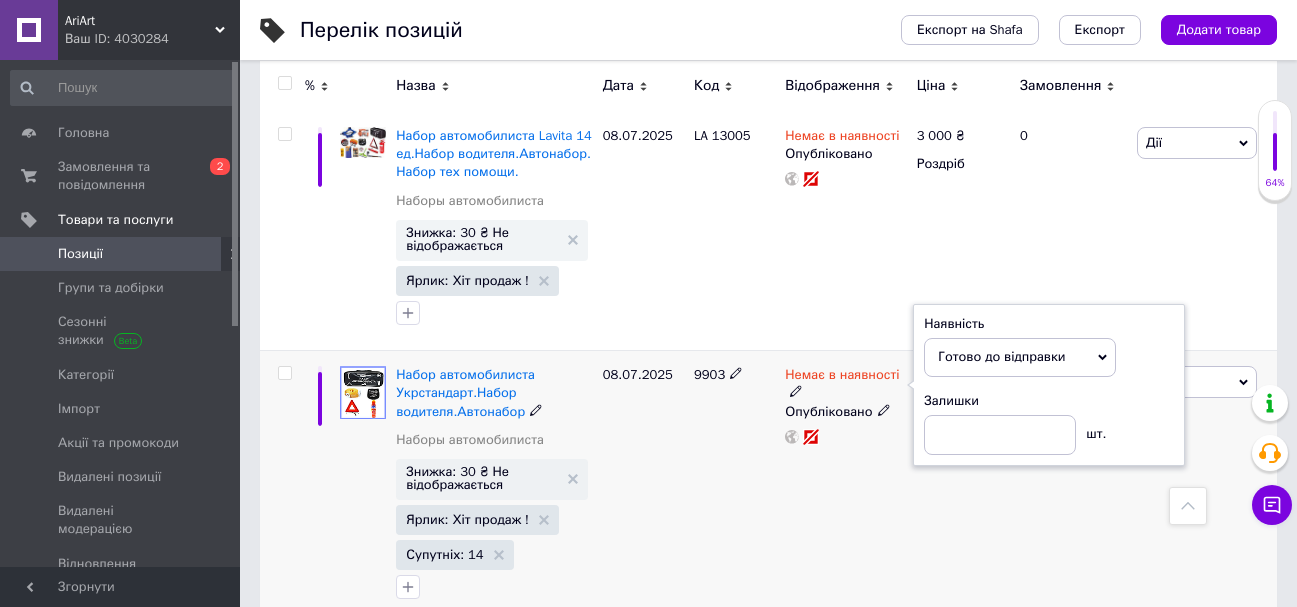 click on "9903" at bounding box center (734, 488) 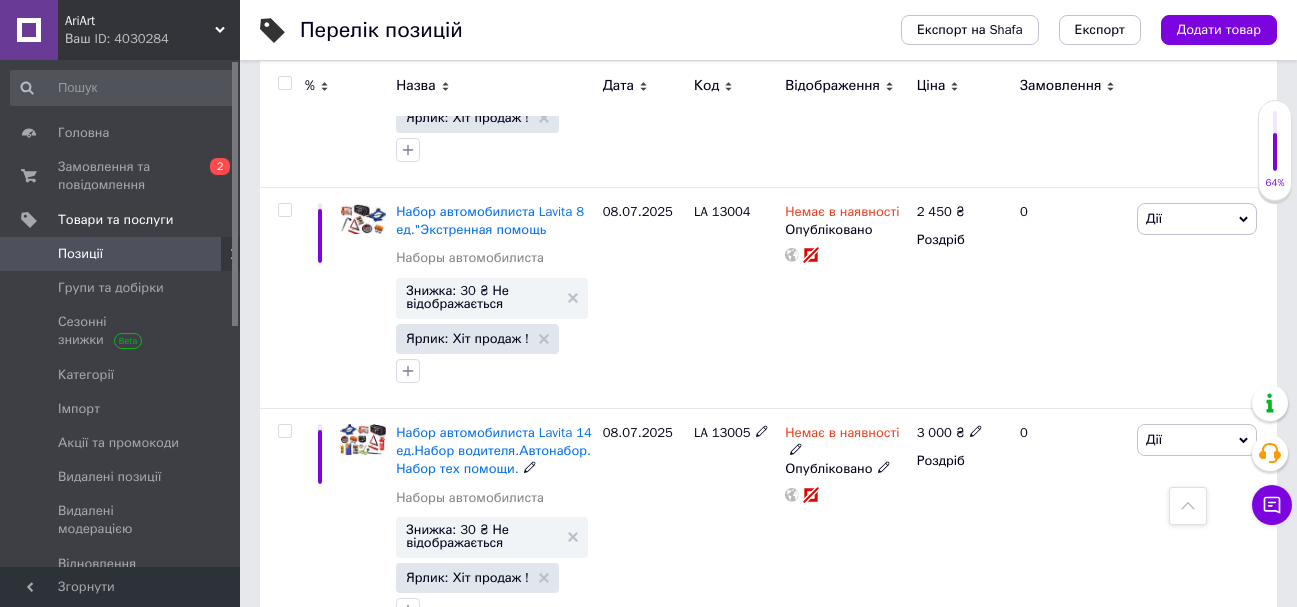 scroll, scrollTop: 3023, scrollLeft: 0, axis: vertical 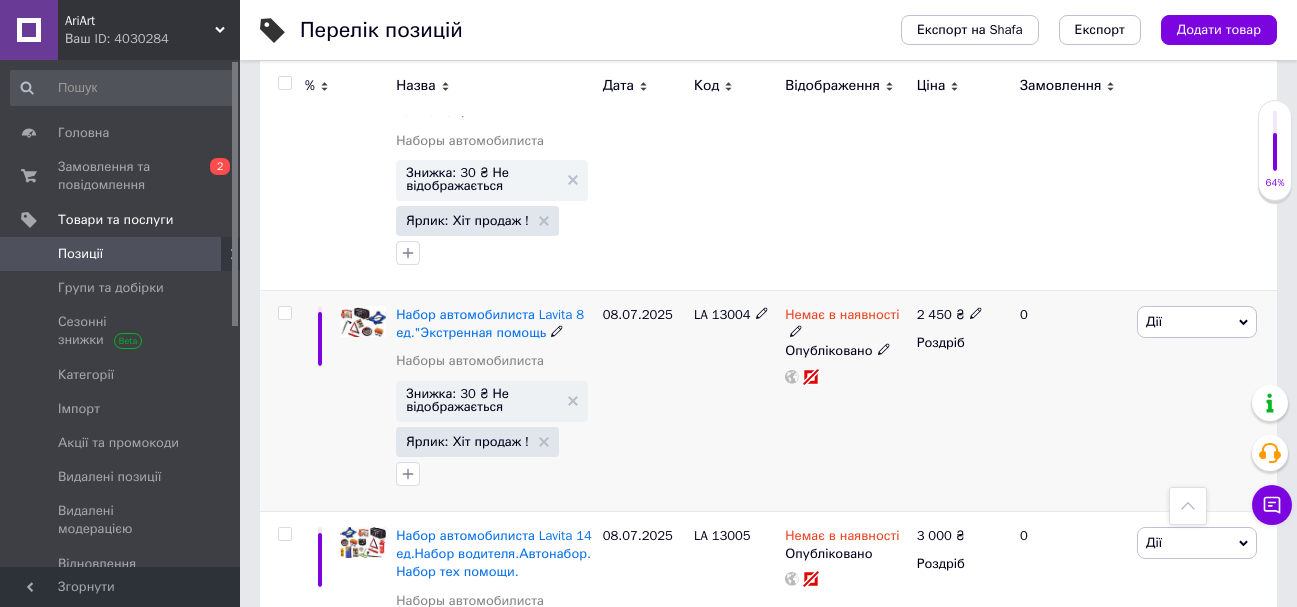 click 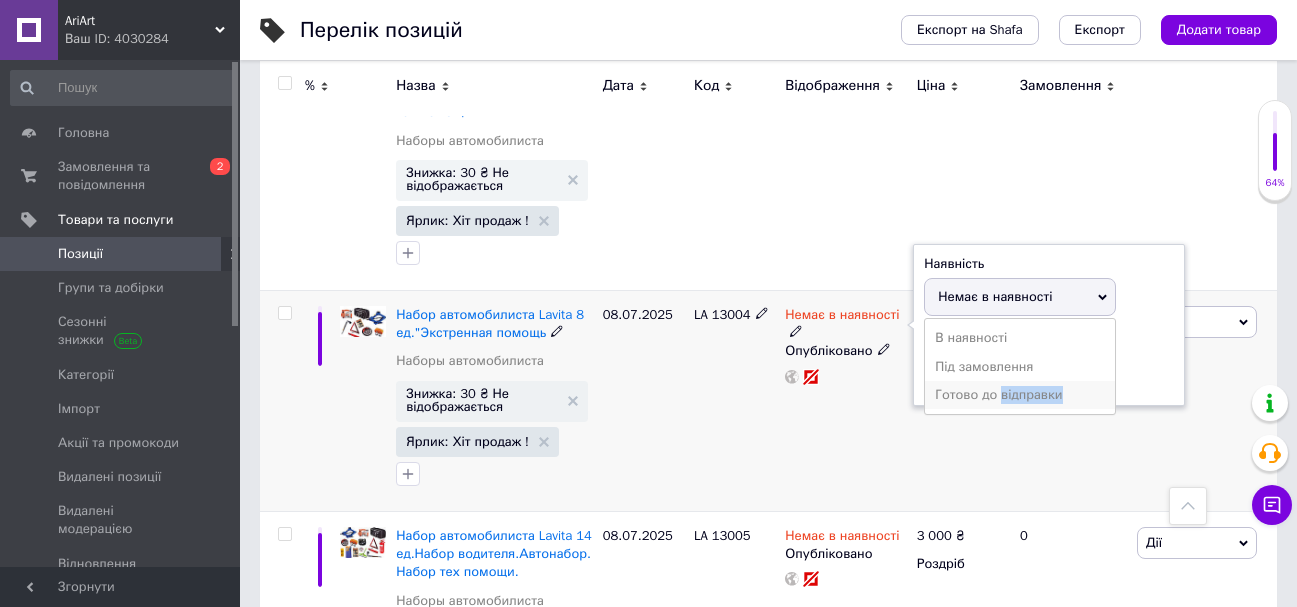 click on "Готово до відправки" at bounding box center [1020, 395] 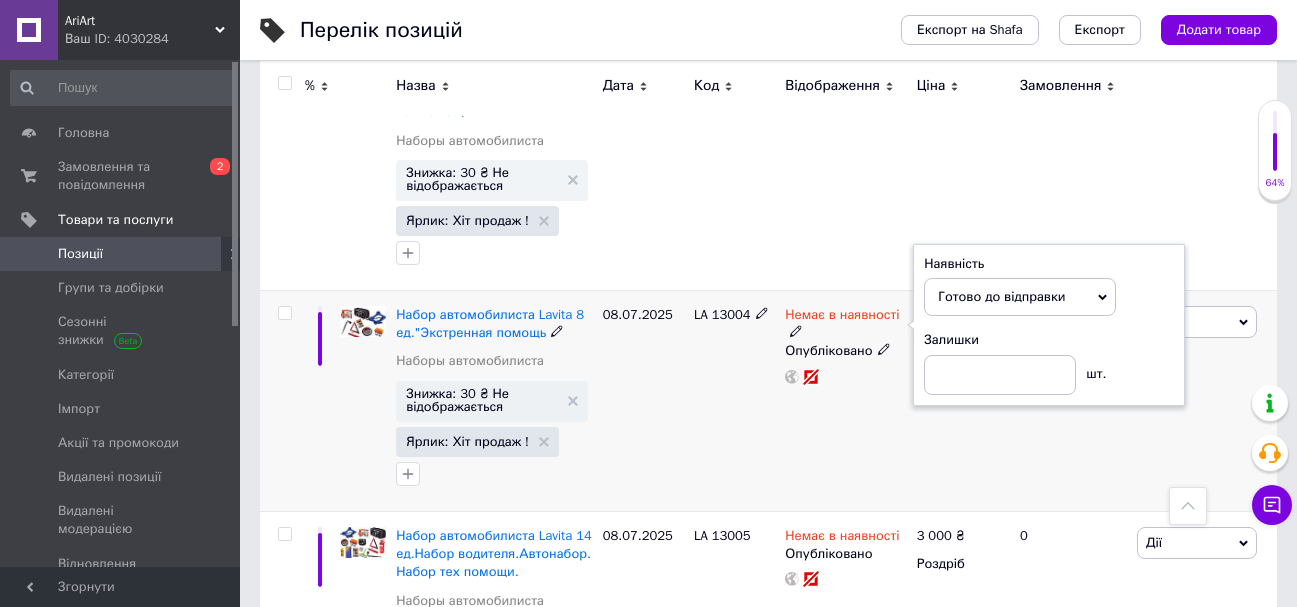 click on "LA 13004" at bounding box center [734, 401] 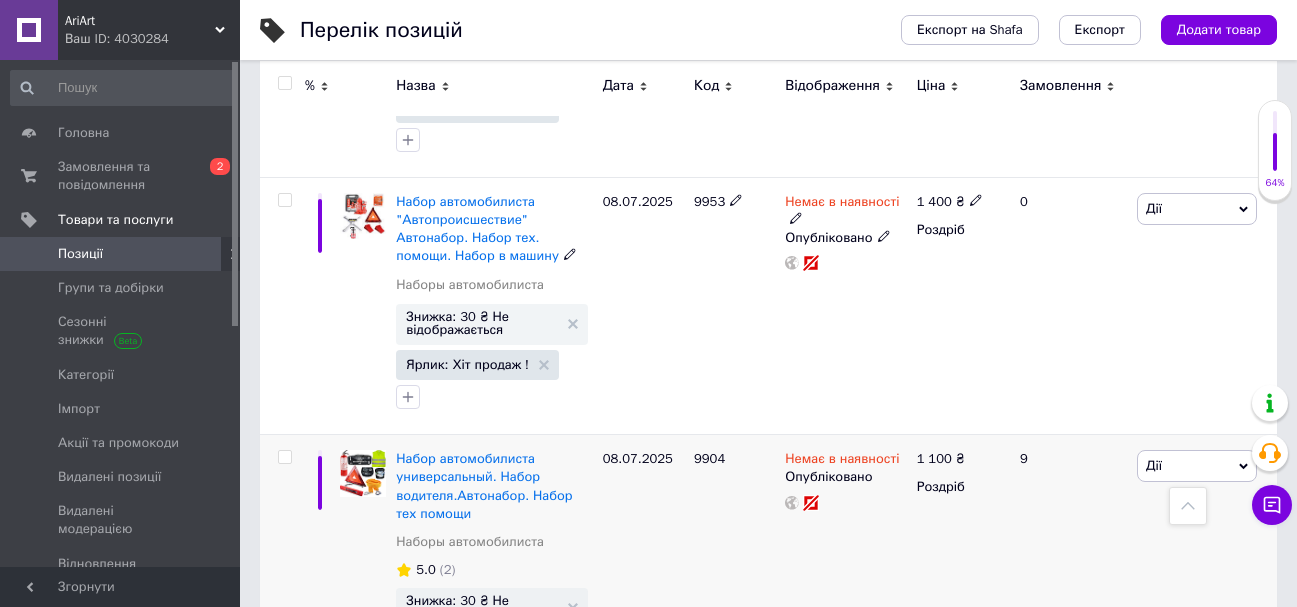 scroll, scrollTop: 1723, scrollLeft: 0, axis: vertical 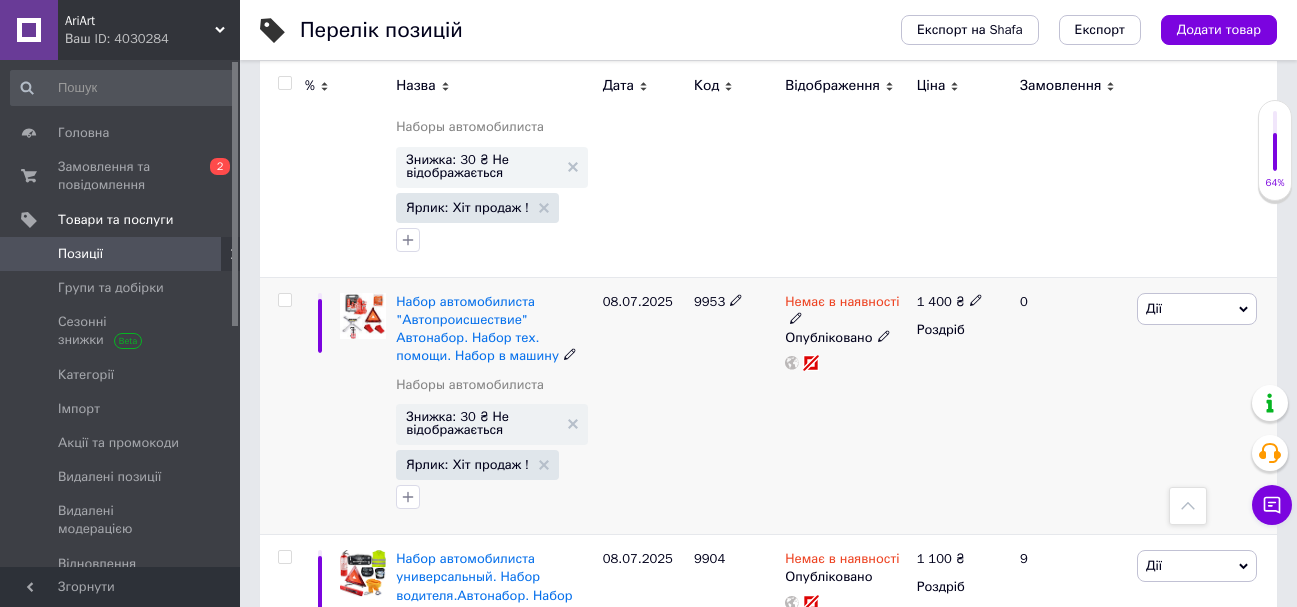click 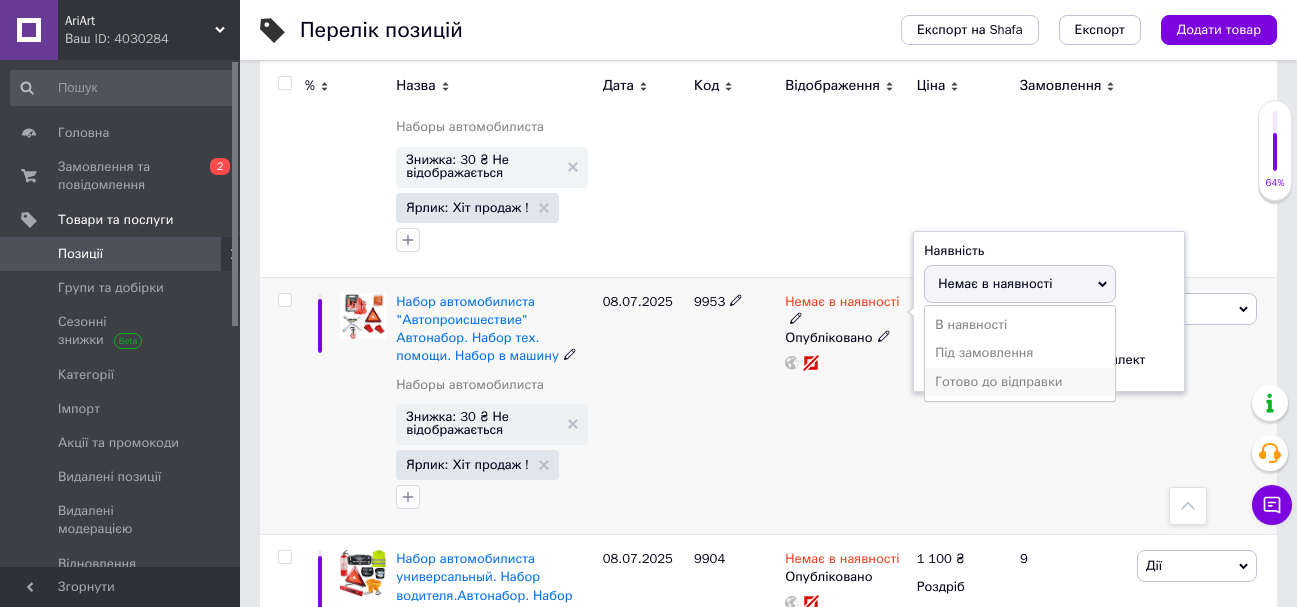 click on "Готово до відправки" at bounding box center [1020, 382] 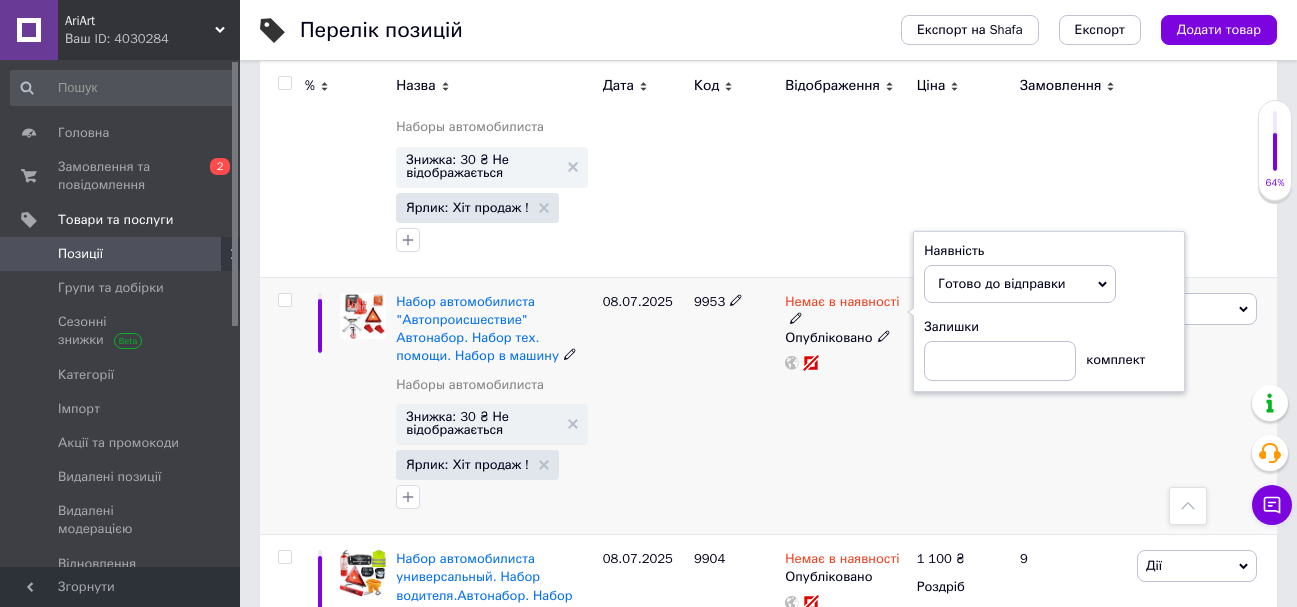 click on "9953" at bounding box center (734, 405) 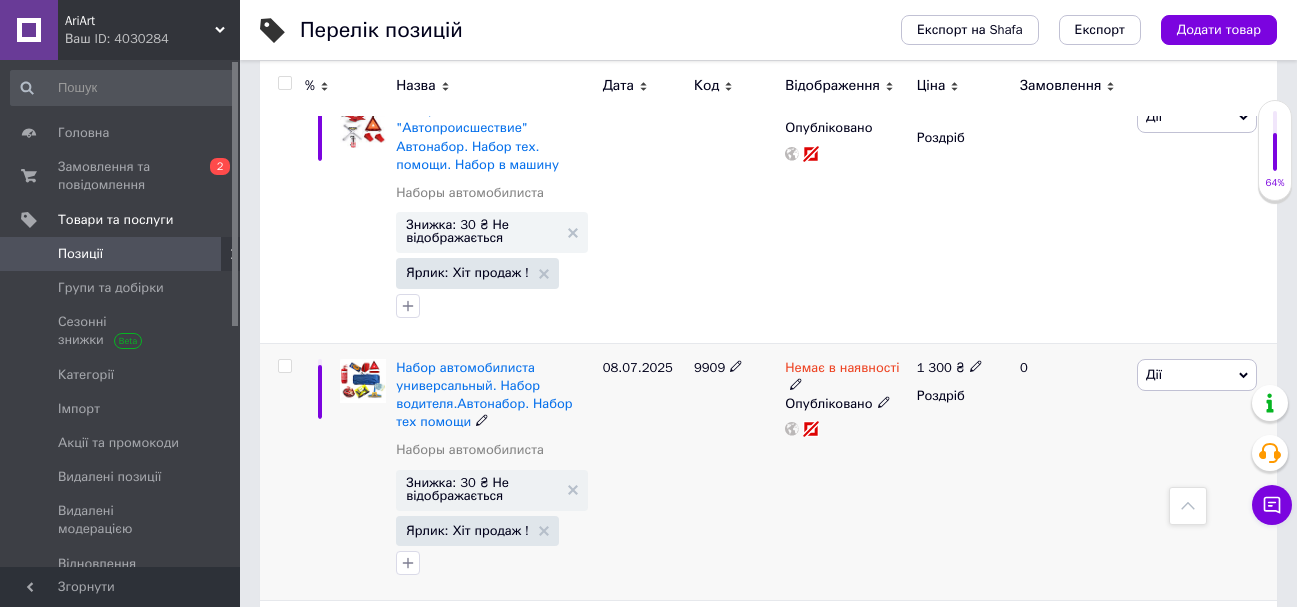 scroll, scrollTop: 1123, scrollLeft: 0, axis: vertical 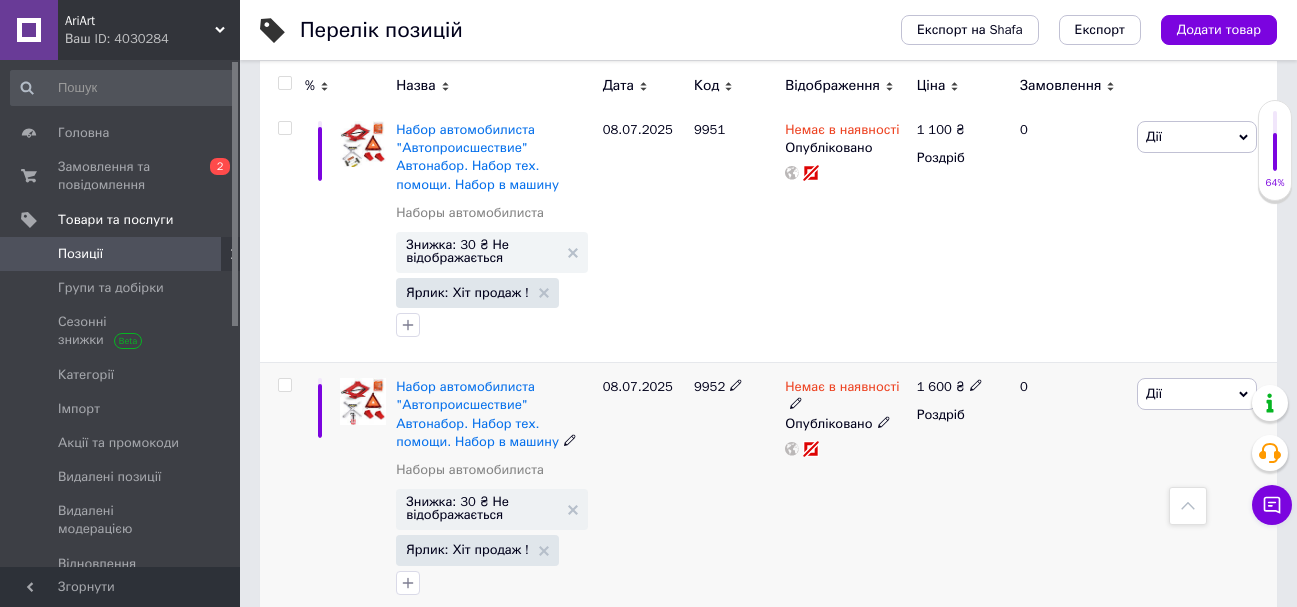 click 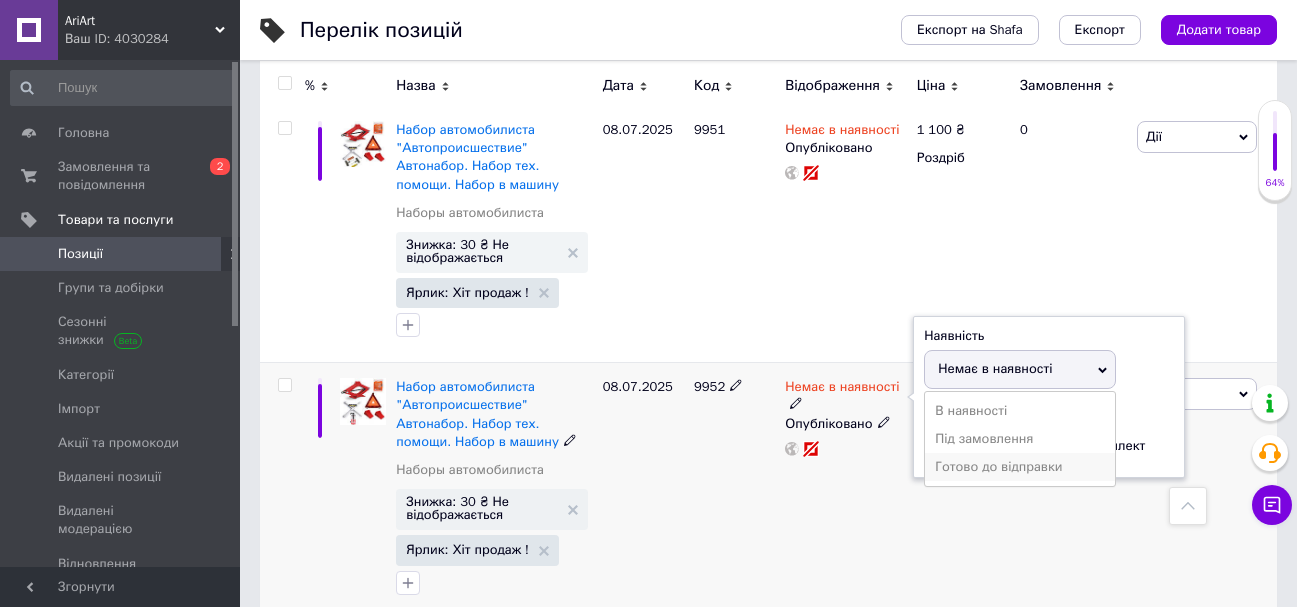 click on "Готово до відправки" at bounding box center (1020, 467) 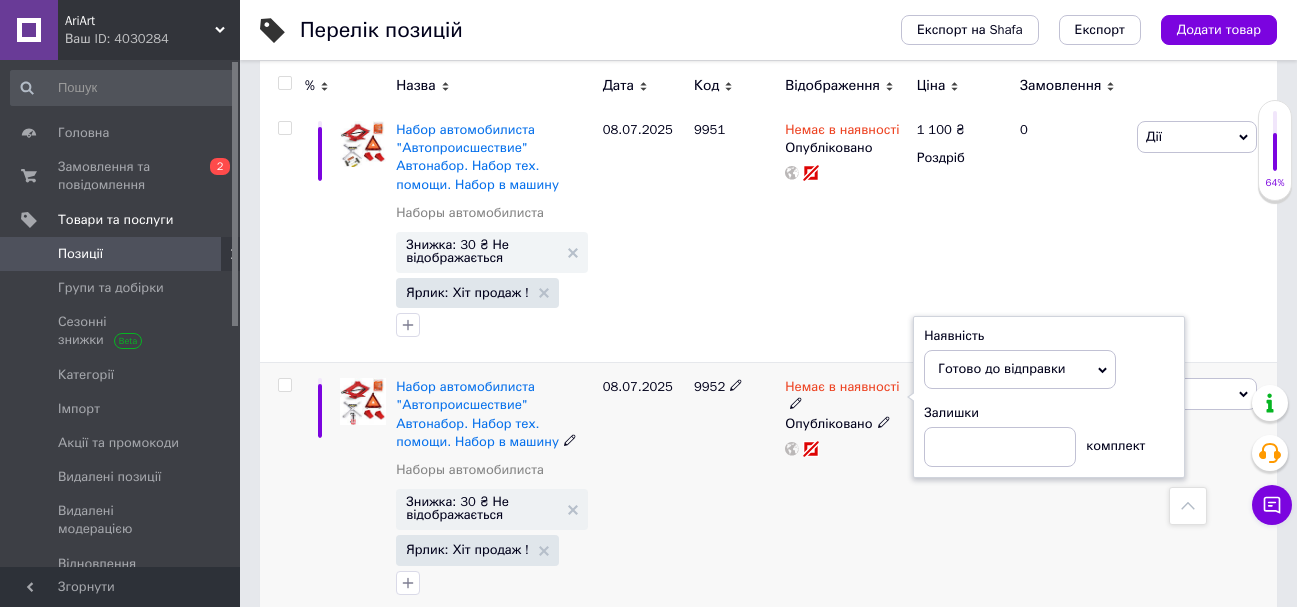 click on "9952" at bounding box center (734, 491) 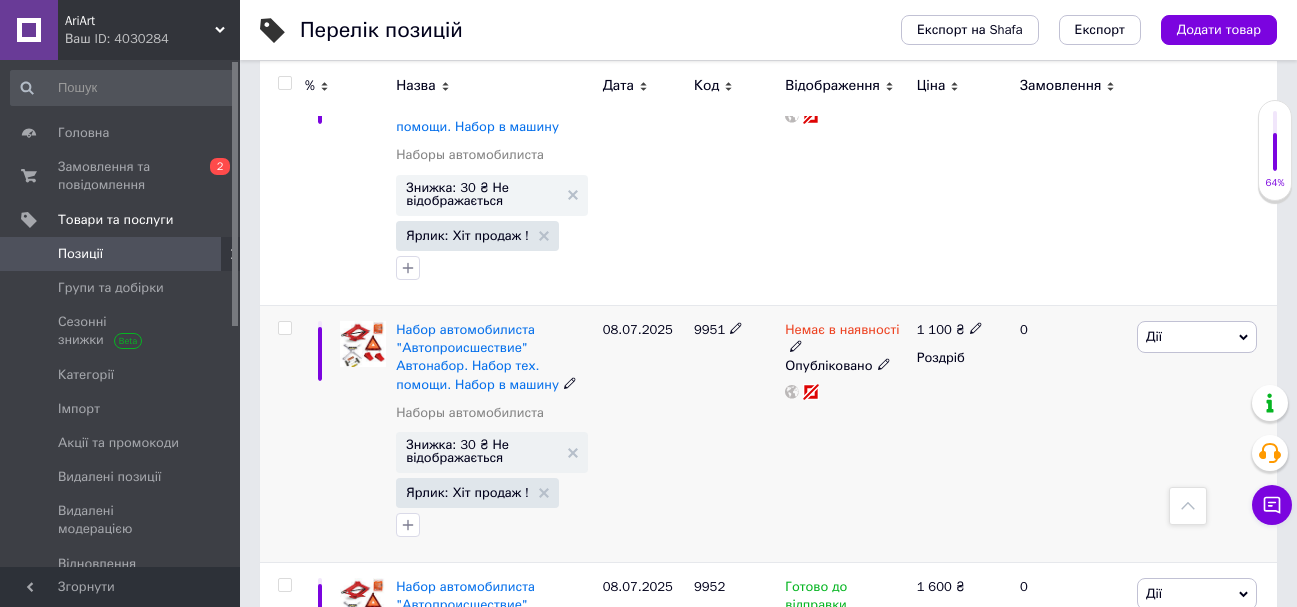 click 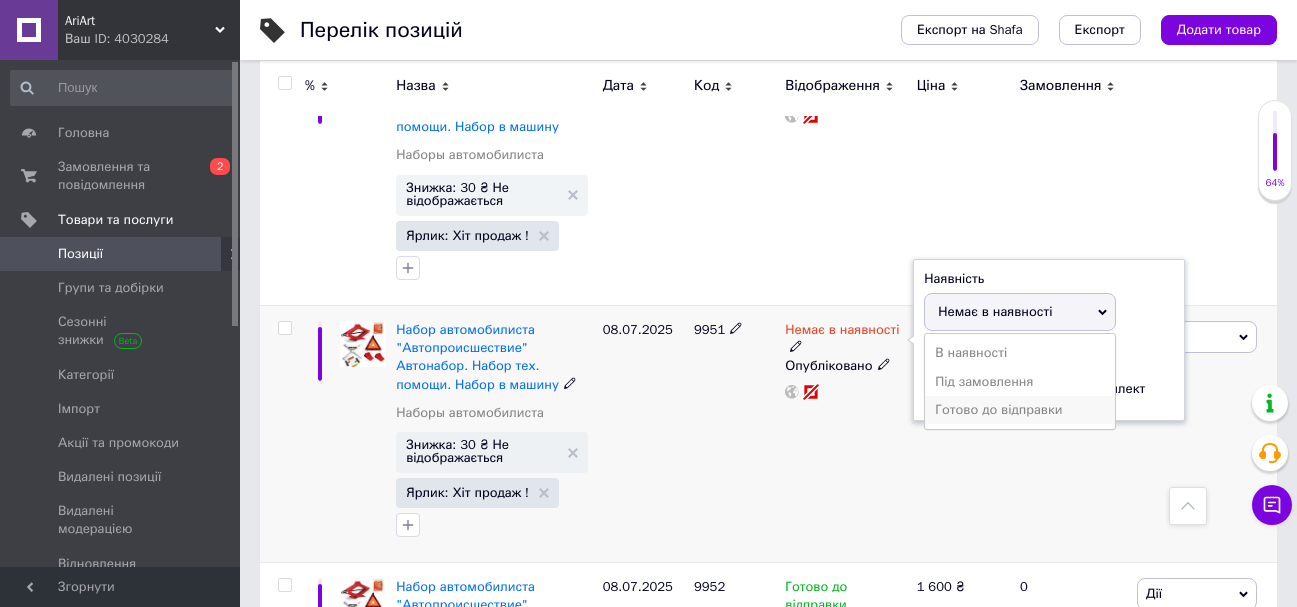 click on "Готово до відправки" at bounding box center (1020, 410) 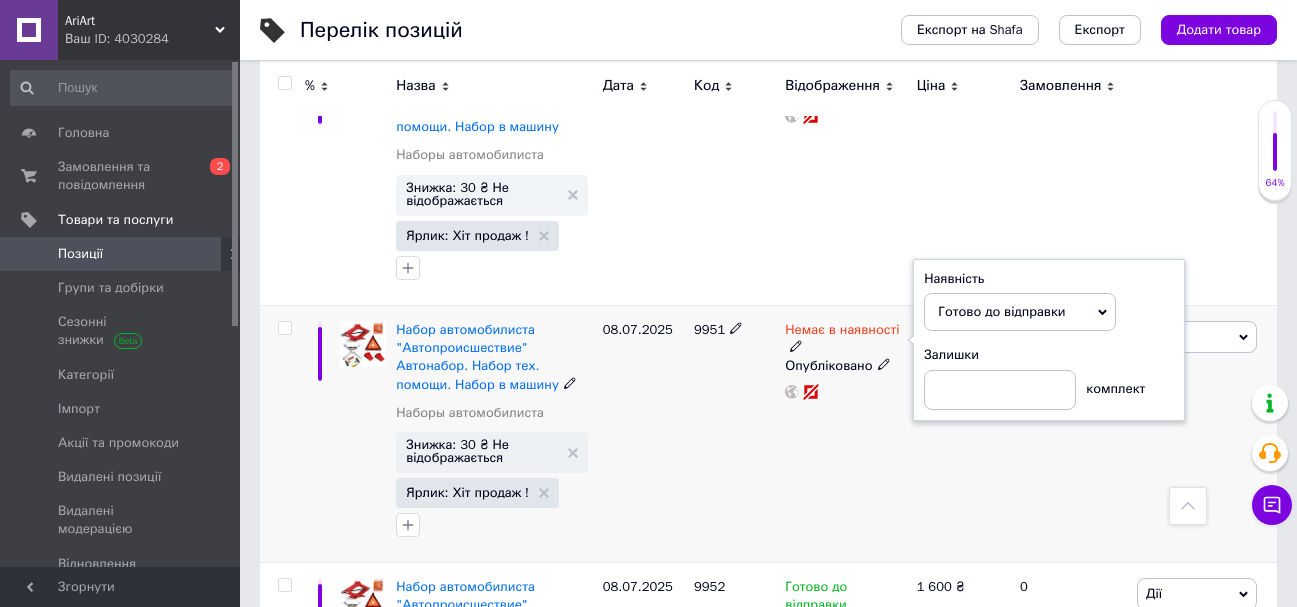 click on "9951" at bounding box center (734, 433) 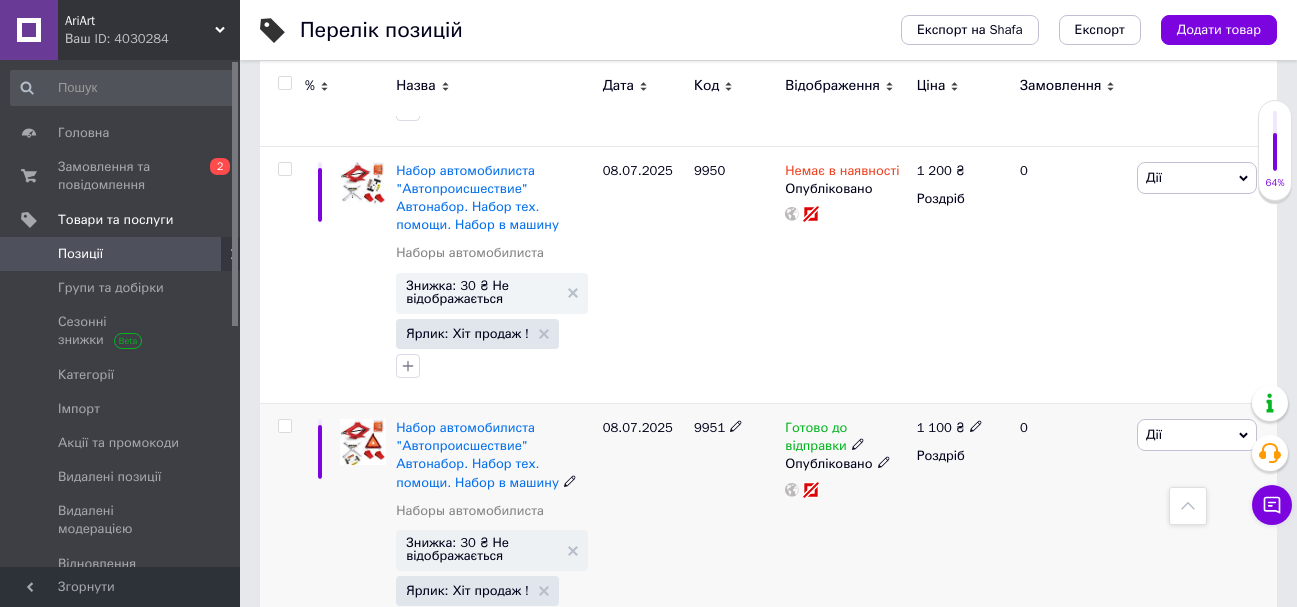 scroll, scrollTop: 723, scrollLeft: 0, axis: vertical 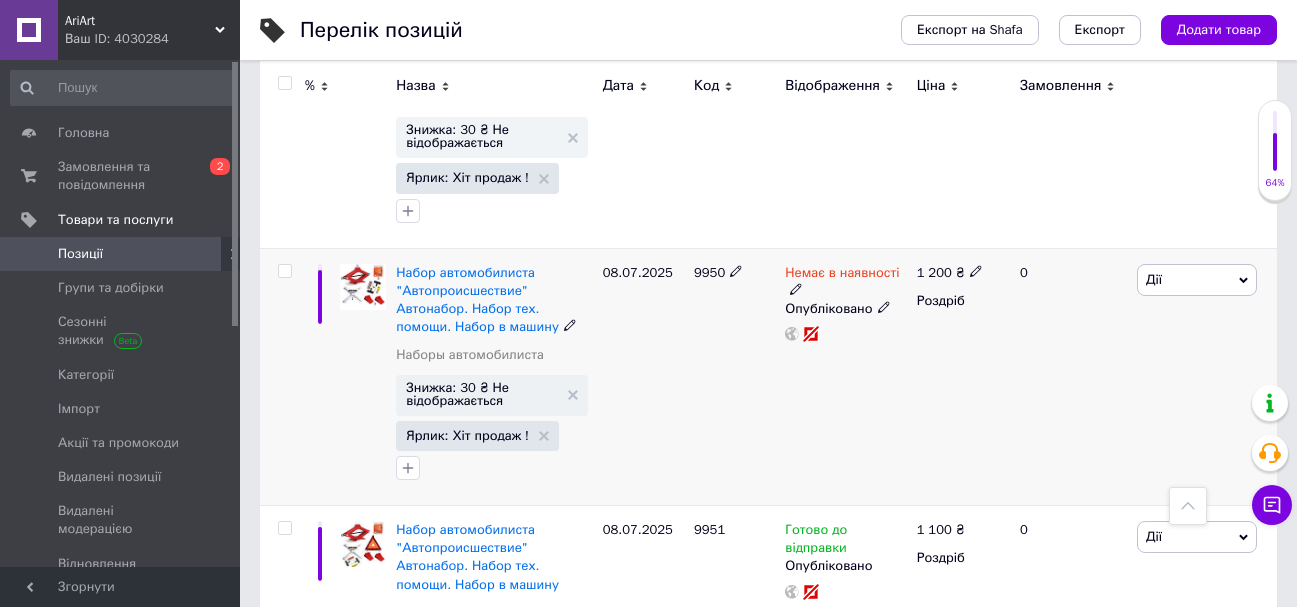 click on "Немає в наявності" at bounding box center [845, 282] 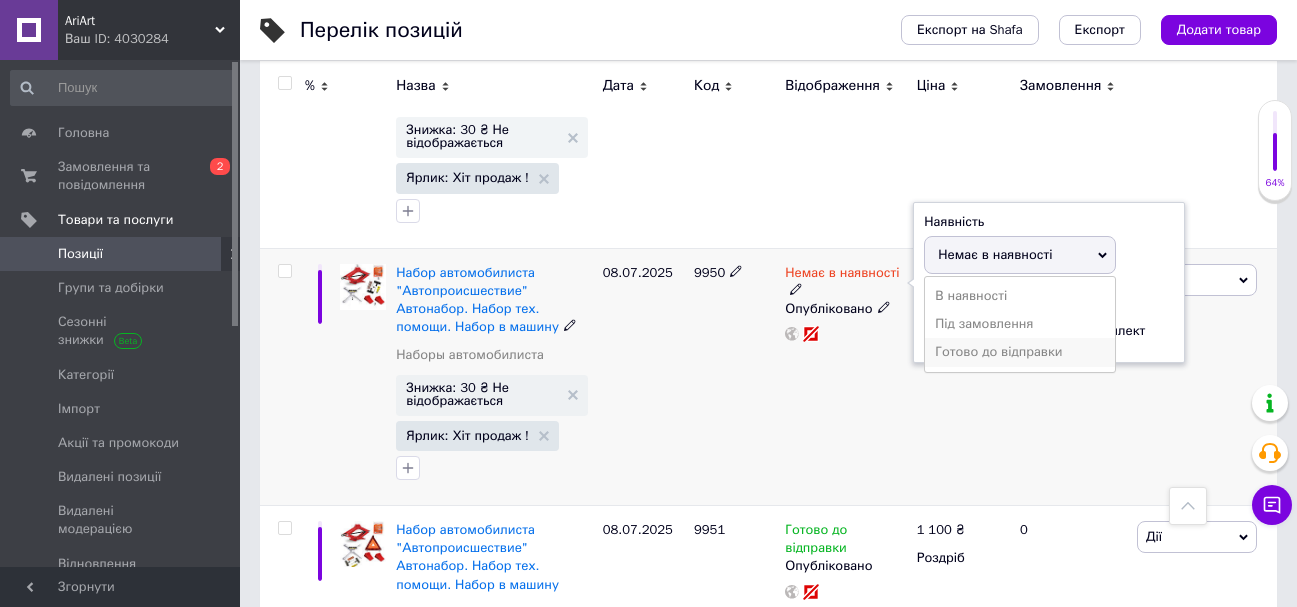 click on "Готово до відправки" at bounding box center (1020, 352) 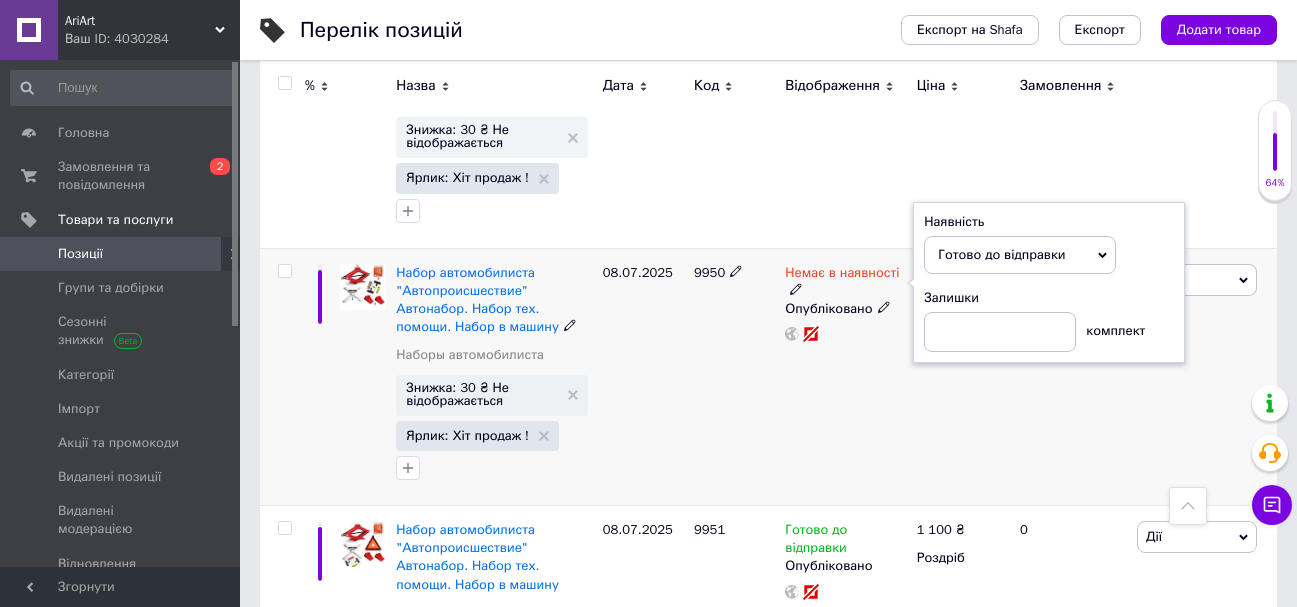 click on "9950" at bounding box center [734, 376] 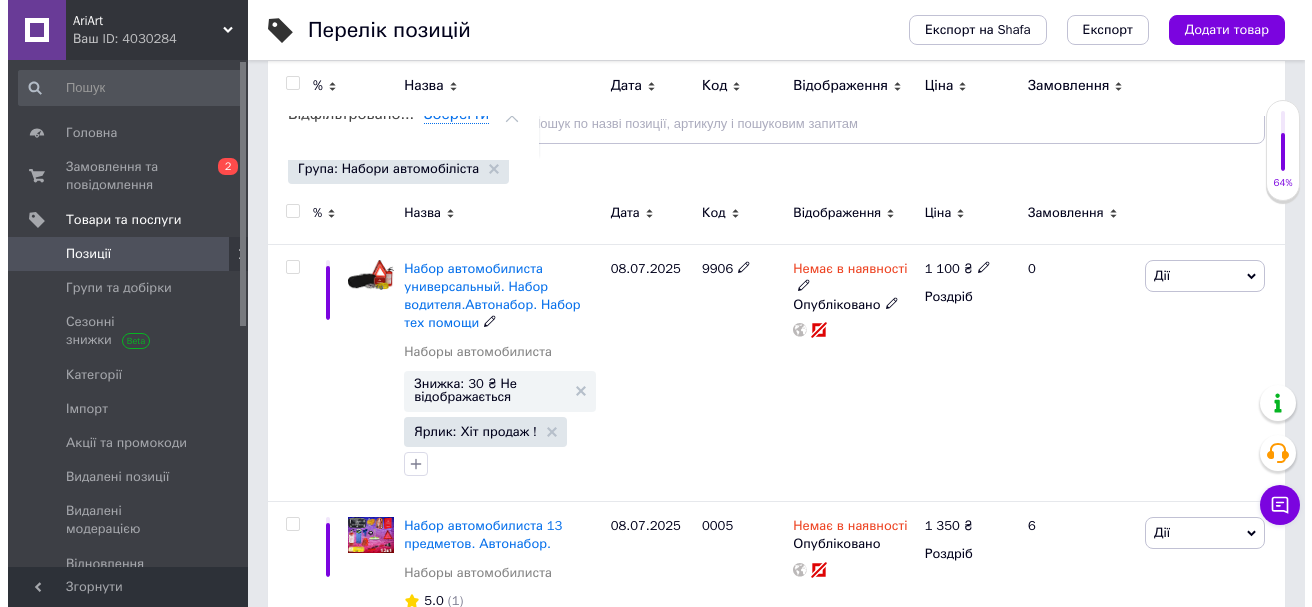 scroll, scrollTop: 0, scrollLeft: 0, axis: both 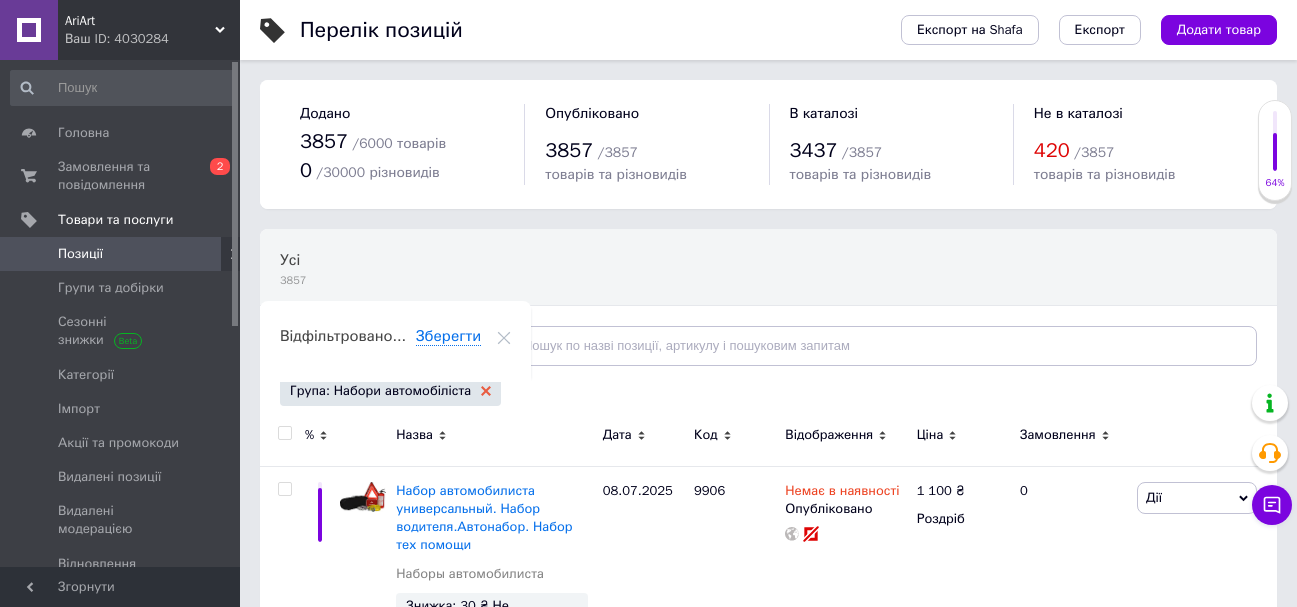 click 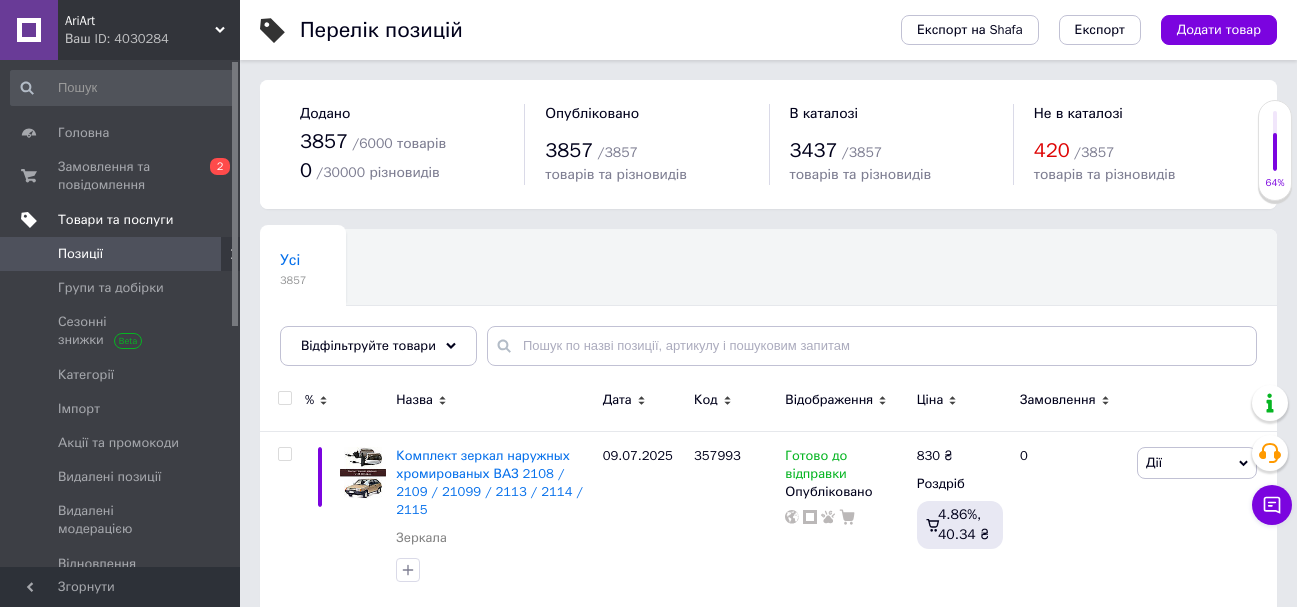 click on "Замовлення та повідомлення" at bounding box center (121, 176) 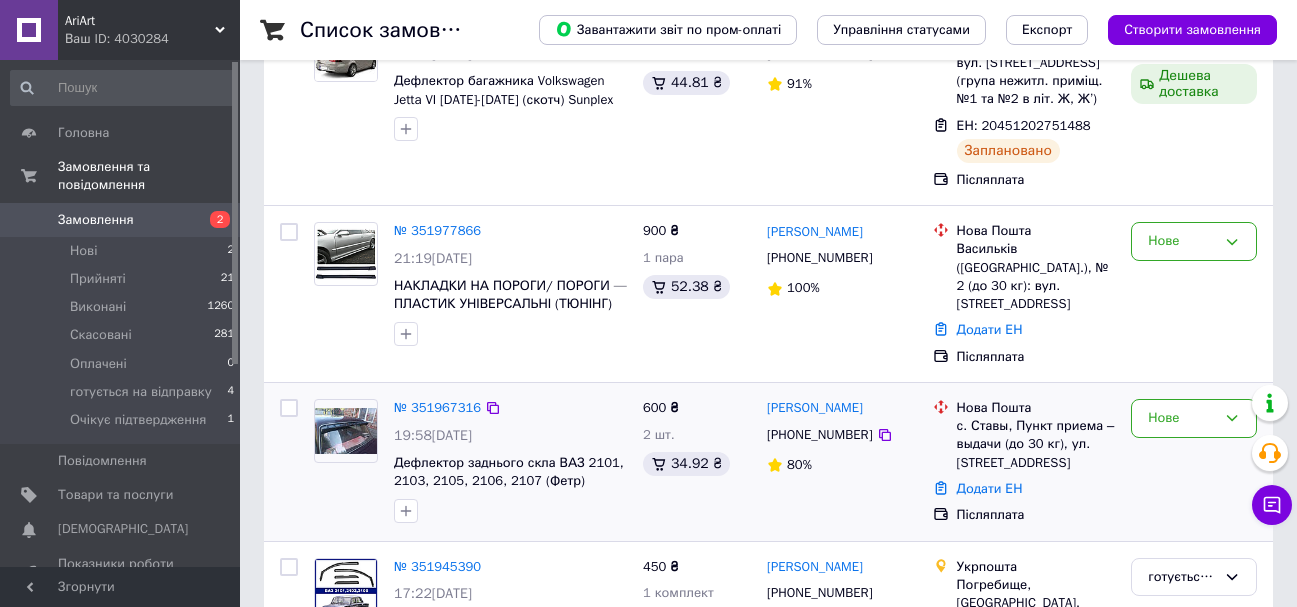 scroll, scrollTop: 300, scrollLeft: 0, axis: vertical 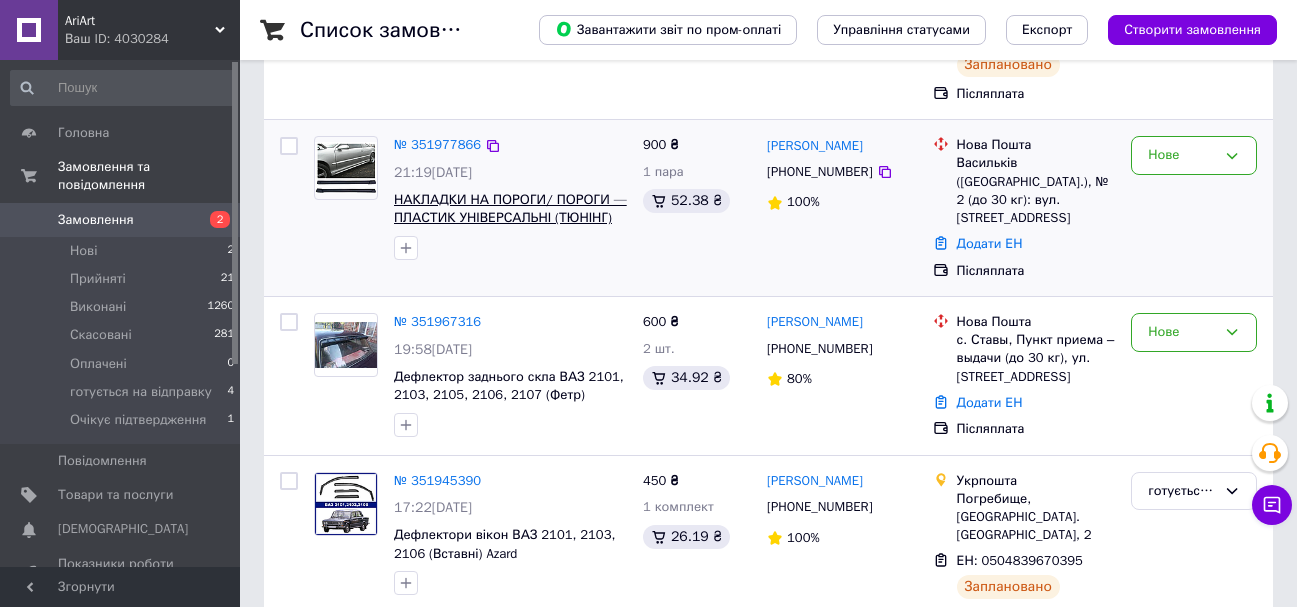 click on "НАКЛАДКИ НА ПОРОГИ/ ПОРОГИ — ПЛАСТИК УНІВЕРСАЛЬНІ (ТЮНІНГ)" at bounding box center (510, 209) 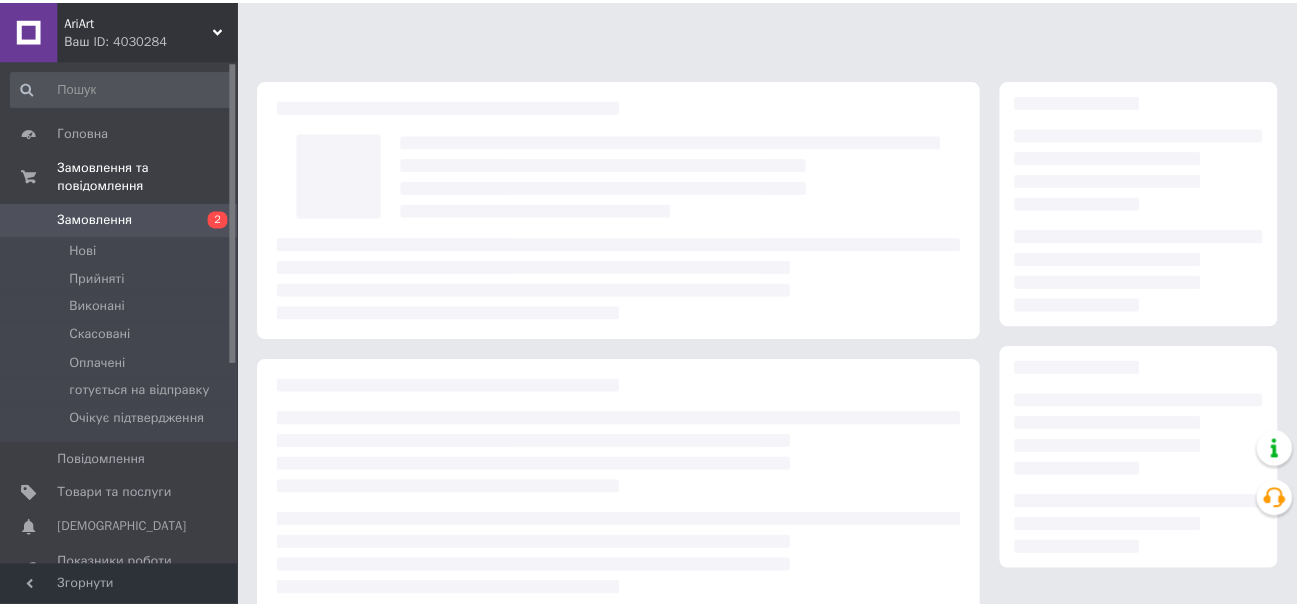 scroll, scrollTop: 0, scrollLeft: 0, axis: both 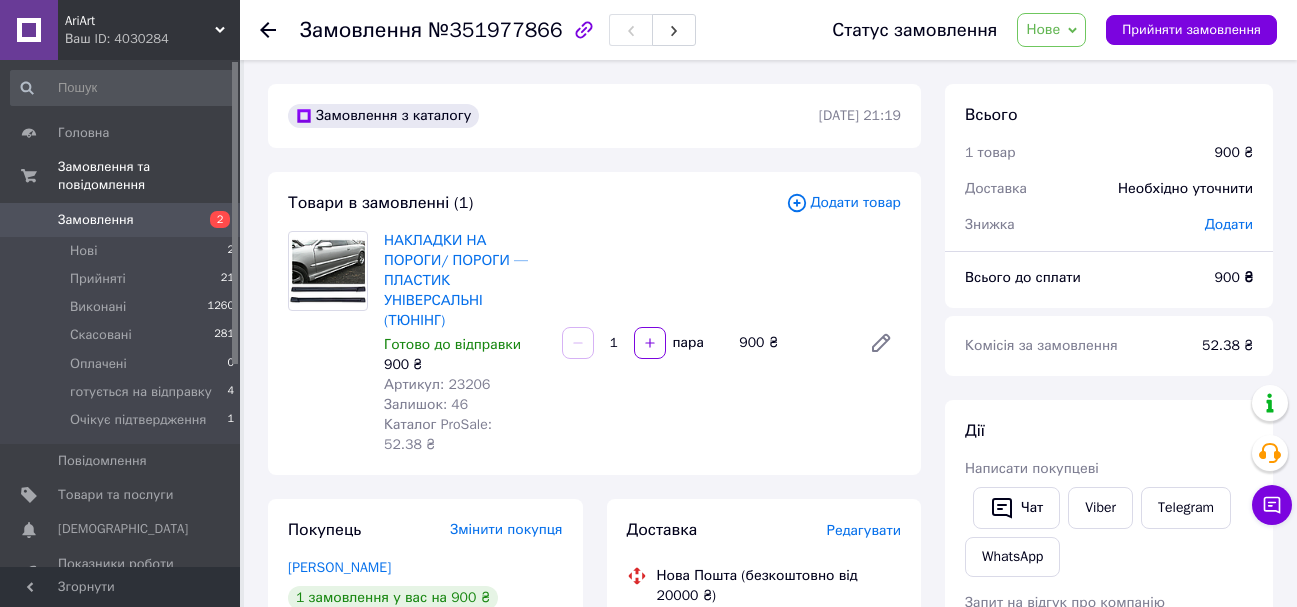 click on "Артикул: 23206" at bounding box center (437, 384) 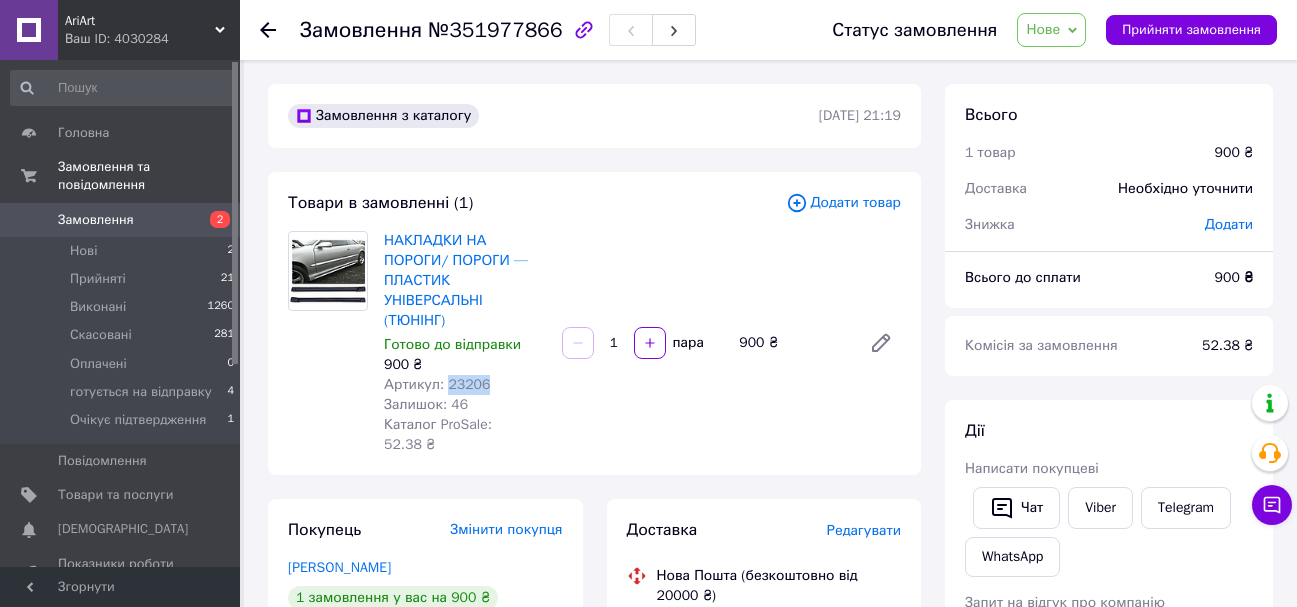 click on "Артикул: 23206" at bounding box center [437, 384] 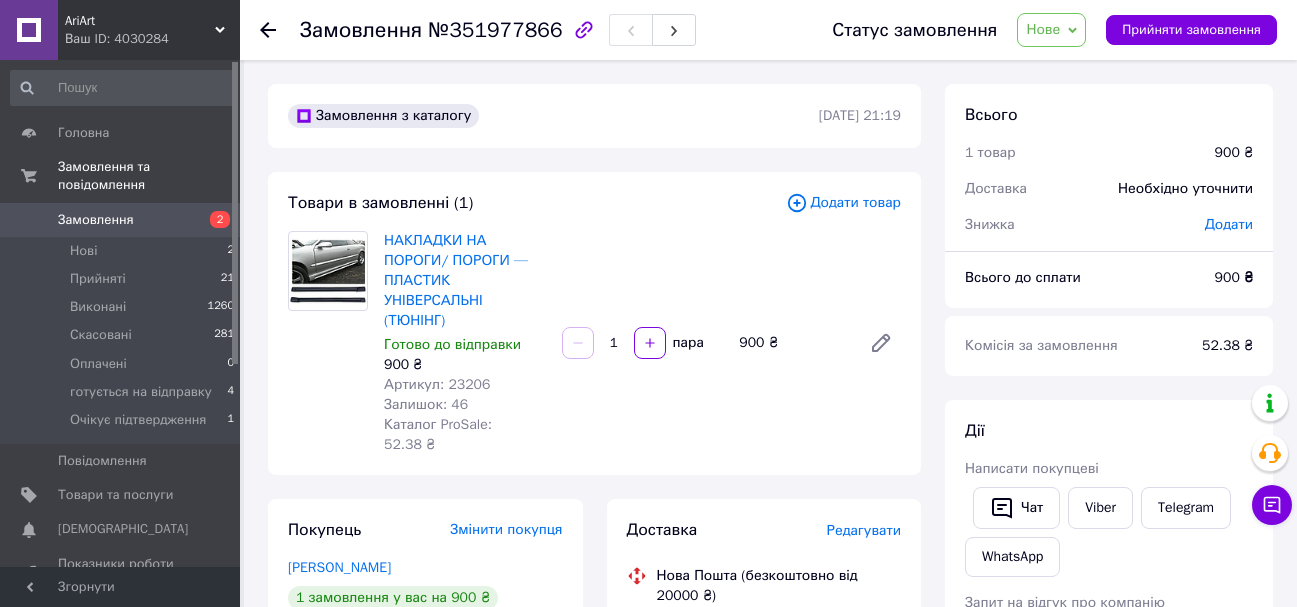 click on "Товари в замовленні (1) Додати товар НАКЛАДКИ НА ПОРОГИ/ ПОРОГИ — ПЛАСТИК УНІВЕРСАЛЬНІ (ТЮНІНГ) Готово до відправки 900 ₴ Артикул: 23206 Залишок: 46 Каталог ProSale: 52.38 ₴  1   пара 900 ₴" at bounding box center (594, 323) 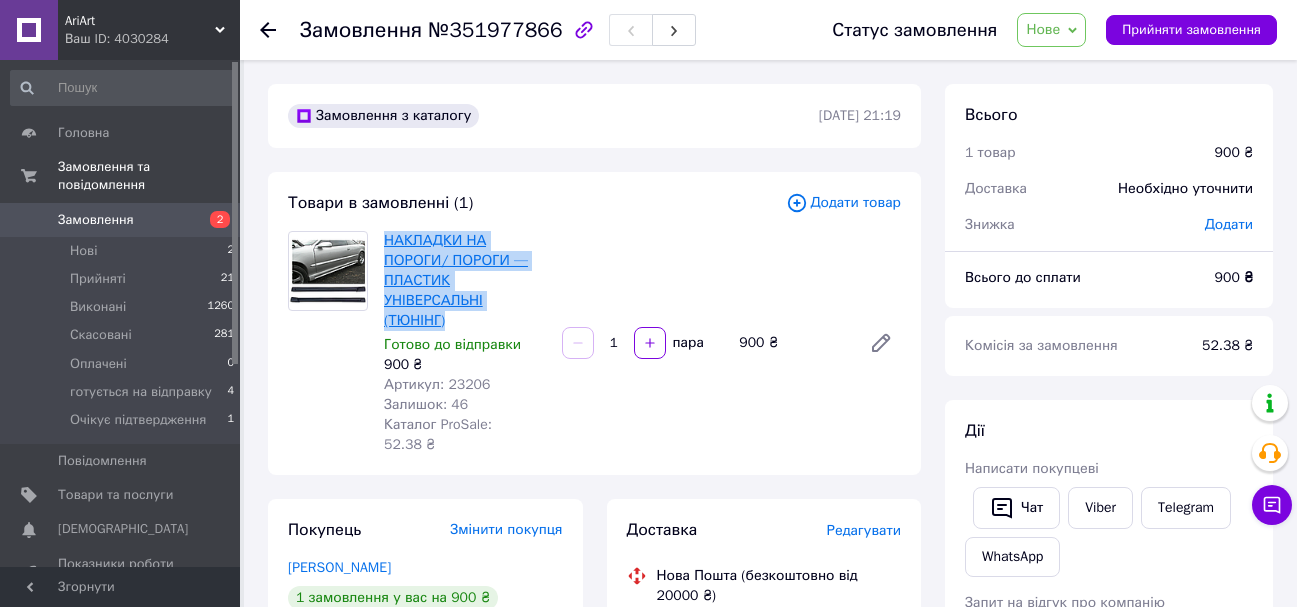 drag, startPoint x: 474, startPoint y: 307, endPoint x: 385, endPoint y: 239, distance: 112.00446 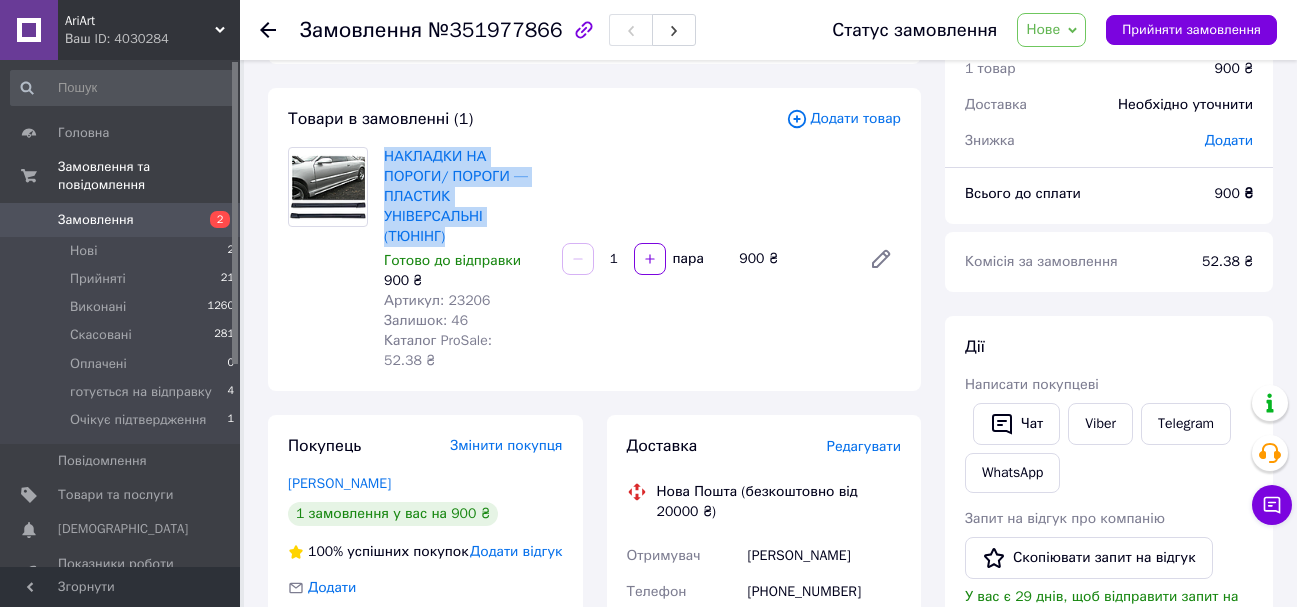 scroll, scrollTop: 200, scrollLeft: 0, axis: vertical 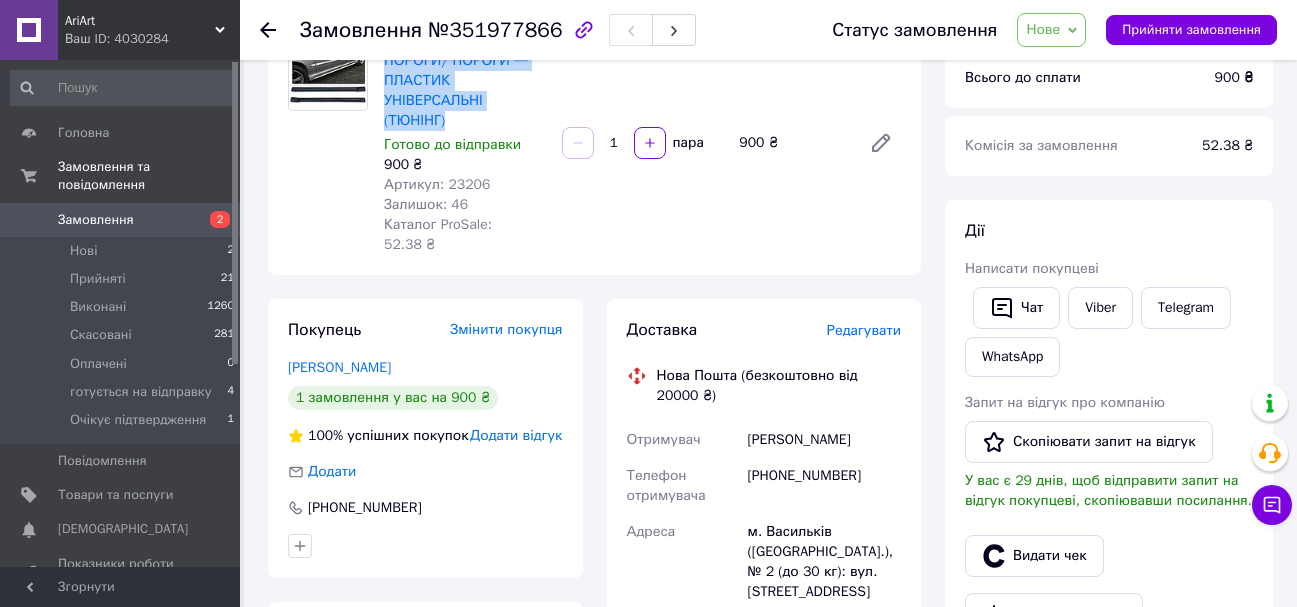 click on "Нове" at bounding box center [1043, 29] 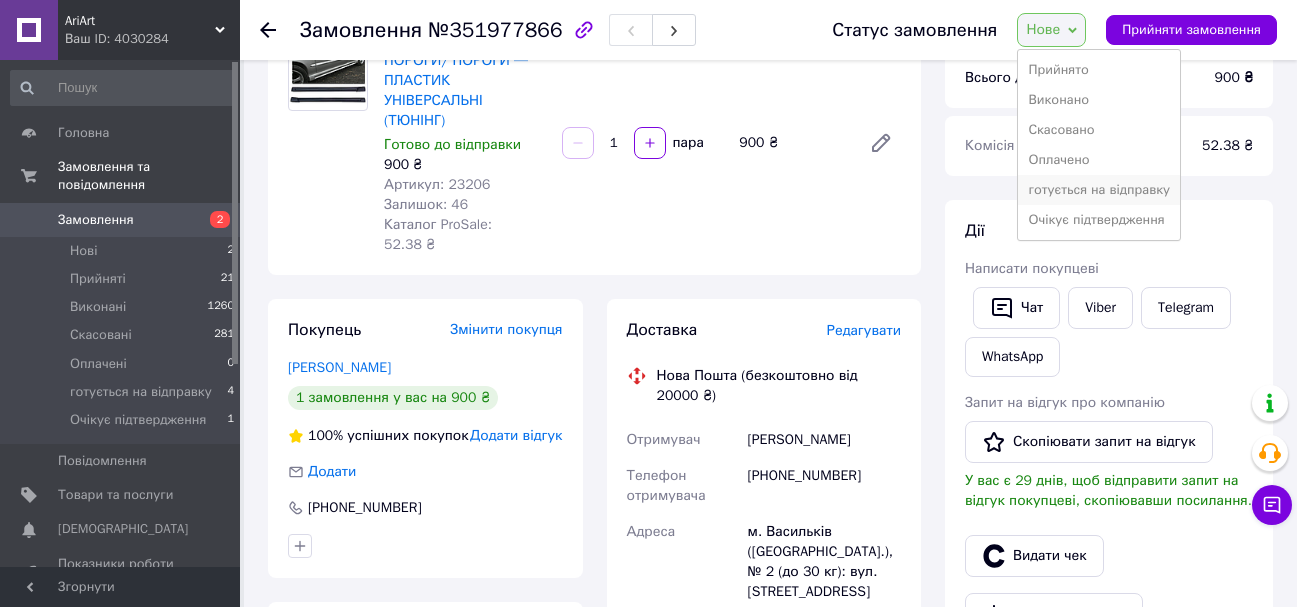 click on "готується на відправку" at bounding box center (1099, 190) 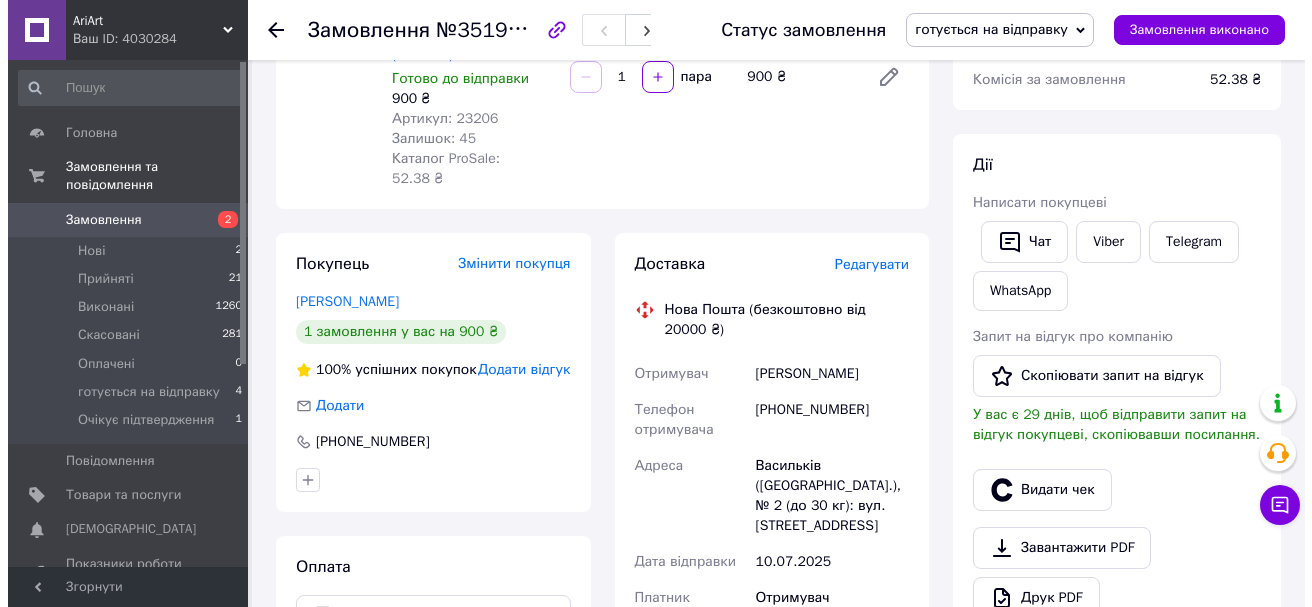 scroll, scrollTop: 300, scrollLeft: 0, axis: vertical 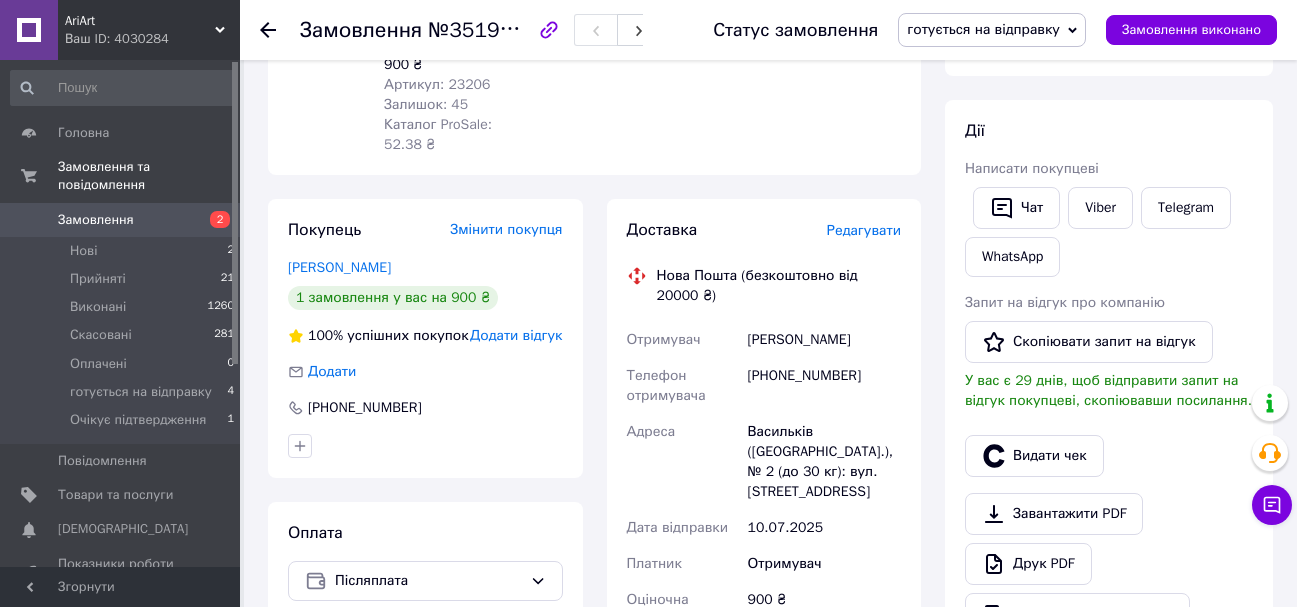 click on "Редагувати" at bounding box center [864, 230] 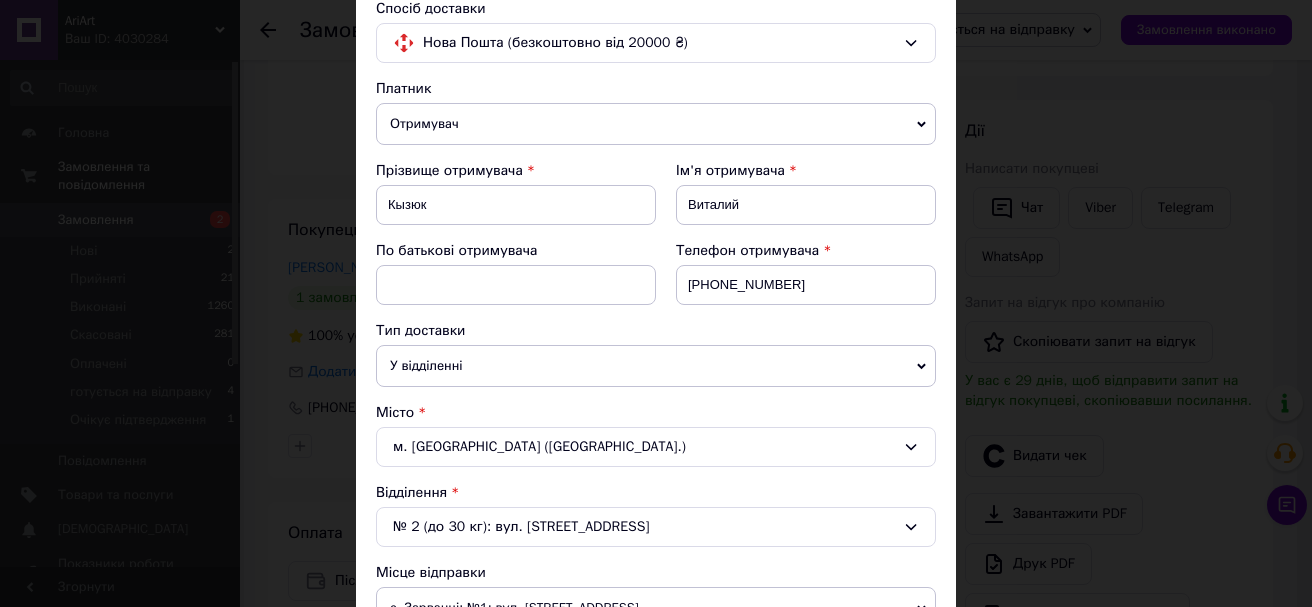 scroll, scrollTop: 400, scrollLeft: 0, axis: vertical 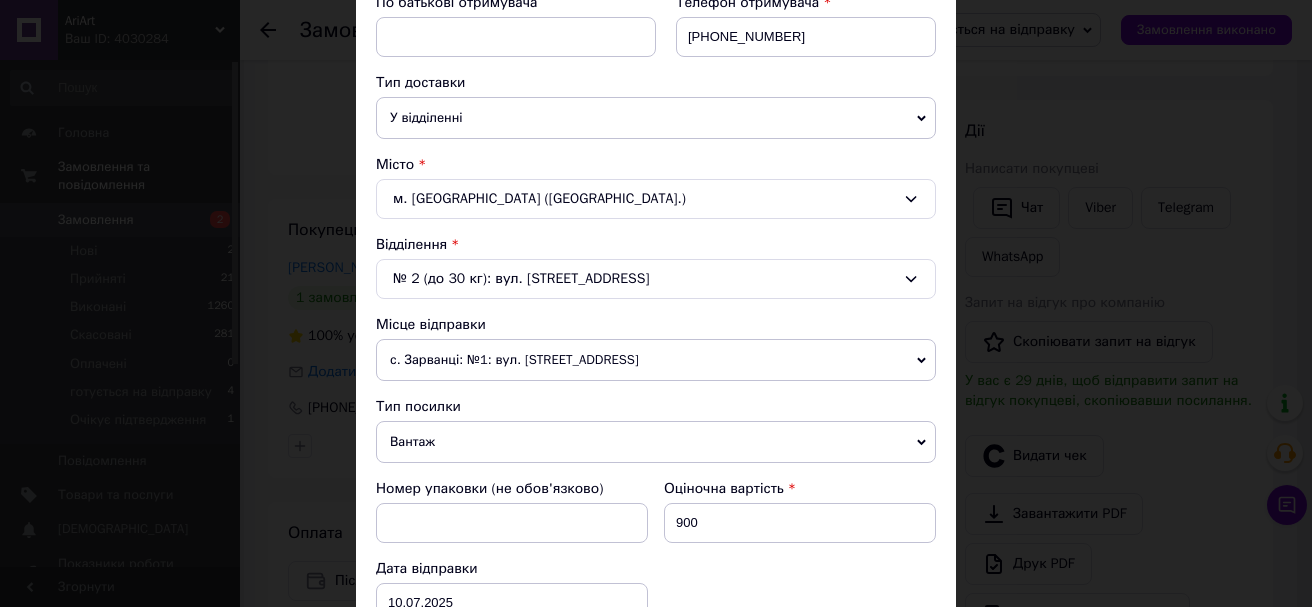 click on "№ 2 (до 30 кг): вул. [STREET_ADDRESS]" at bounding box center (656, 279) 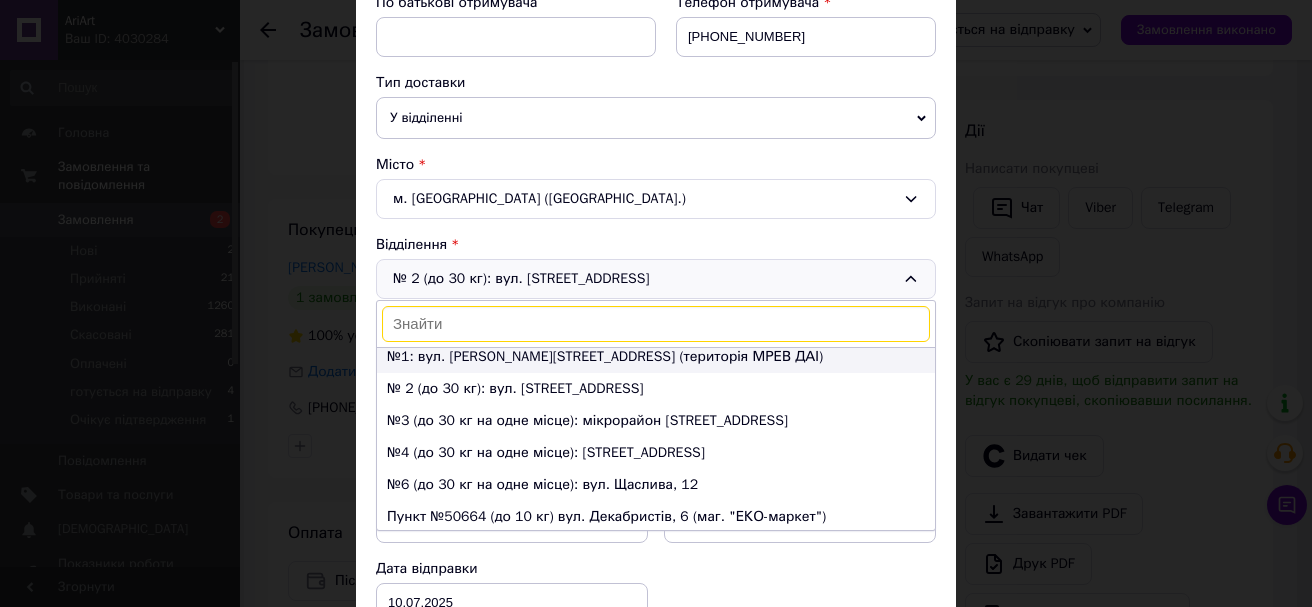 scroll, scrollTop: 0, scrollLeft: 0, axis: both 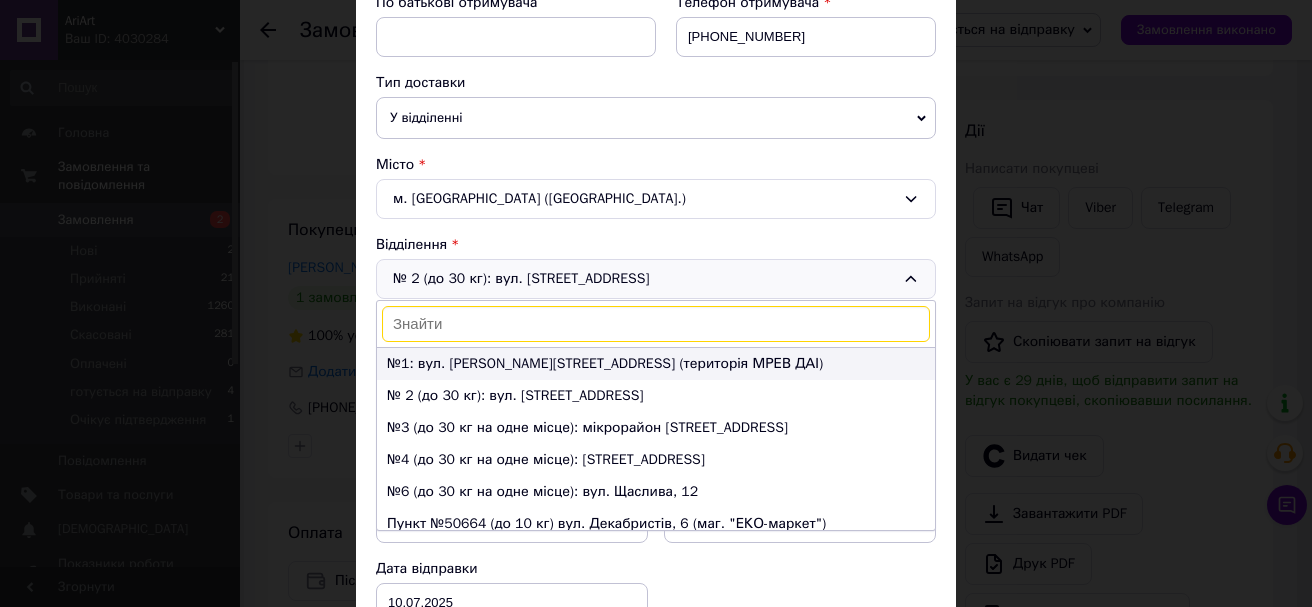 click on "№1: вул. [PERSON_NAME][STREET_ADDRESS] (територія МРЕВ ДАІ)" at bounding box center (656, 364) 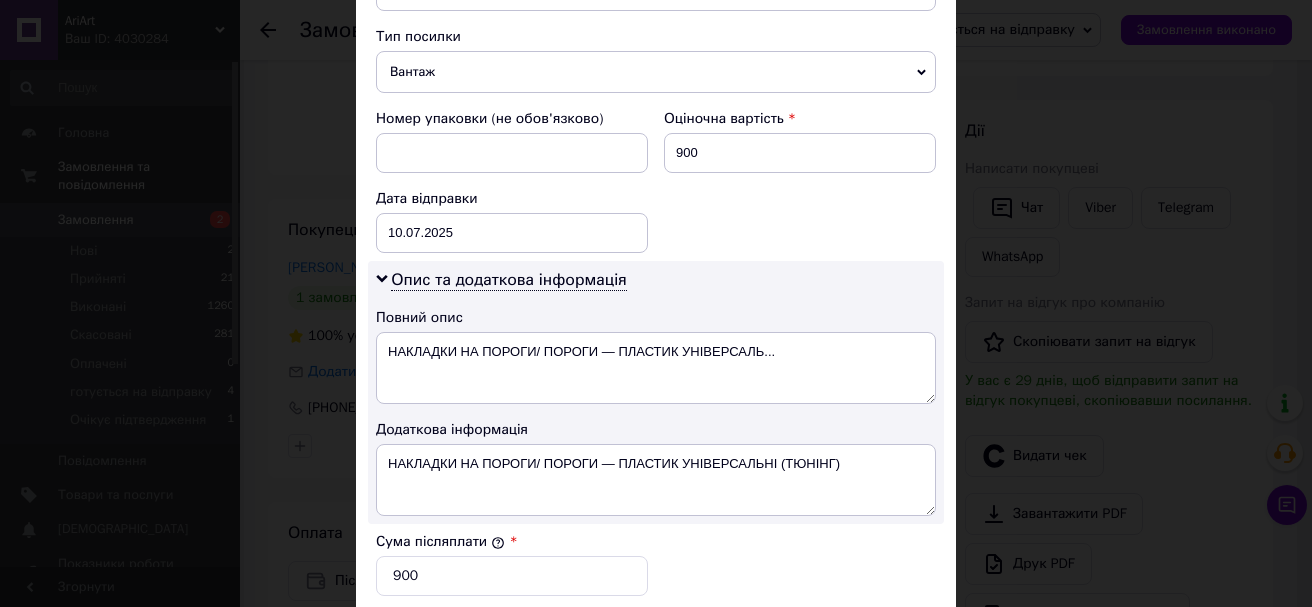 scroll, scrollTop: 800, scrollLeft: 0, axis: vertical 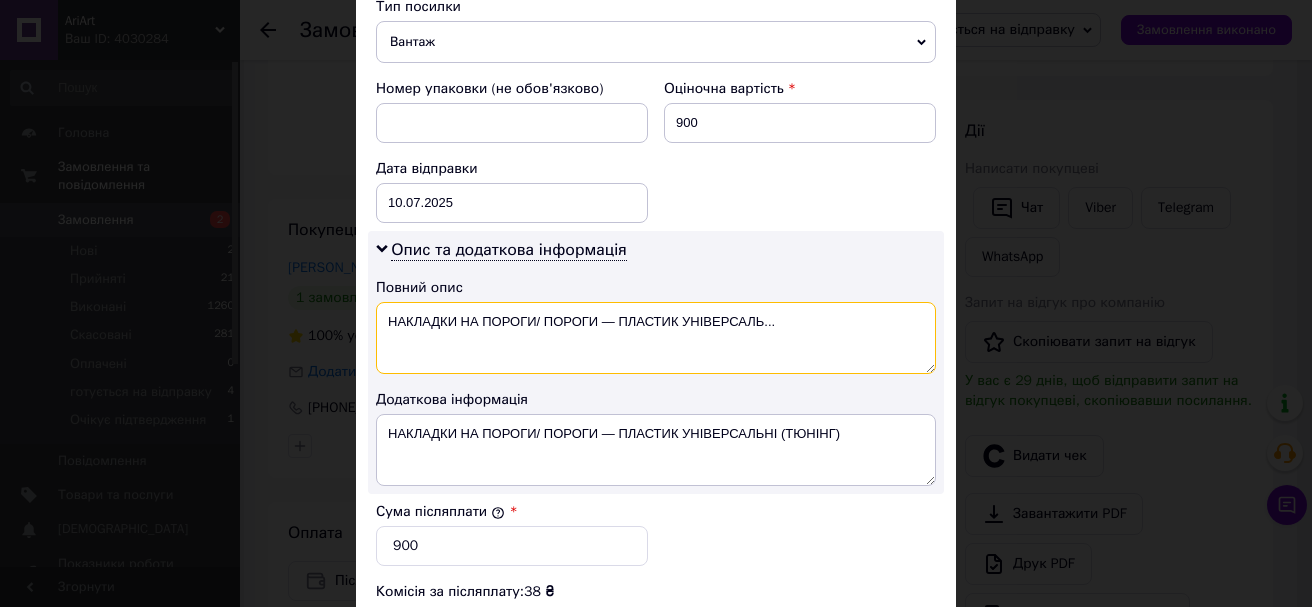 click on "НАКЛАДКИ НА ПОРОГИ/ ПОРОГИ — ПЛАСТИК УНІВЕРСАЛЬ..." at bounding box center [656, 338] 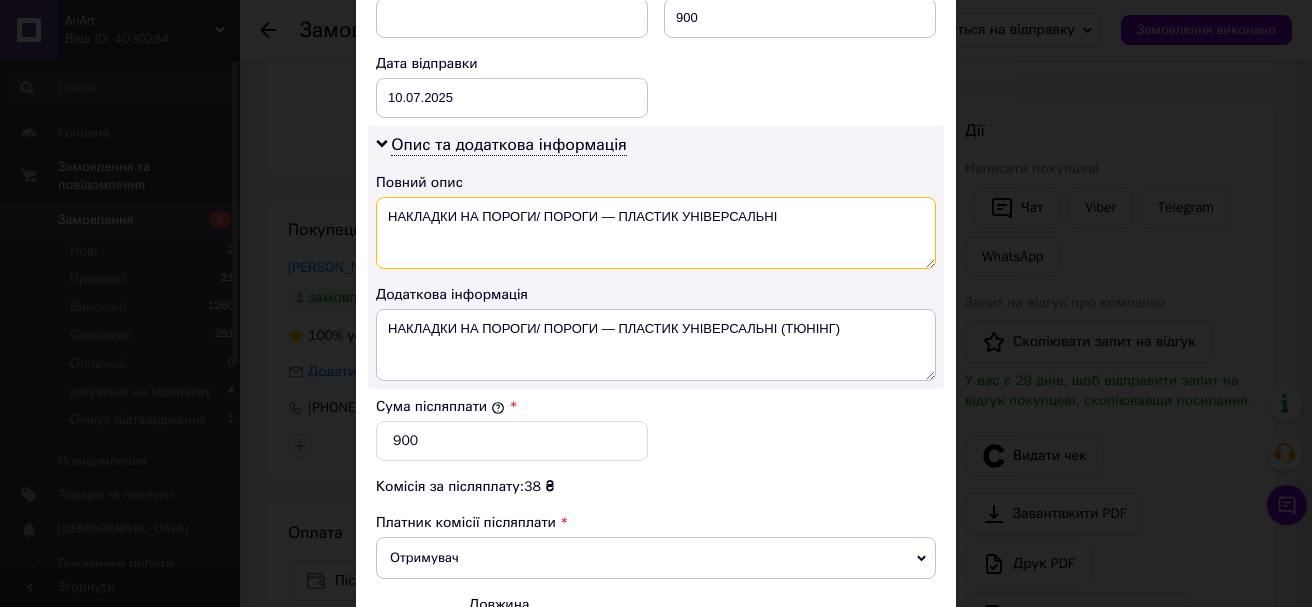 scroll, scrollTop: 1143, scrollLeft: 0, axis: vertical 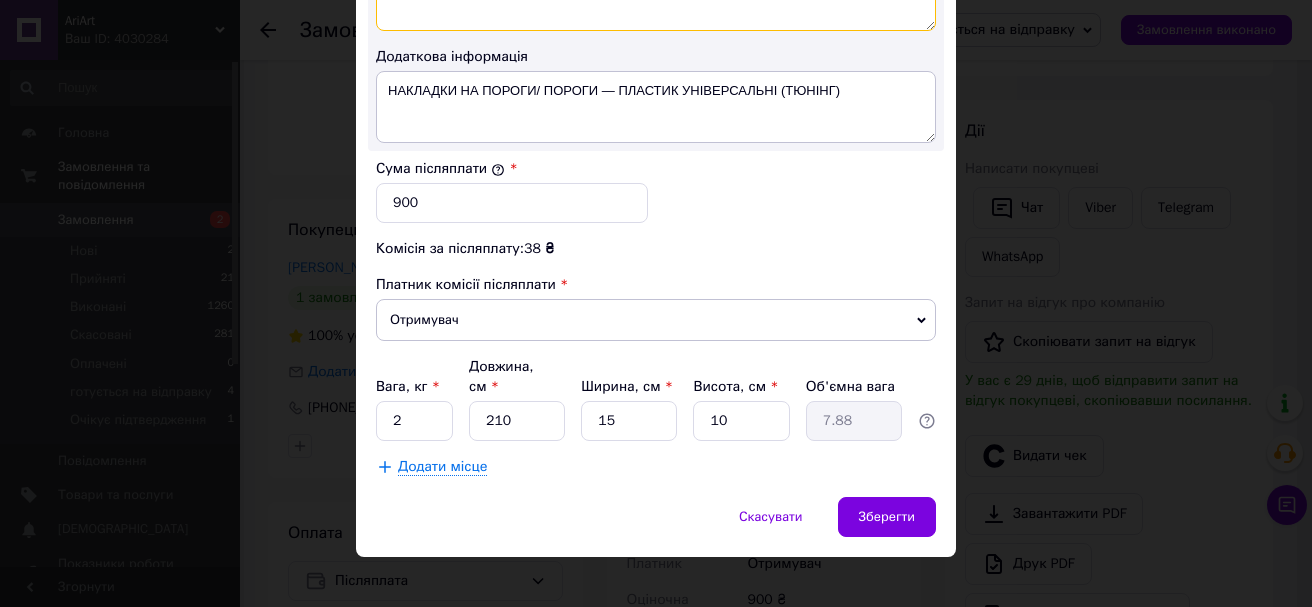 type on "НАКЛАДКИ НА ПОРОГИ/ ПОРОГИ — ПЛАСТИК УНІВЕРСАЛЬНІ" 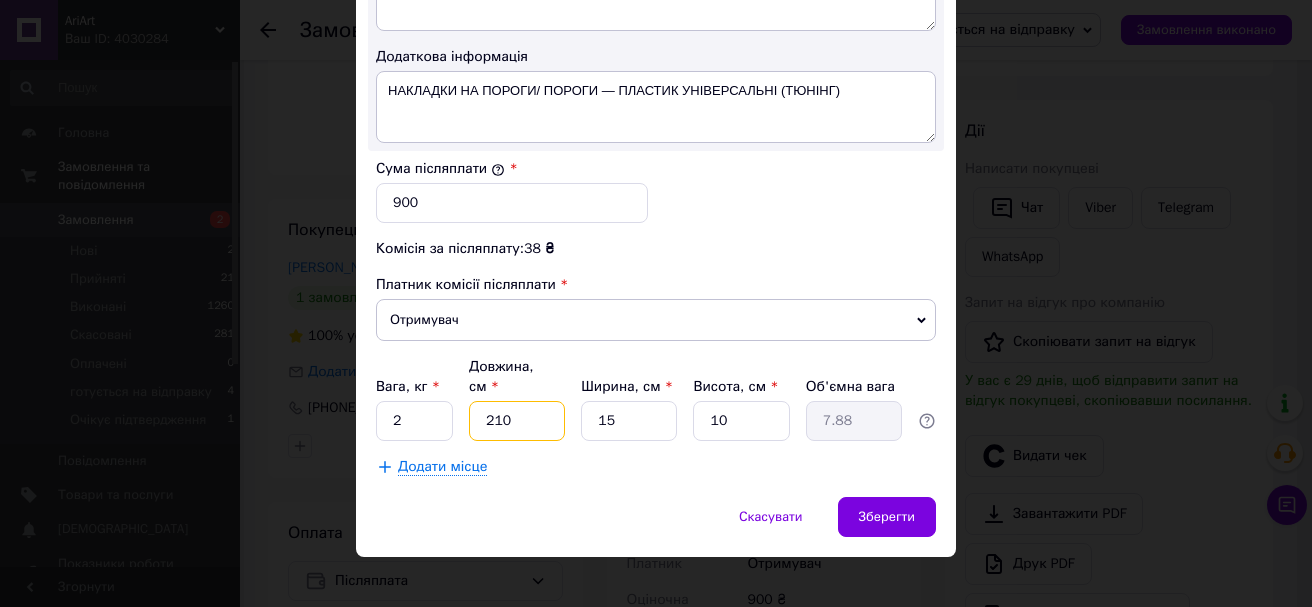 click on "210" at bounding box center [517, 421] 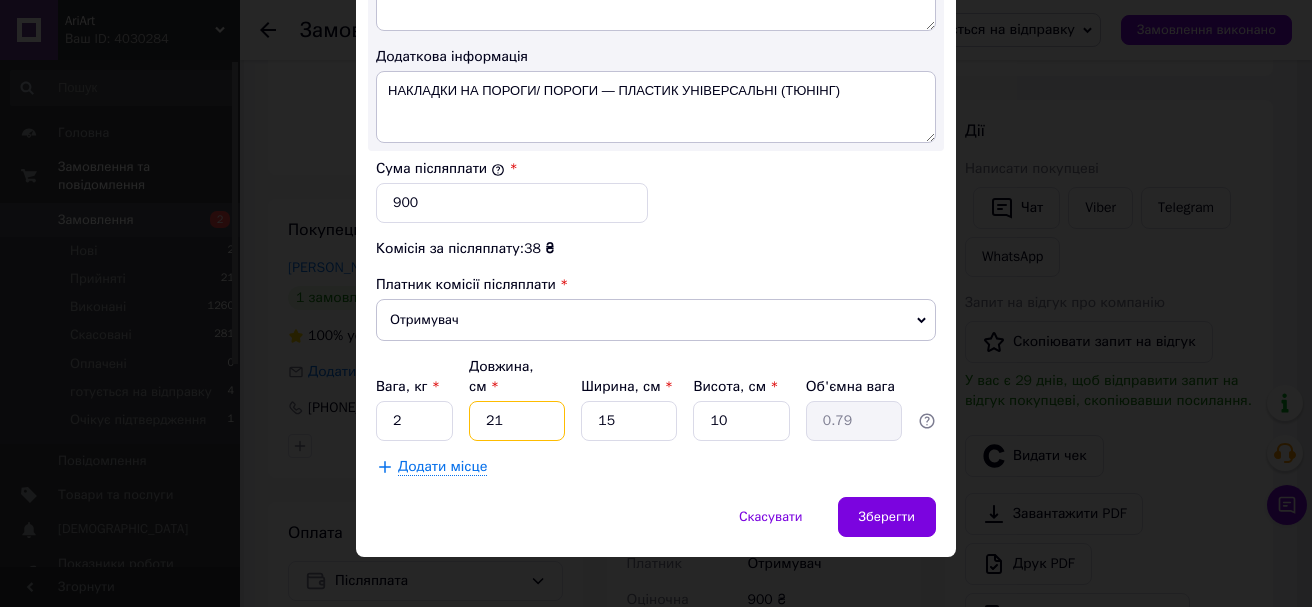 type on "2" 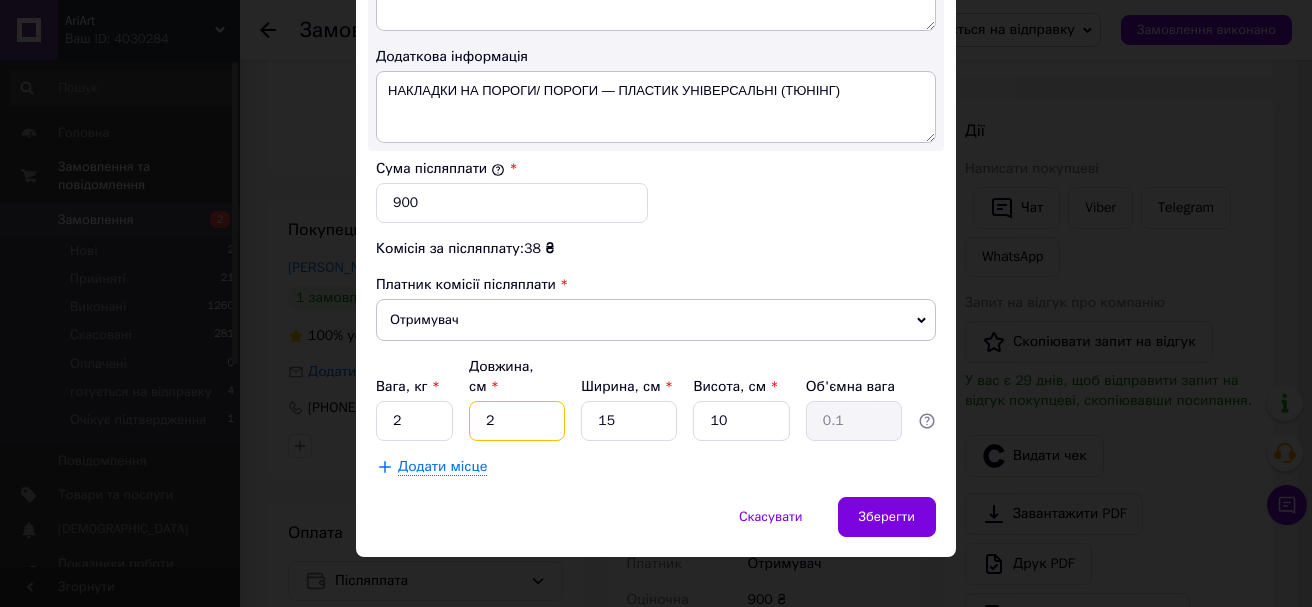 type 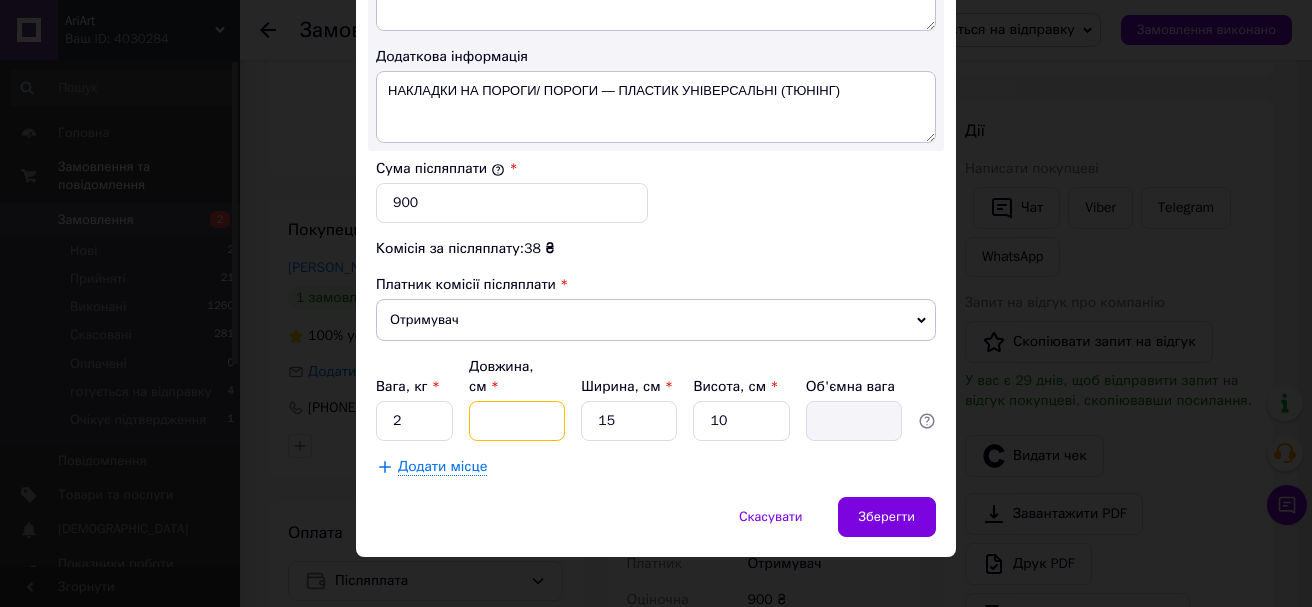 type on "1" 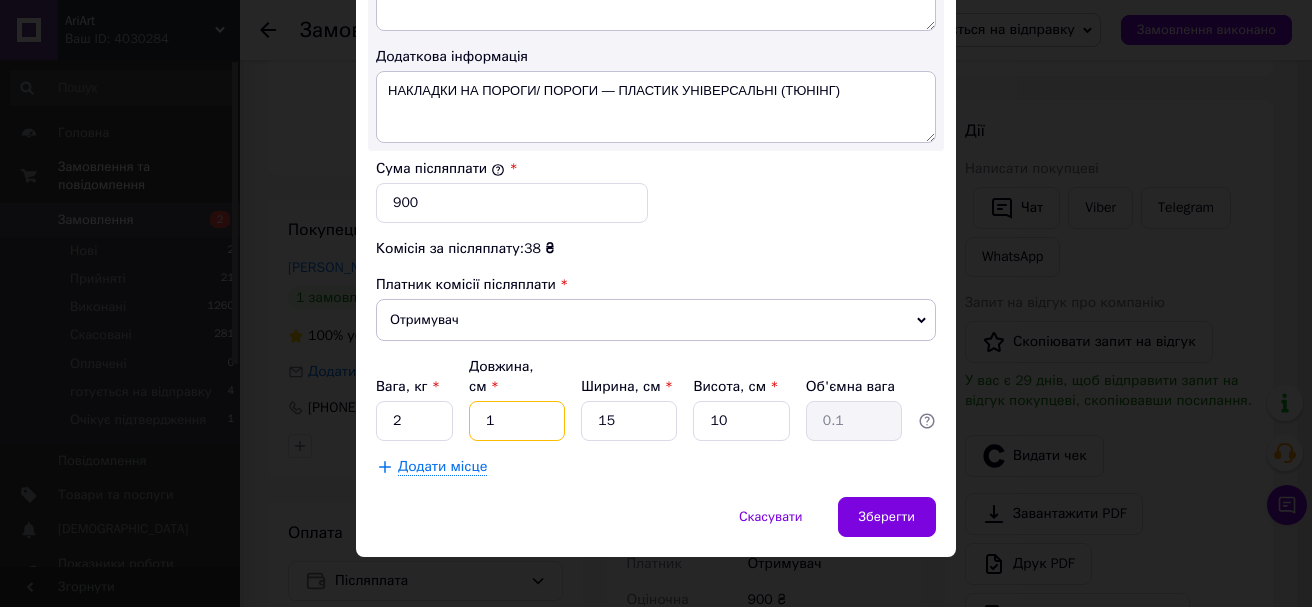 type on "19" 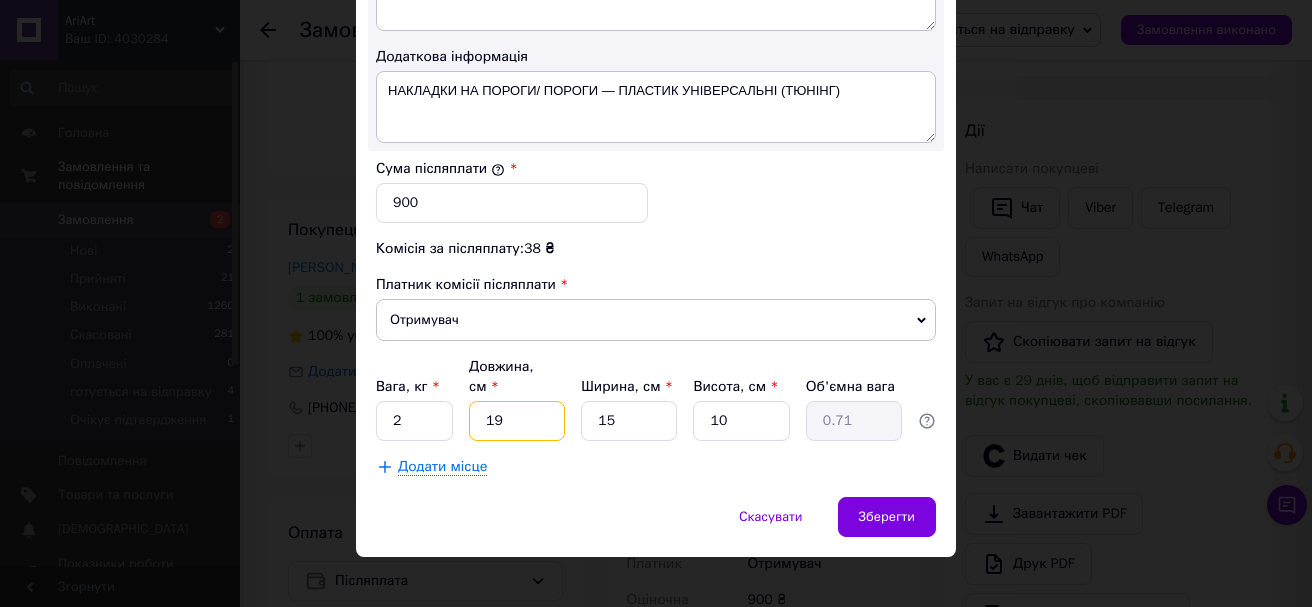 type on "190" 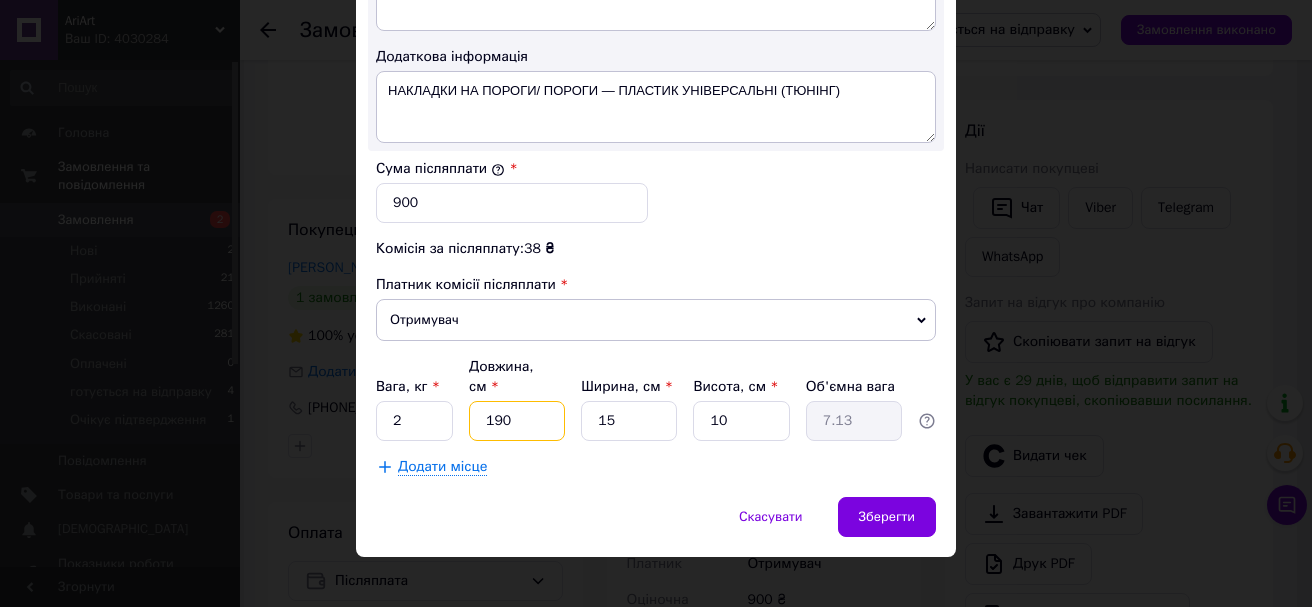 type on "19" 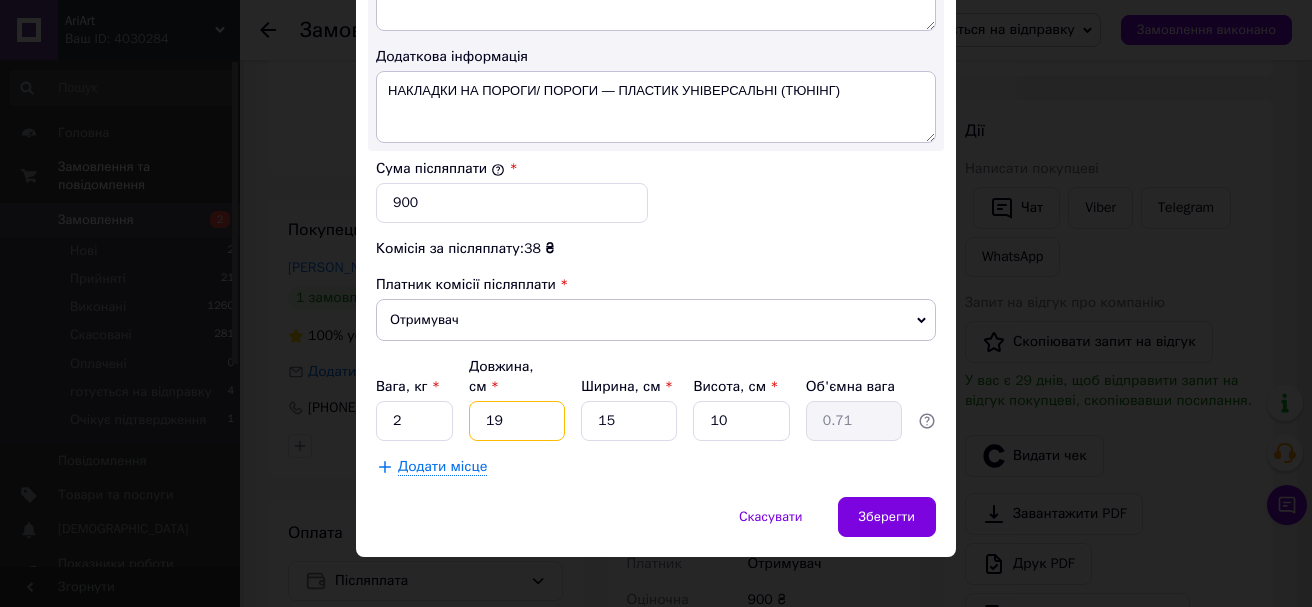 type on "1" 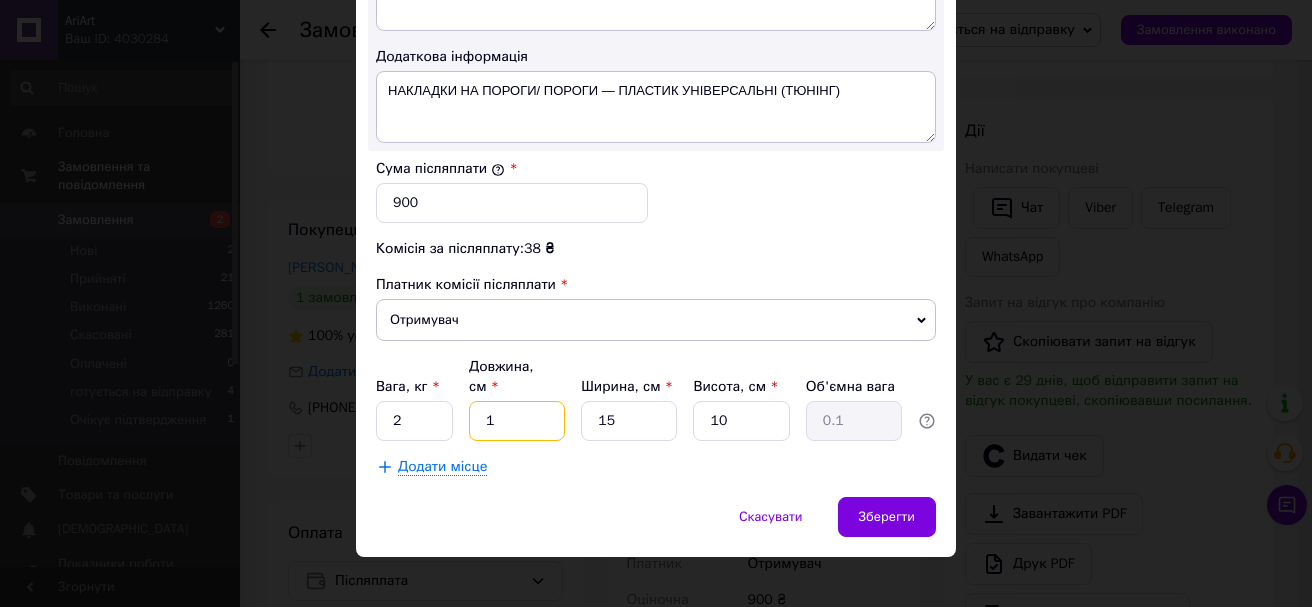 type on "19" 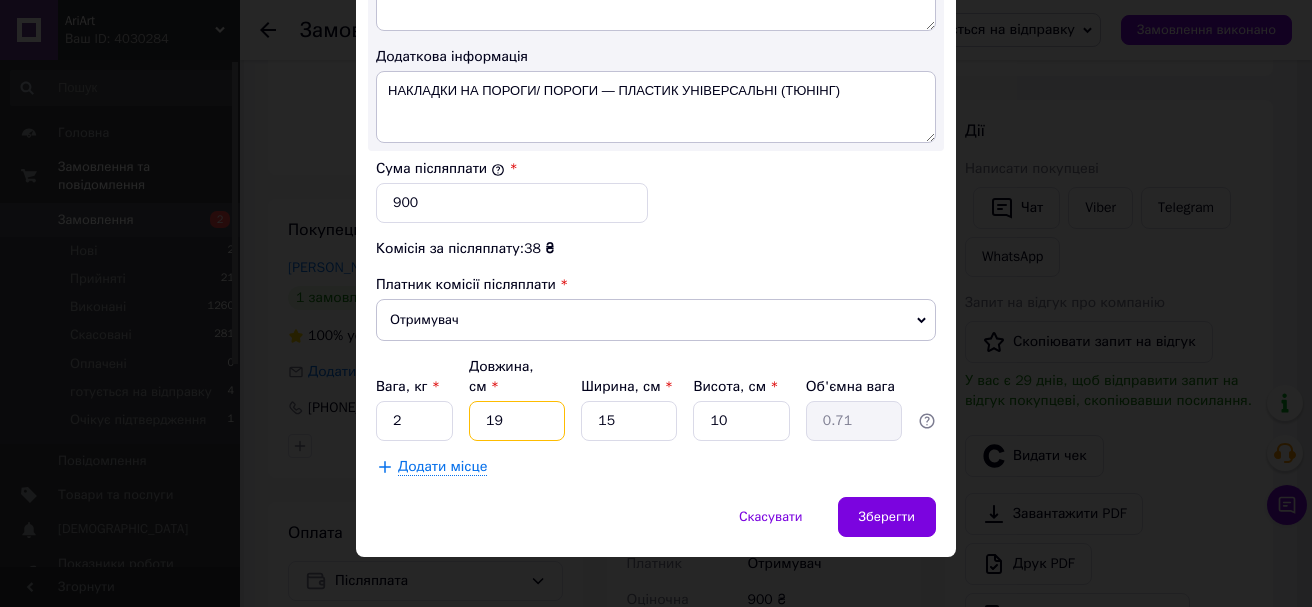 type on "195" 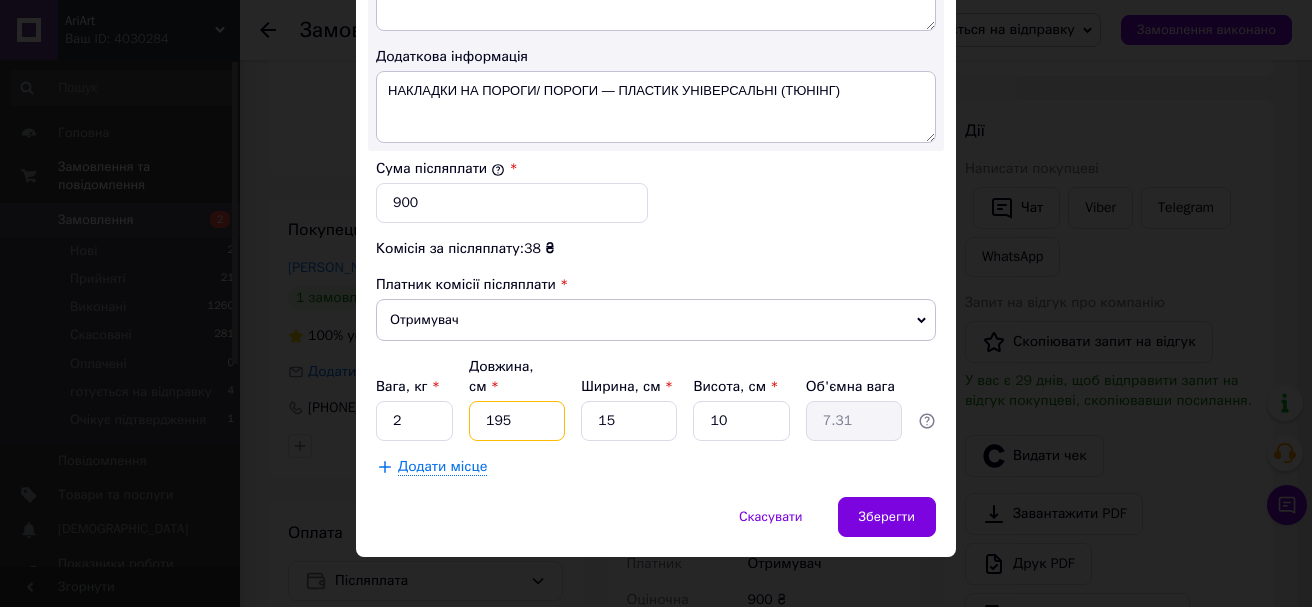 type on "195" 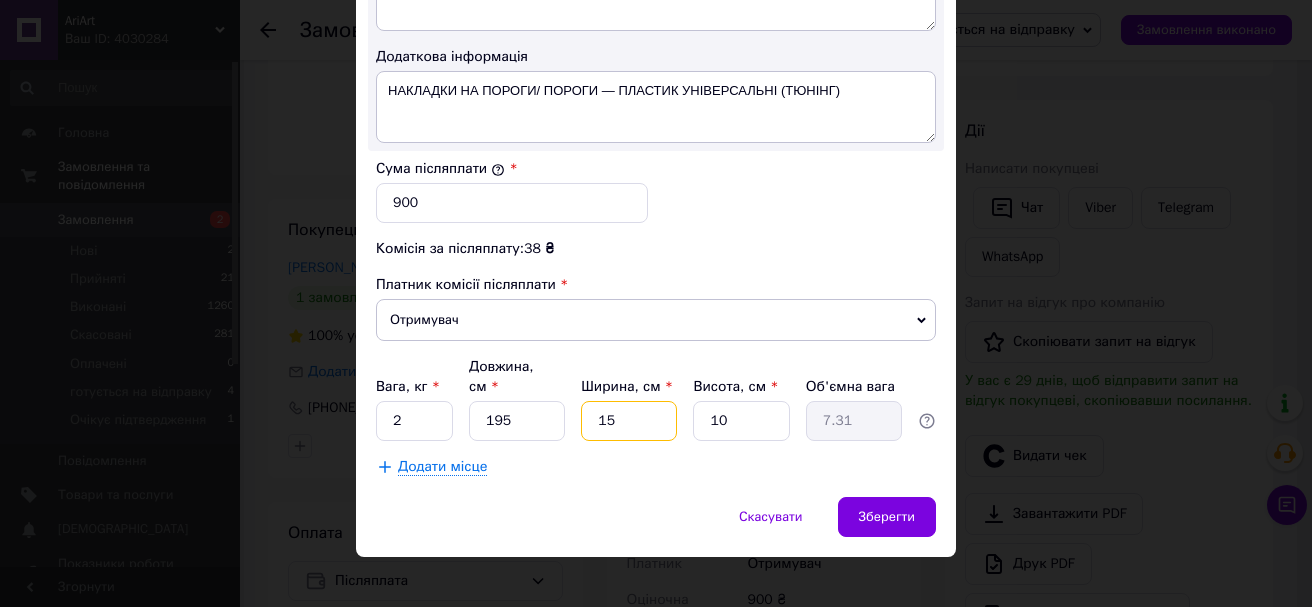 click on "15" at bounding box center (629, 421) 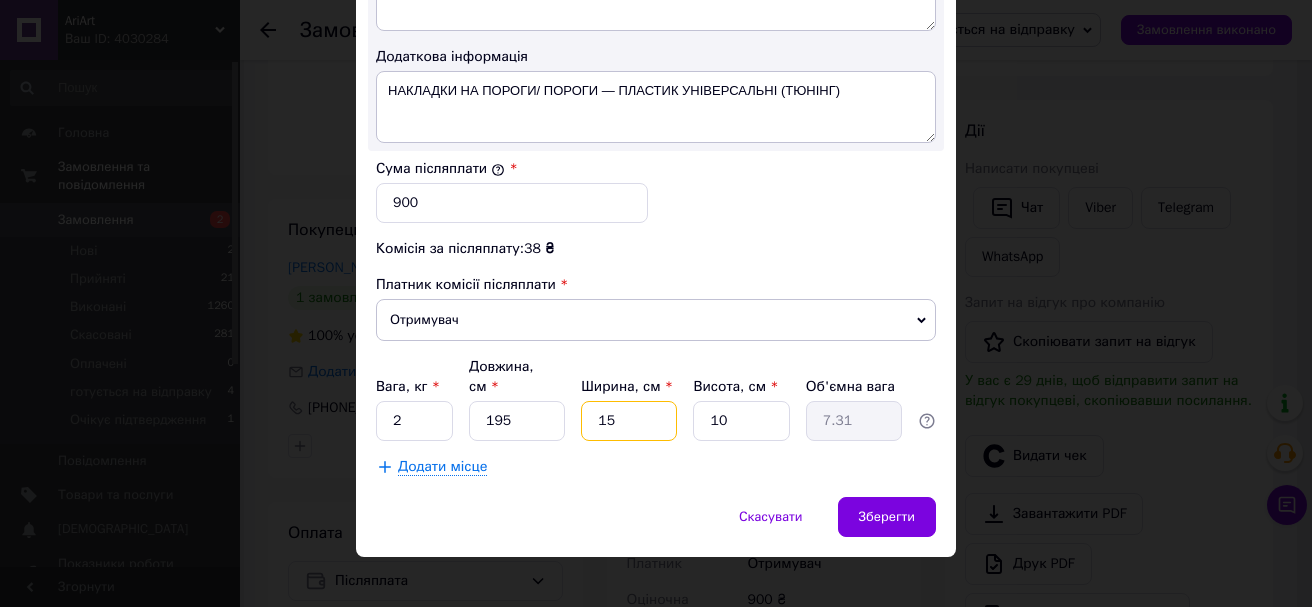 type on "1" 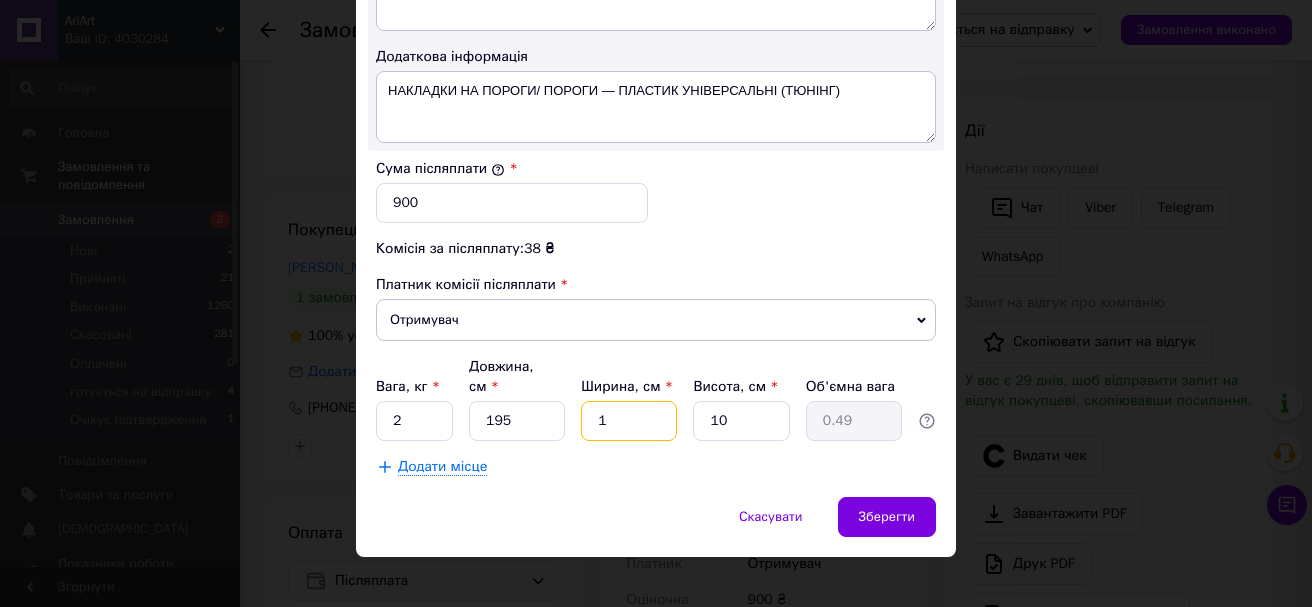 type on "12" 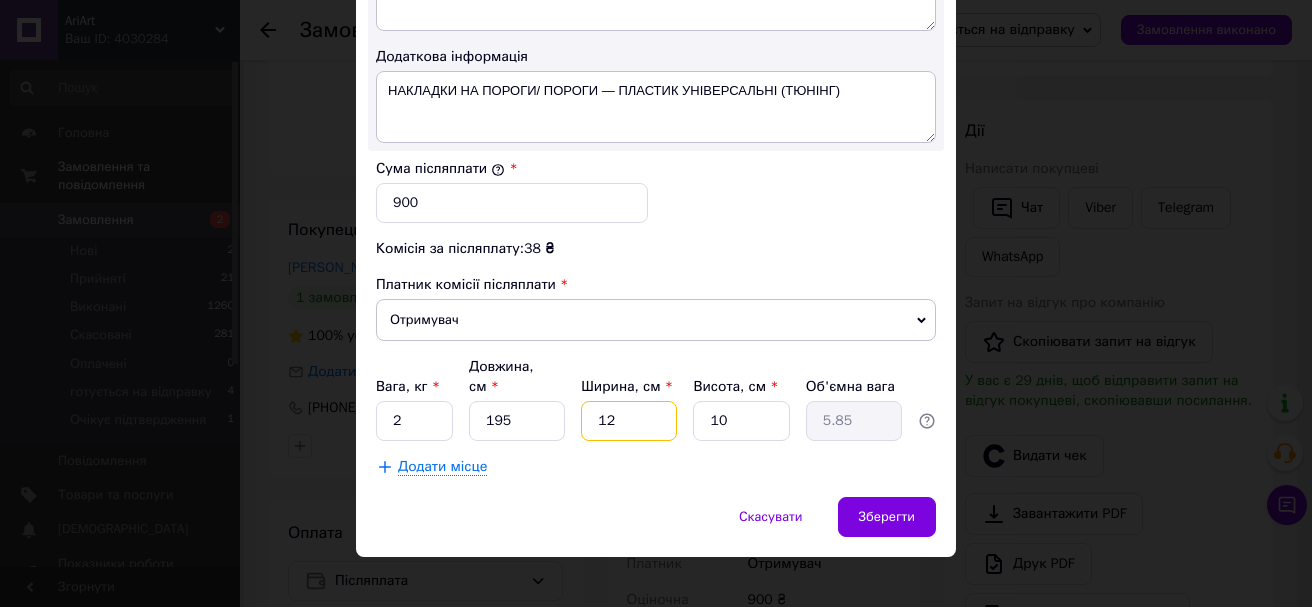 type on "12" 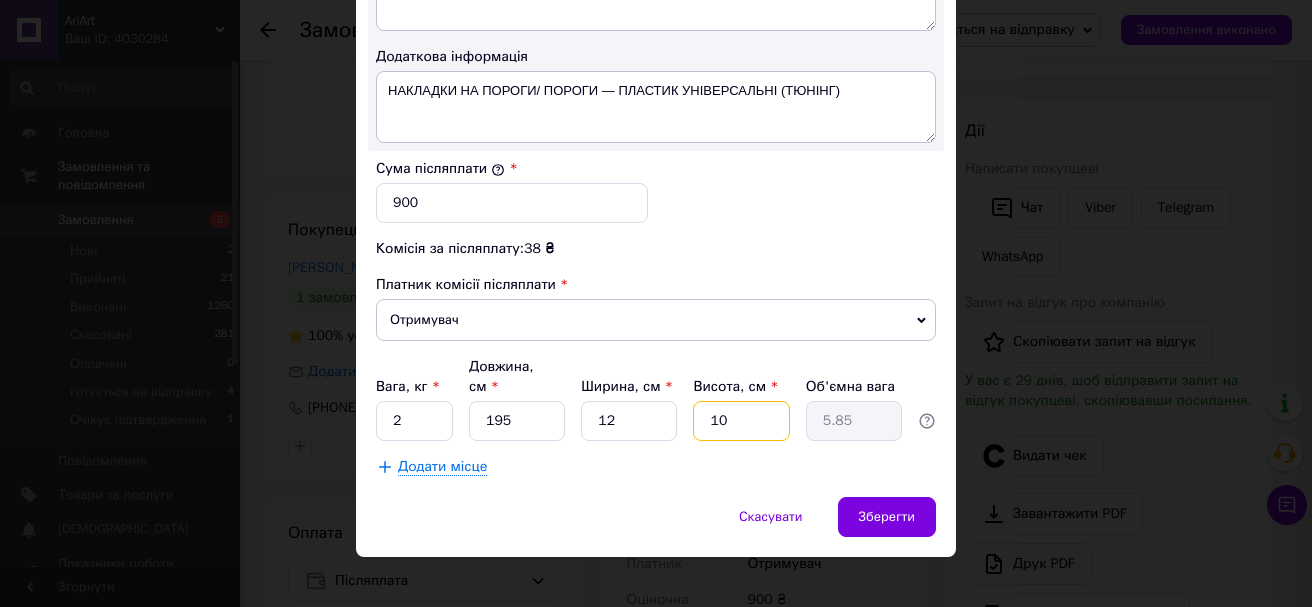 click on "10" at bounding box center (741, 421) 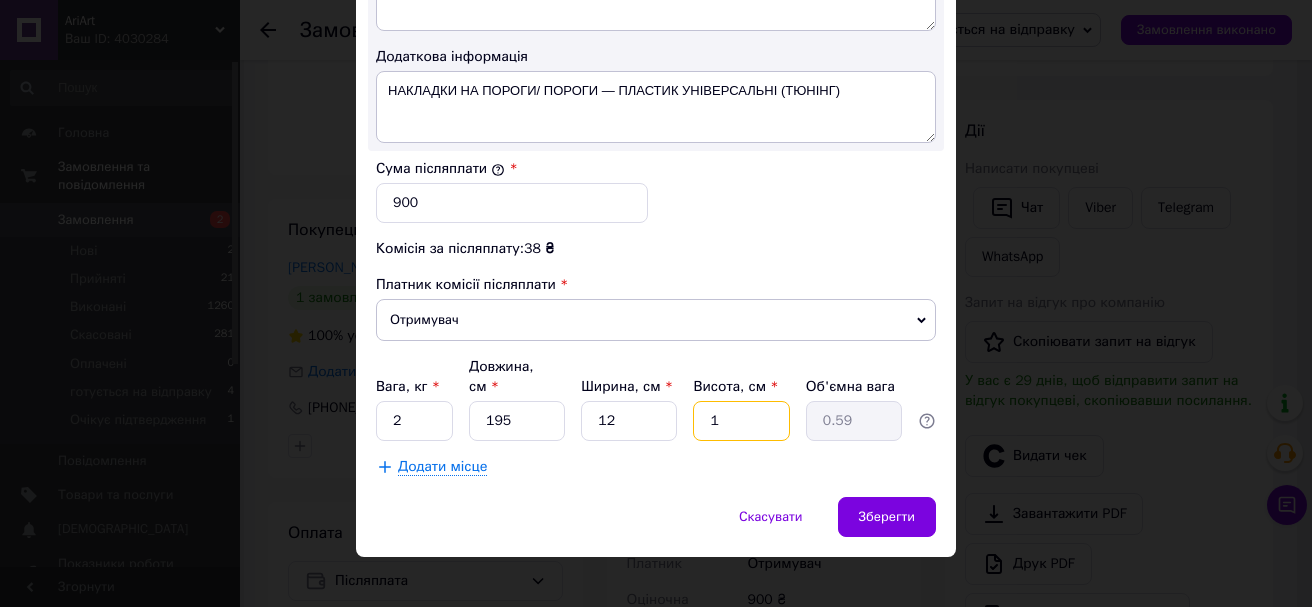 type on "12" 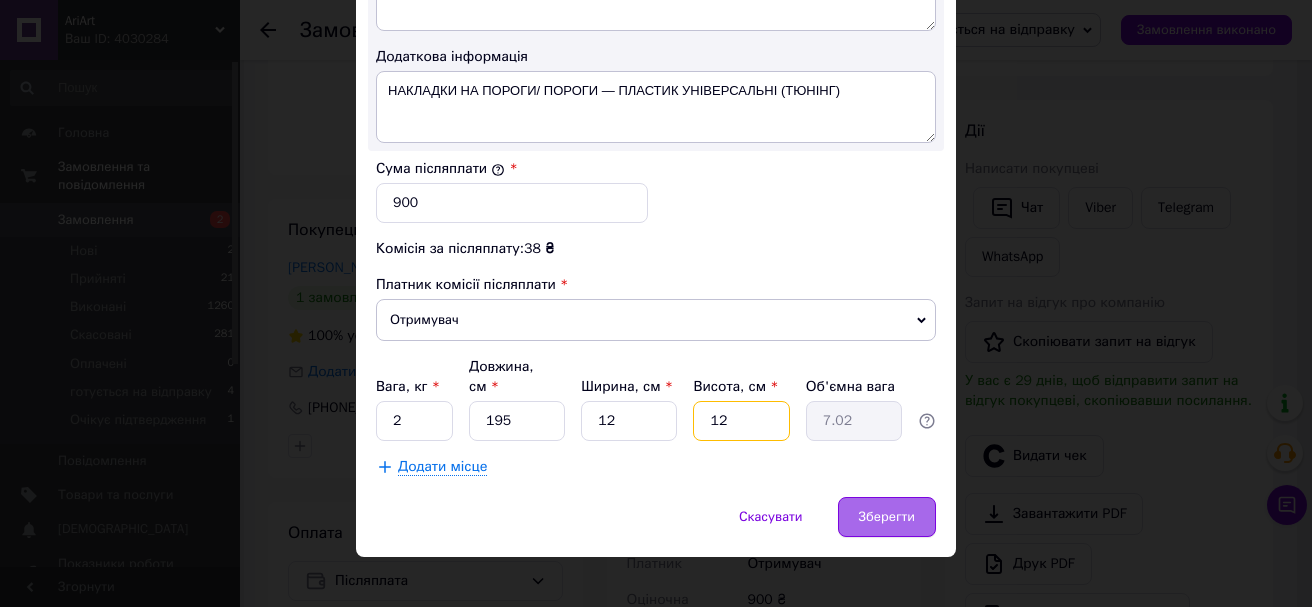 type on "12" 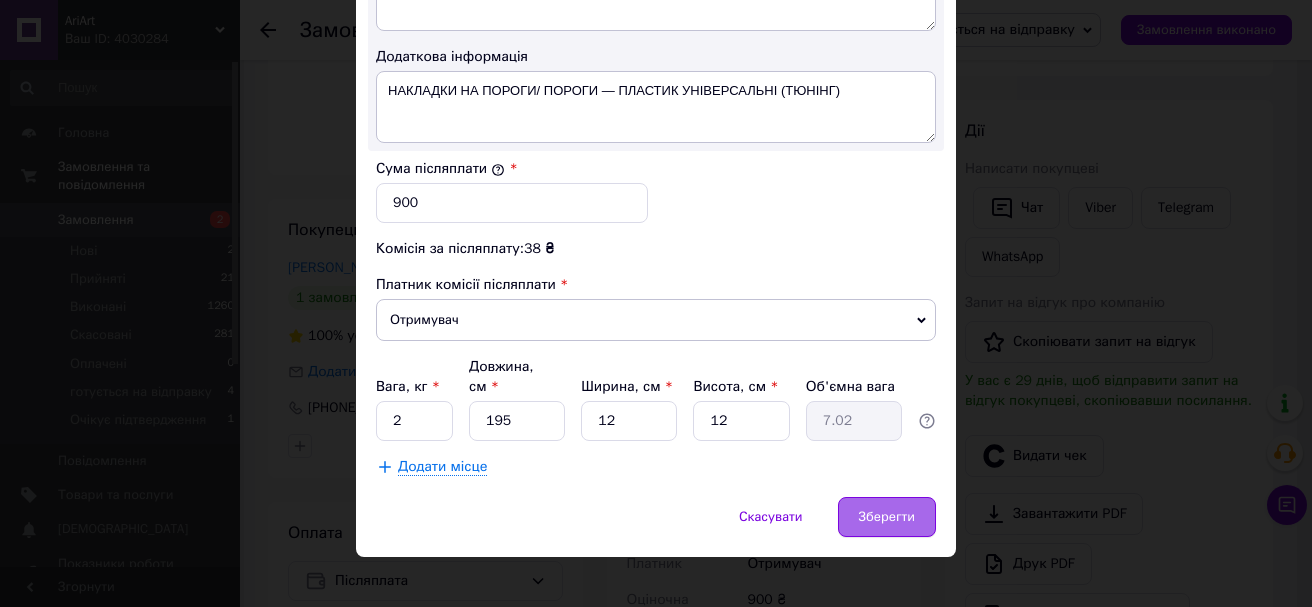 click on "Зберегти" at bounding box center (887, 517) 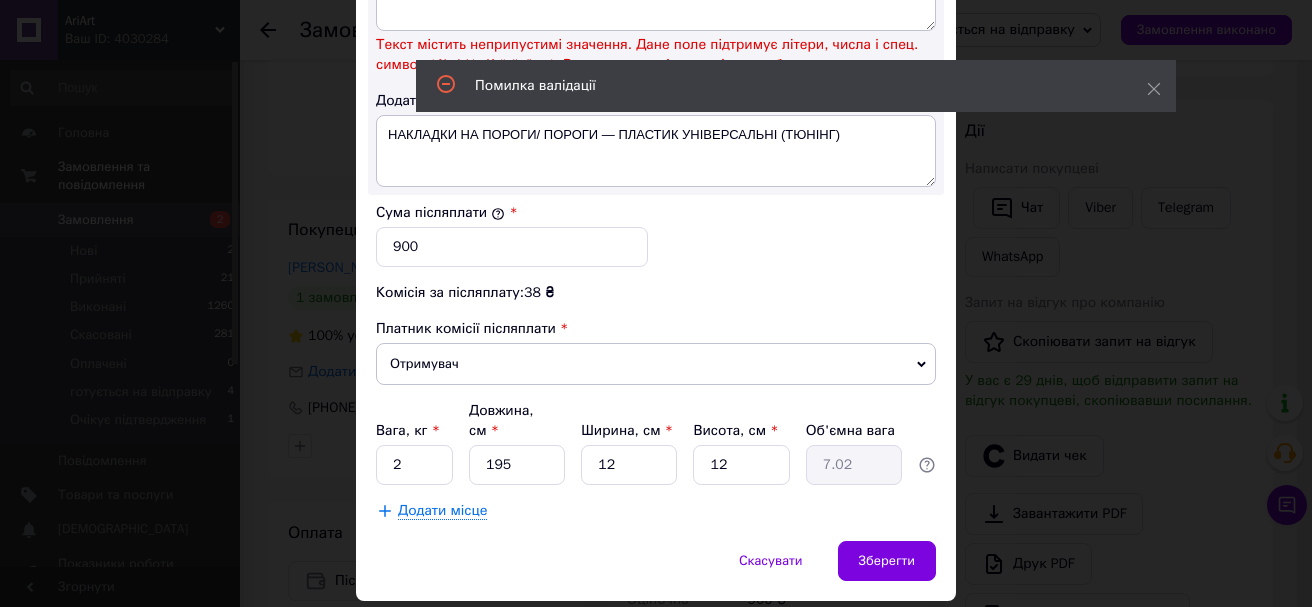 scroll, scrollTop: 843, scrollLeft: 0, axis: vertical 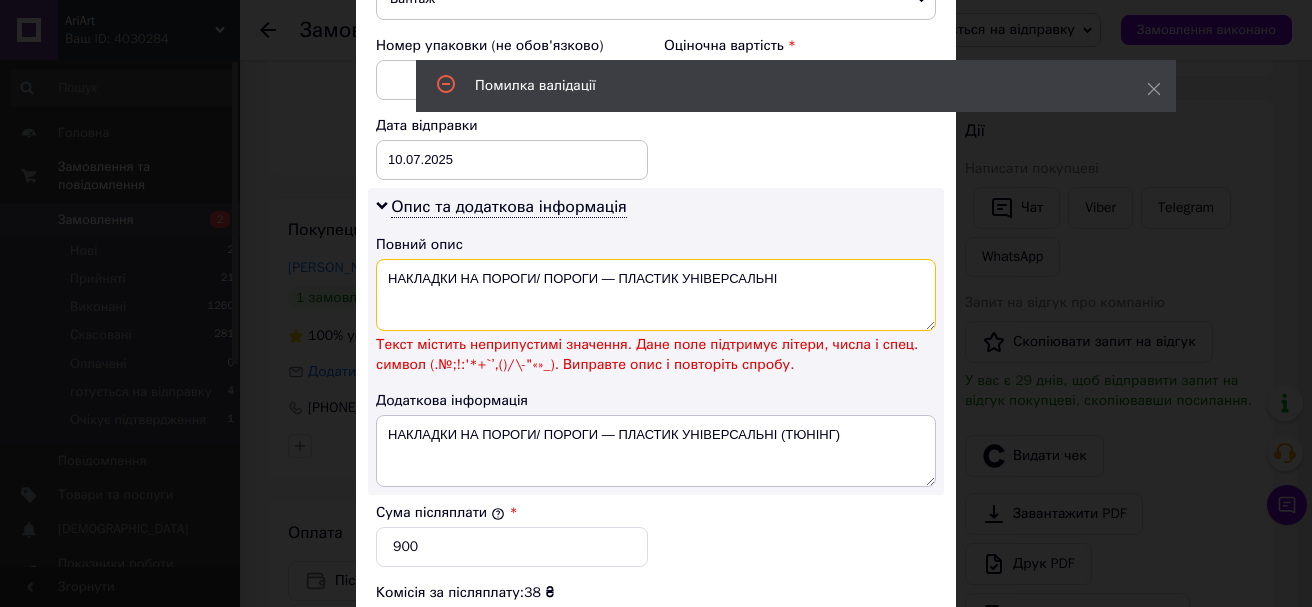 drag, startPoint x: 533, startPoint y: 277, endPoint x: 617, endPoint y: 290, distance: 85 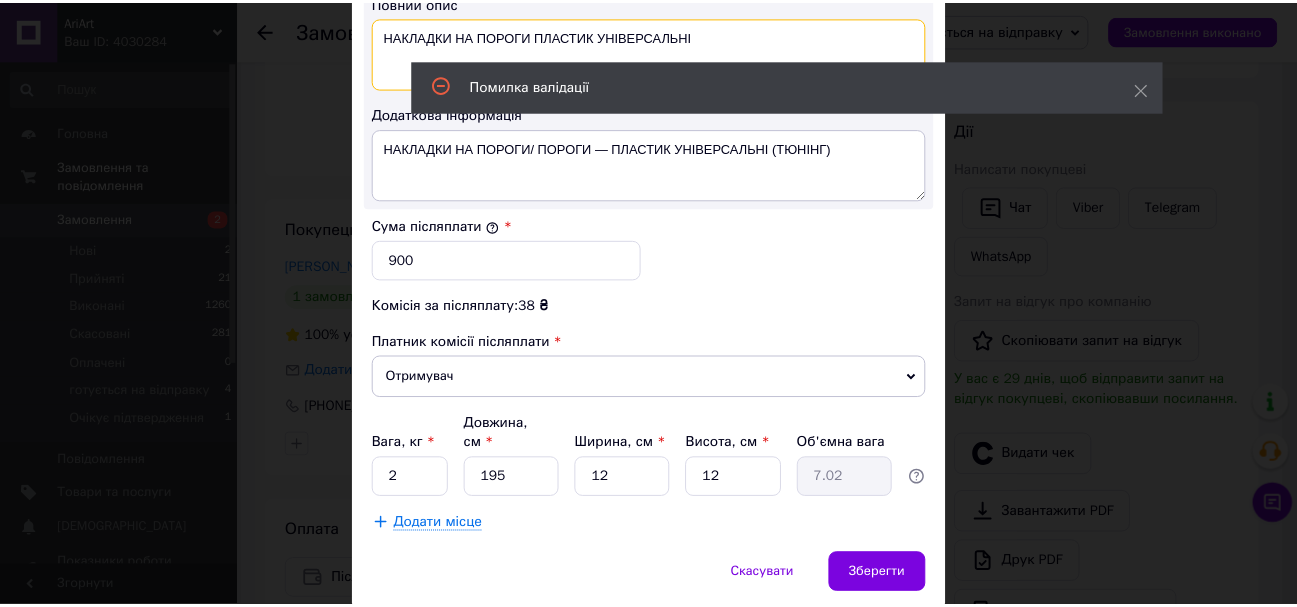 scroll, scrollTop: 1143, scrollLeft: 0, axis: vertical 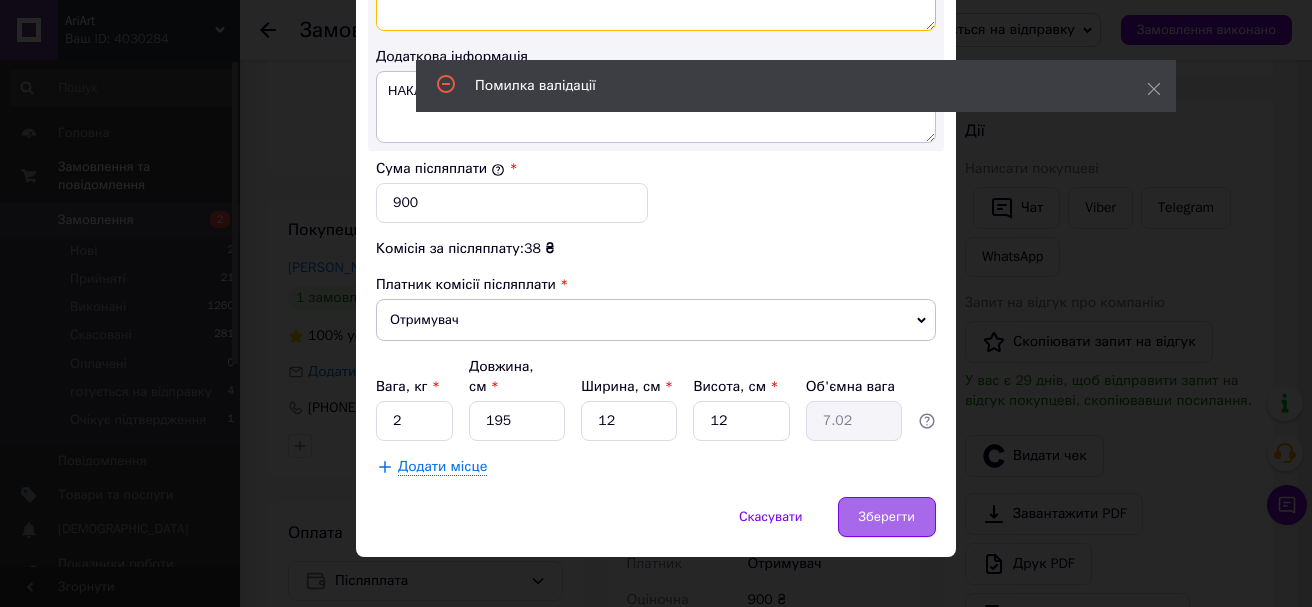 type on "НАКЛАДКИ НА ПОРОГИ ПЛАСТИК УНІВЕРСАЛЬНІ" 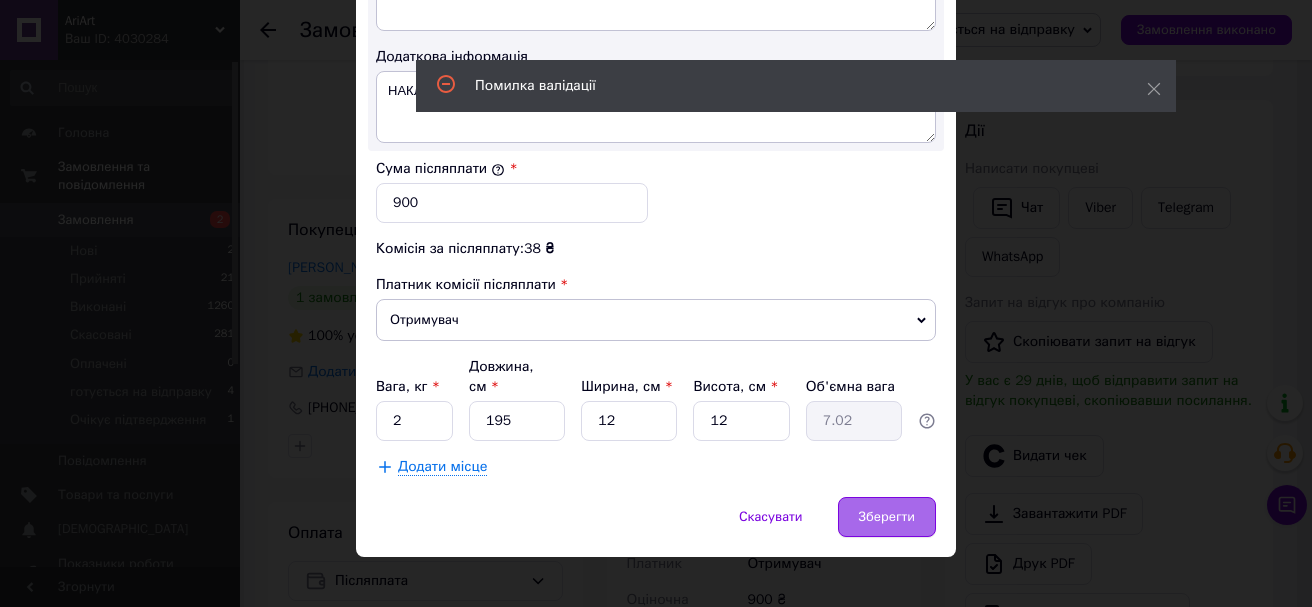 click on "Зберегти" at bounding box center (887, 517) 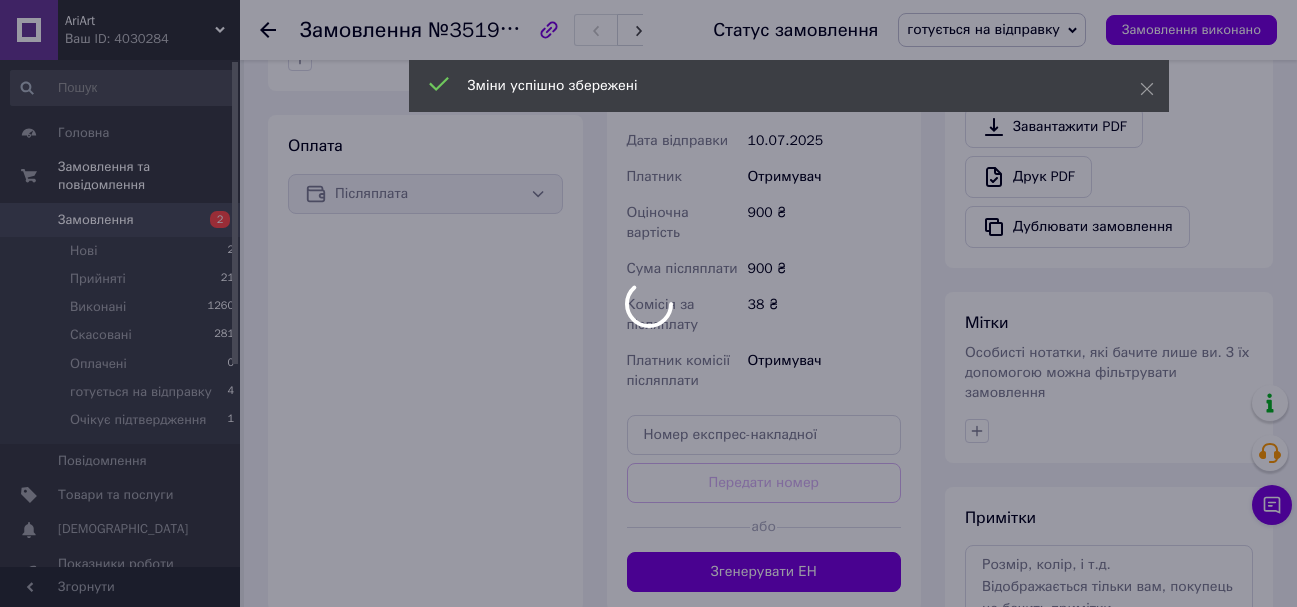 scroll, scrollTop: 867, scrollLeft: 0, axis: vertical 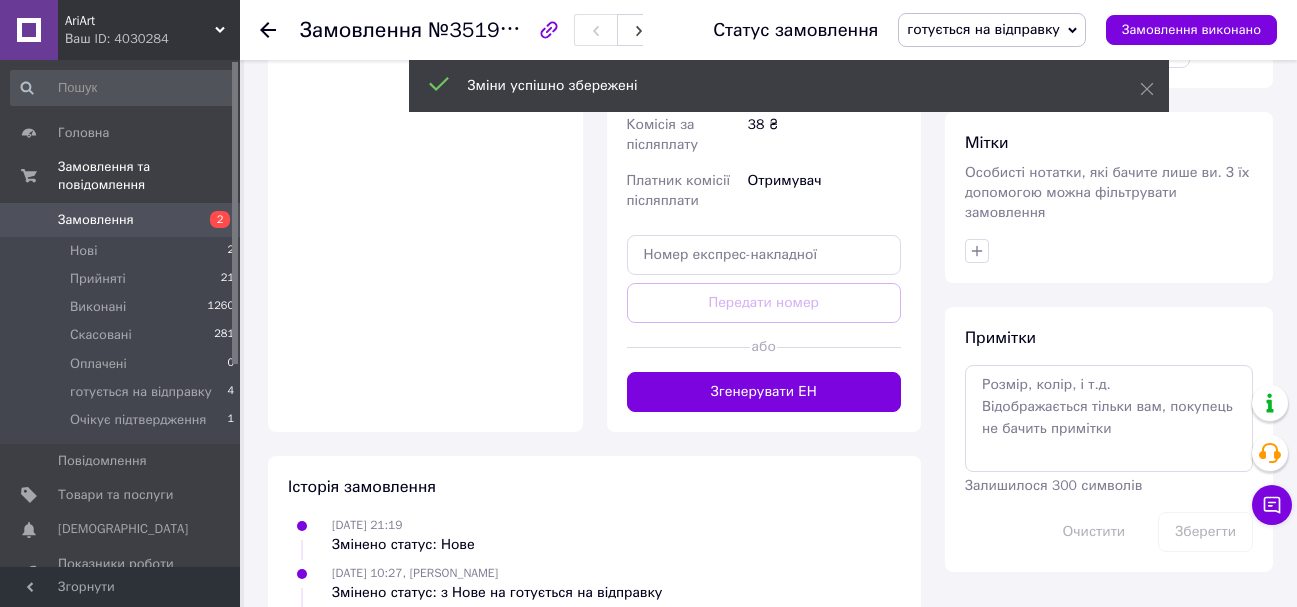 click on "Згенерувати ЕН" at bounding box center [764, 392] 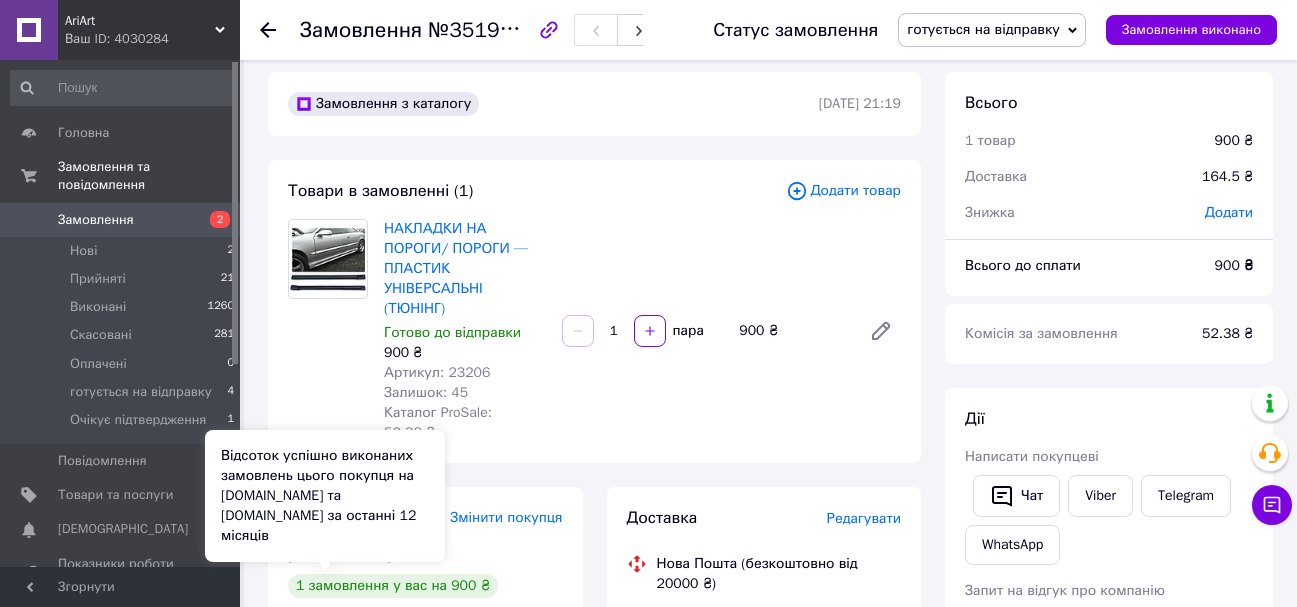 scroll, scrollTop: 0, scrollLeft: 0, axis: both 